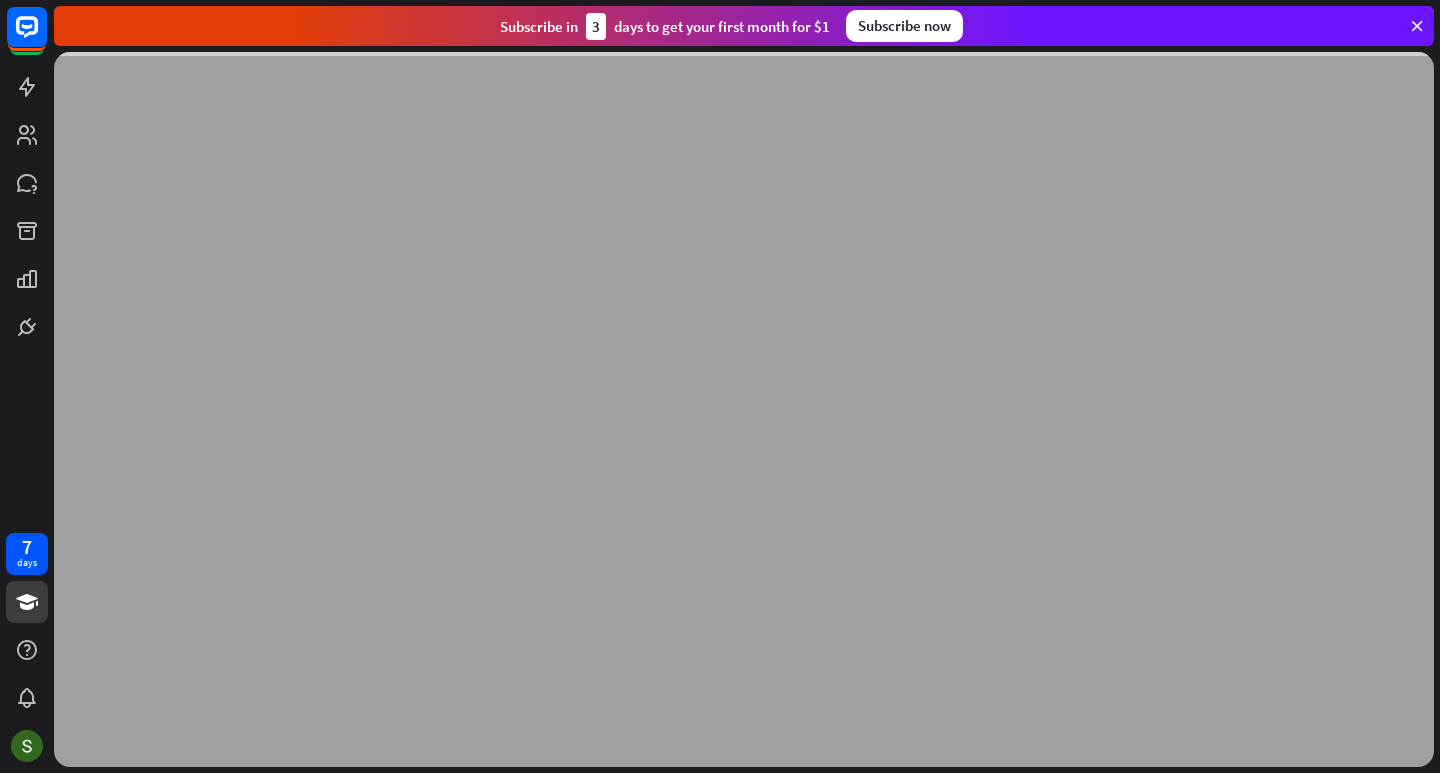 scroll, scrollTop: 0, scrollLeft: 0, axis: both 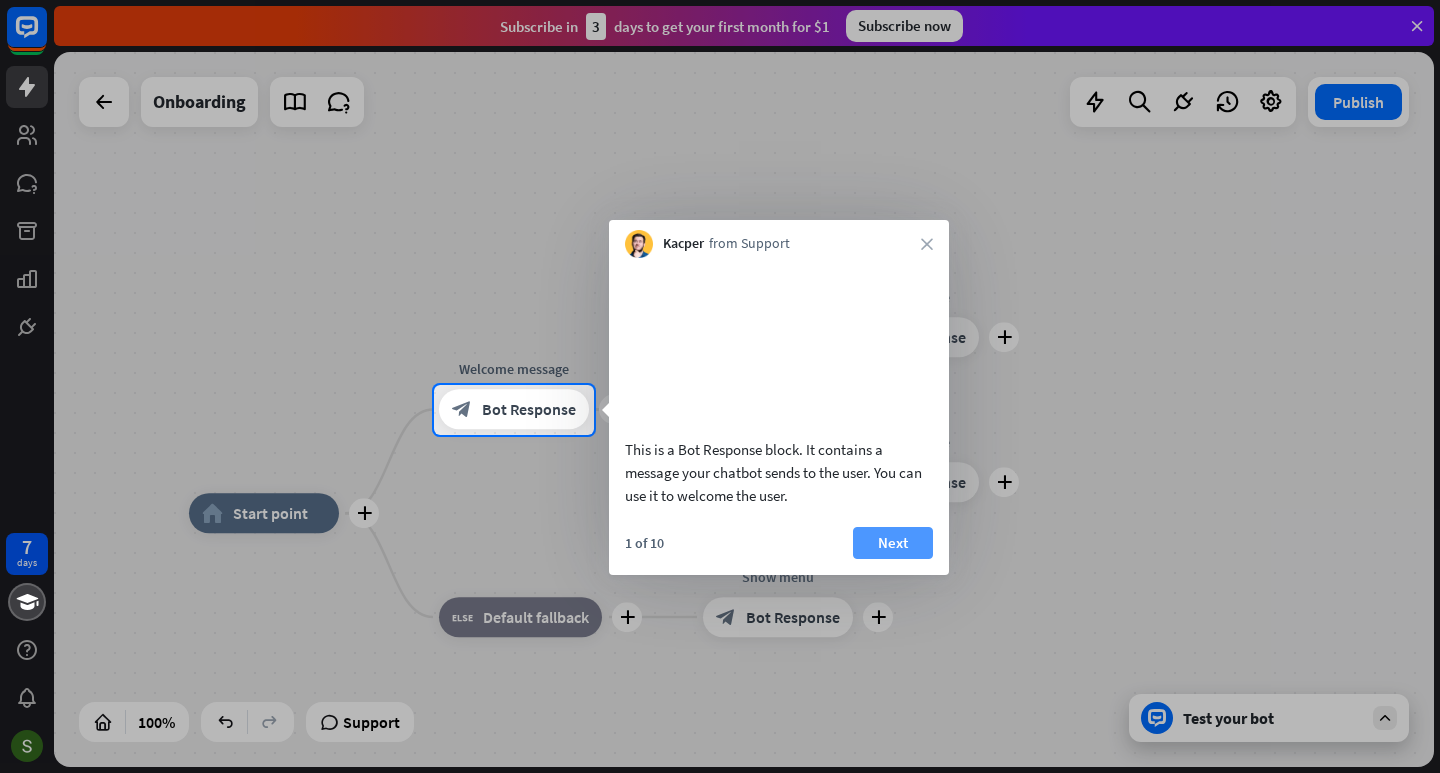 click on "Next" at bounding box center [893, 543] 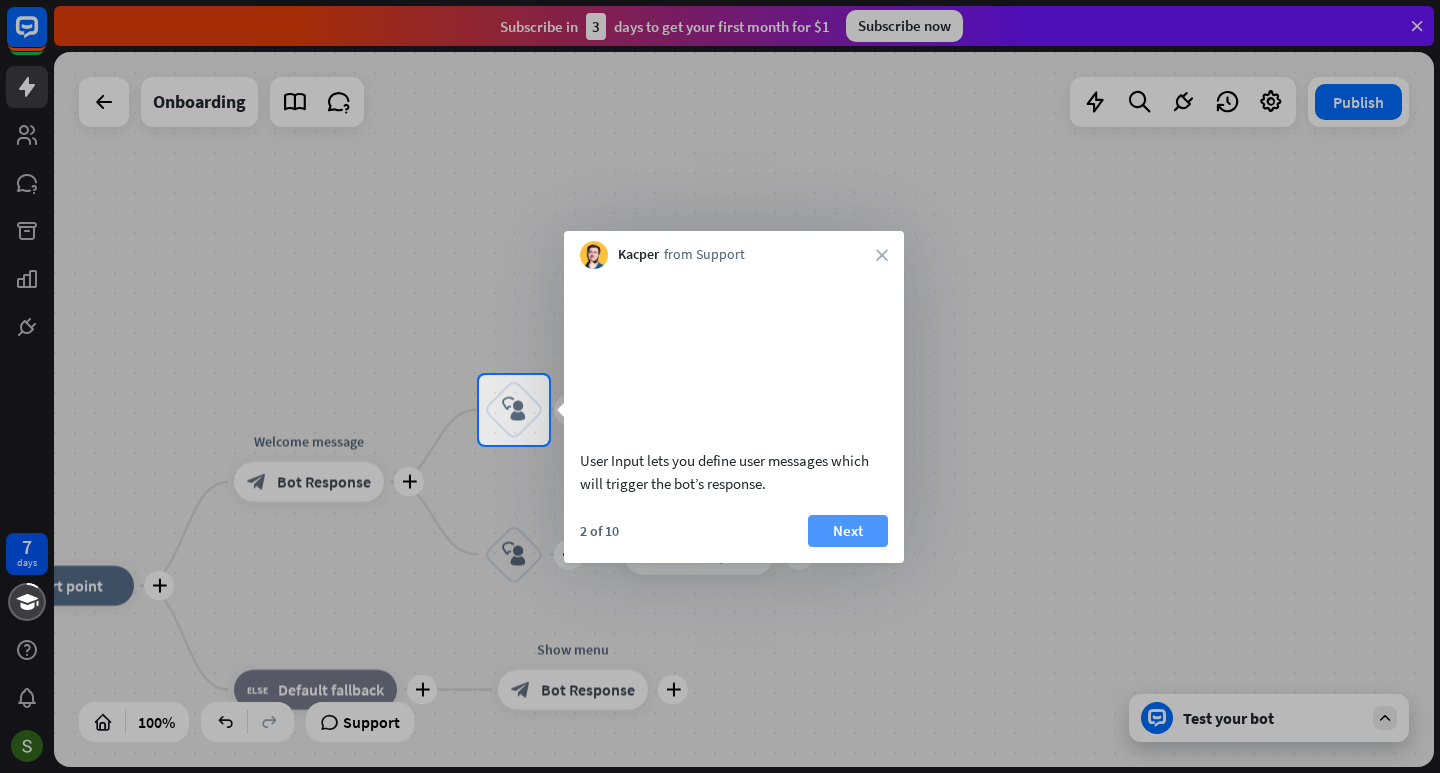 click on "Next" at bounding box center (848, 531) 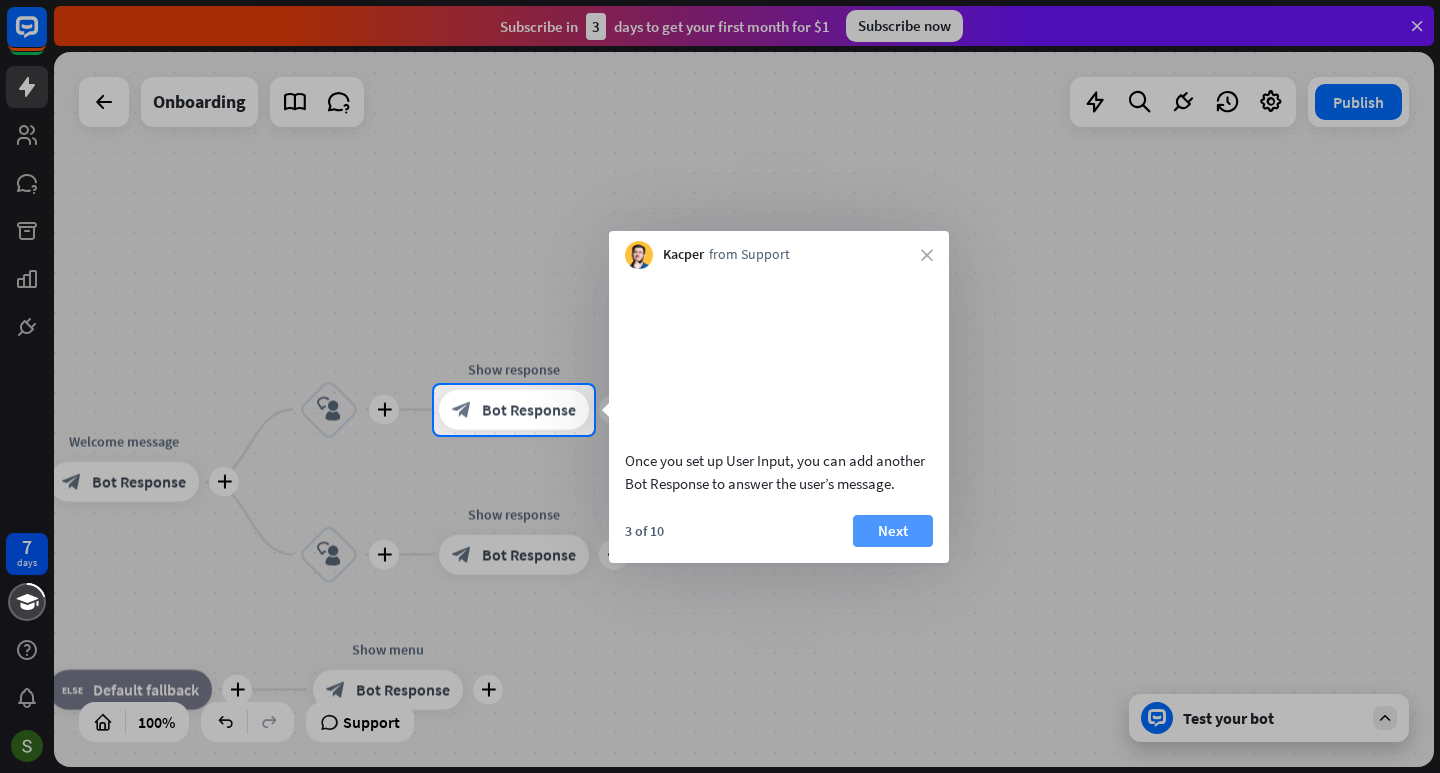 click on "Next" at bounding box center (893, 531) 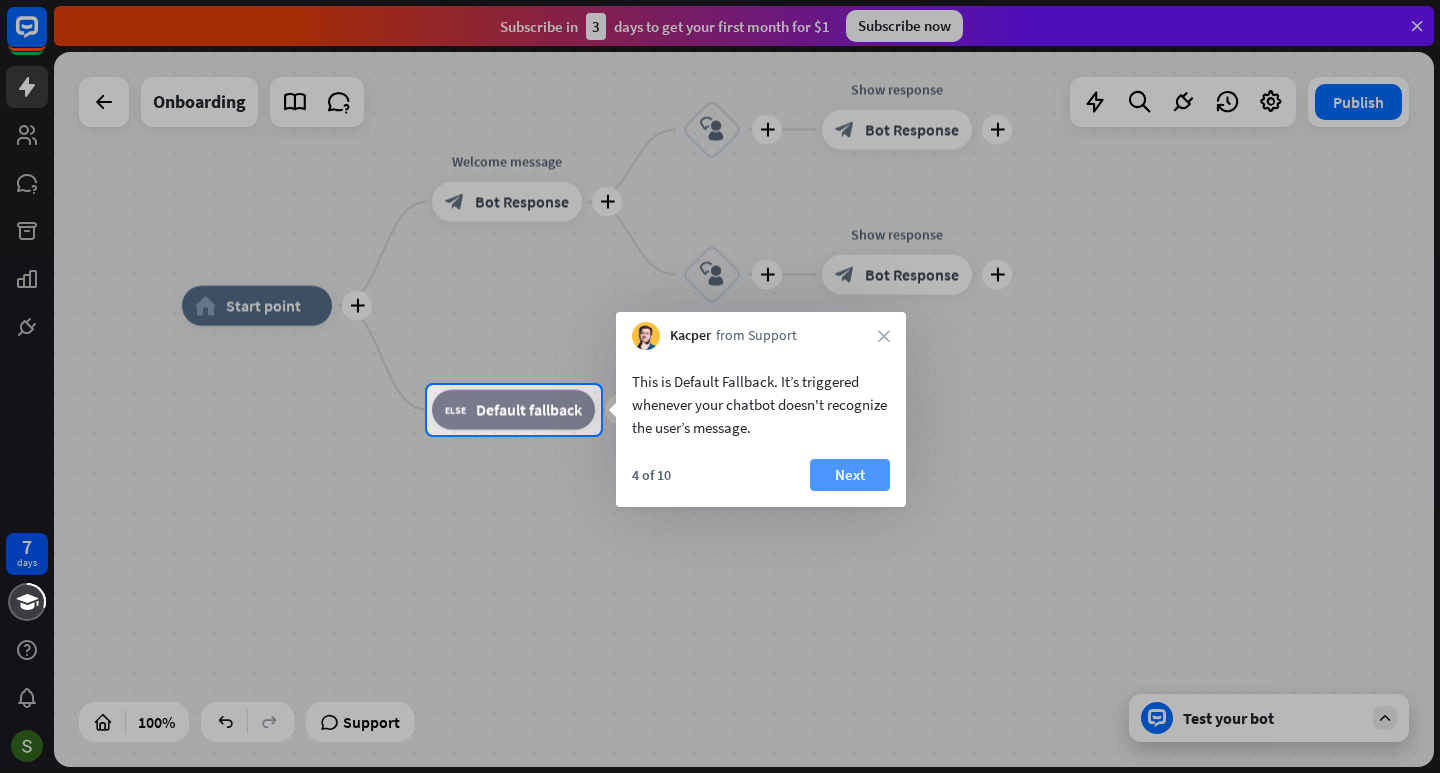 click on "Next" at bounding box center (850, 475) 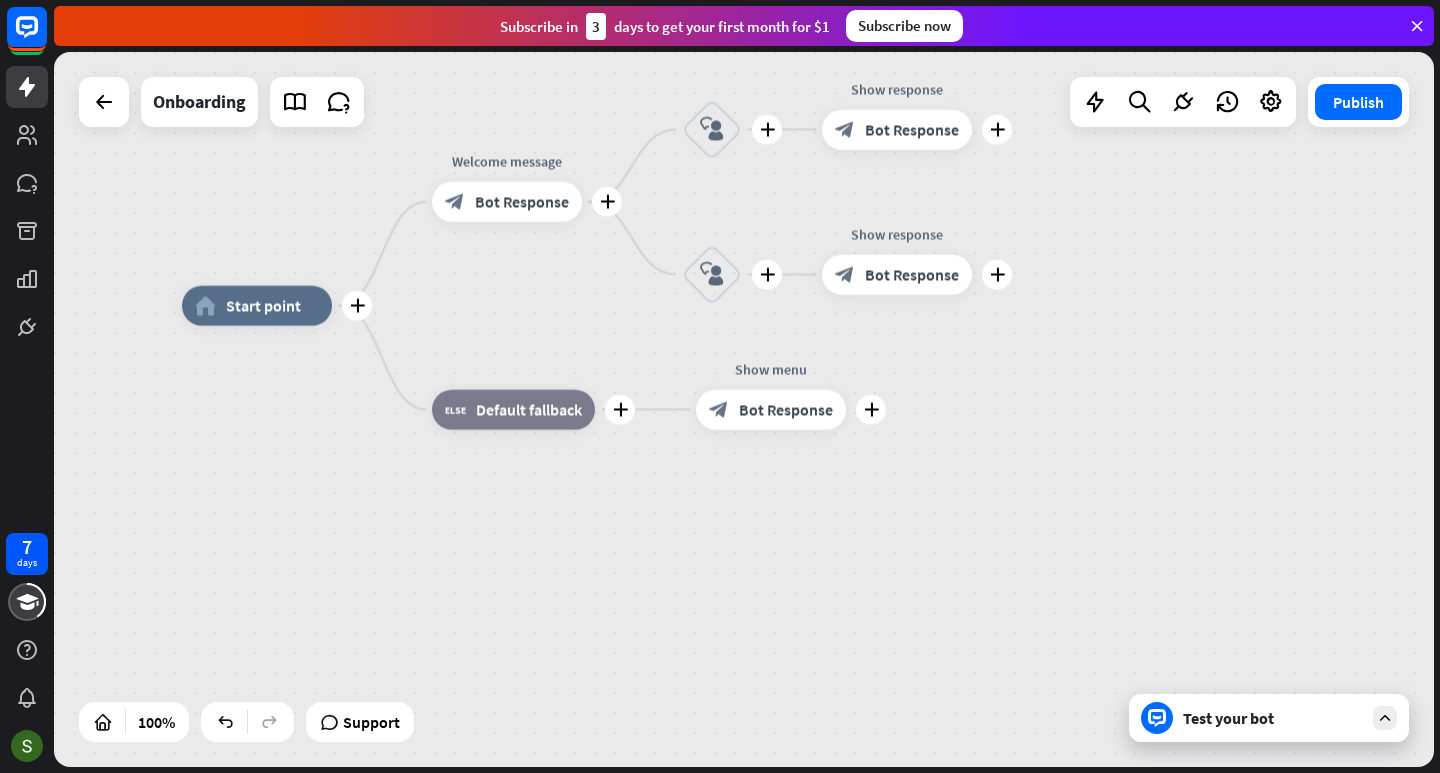 click on "plus     home_2   Start point               plus   Welcome message   block_bot_response   Bot Response               plus     block_user_input               plus   Show response   block_bot_response   Bot Response               plus     block_user_input               plus   Show response   block_bot_response   Bot Response               plus     block_fallback   Default fallback               plus   Show menu   block_bot_response   Bot Response" at bounding box center (872, 663) 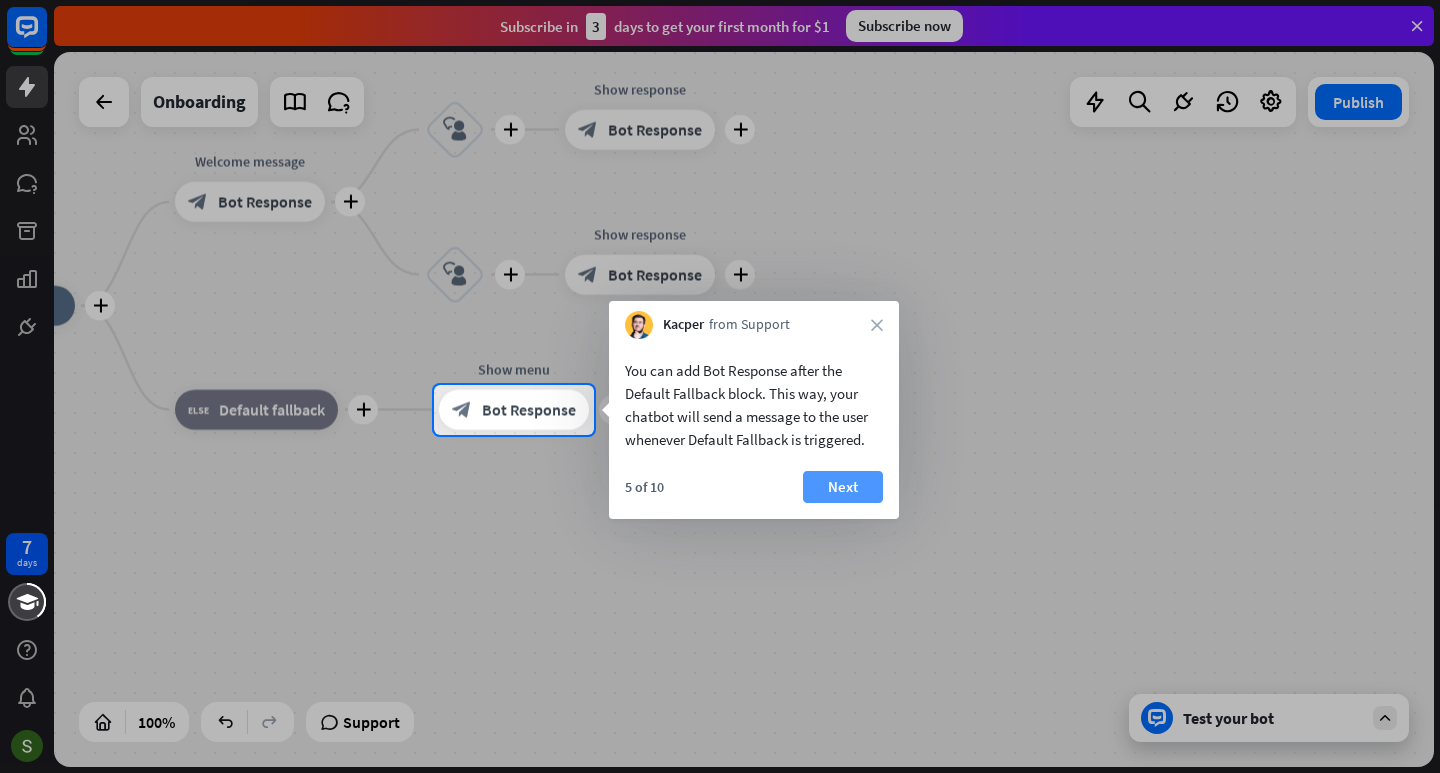 click on "Next" at bounding box center [843, 487] 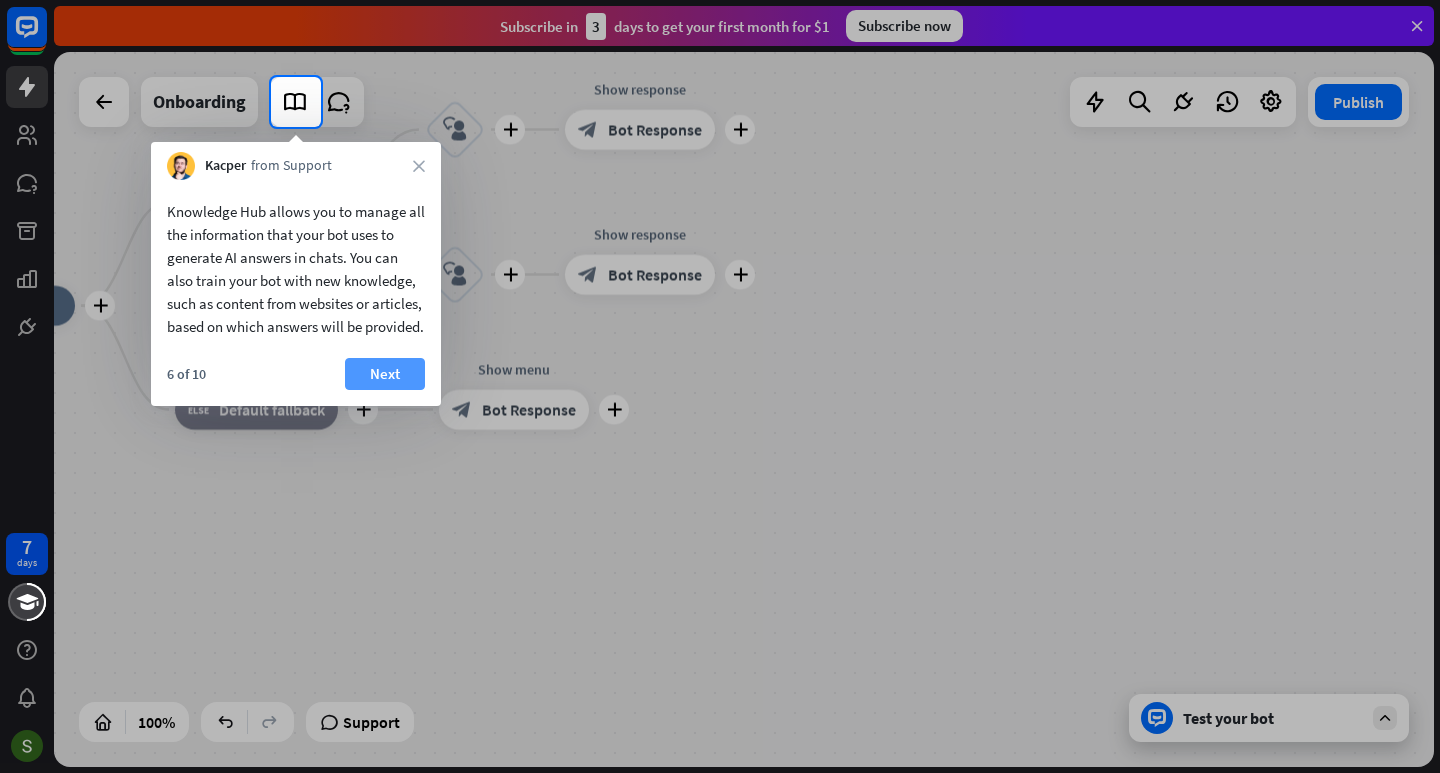 click on "Next" at bounding box center [385, 374] 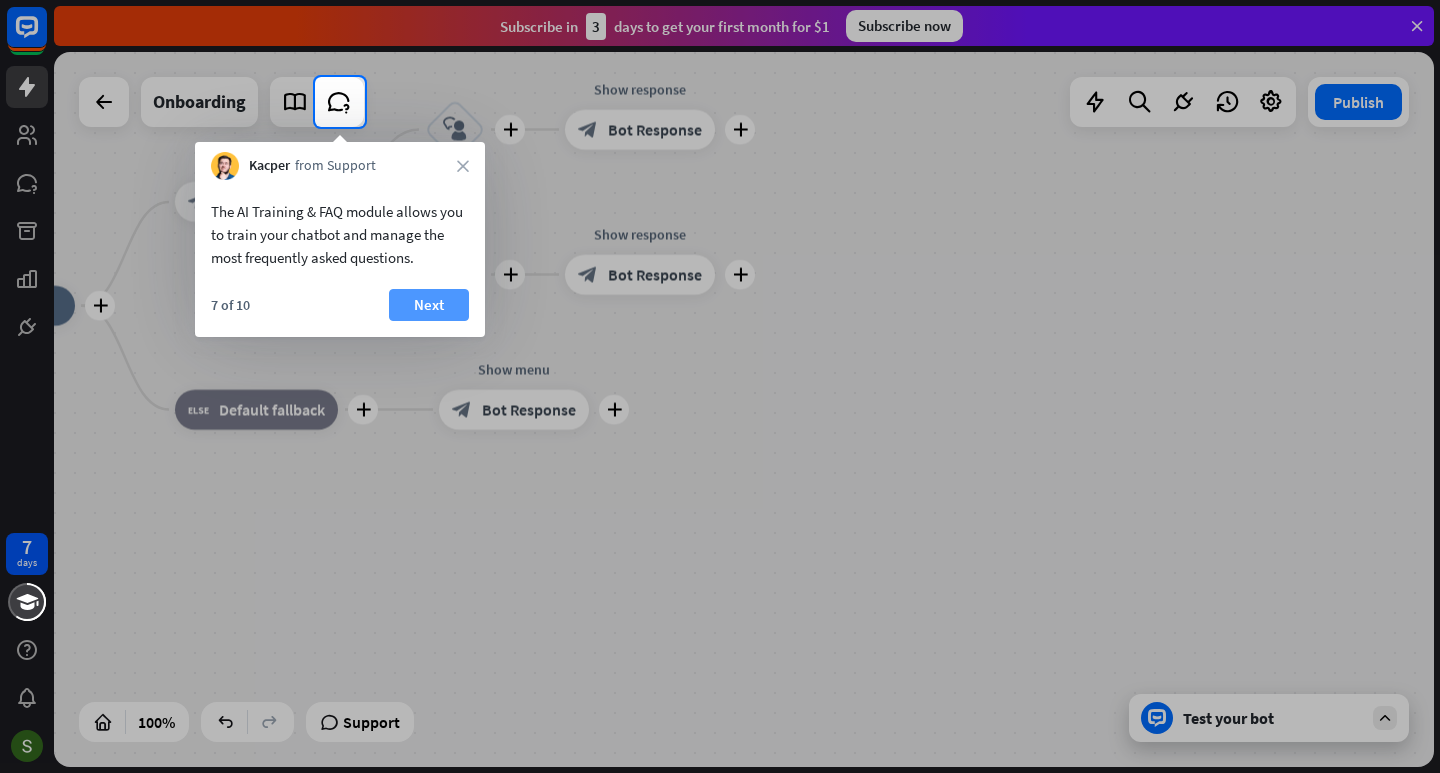 click on "Next" at bounding box center [429, 305] 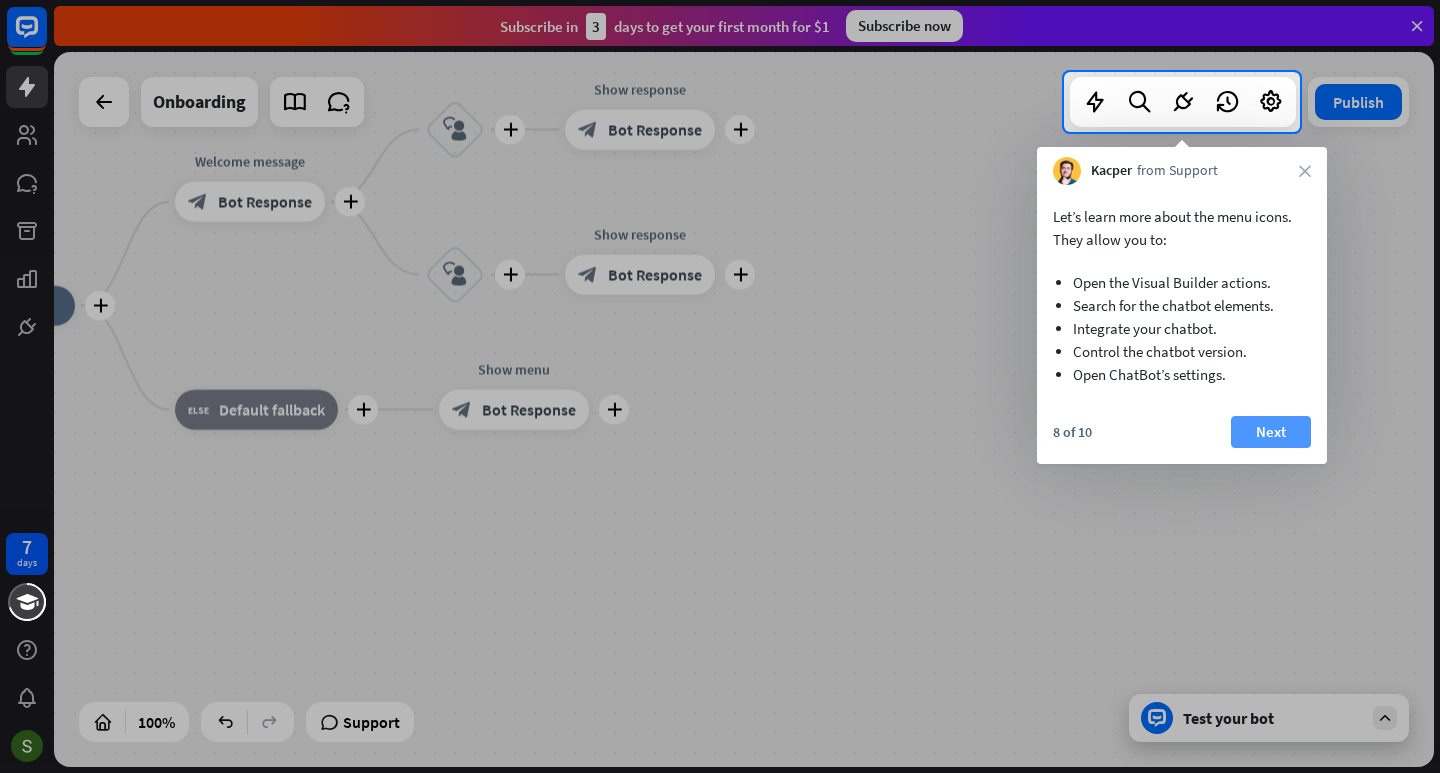 click on "Next" at bounding box center (1271, 432) 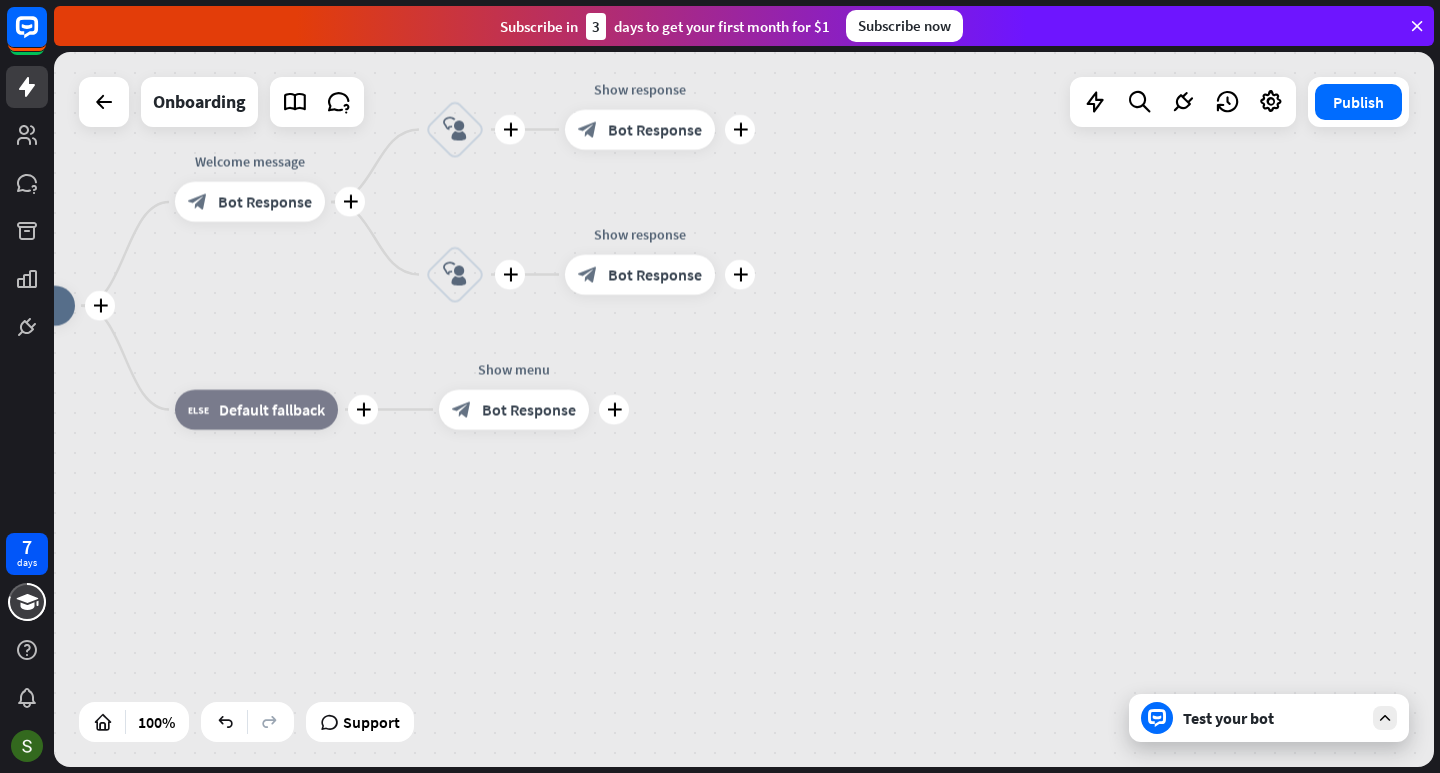click on "plus     home_2   Start point               plus   Welcome message   block_bot_response   Bot Response               plus     block_user_input               plus   Show response   block_bot_response   Bot Response               plus     block_user_input               plus   Show response   block_bot_response   Bot Response               plus     block_fallback   Default fallback               plus   Show menu   block_bot_response   Bot Response" at bounding box center (615, 663) 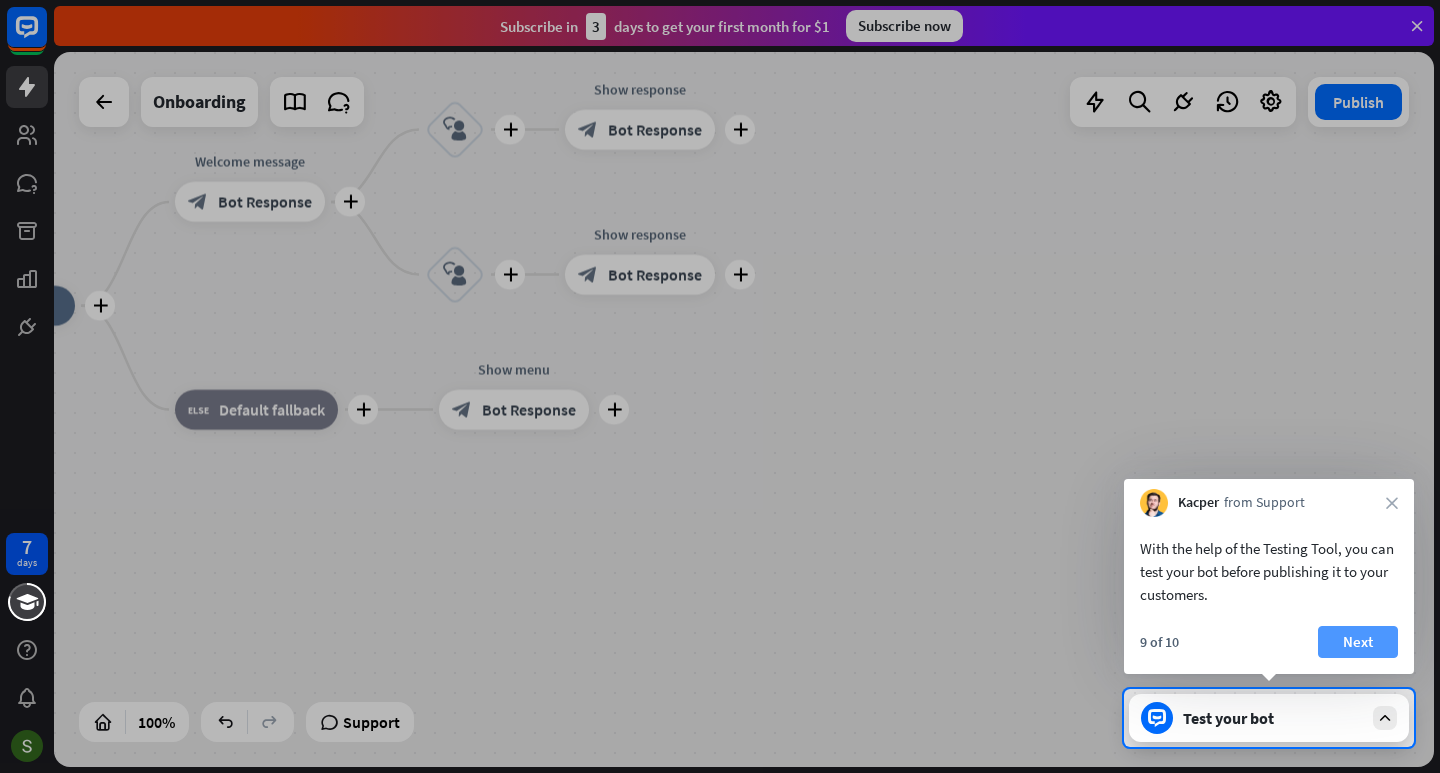 click on "Next" at bounding box center [1358, 642] 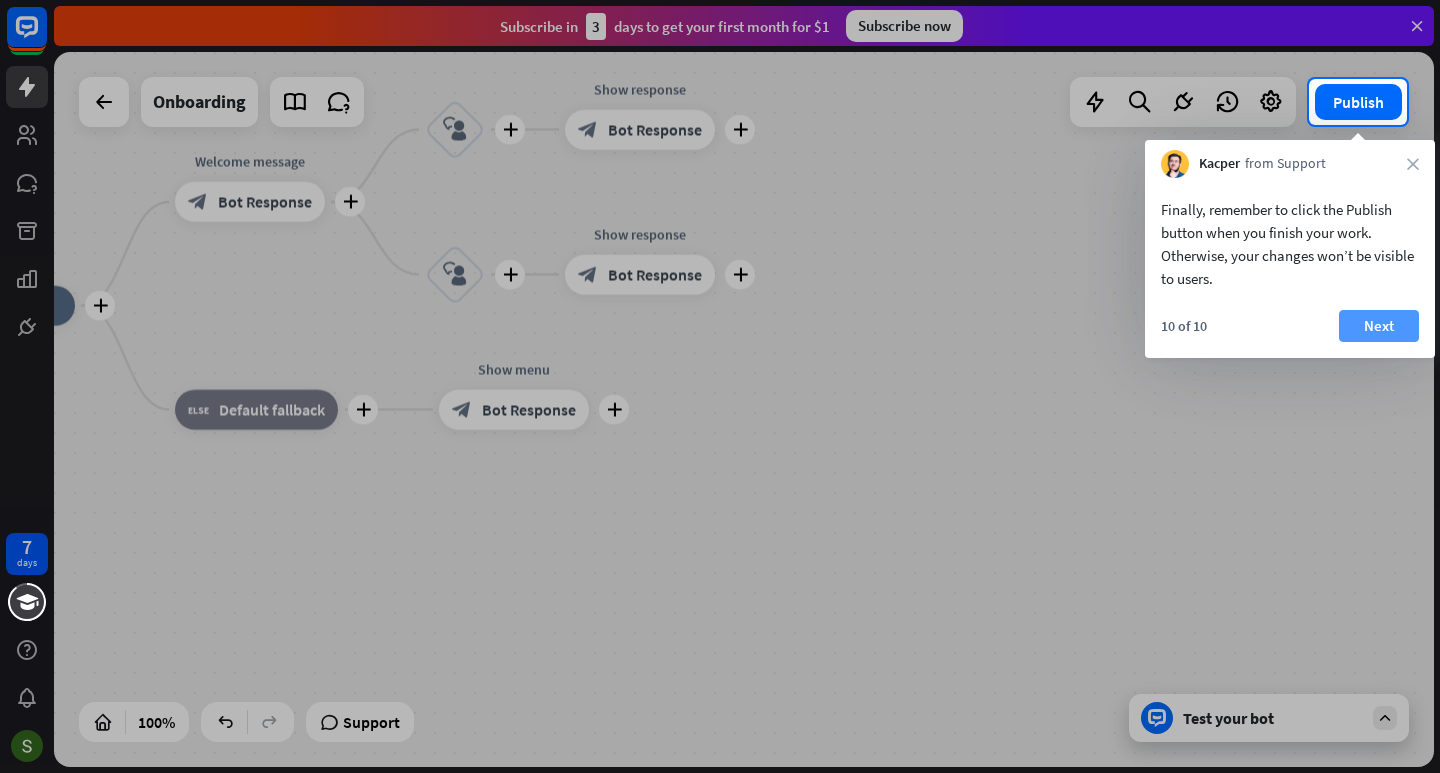 click on "Next" at bounding box center (1379, 326) 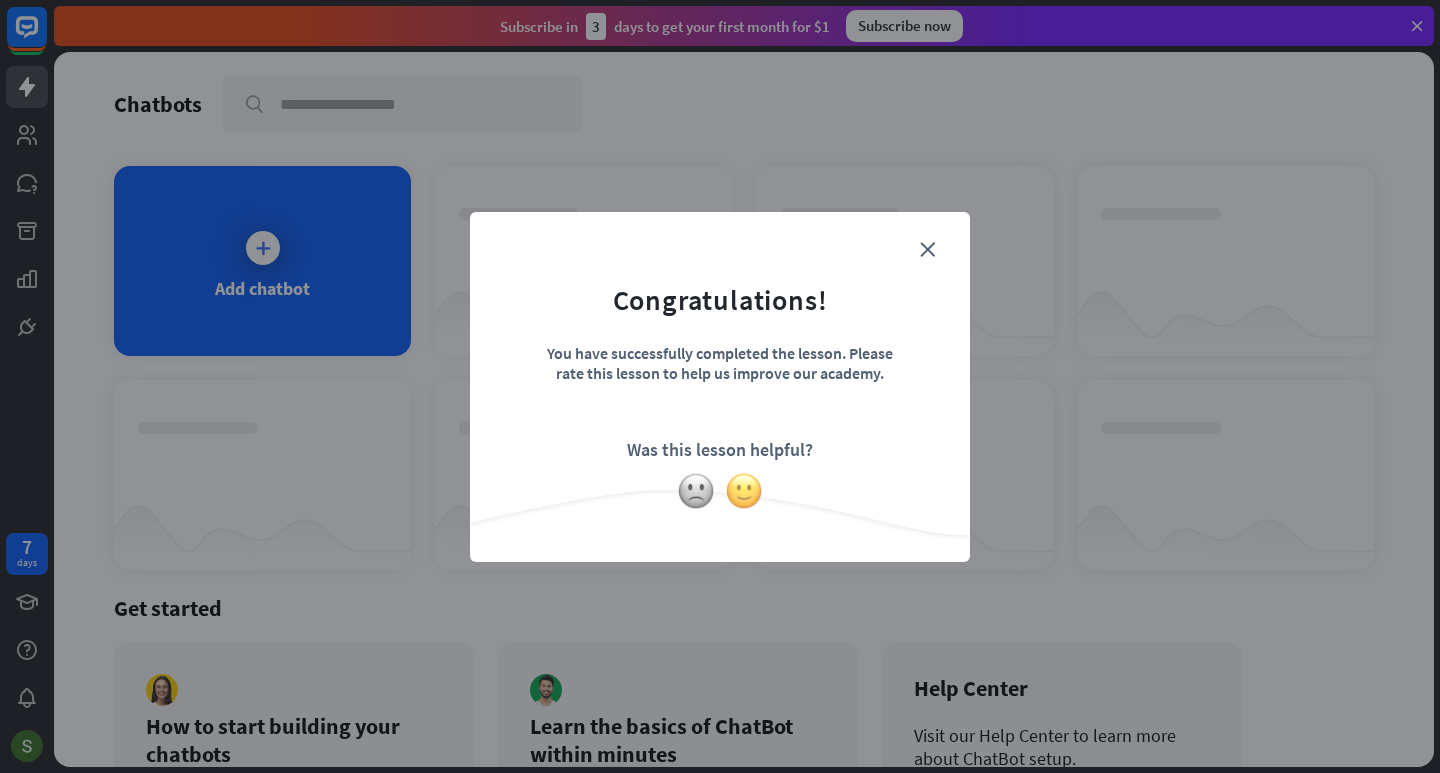 click at bounding box center (744, 491) 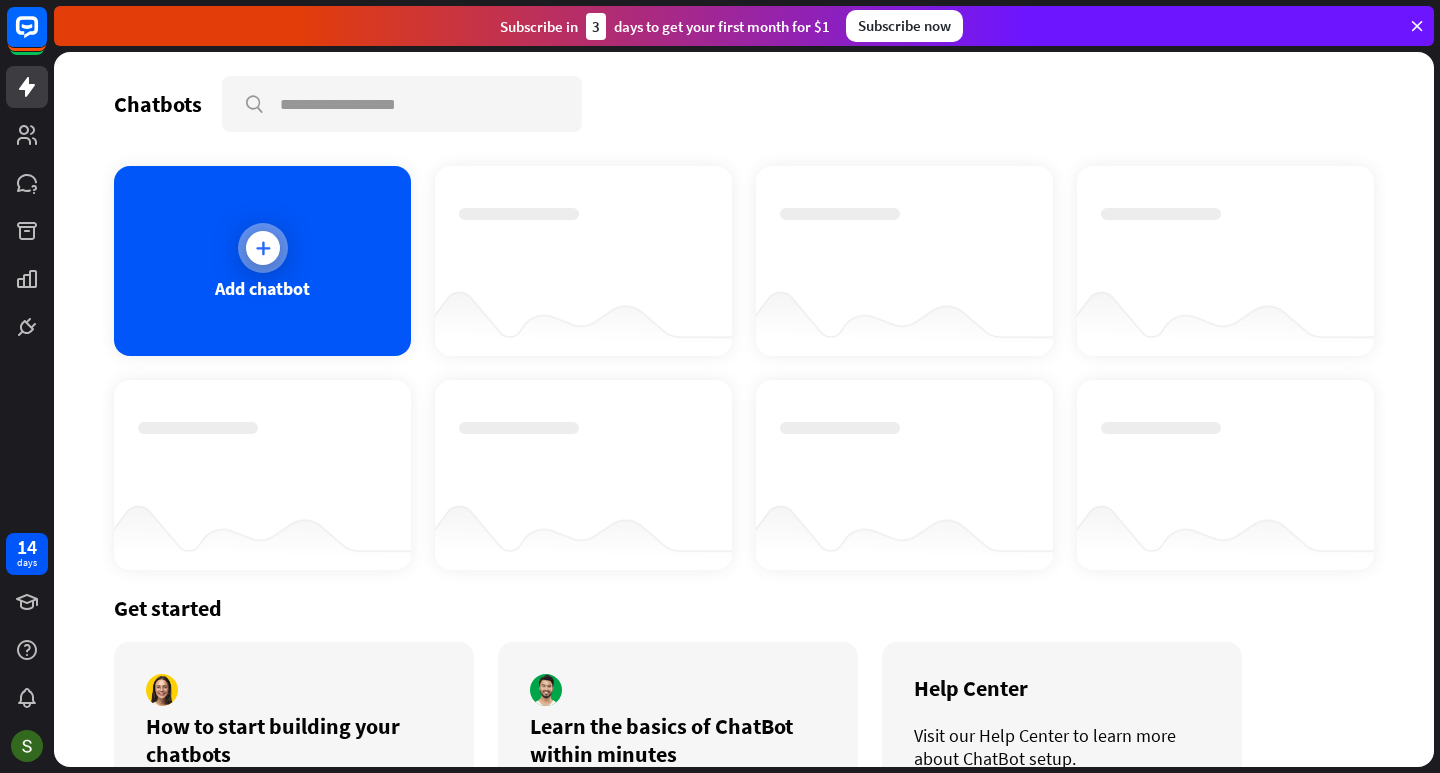 click at bounding box center (263, 248) 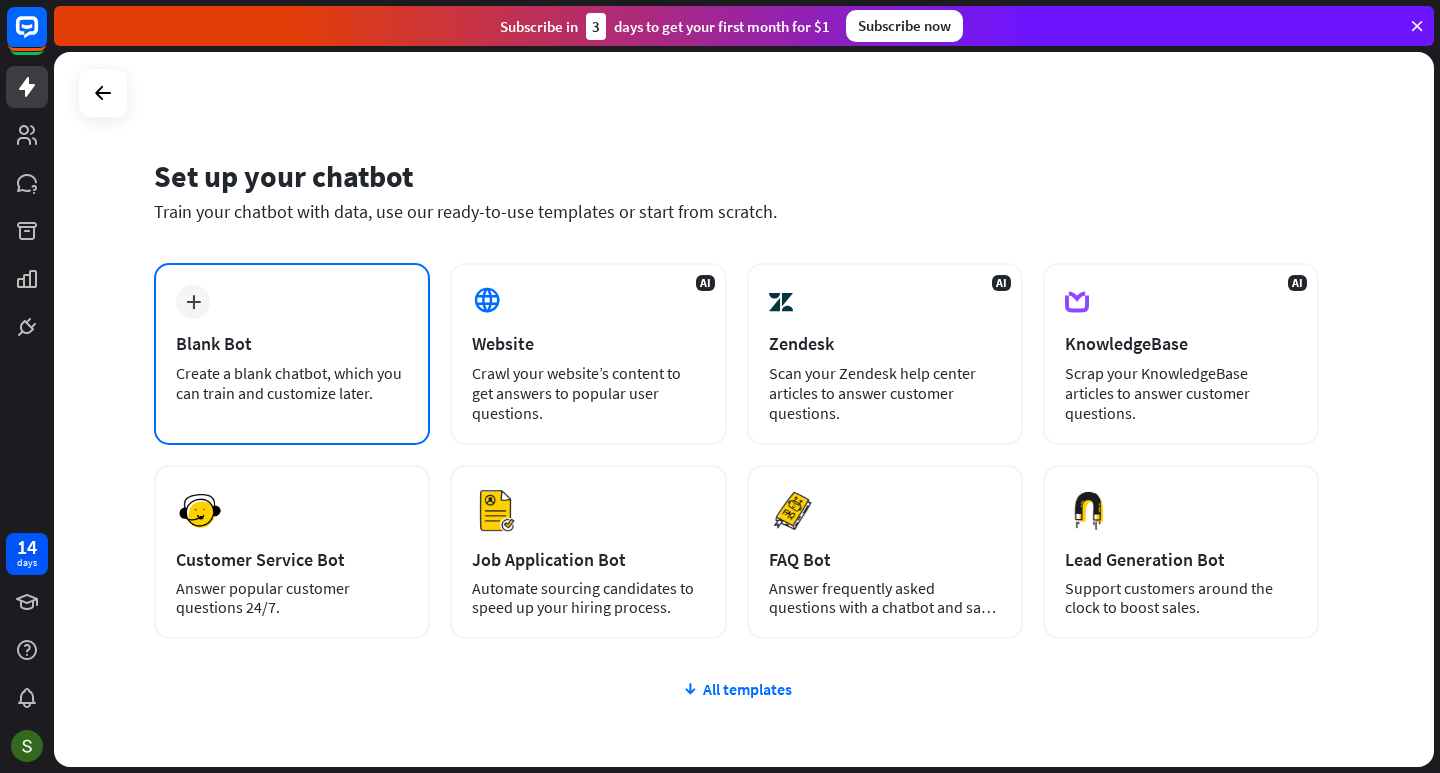 click on "plus   Blank Bot
Create a blank chatbot, which you can train and
customize later." at bounding box center [292, 354] 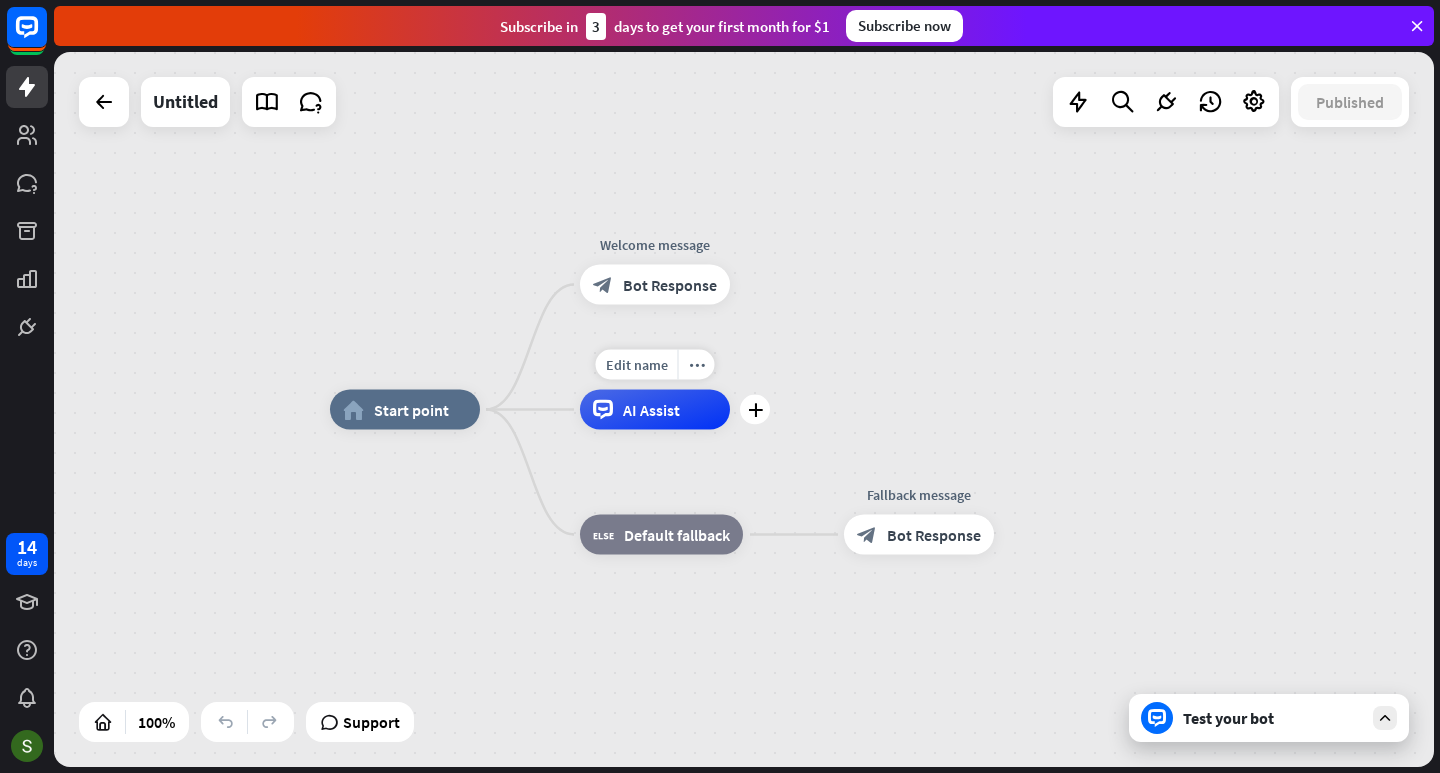 click on "AI Assist" at bounding box center (651, 410) 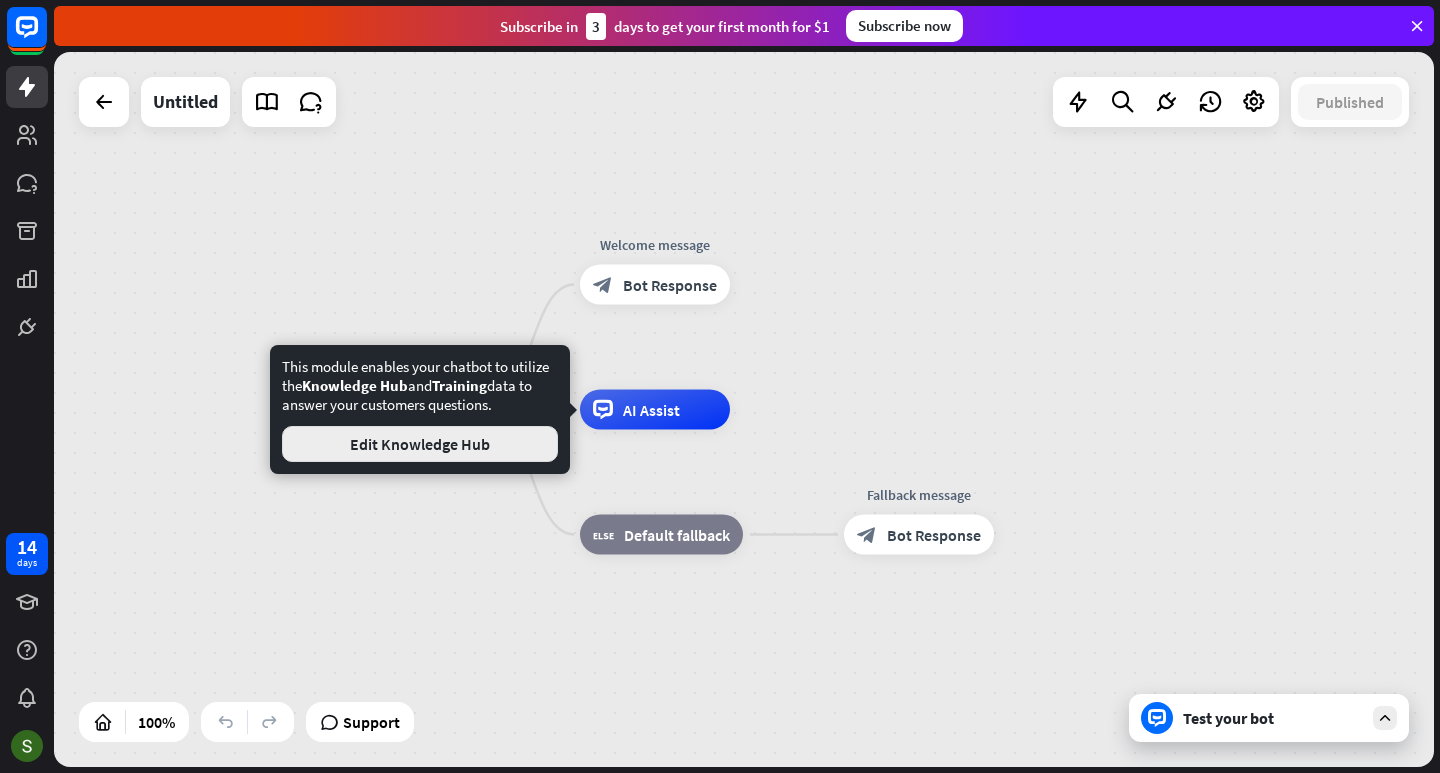 click on "Edit Knowledge Hub" at bounding box center [420, 444] 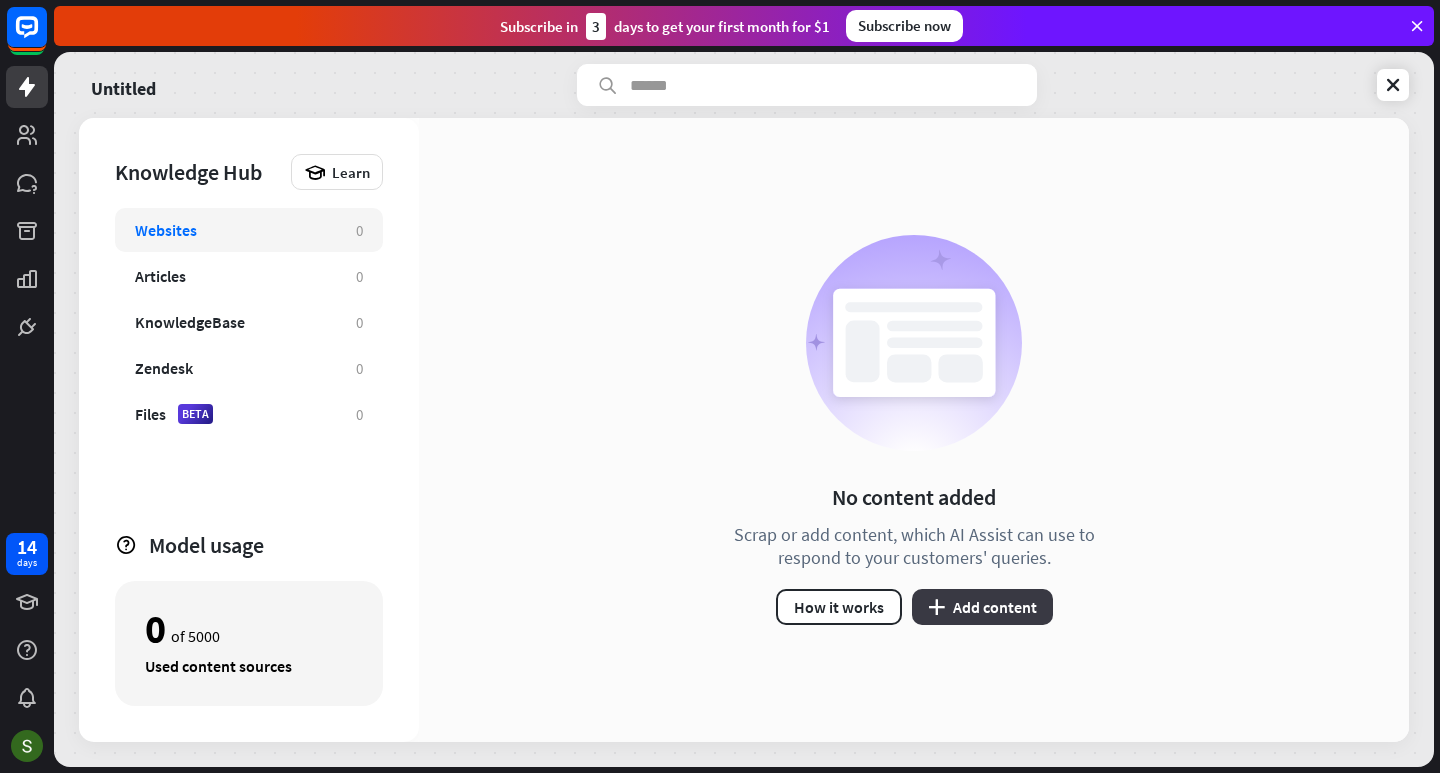 click on "plus
Add content" at bounding box center [982, 607] 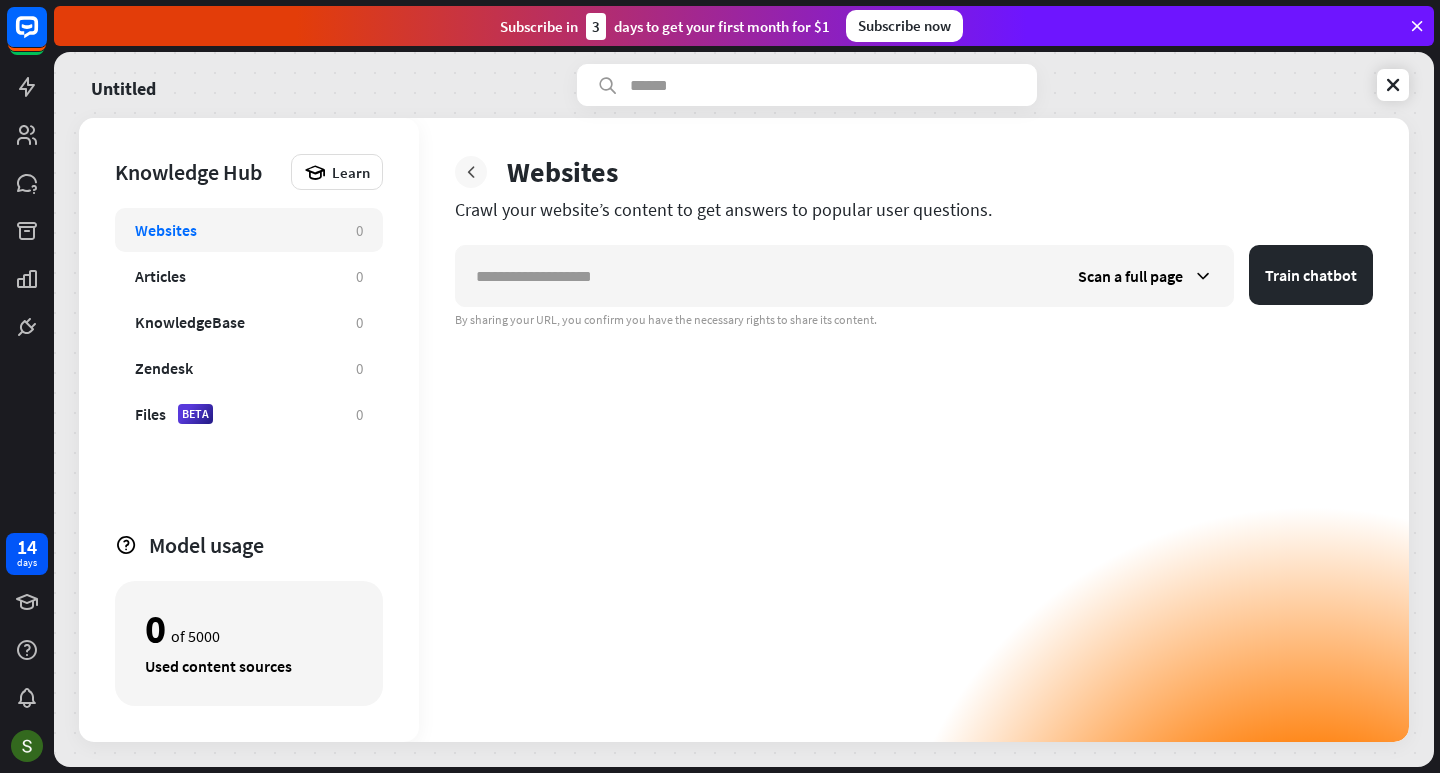 click at bounding box center (471, 172) 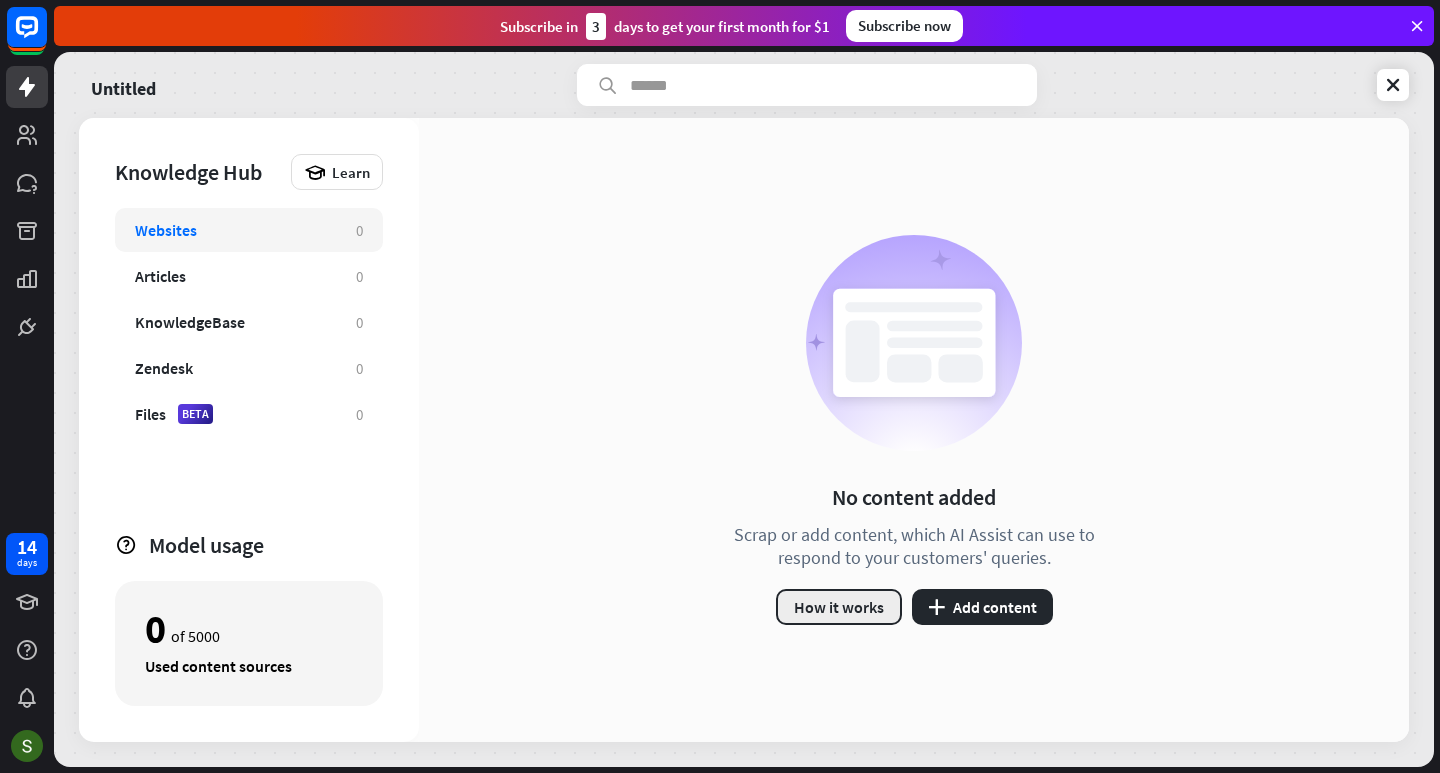 click on "How it works" at bounding box center [839, 607] 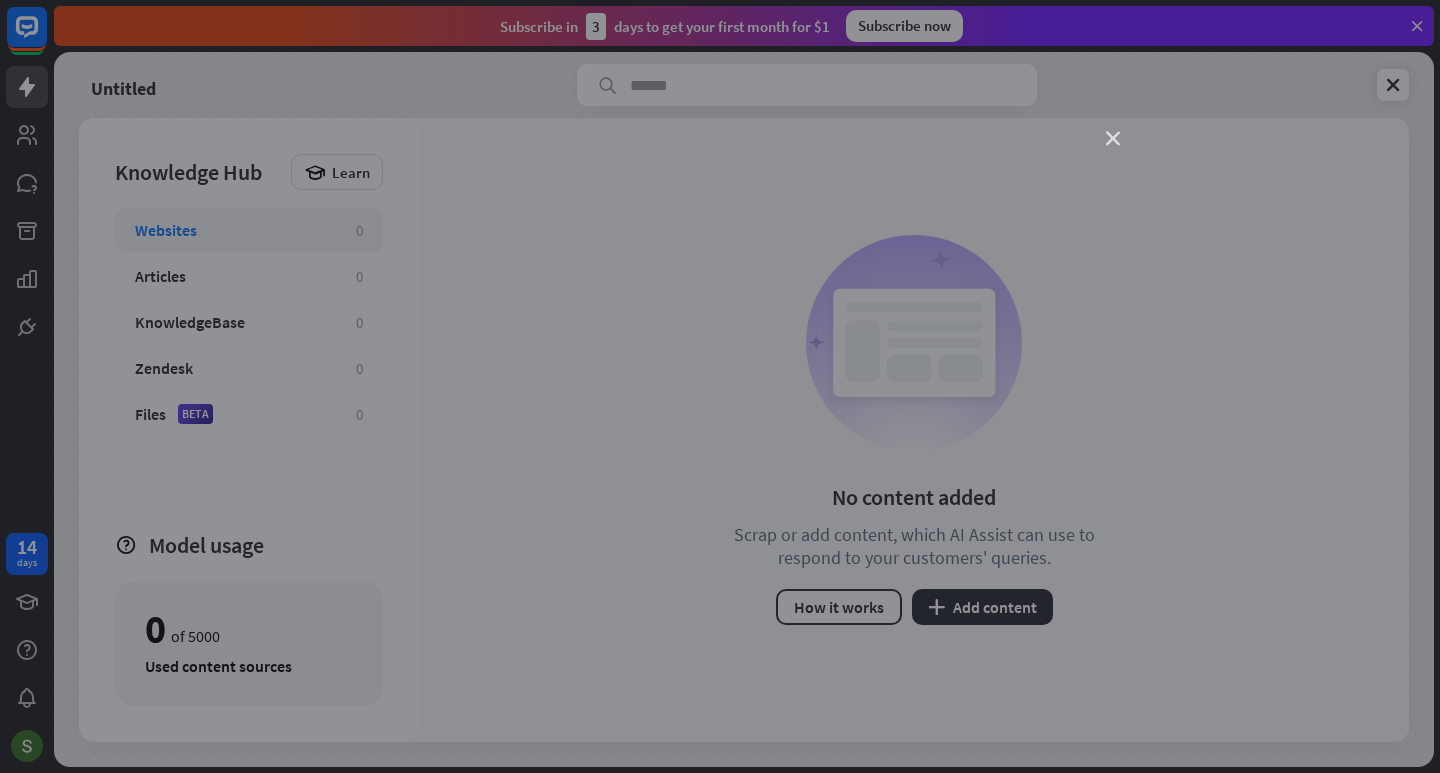 click on "close" at bounding box center (1113, 139) 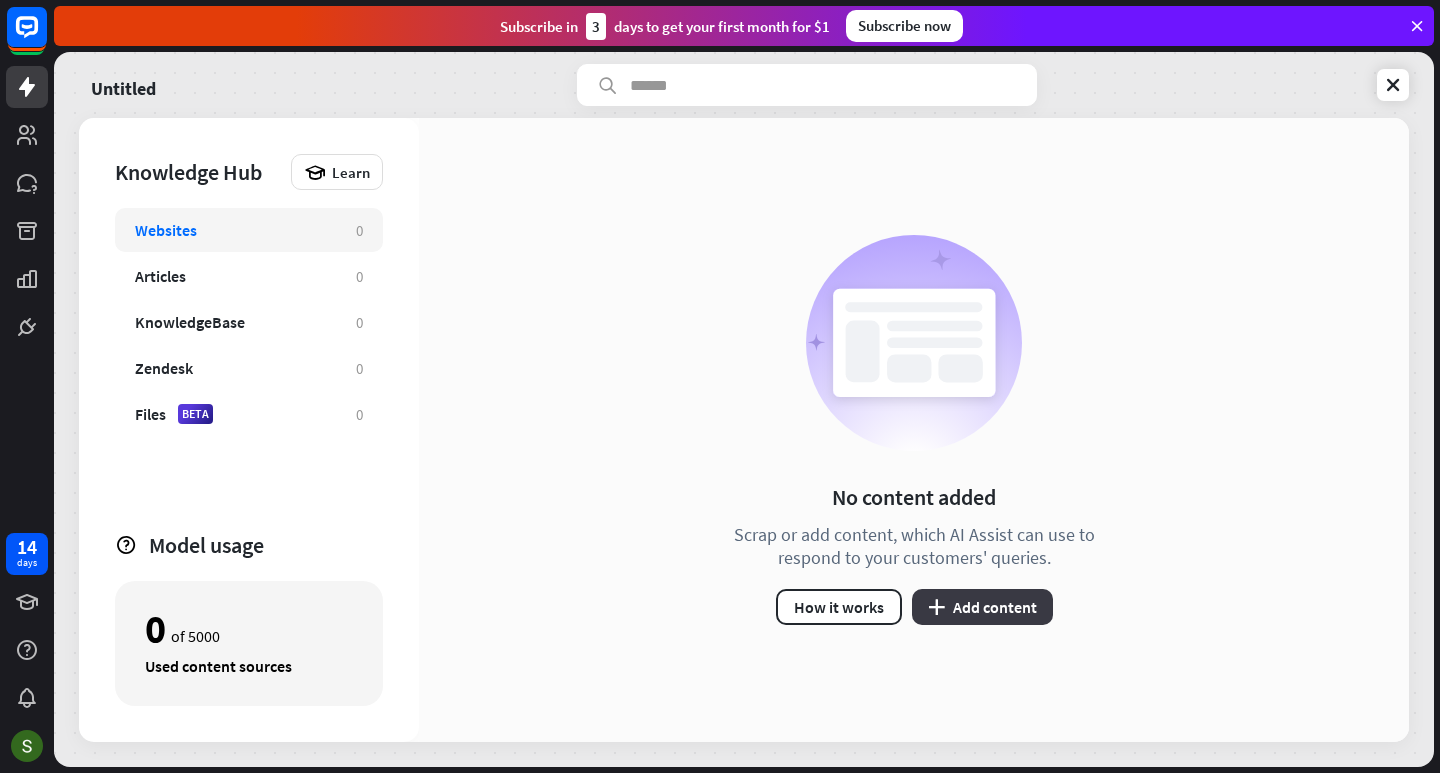 click on "plus
Add content" at bounding box center [982, 607] 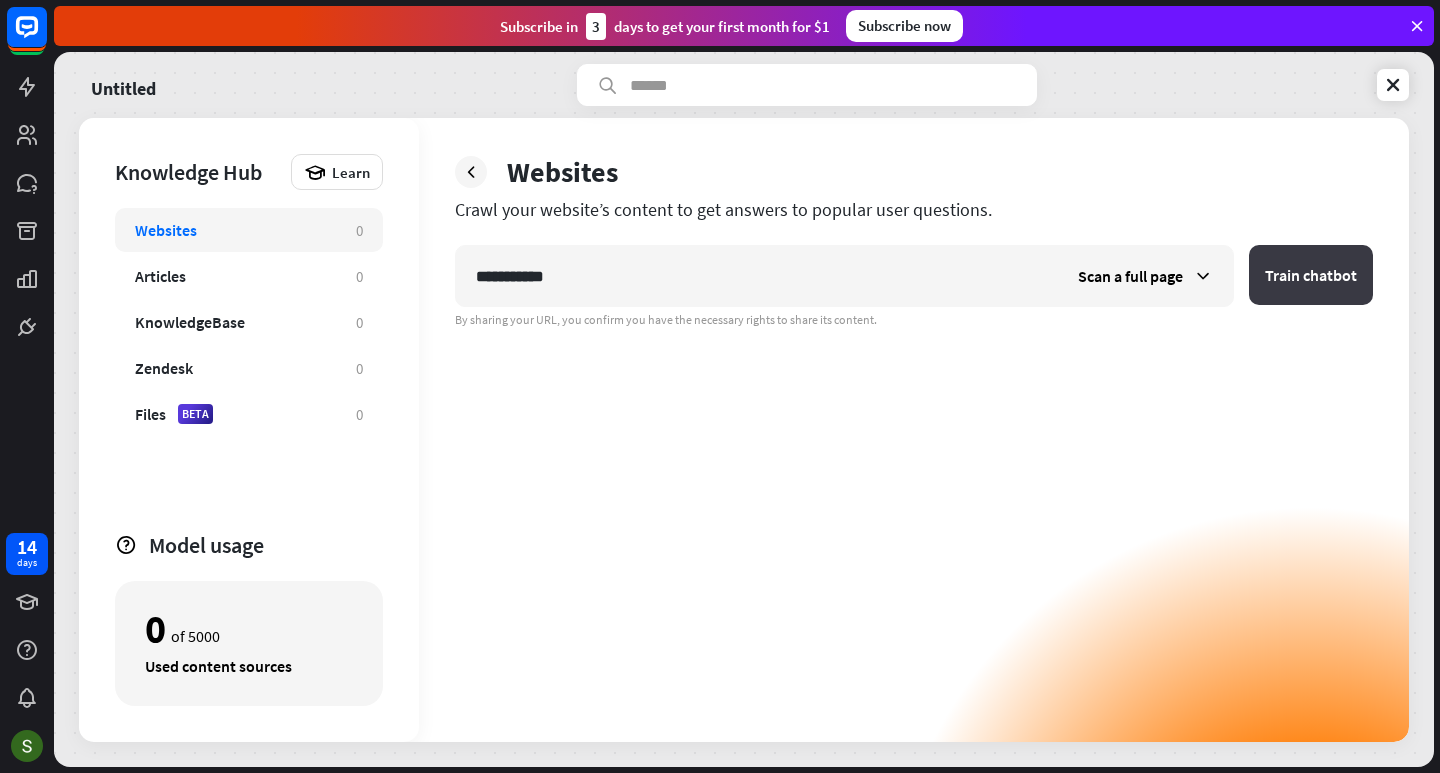 type on "**********" 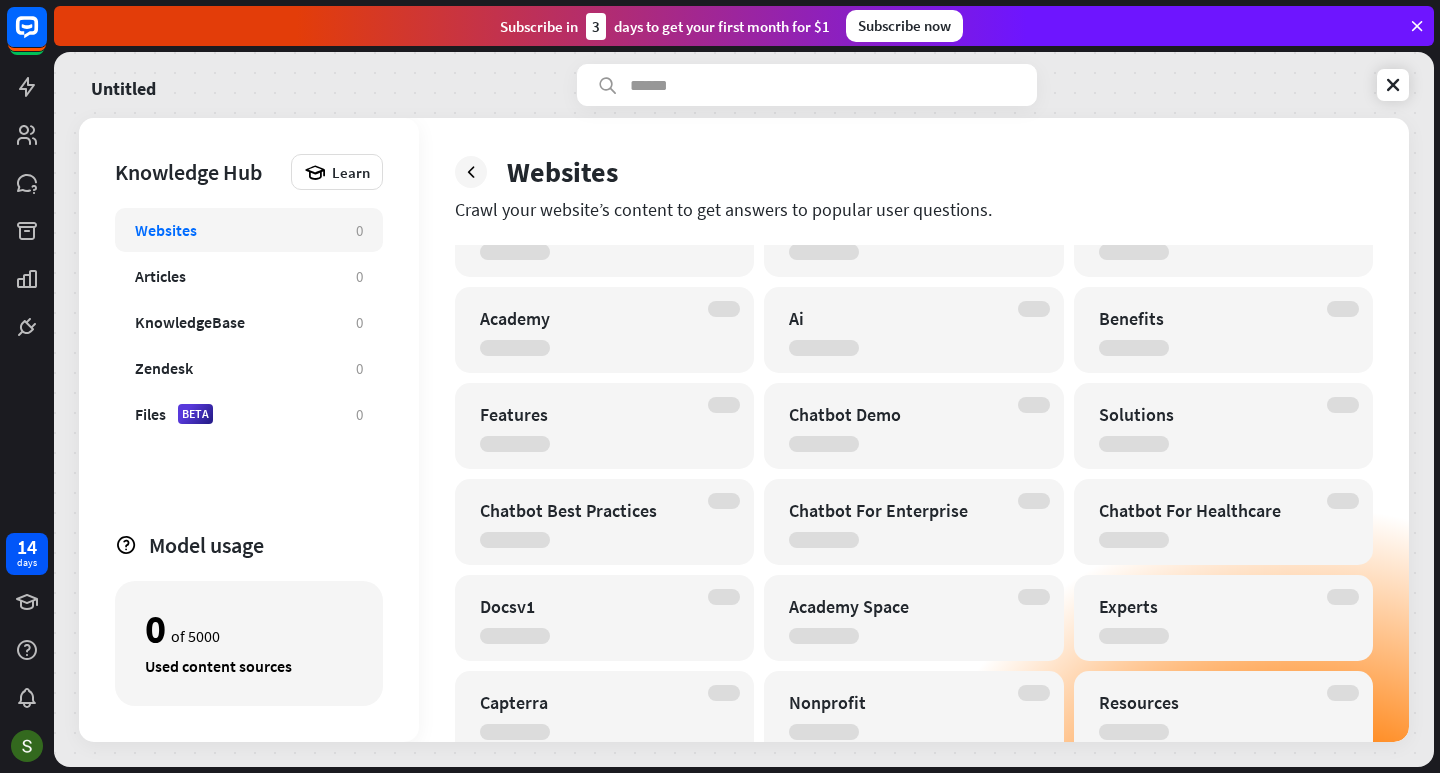 scroll, scrollTop: 0, scrollLeft: 0, axis: both 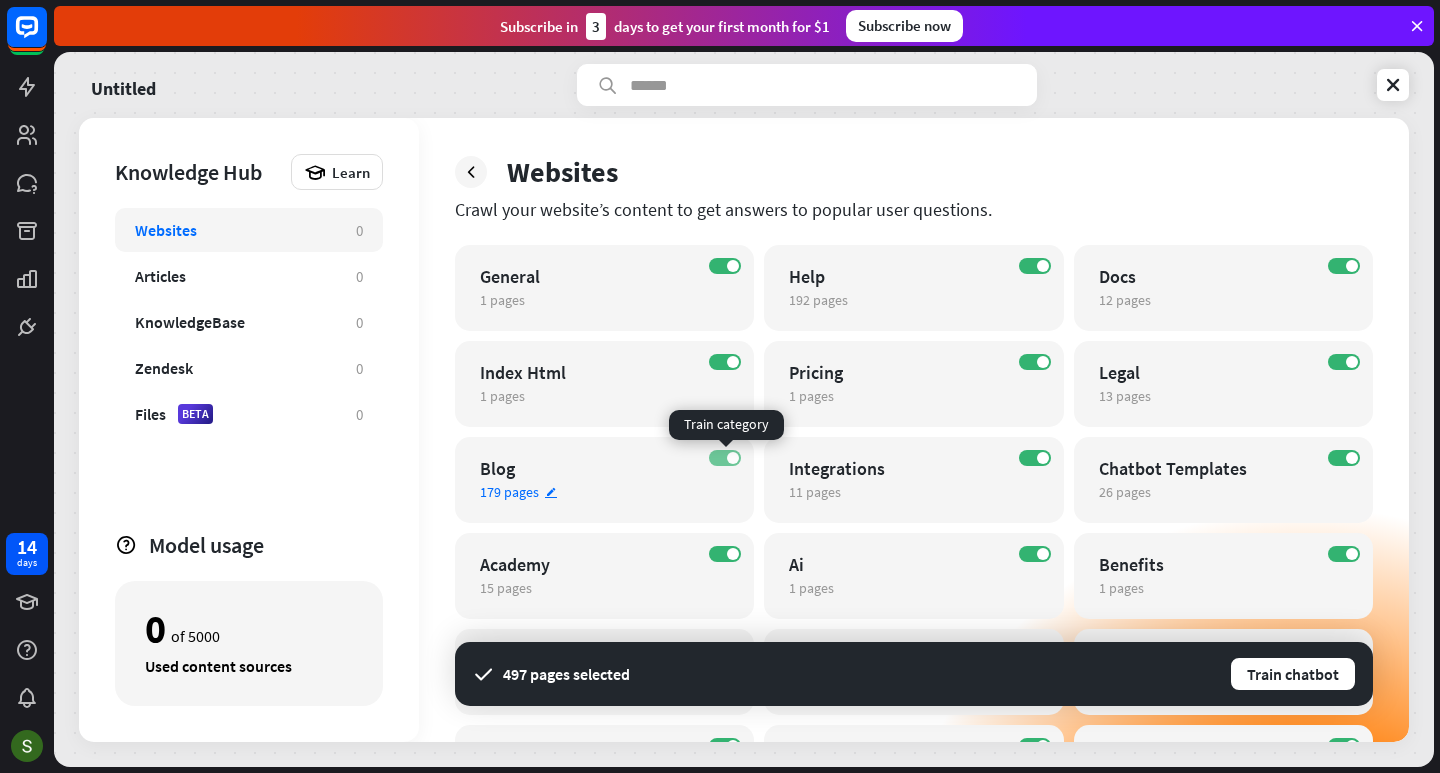 click at bounding box center (733, 458) 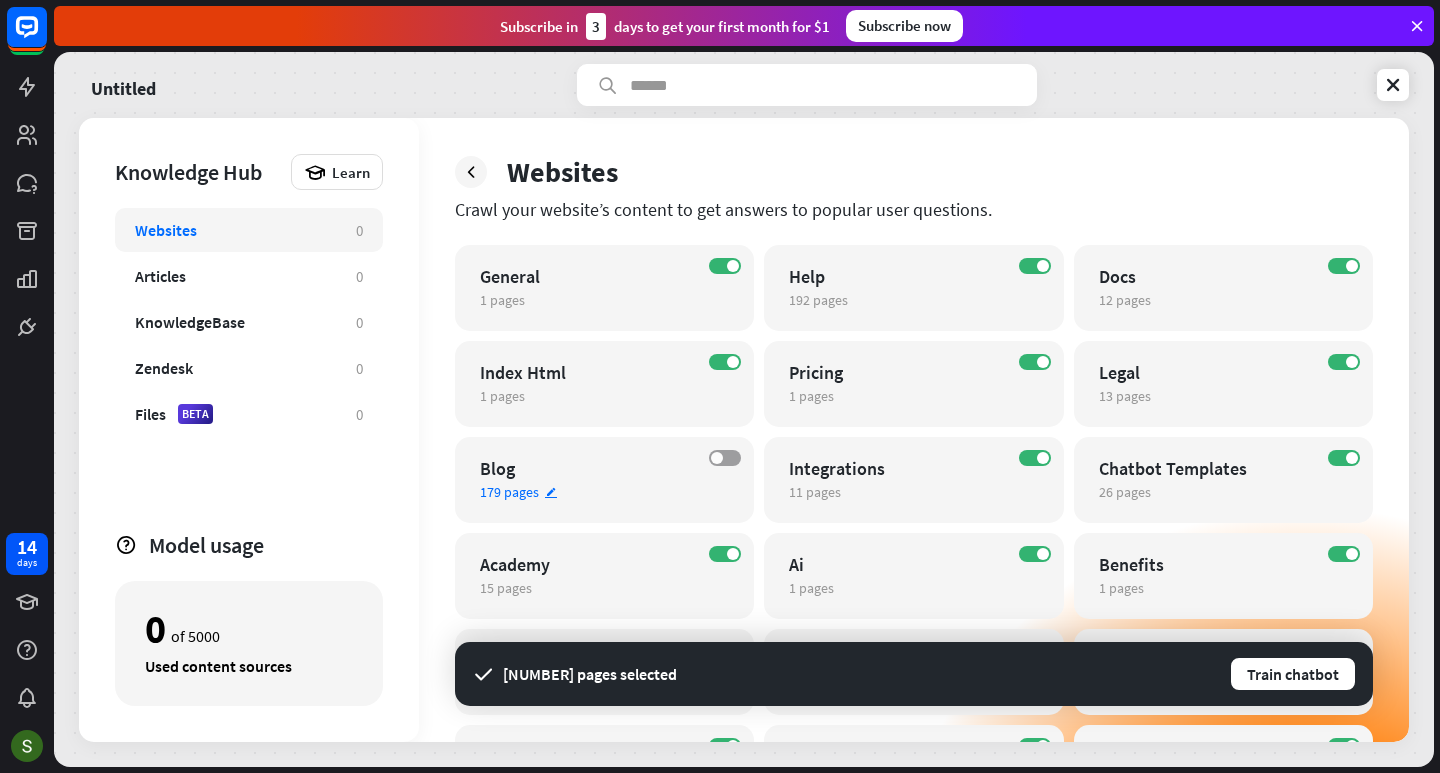 click on "OFF" at bounding box center (725, 458) 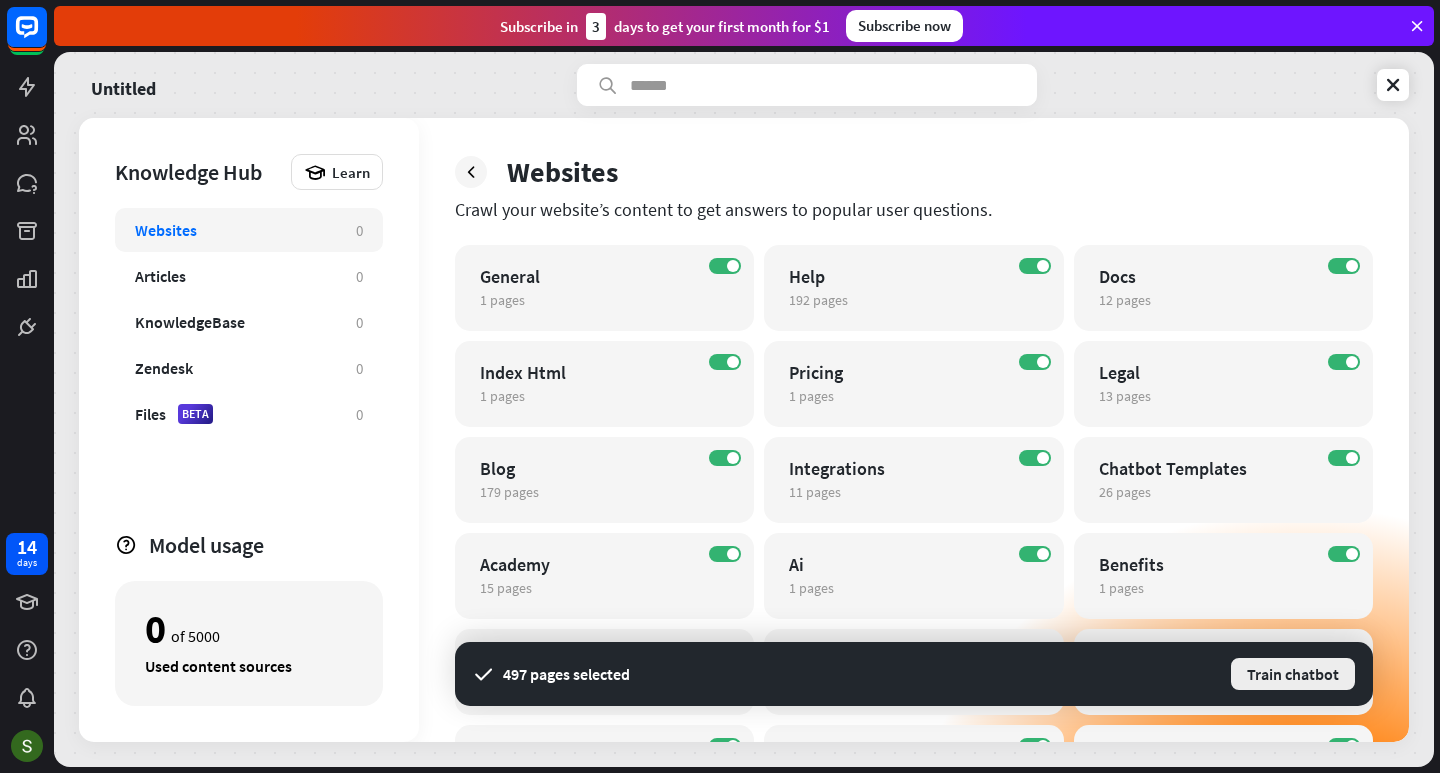 click on "Train chatbot" at bounding box center (1293, 674) 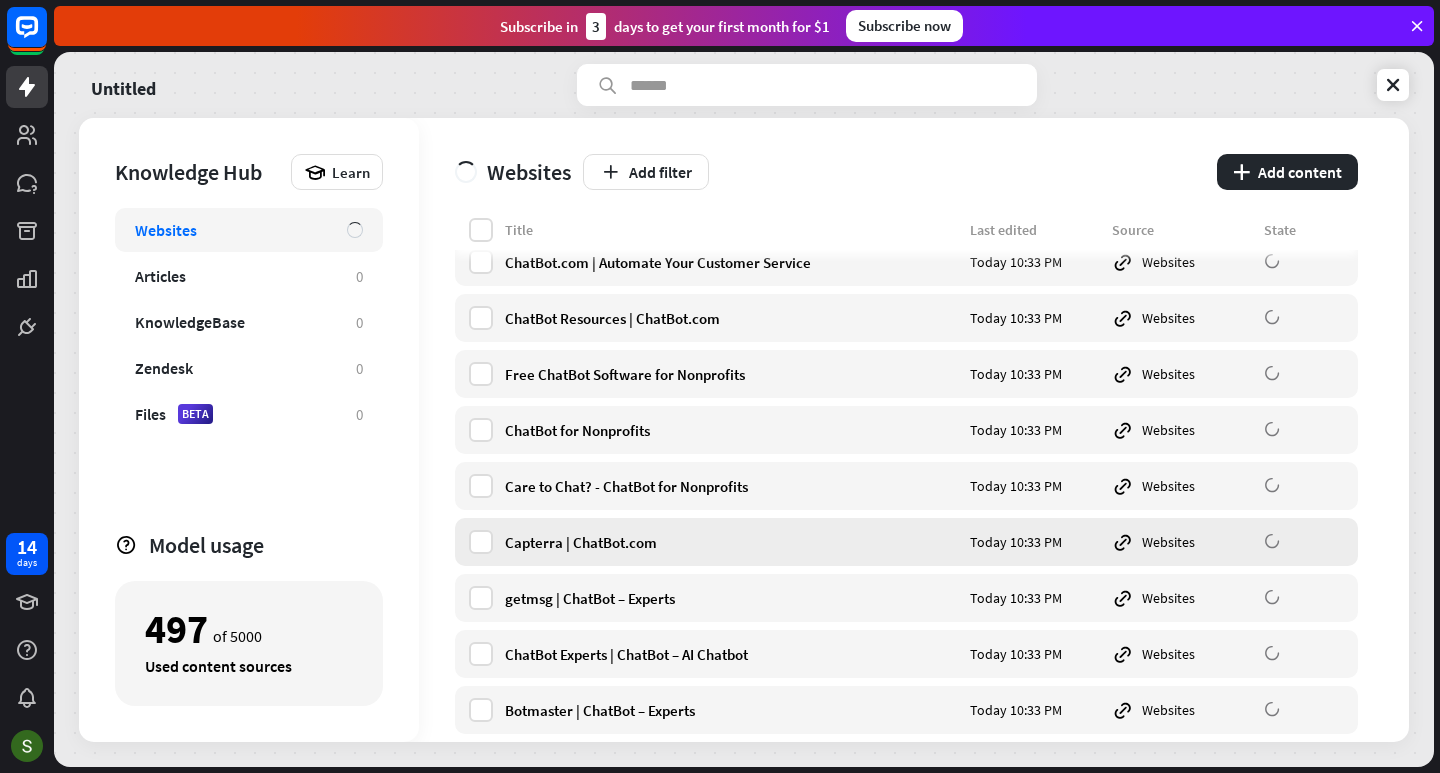 scroll, scrollTop: 0, scrollLeft: 0, axis: both 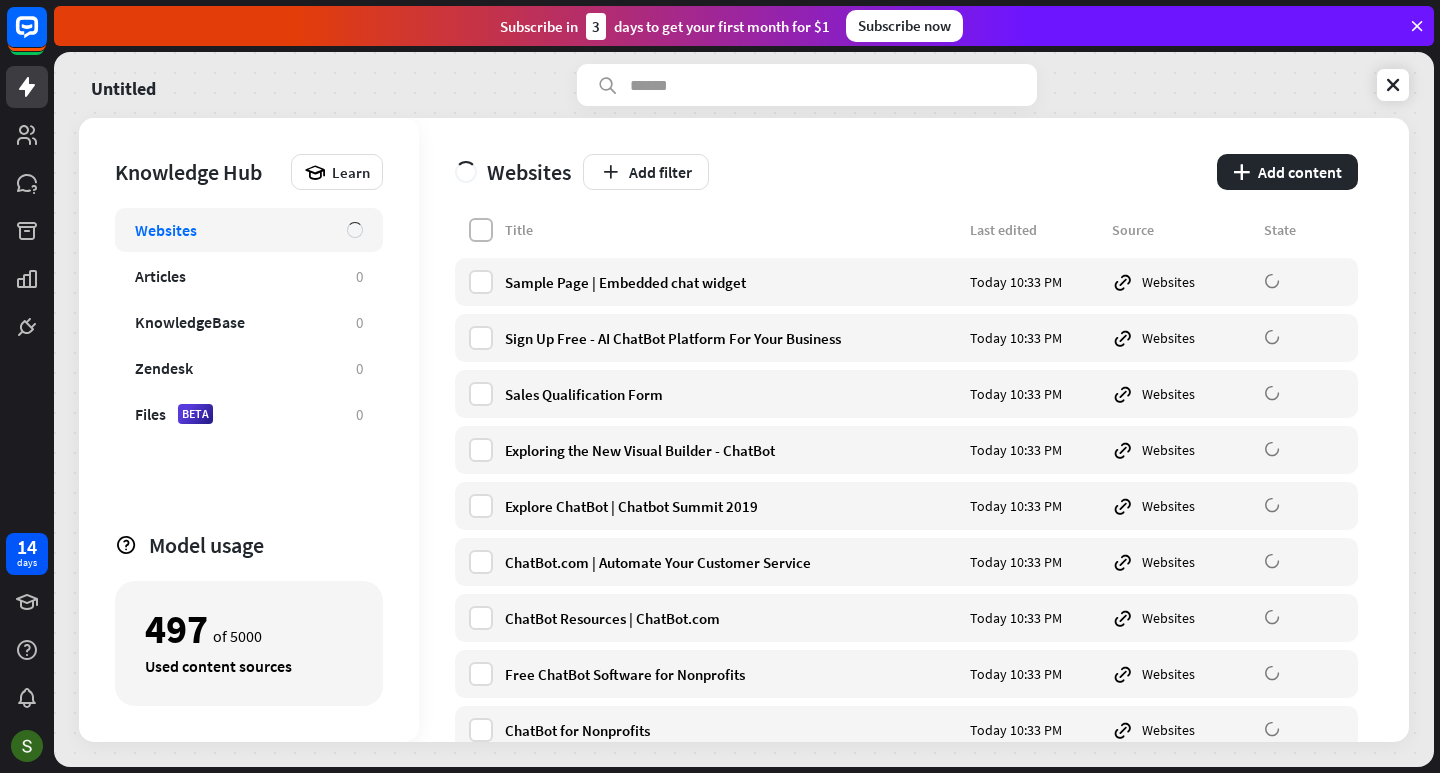 click at bounding box center (481, 230) 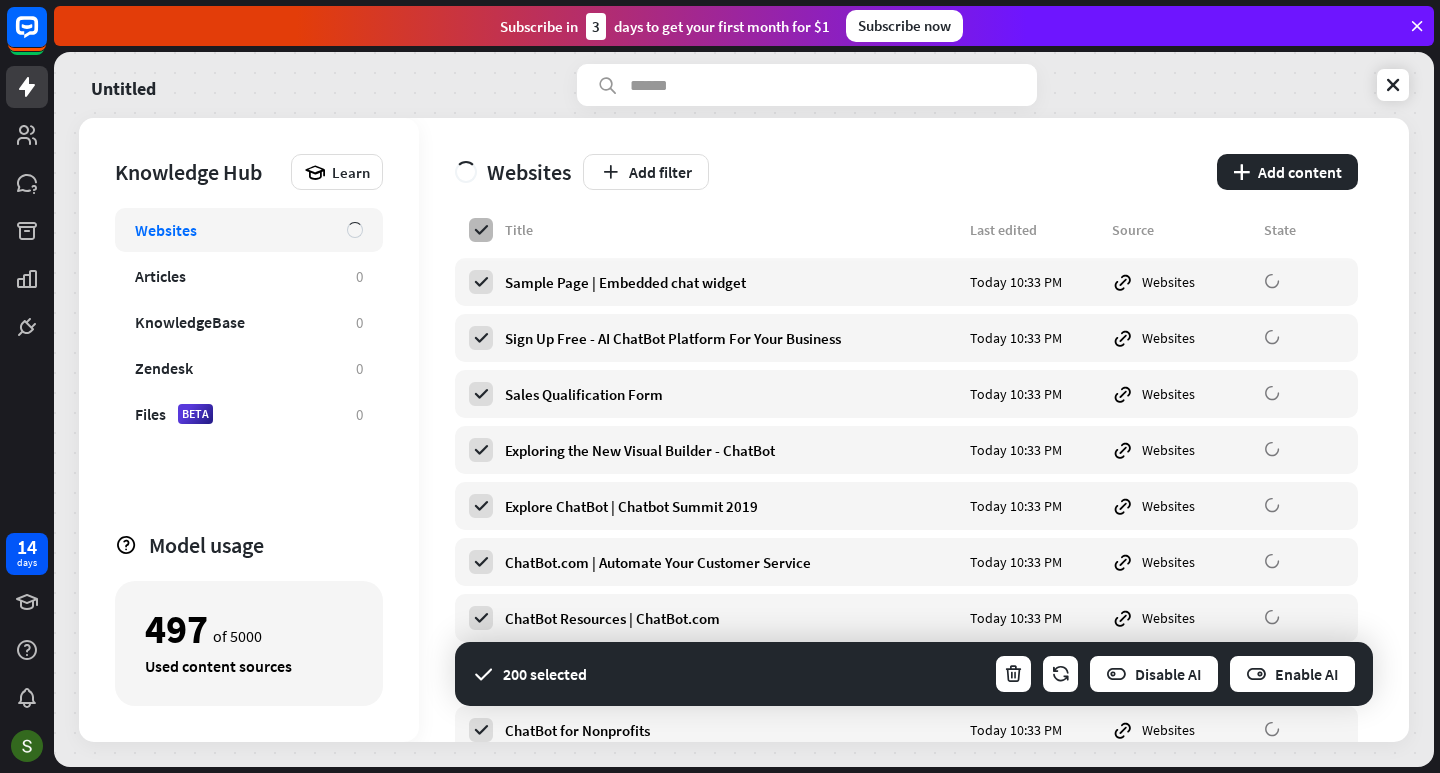click at bounding box center [481, 230] 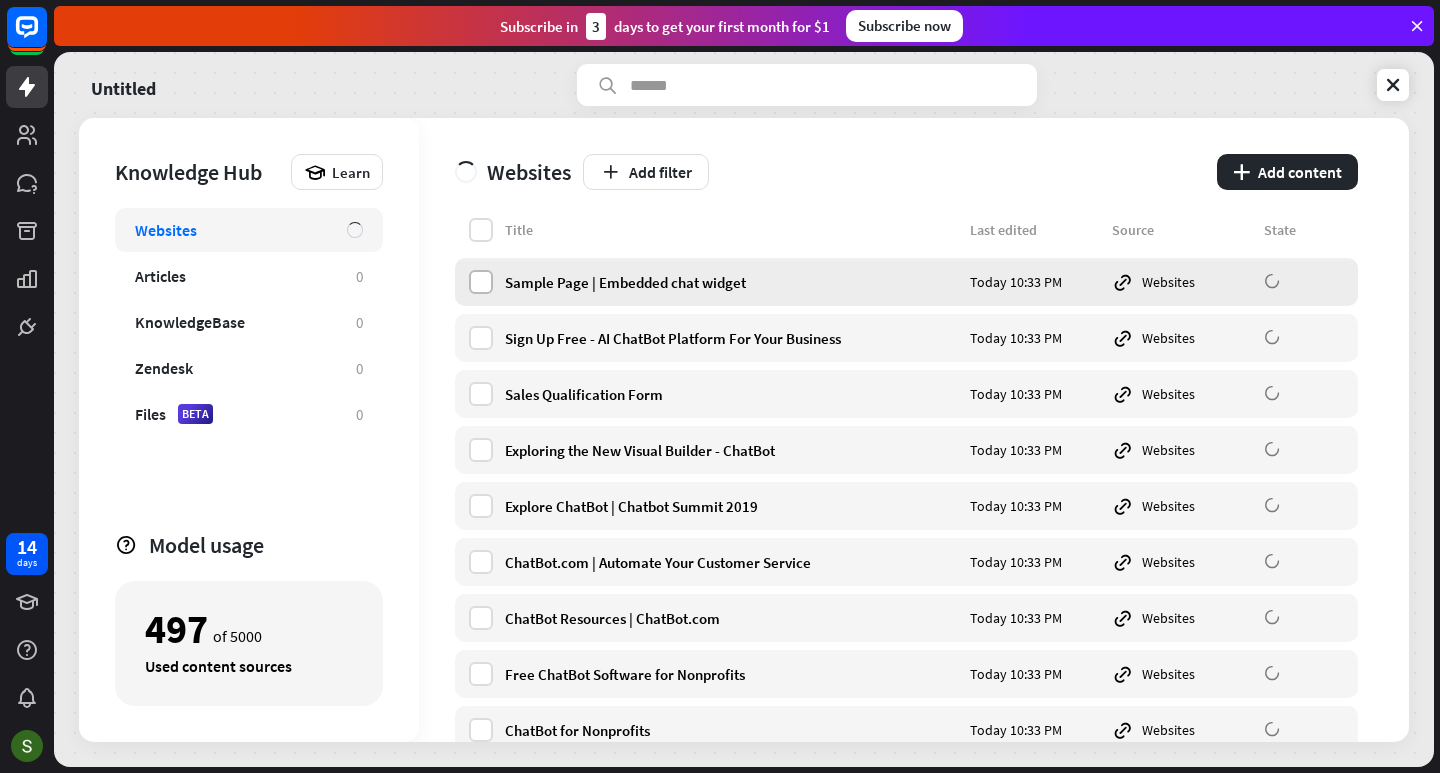 click at bounding box center [481, 282] 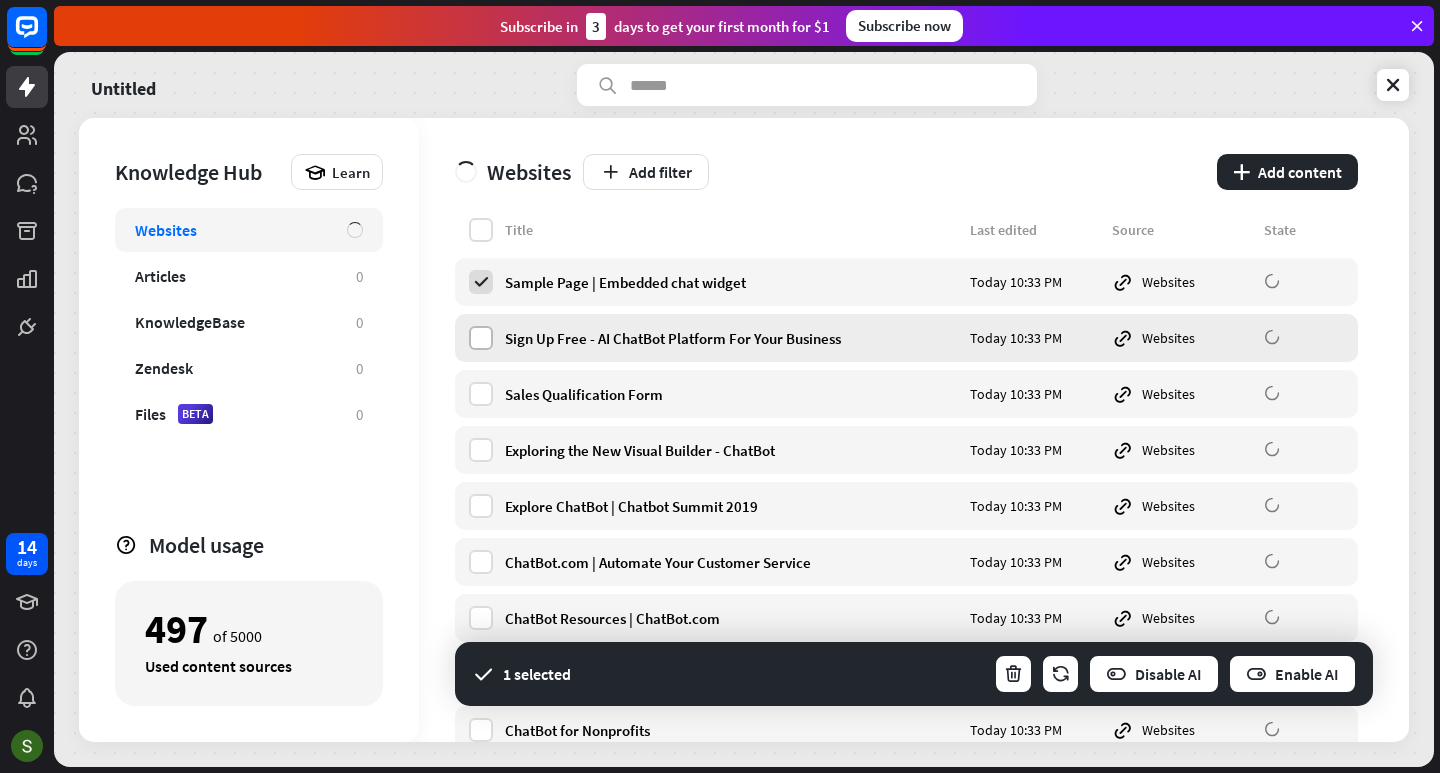 click at bounding box center [481, 338] 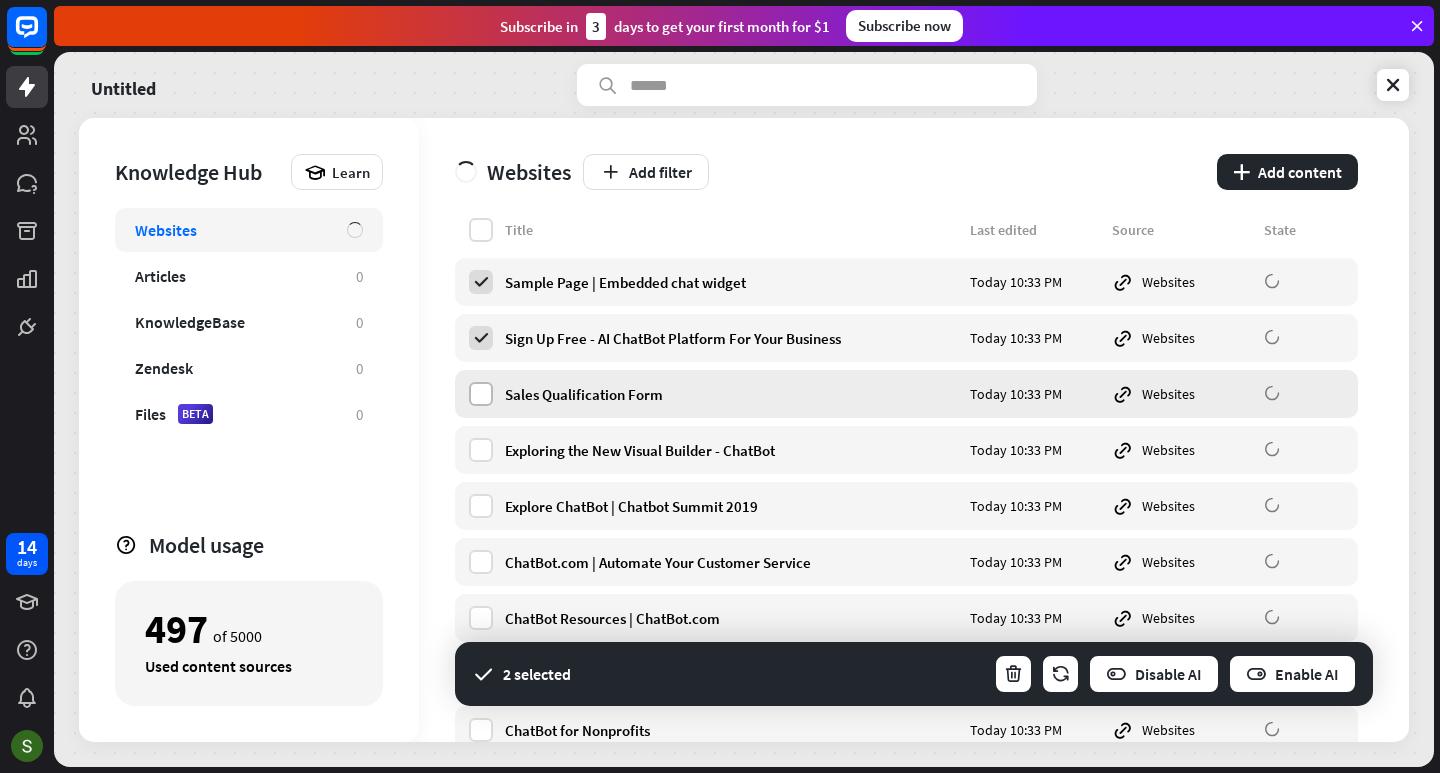 click at bounding box center (481, 394) 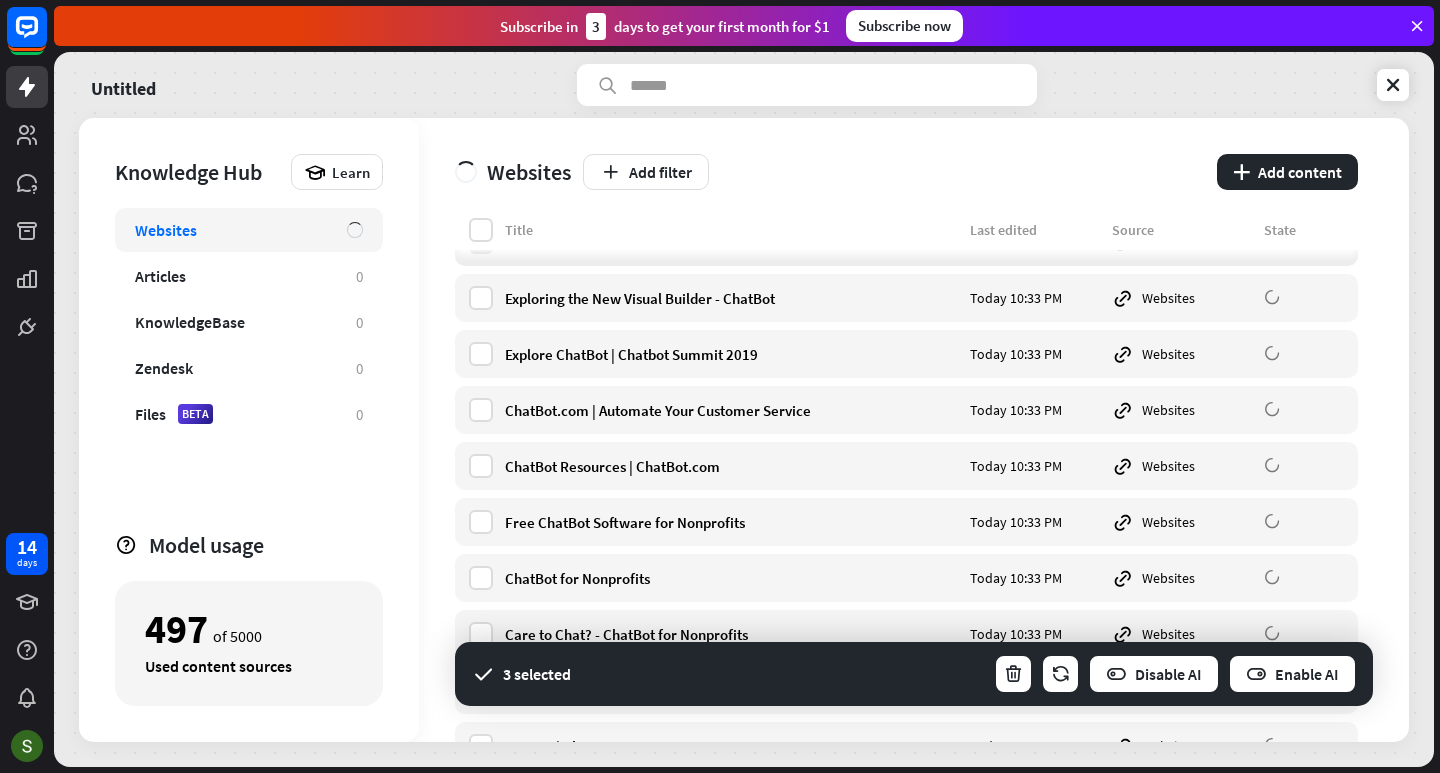 scroll, scrollTop: 200, scrollLeft: 0, axis: vertical 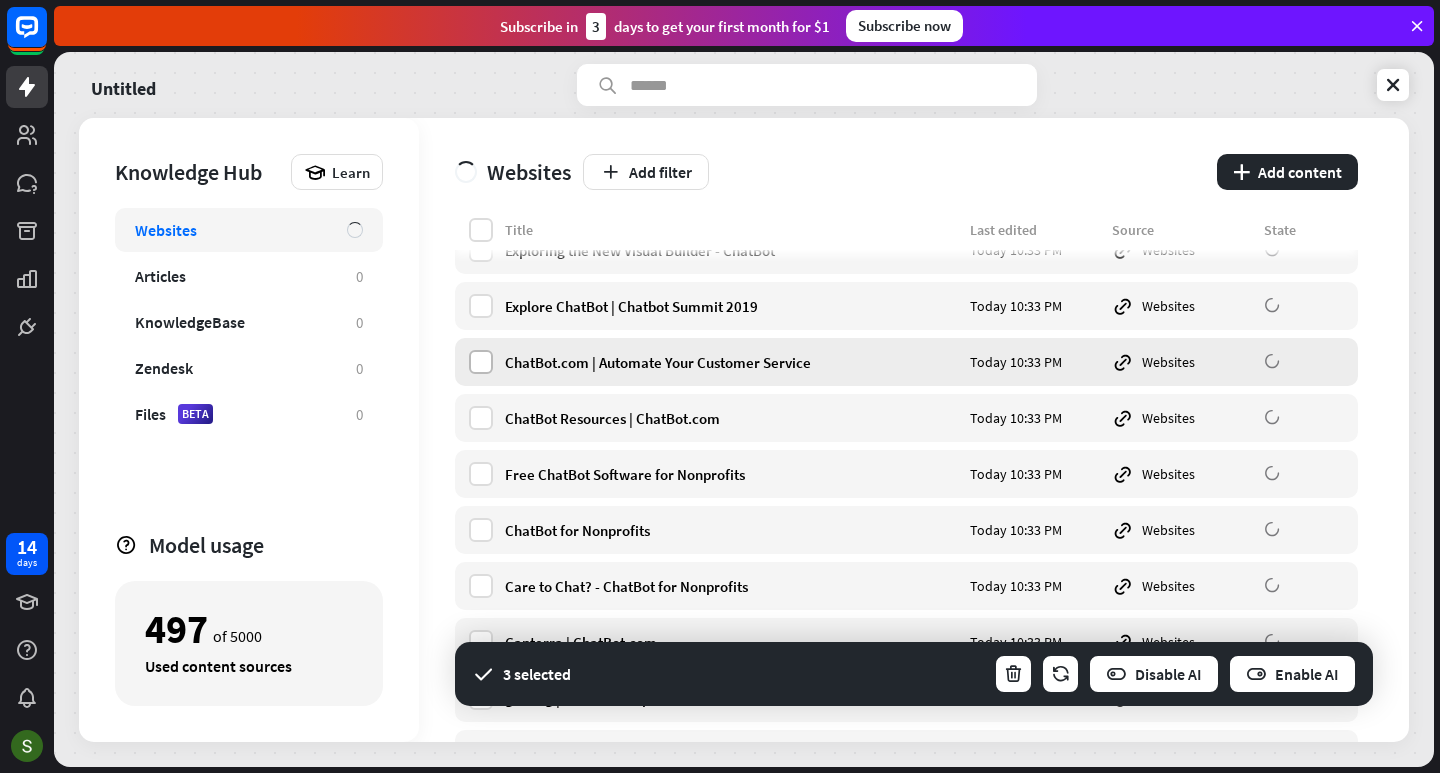 click at bounding box center [481, 362] 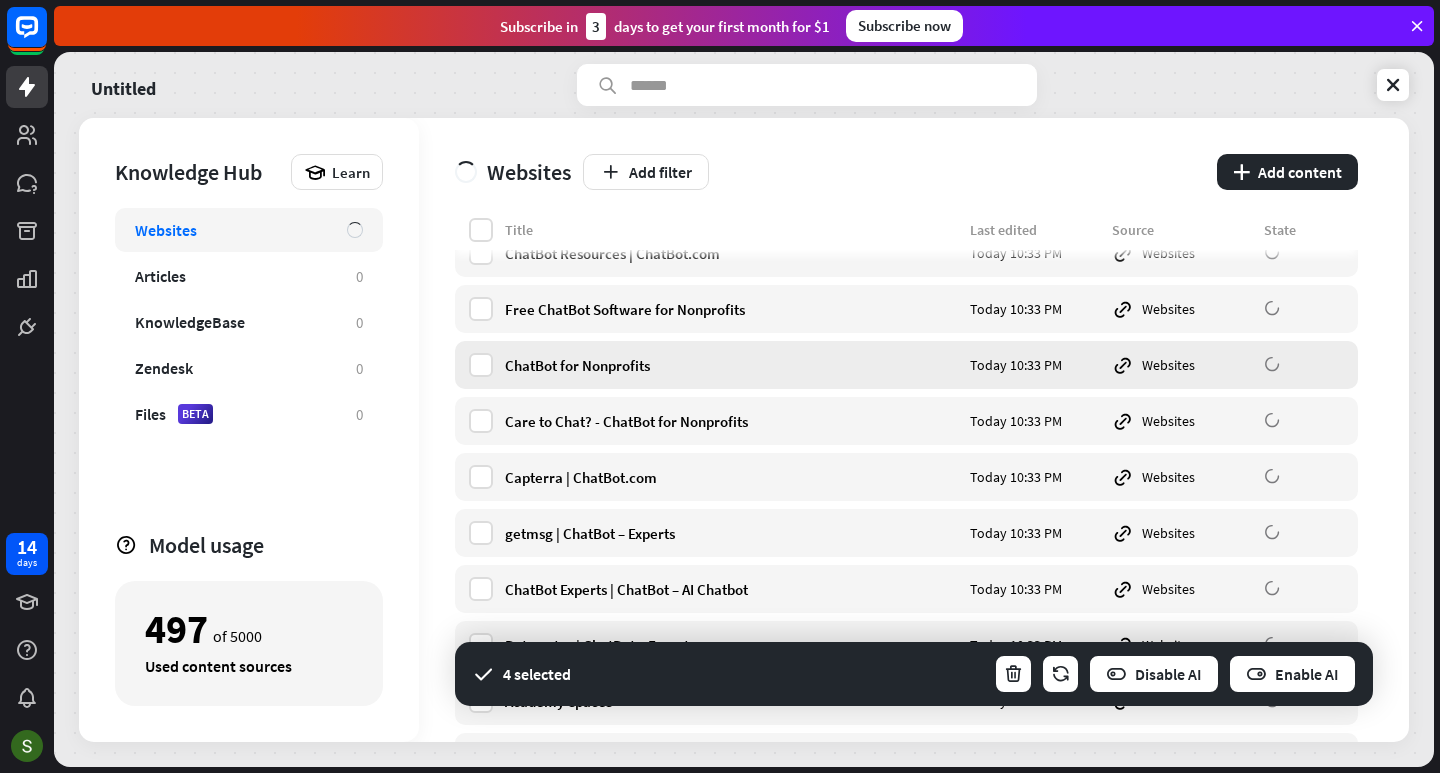 scroll, scrollTop: 400, scrollLeft: 0, axis: vertical 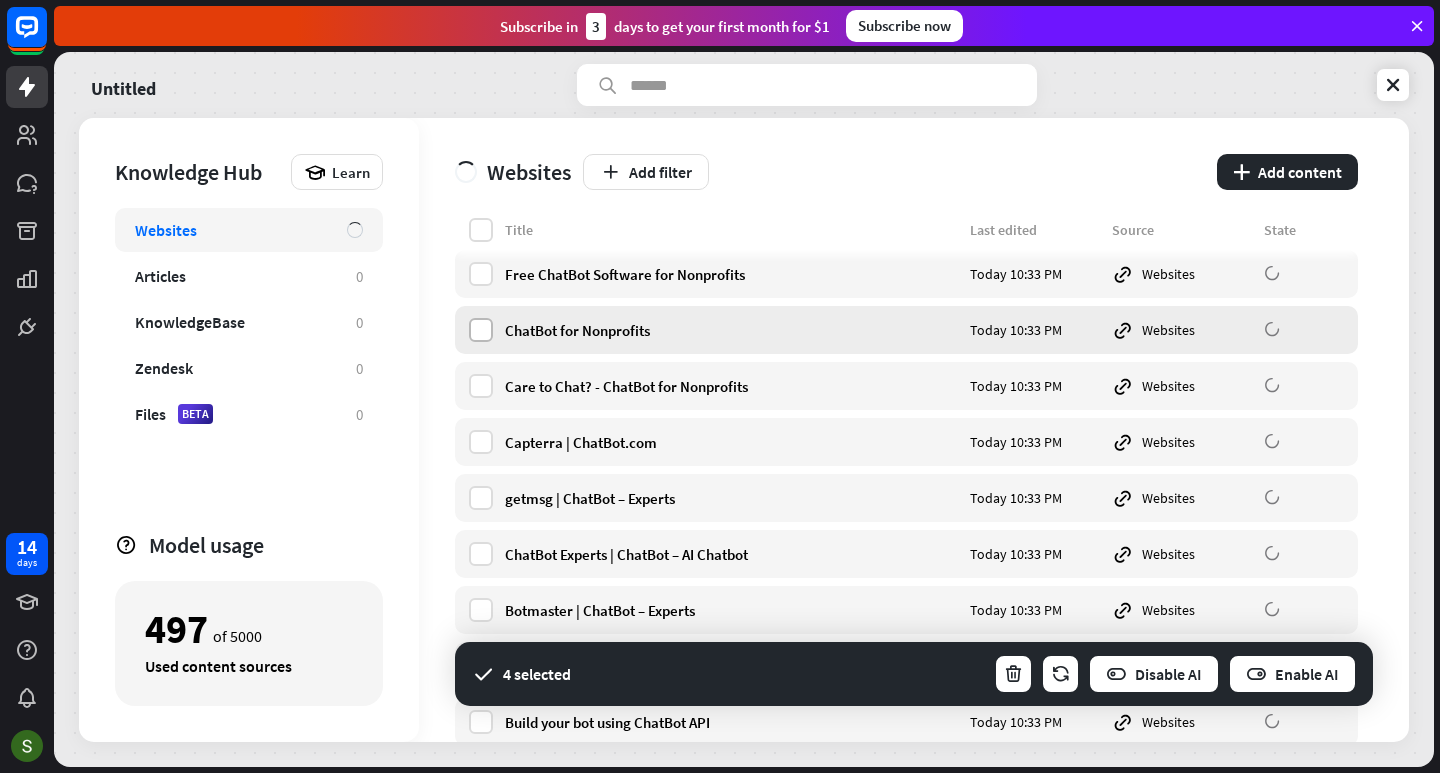 click at bounding box center [481, 330] 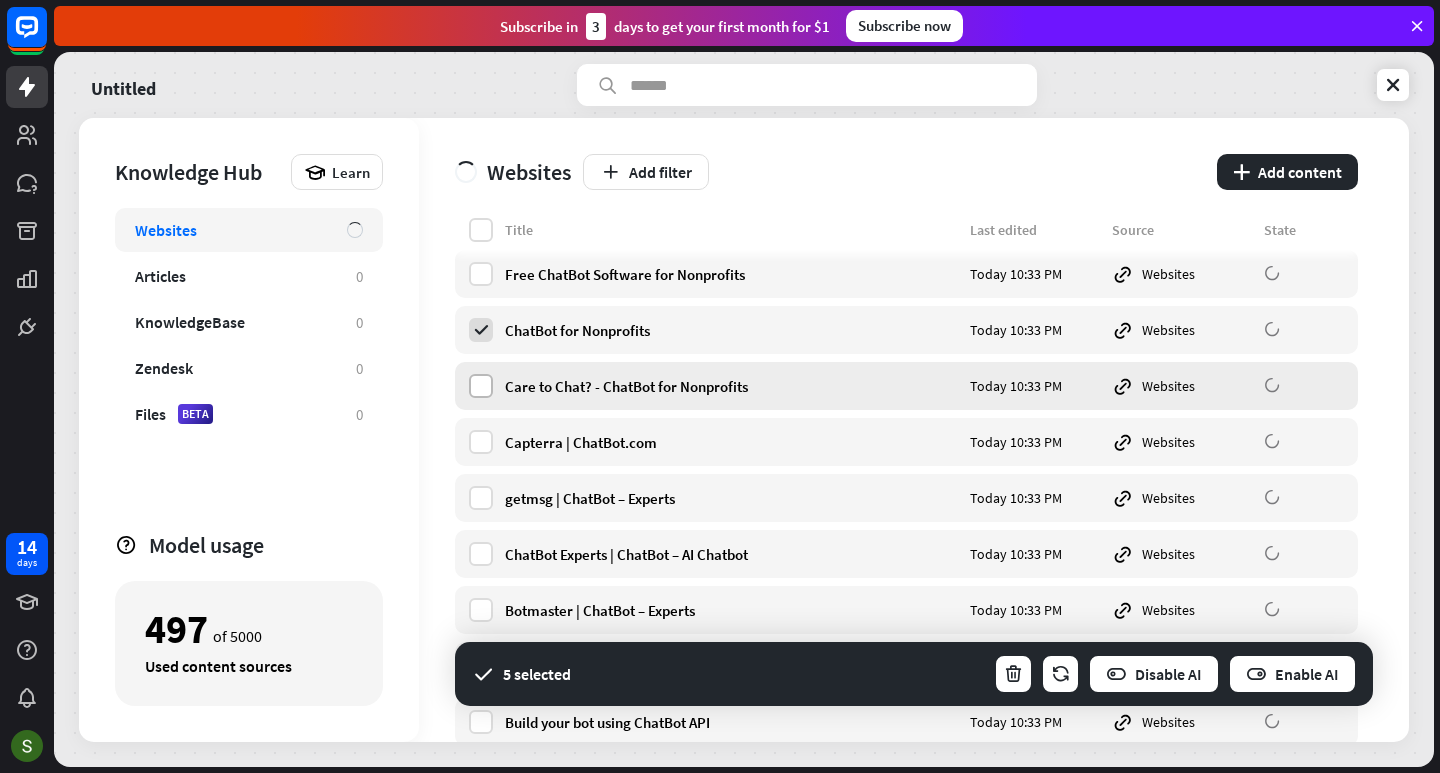 click at bounding box center [481, 386] 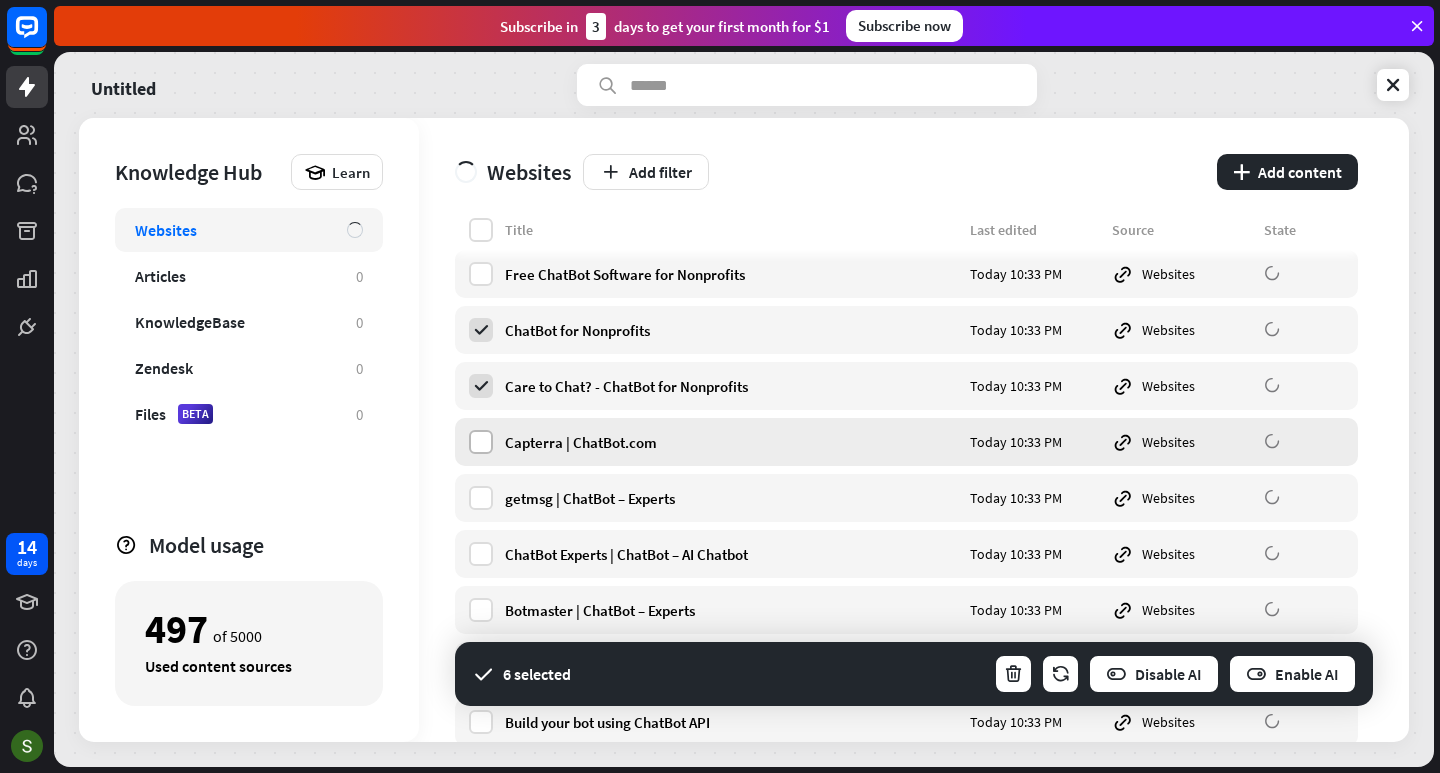 click at bounding box center [481, 442] 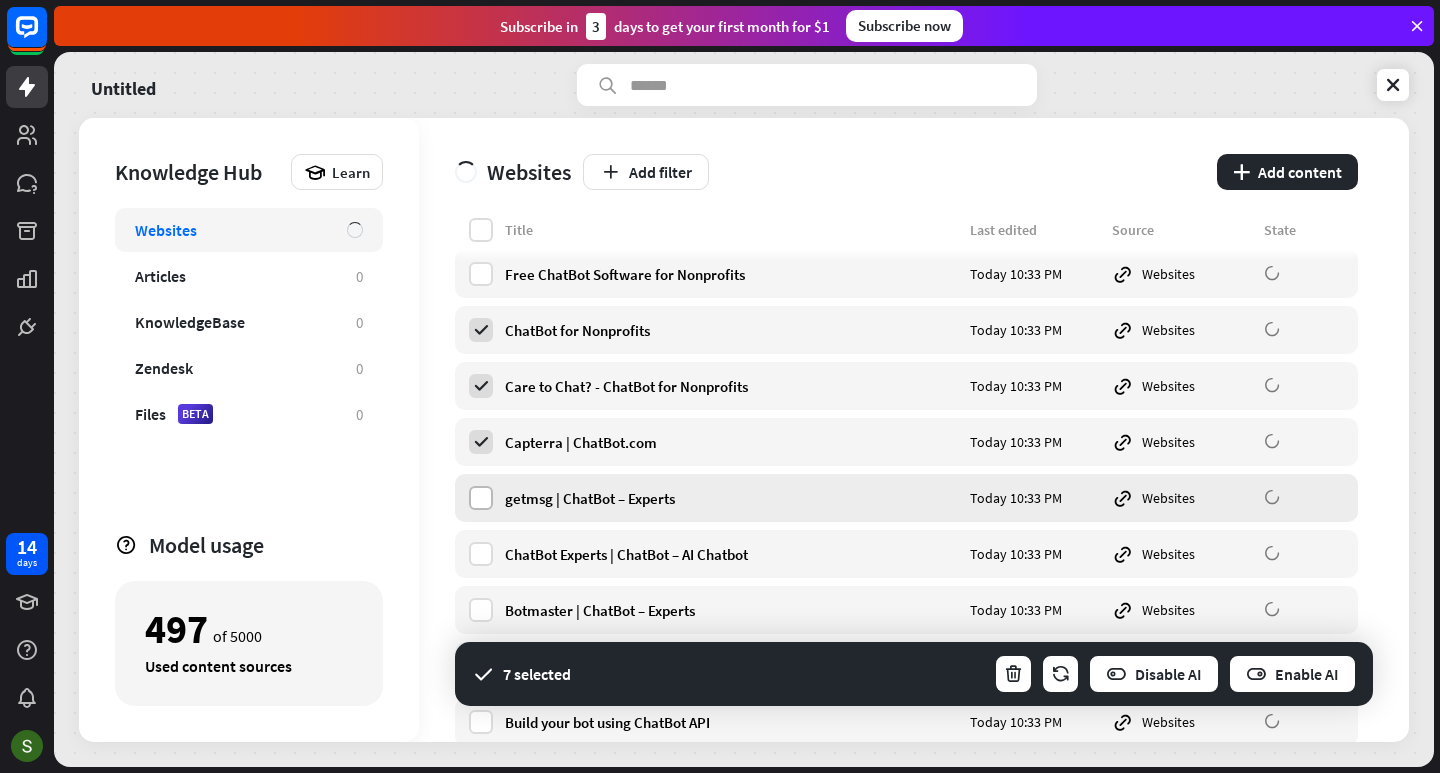 click at bounding box center (481, 498) 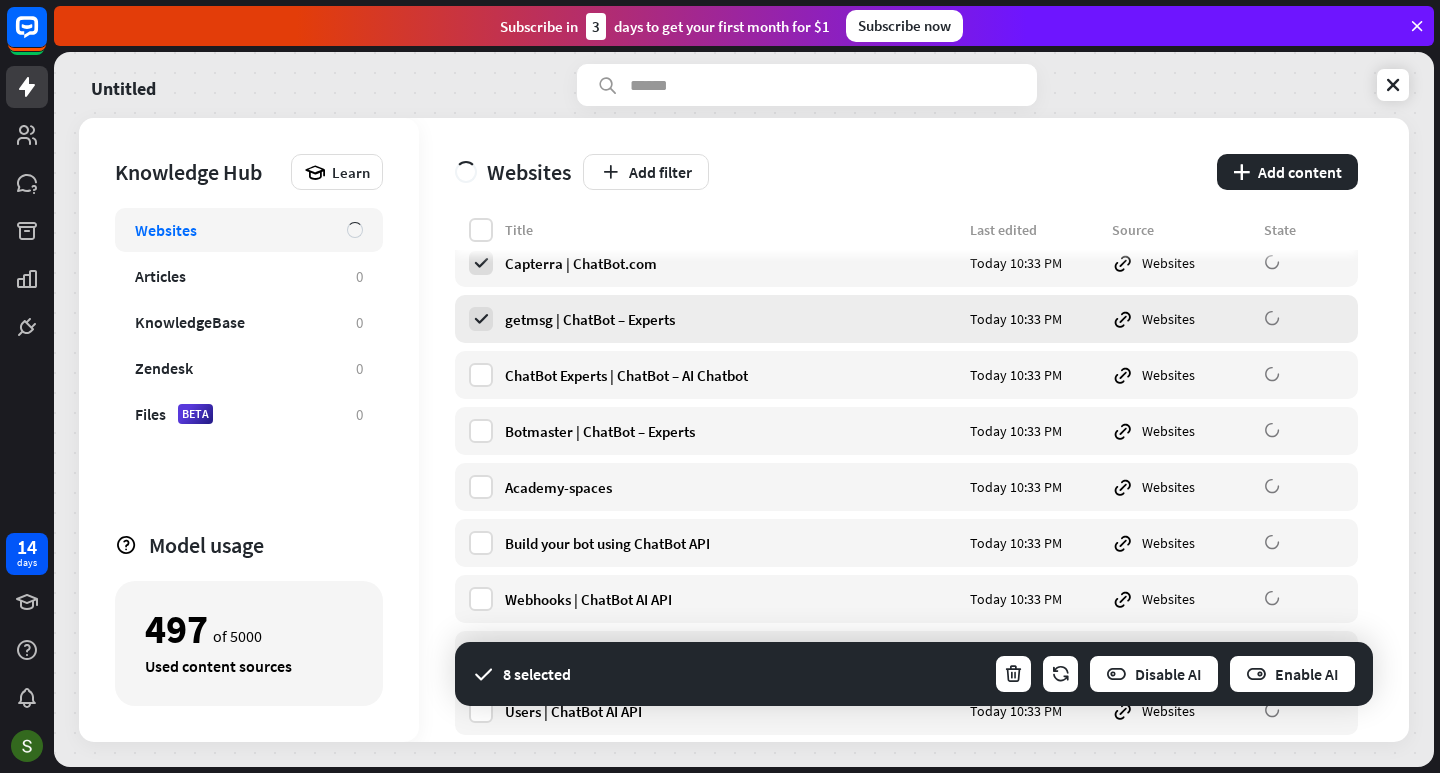 scroll, scrollTop: 600, scrollLeft: 0, axis: vertical 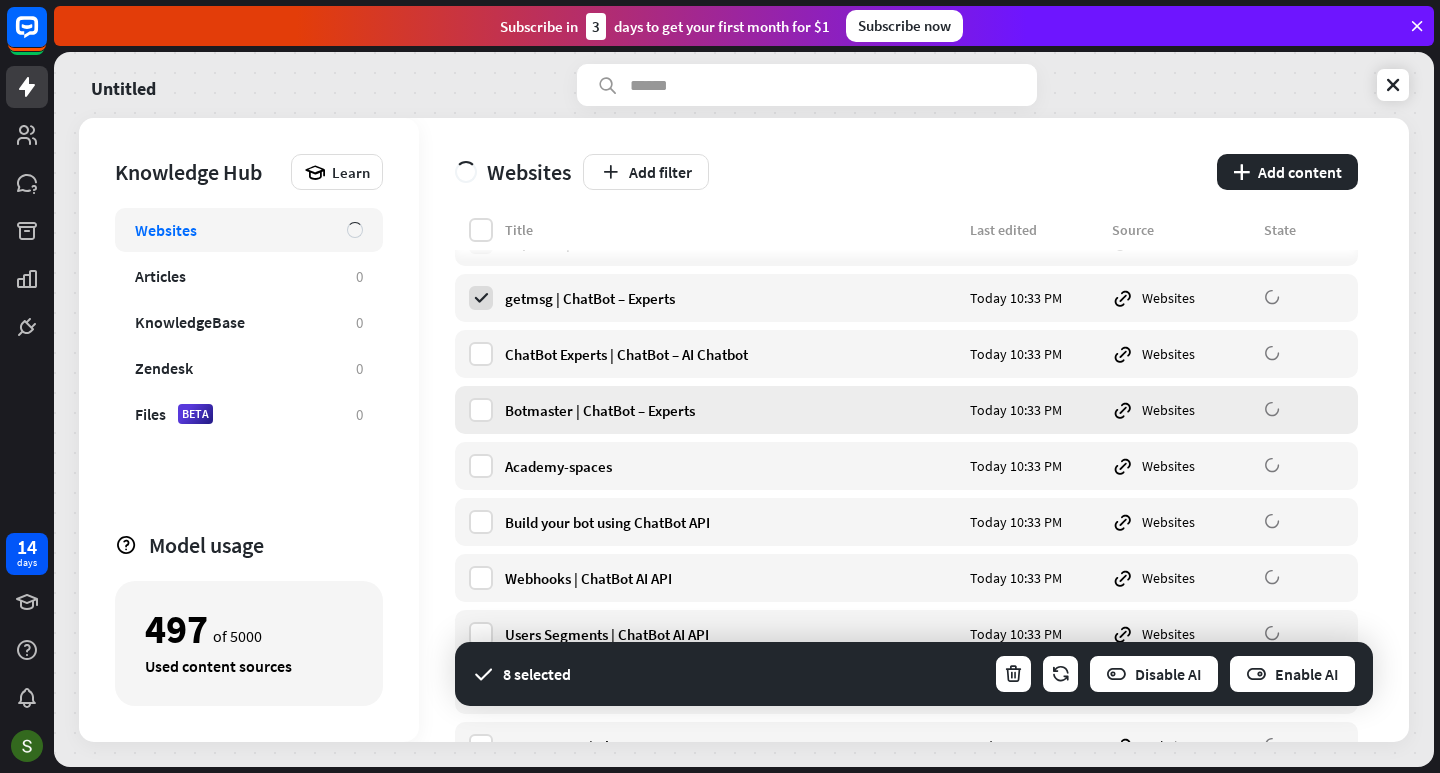 drag, startPoint x: 490, startPoint y: 410, endPoint x: 479, endPoint y: 427, distance: 20.248457 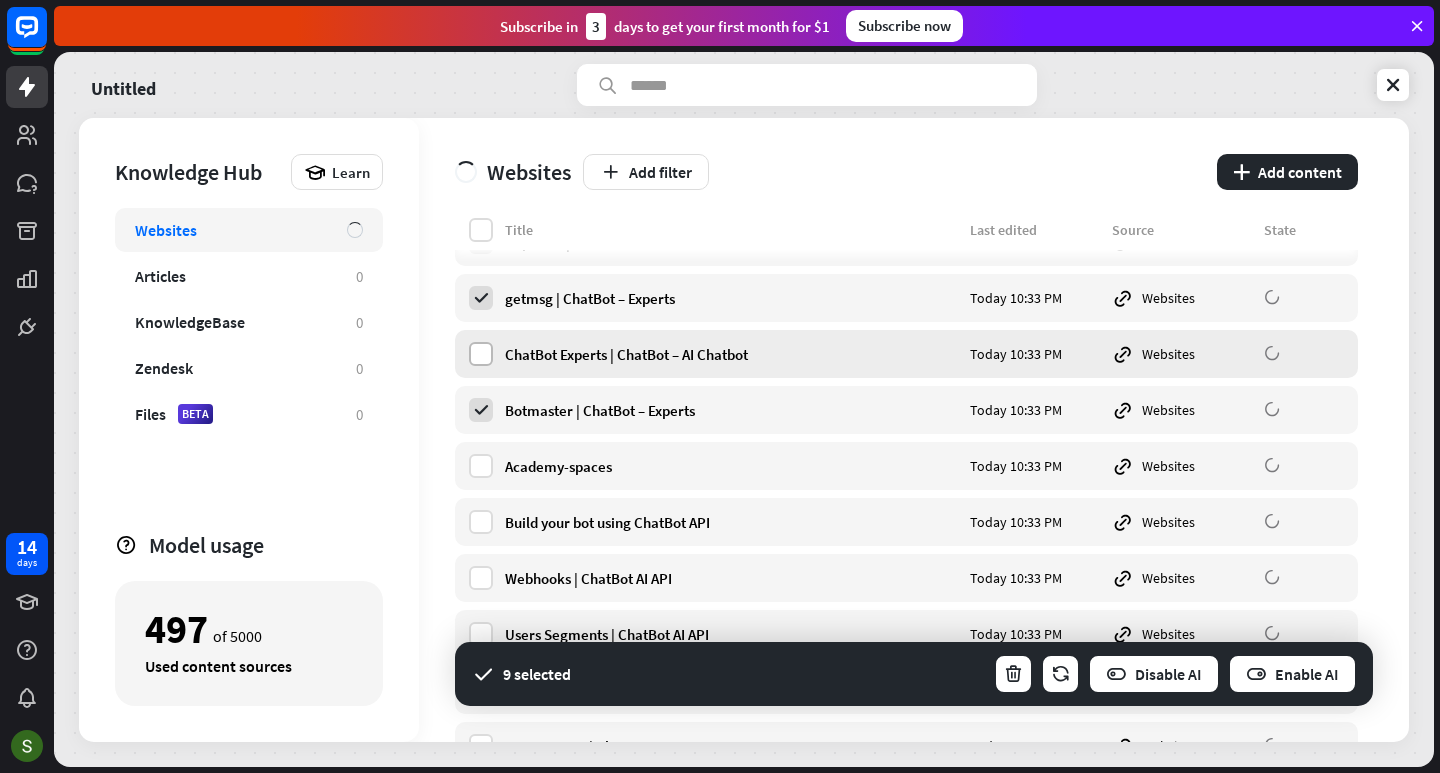 click at bounding box center (481, 354) 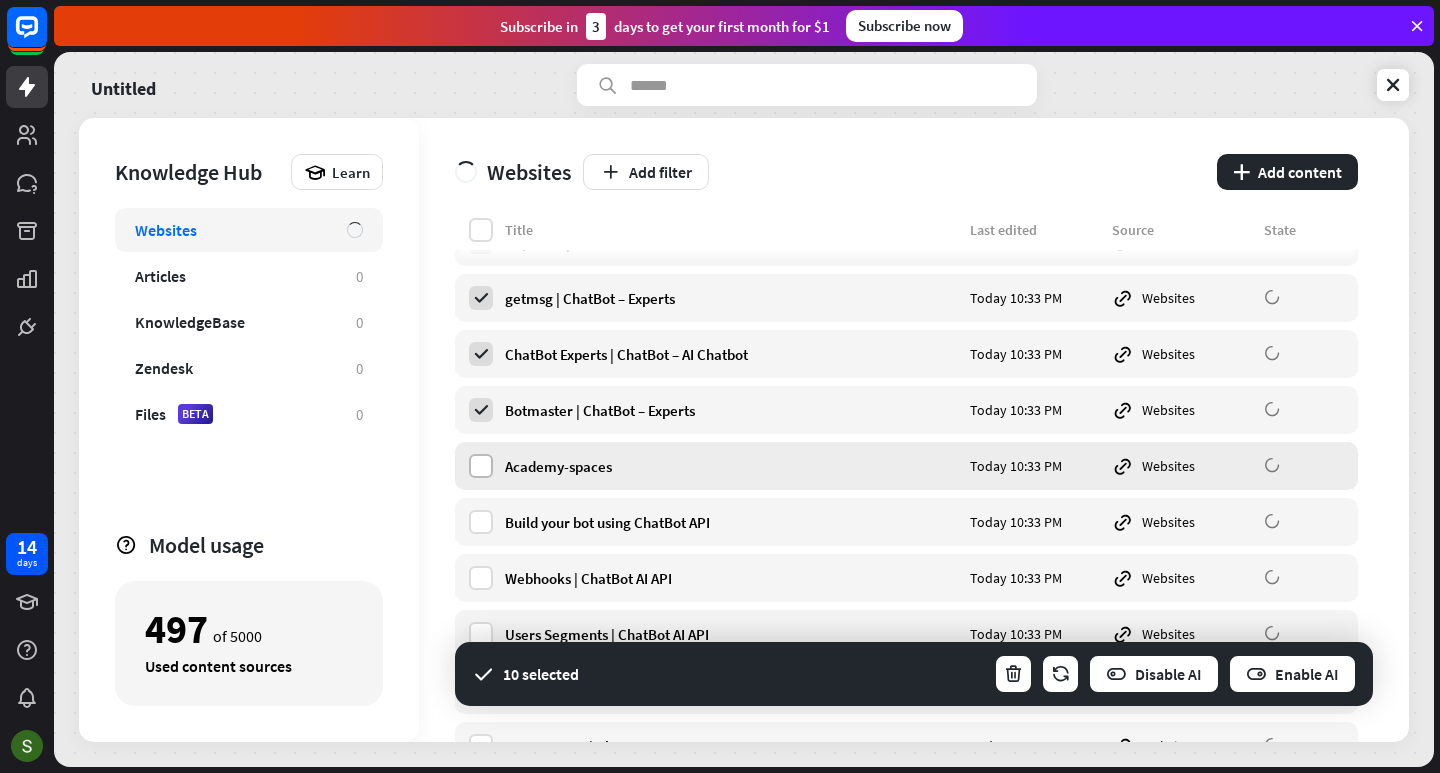 click at bounding box center (481, 466) 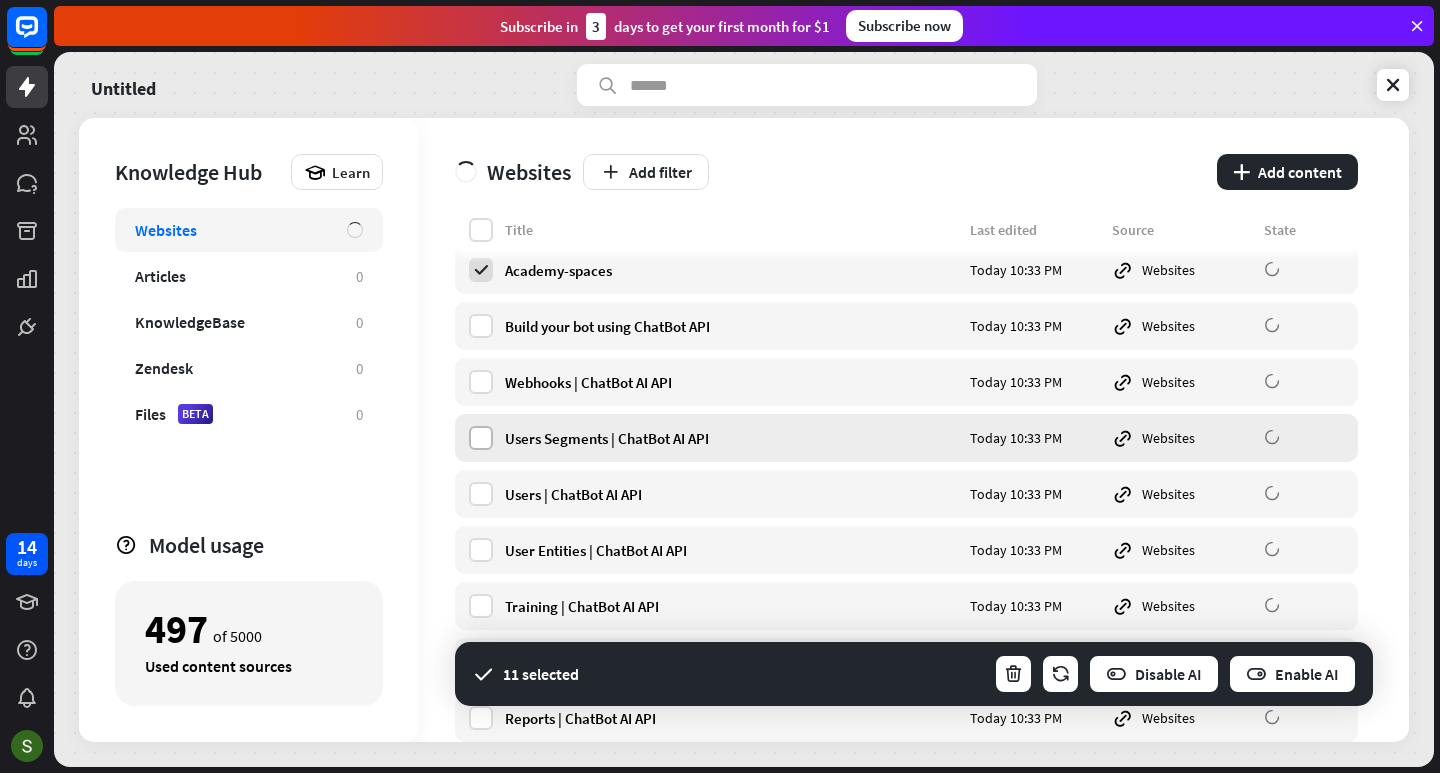 scroll, scrollTop: 800, scrollLeft: 0, axis: vertical 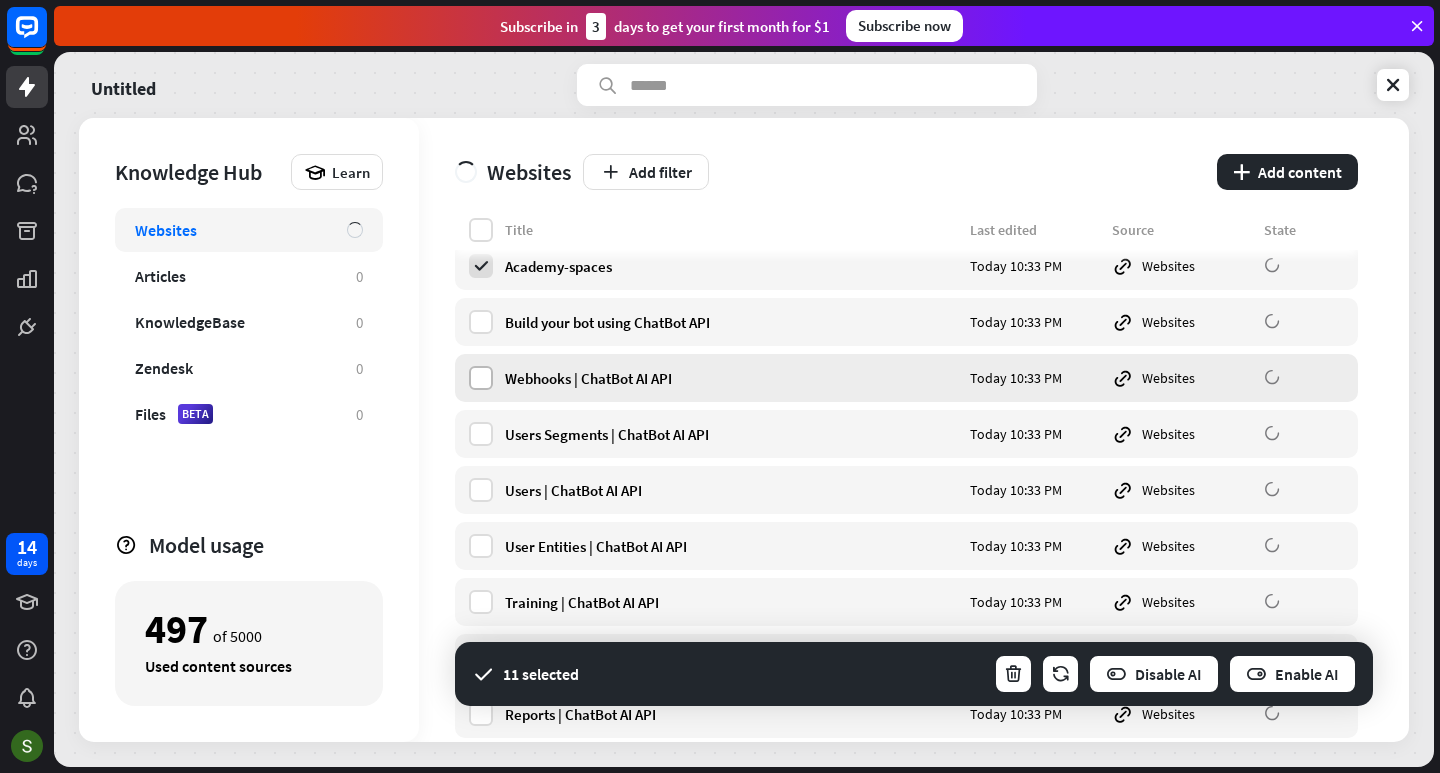 click at bounding box center (481, 378) 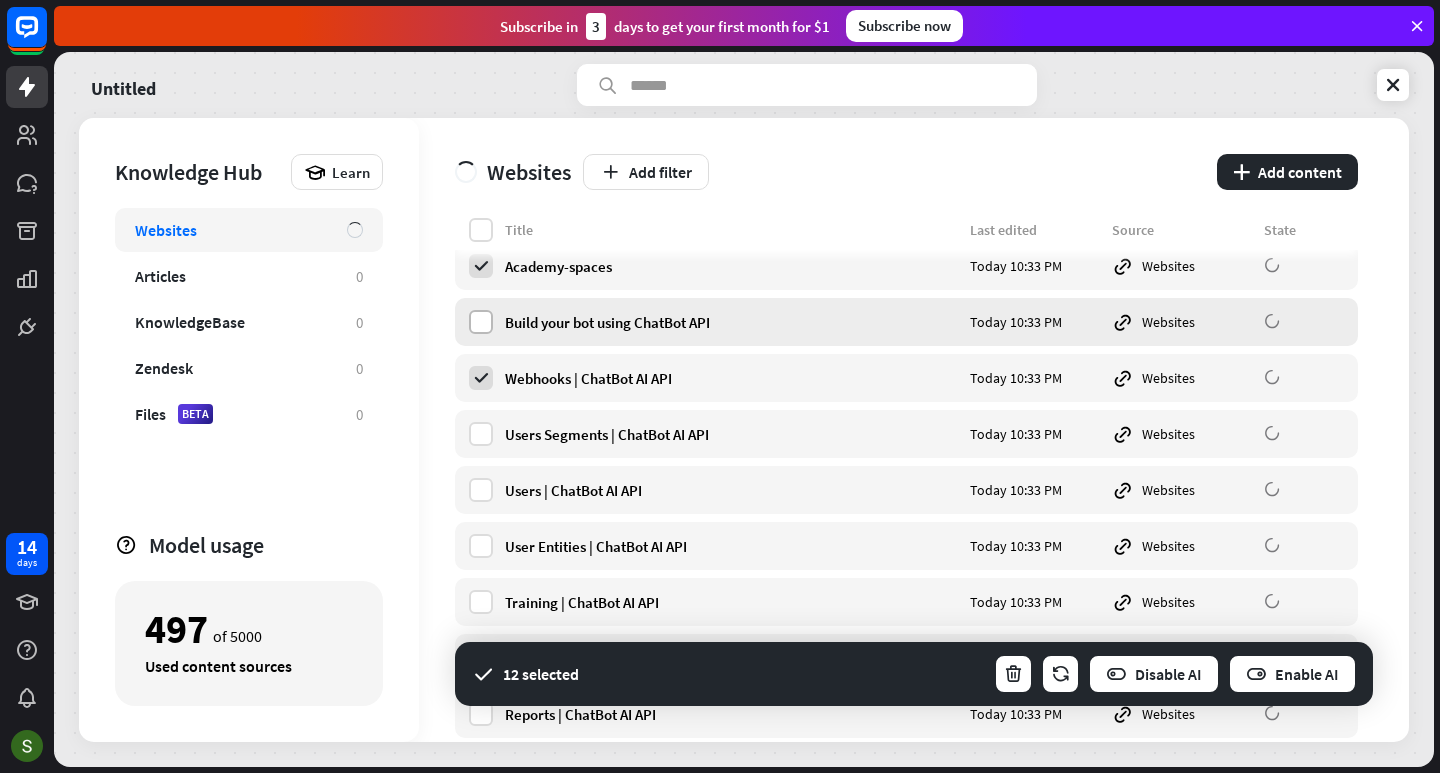 click at bounding box center [481, 322] 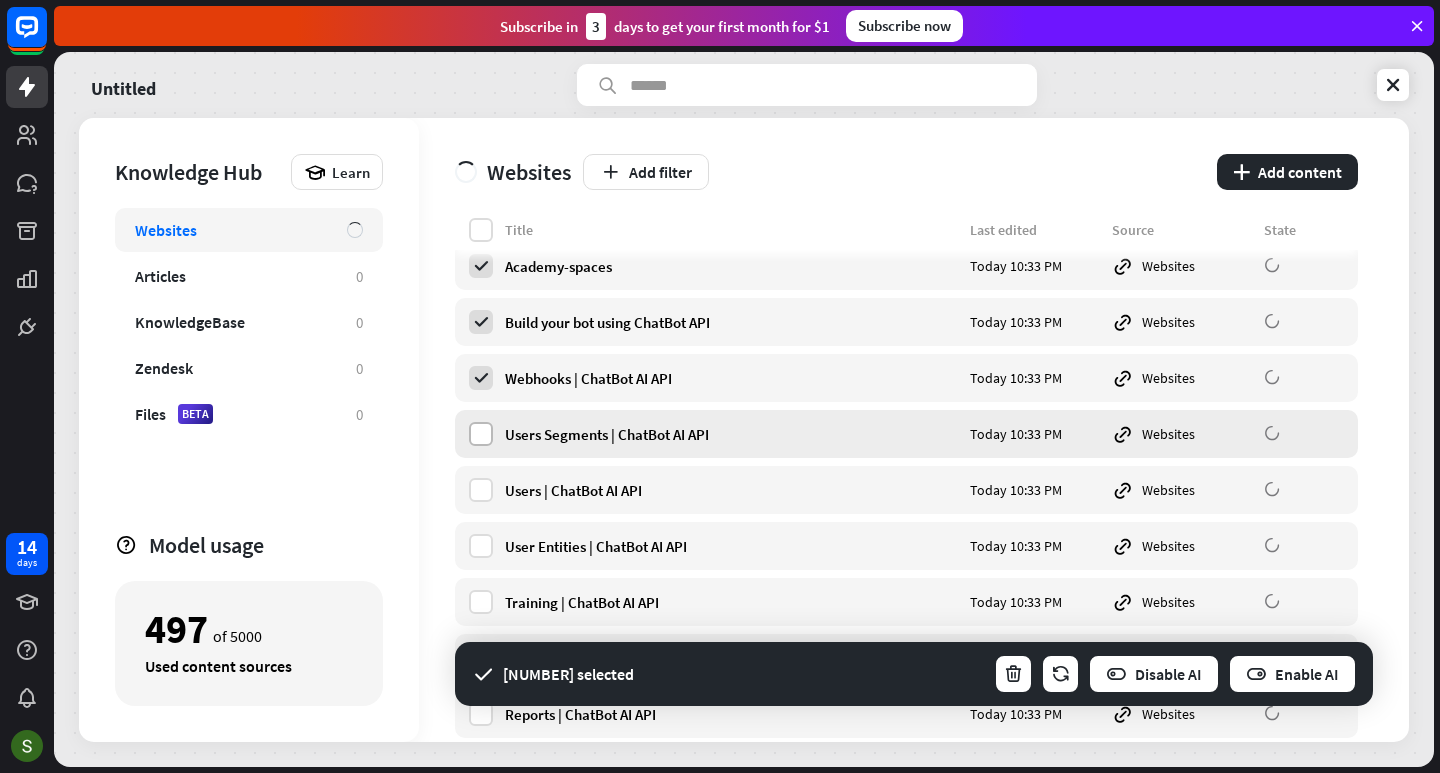 click at bounding box center [481, 434] 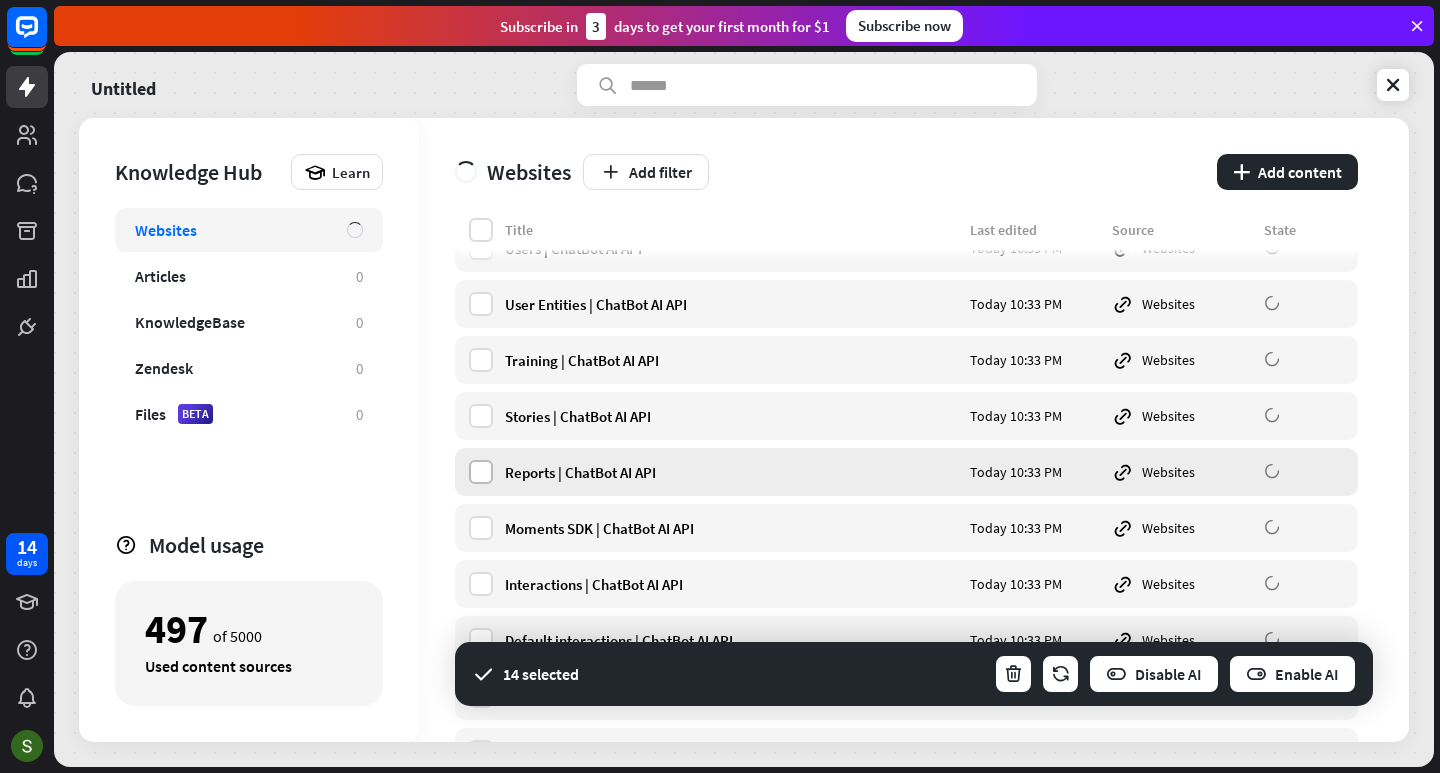 scroll, scrollTop: 1100, scrollLeft: 0, axis: vertical 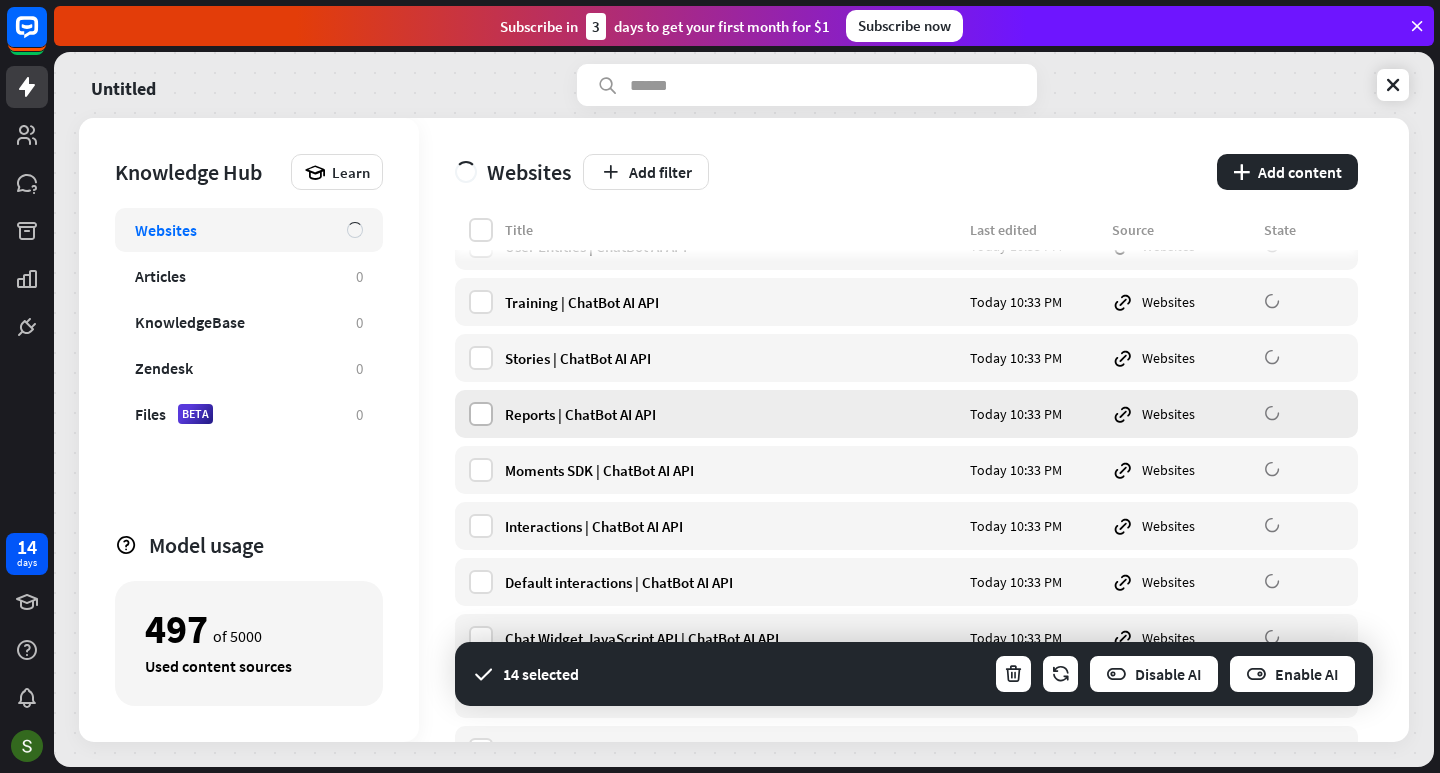 click at bounding box center (481, 414) 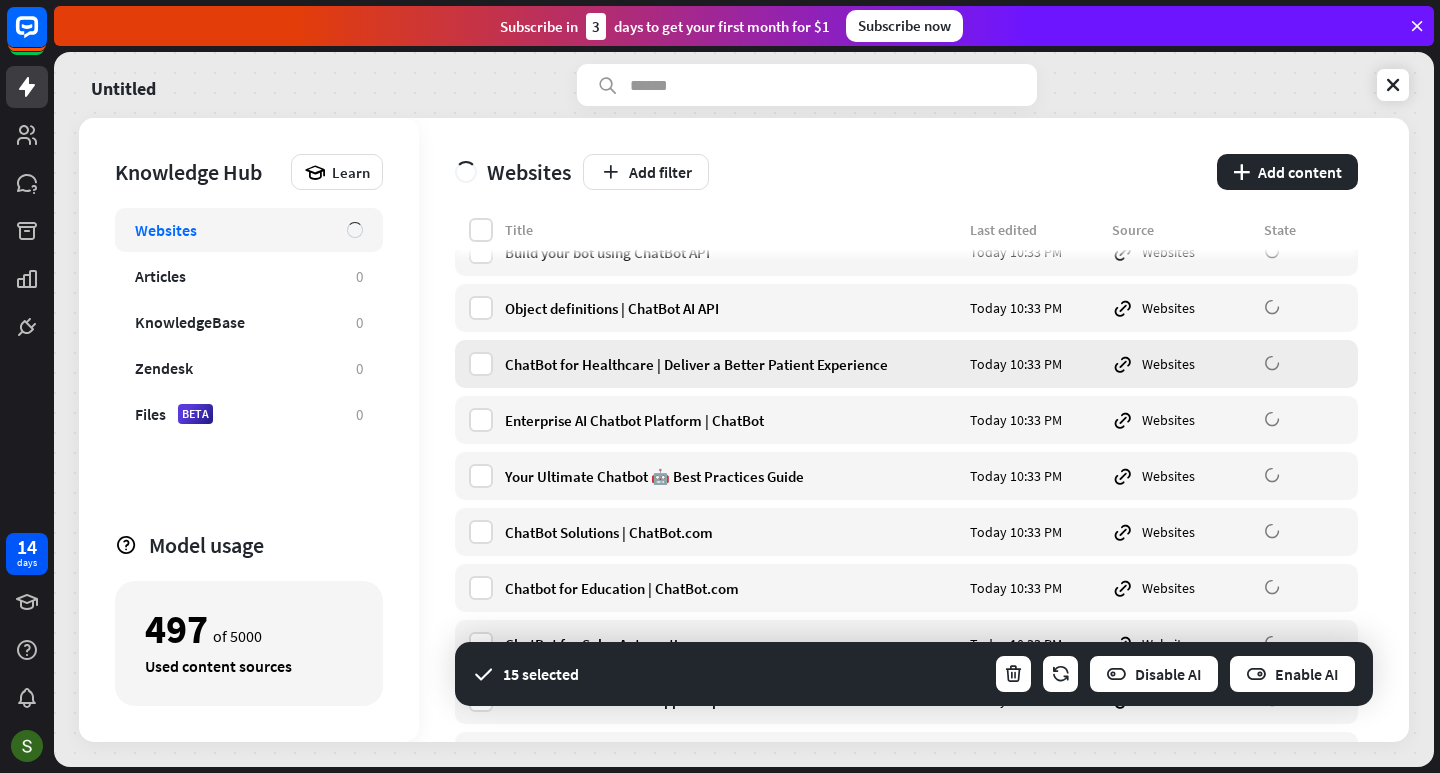 scroll, scrollTop: 1600, scrollLeft: 0, axis: vertical 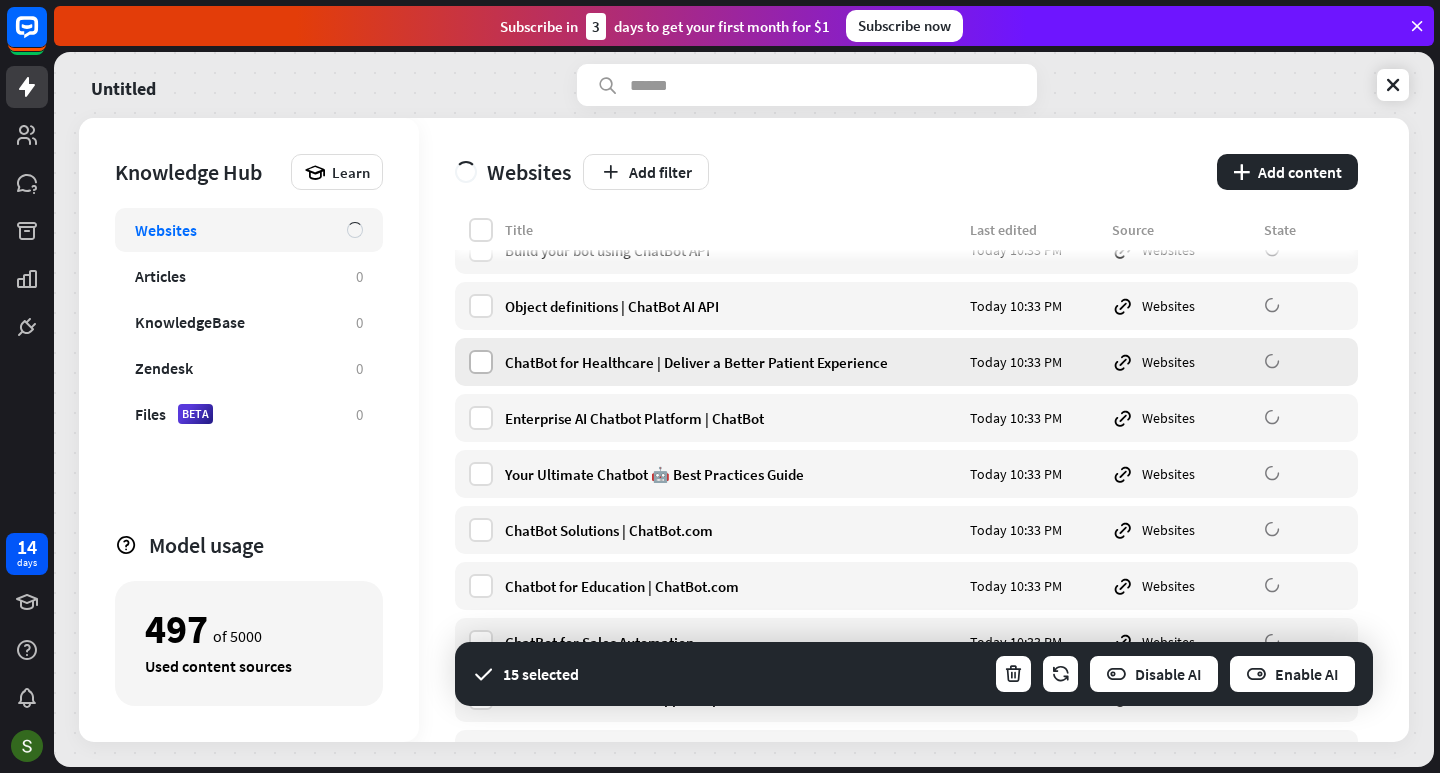 click at bounding box center [481, 362] 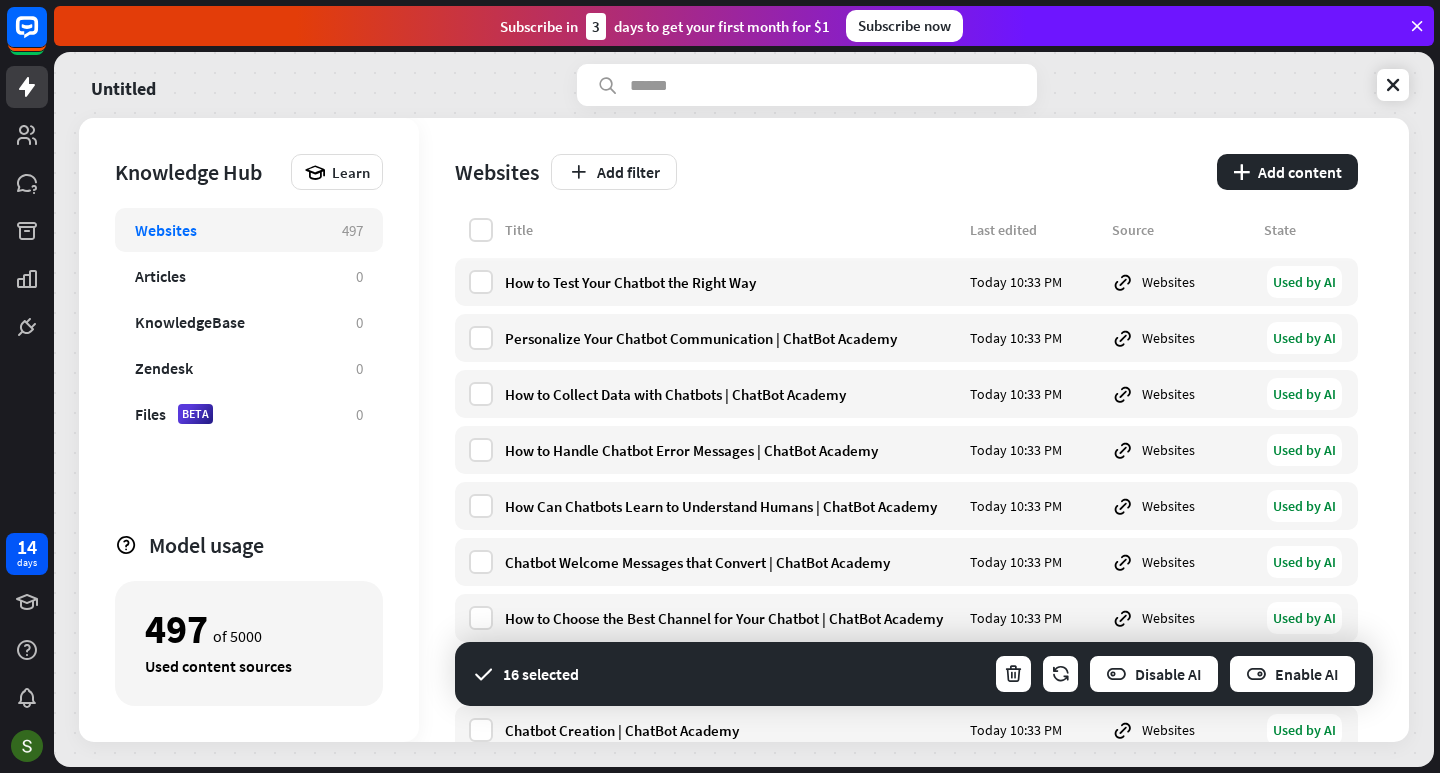 scroll, scrollTop: 3200, scrollLeft: 0, axis: vertical 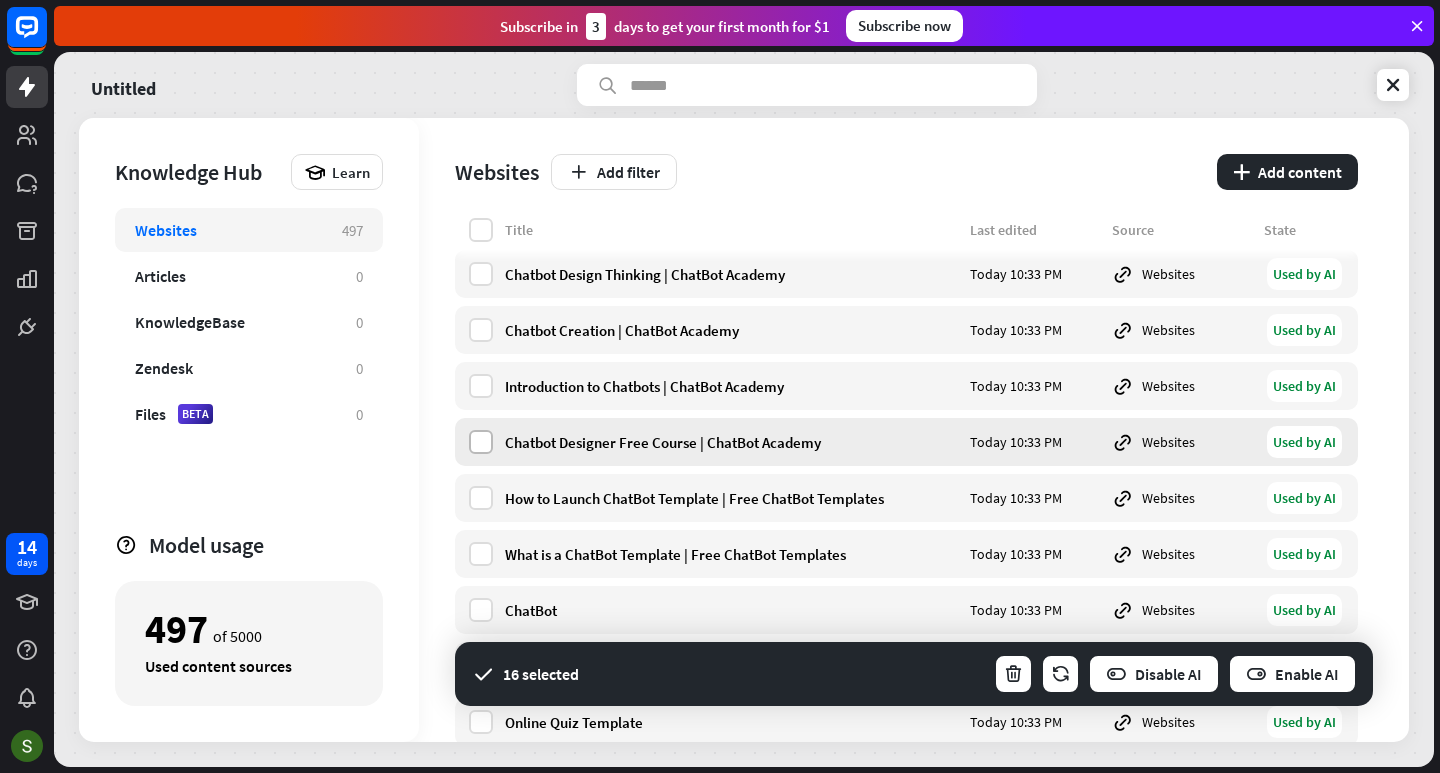 drag, startPoint x: 488, startPoint y: 440, endPoint x: 495, endPoint y: 422, distance: 19.313208 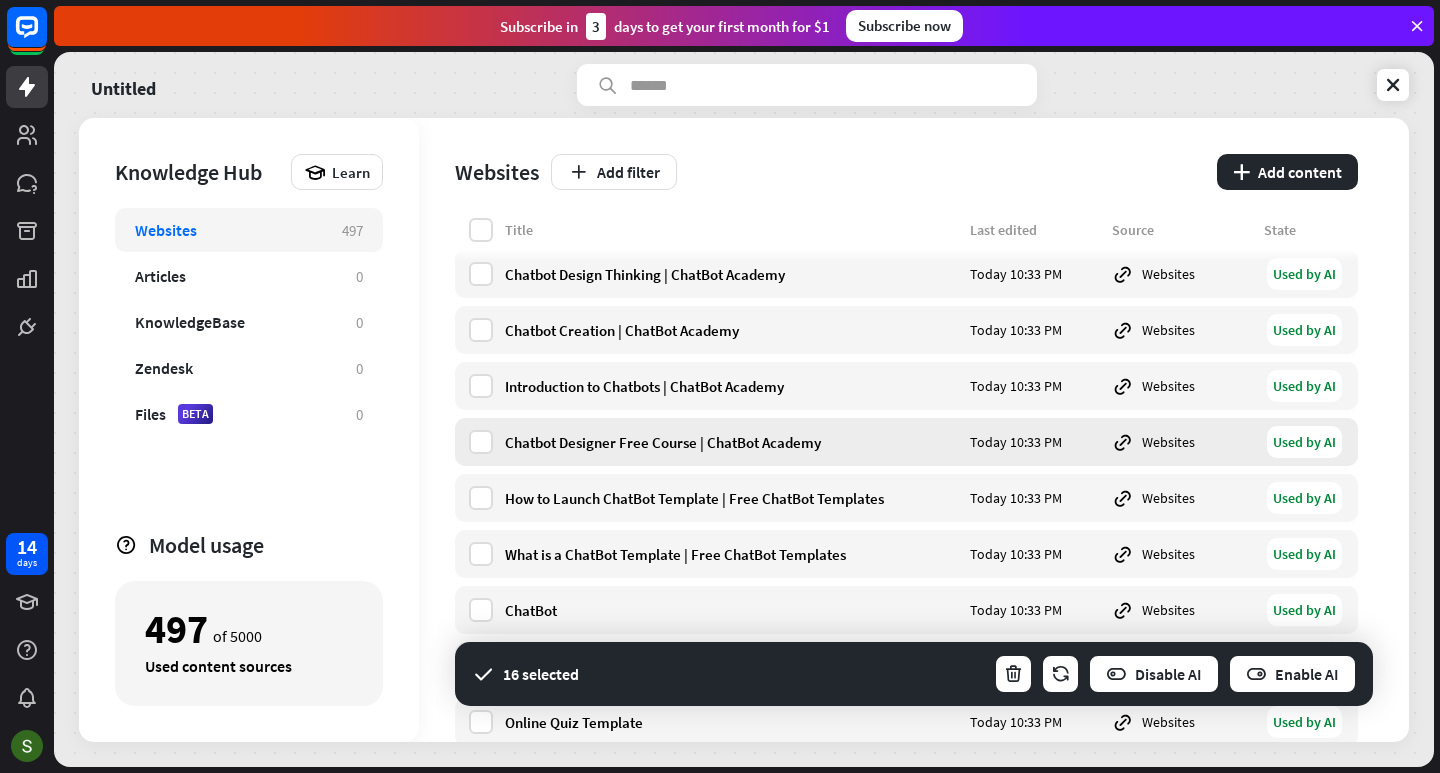 click at bounding box center [481, 442] 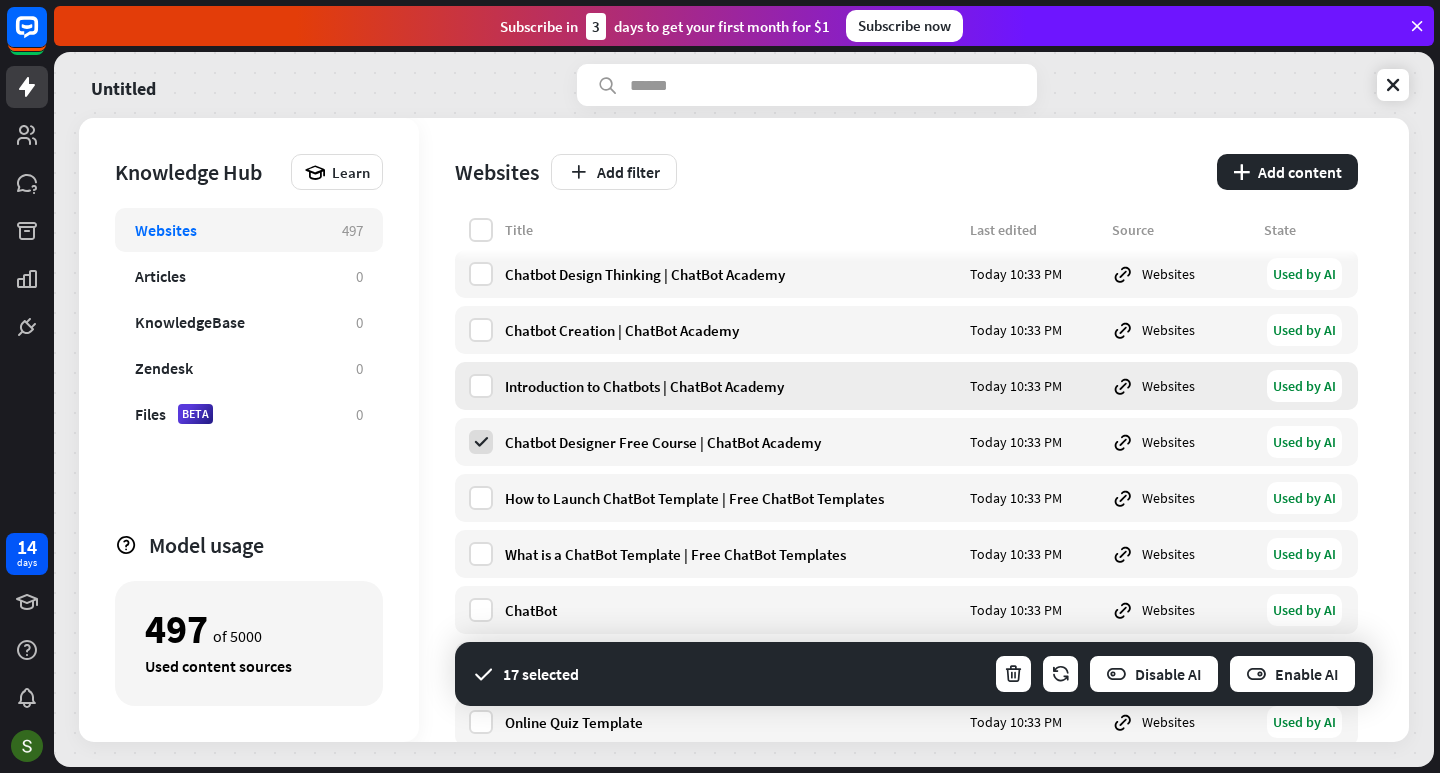 click at bounding box center [481, 386] 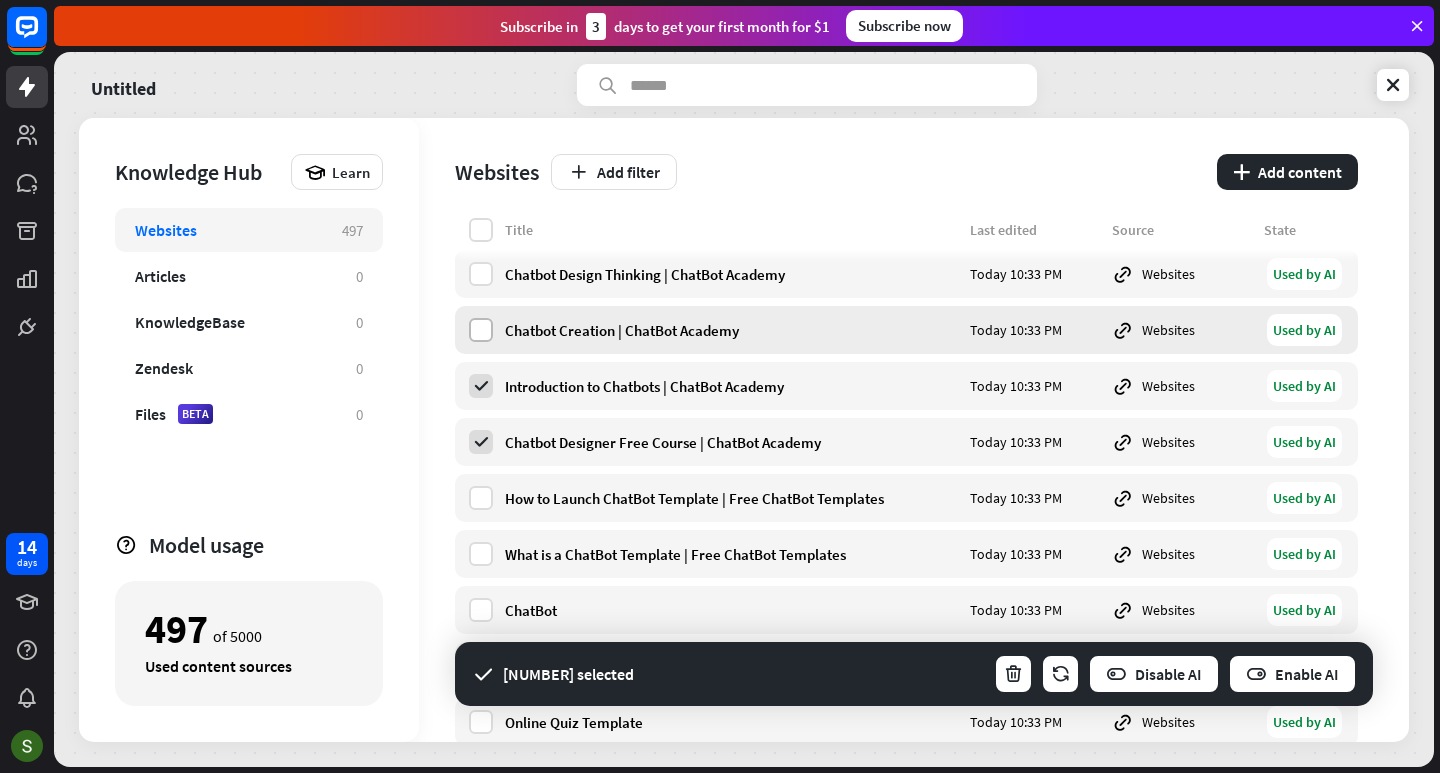 click at bounding box center (481, 330) 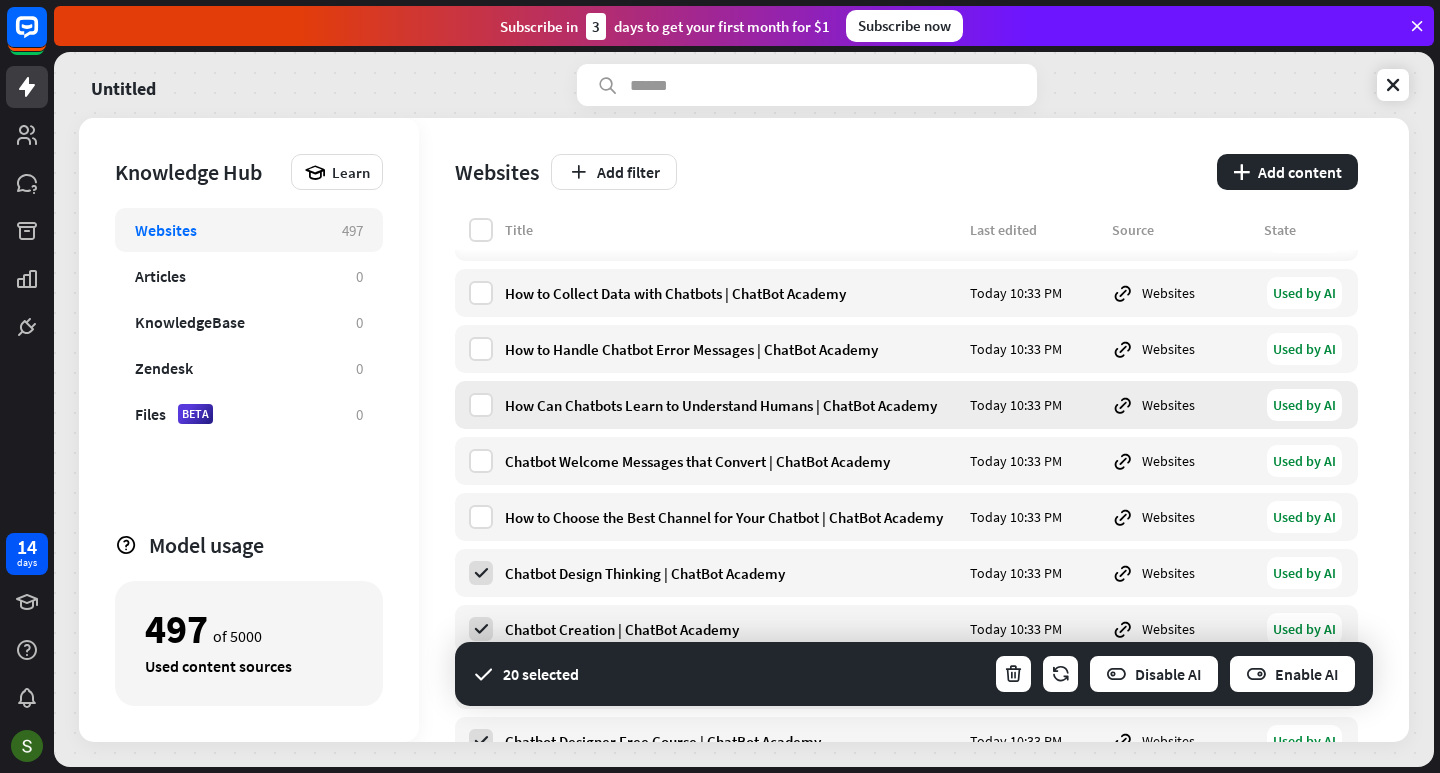 scroll, scrollTop: 2900, scrollLeft: 0, axis: vertical 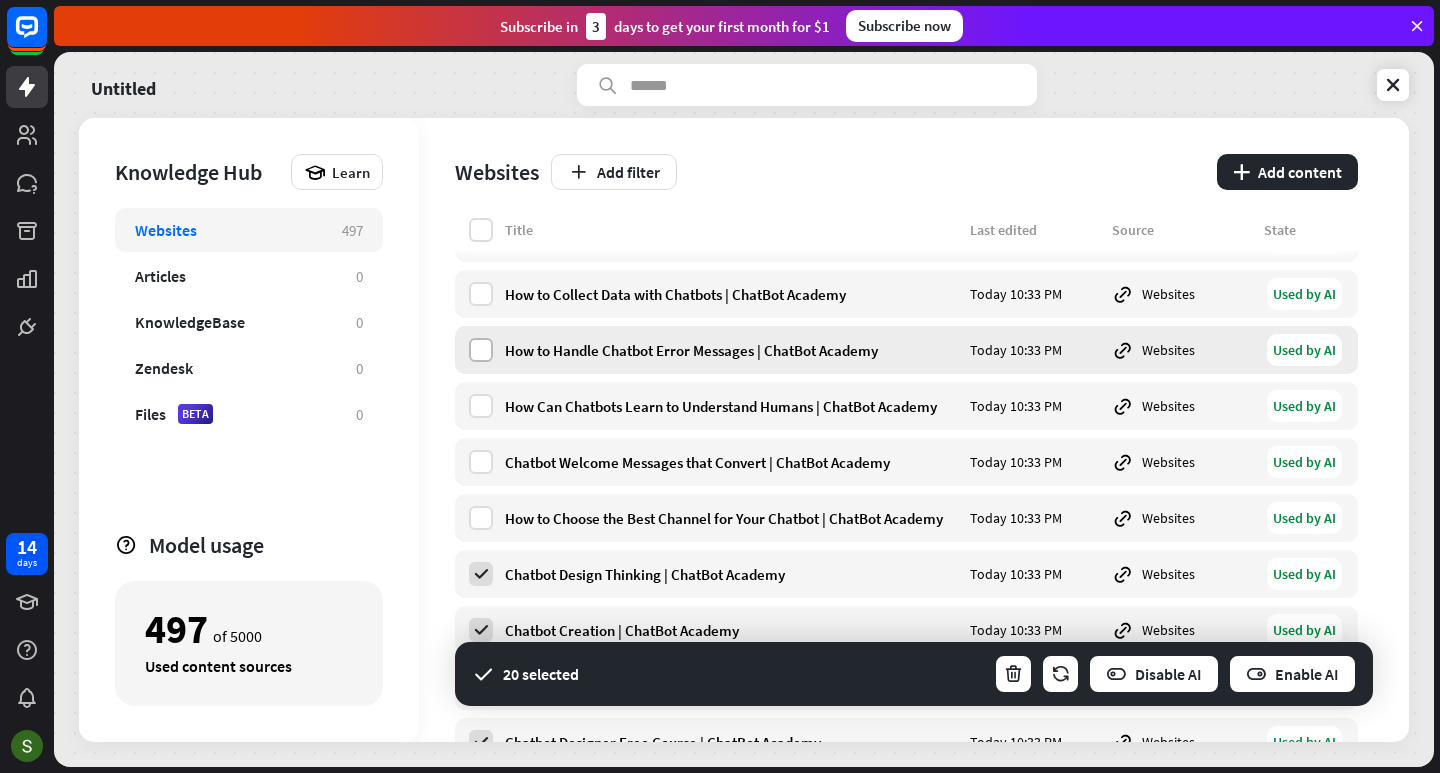 click at bounding box center [481, 350] 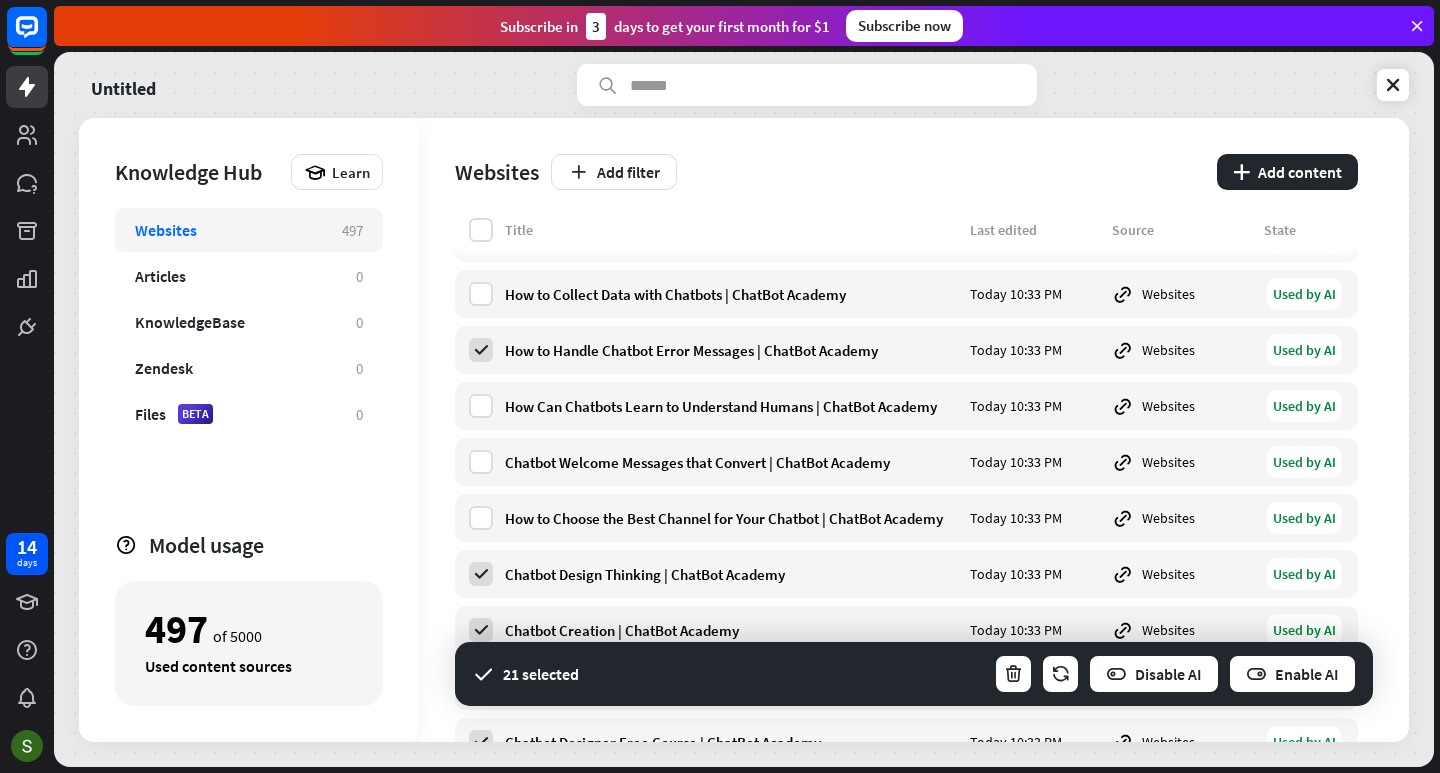 drag, startPoint x: 483, startPoint y: 397, endPoint x: 470, endPoint y: 430, distance: 35.468296 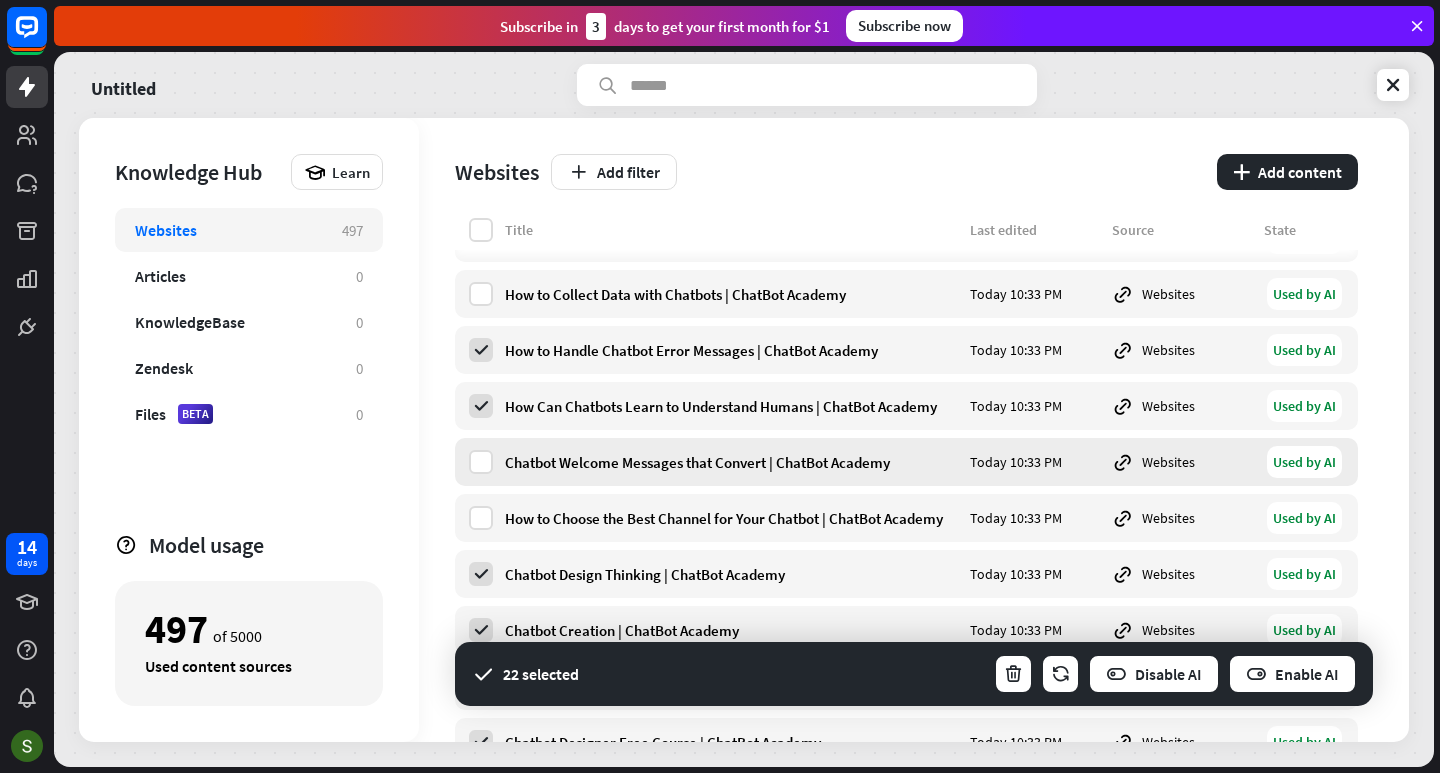 drag, startPoint x: 480, startPoint y: 461, endPoint x: 483, endPoint y: 446, distance: 15.297058 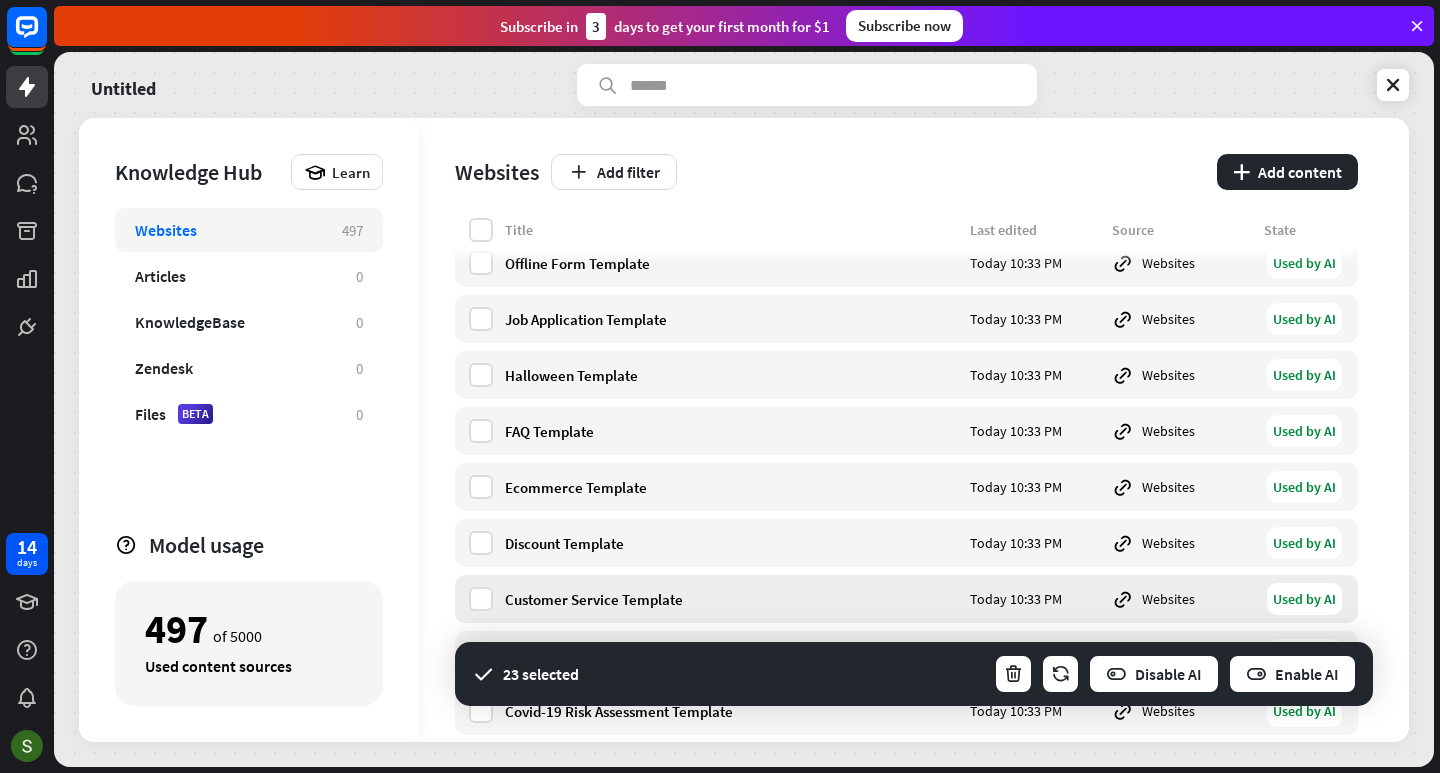 scroll, scrollTop: 3700, scrollLeft: 0, axis: vertical 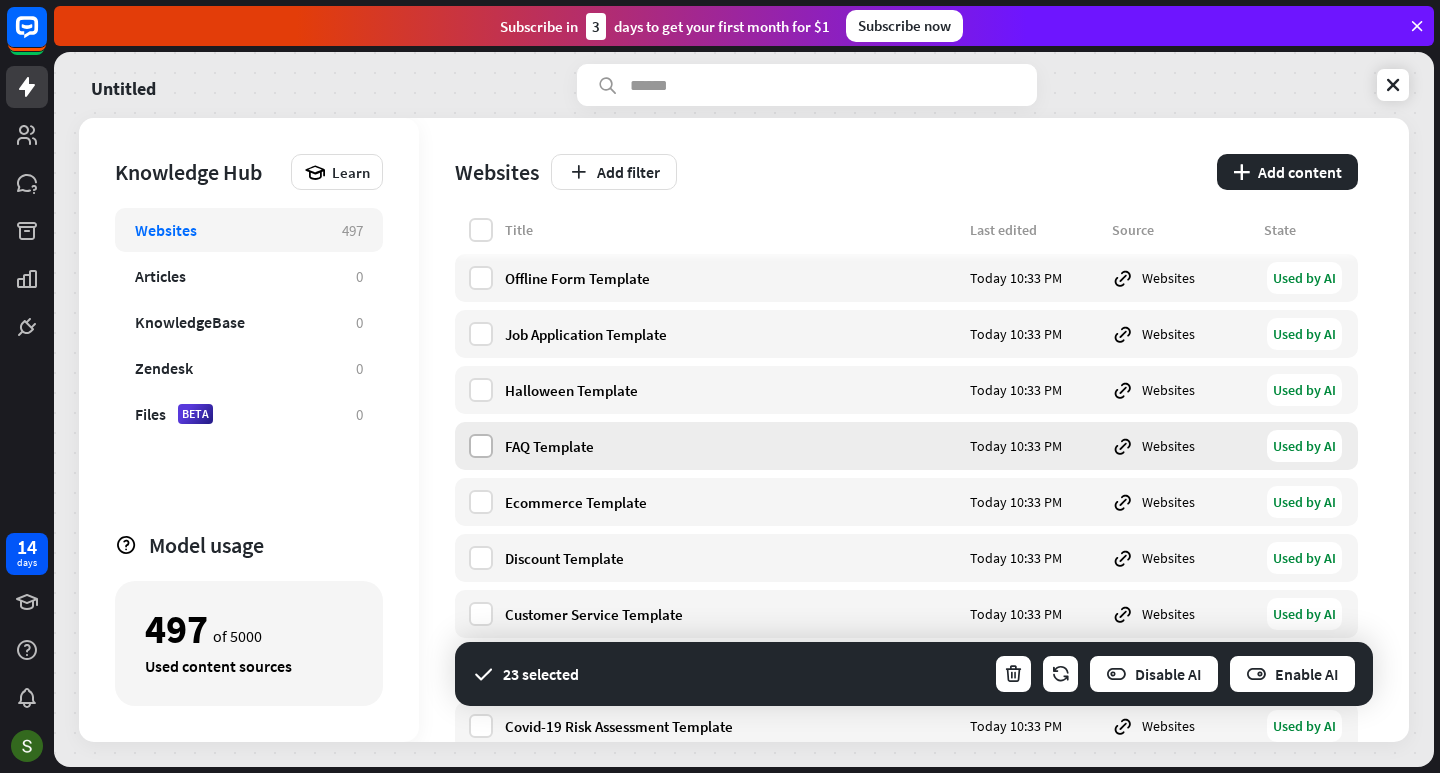 click at bounding box center [481, 446] 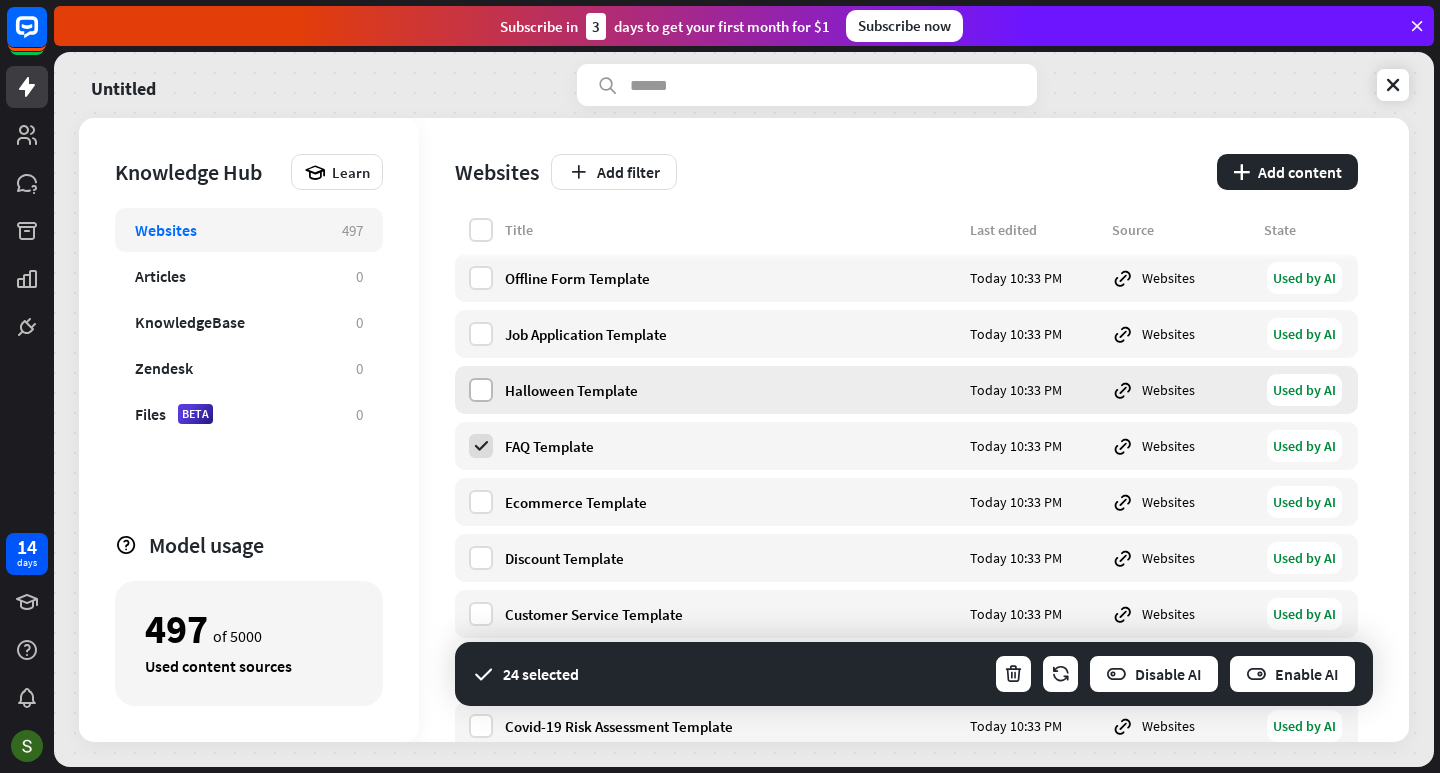 click at bounding box center [481, 390] 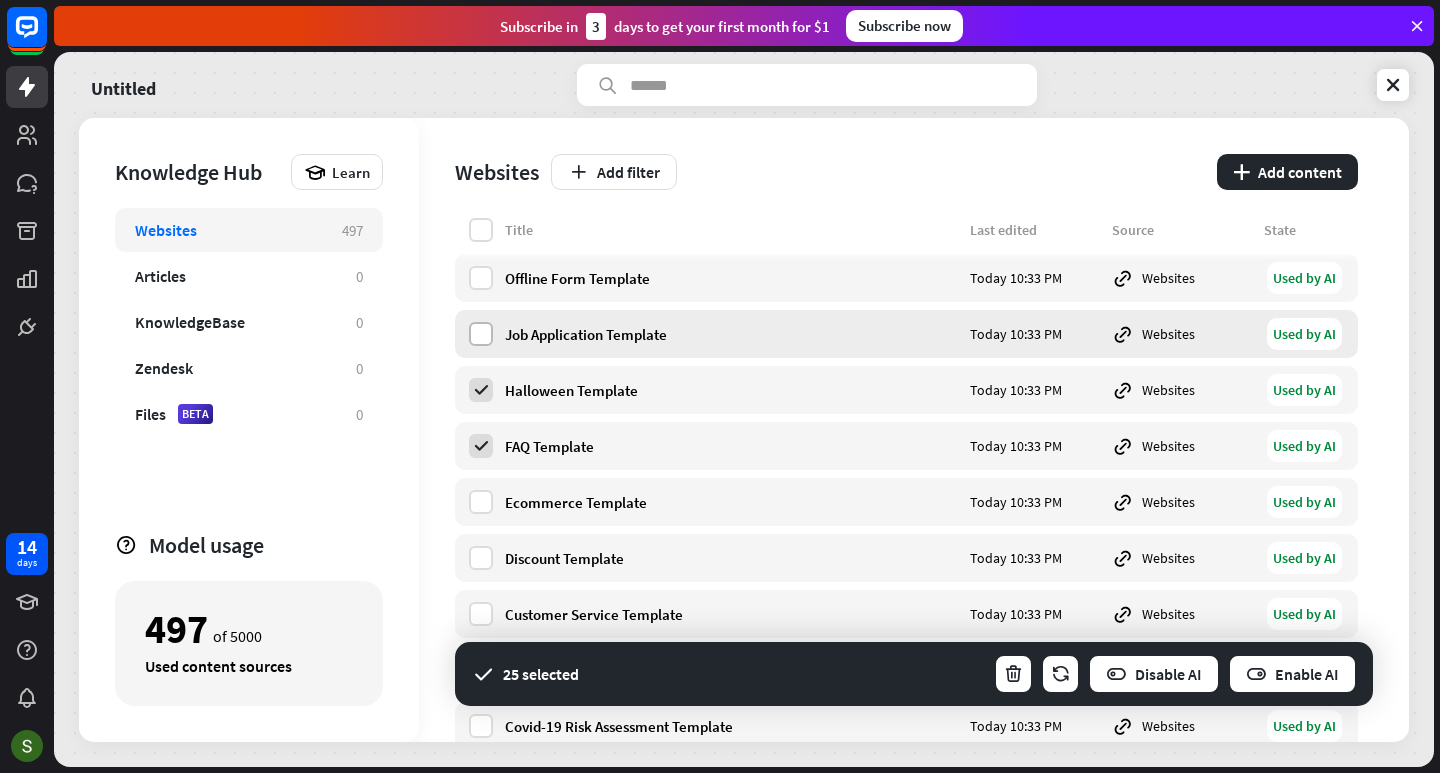 click at bounding box center (481, 334) 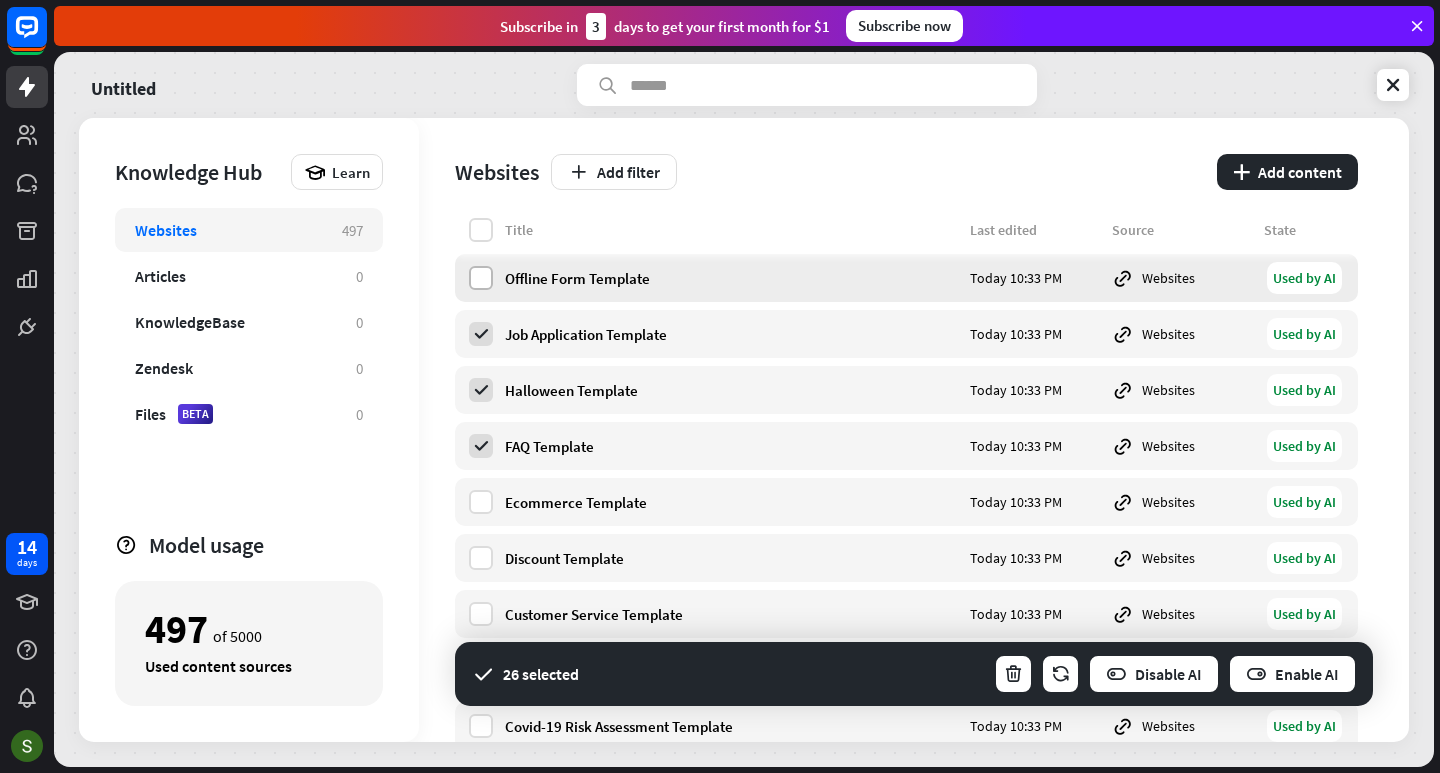 click at bounding box center [481, 278] 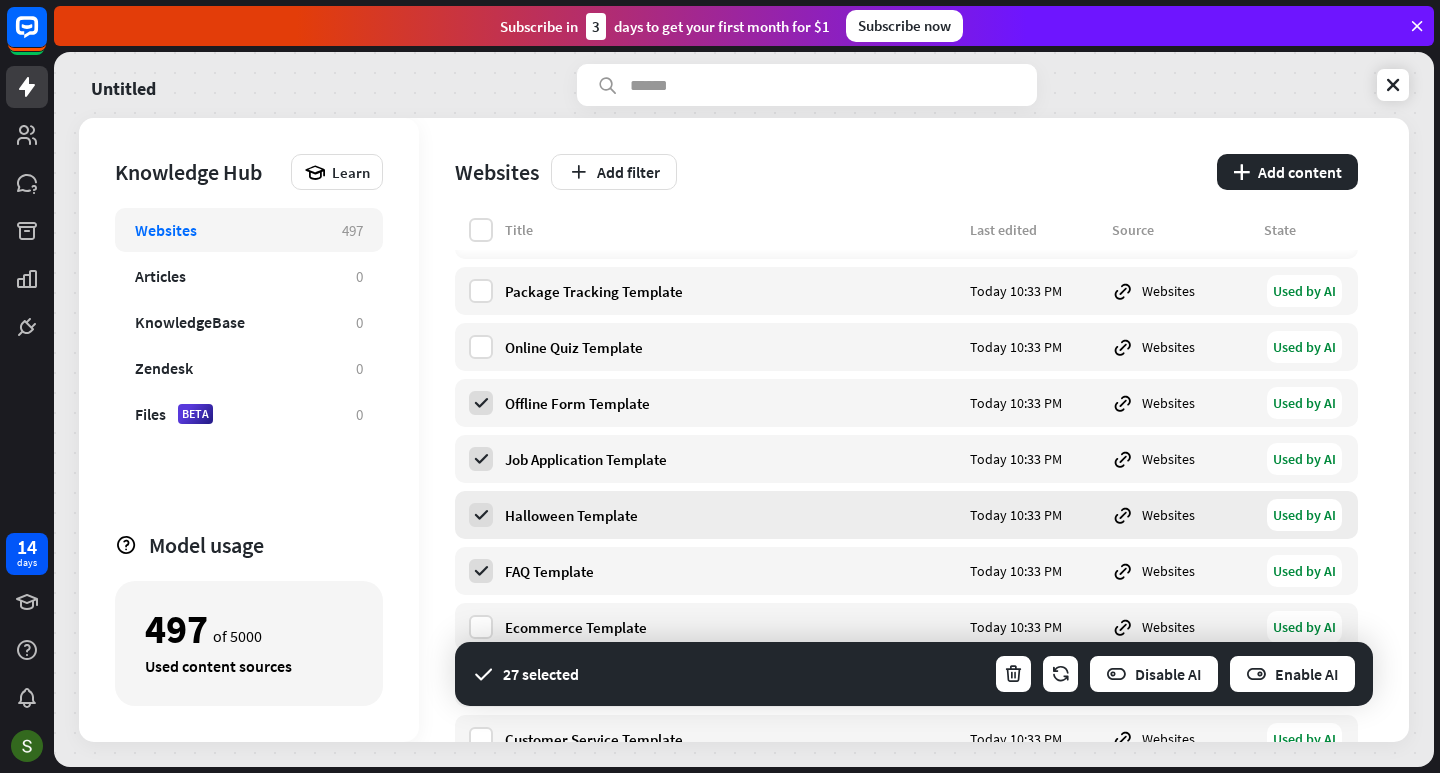 scroll, scrollTop: 3400, scrollLeft: 0, axis: vertical 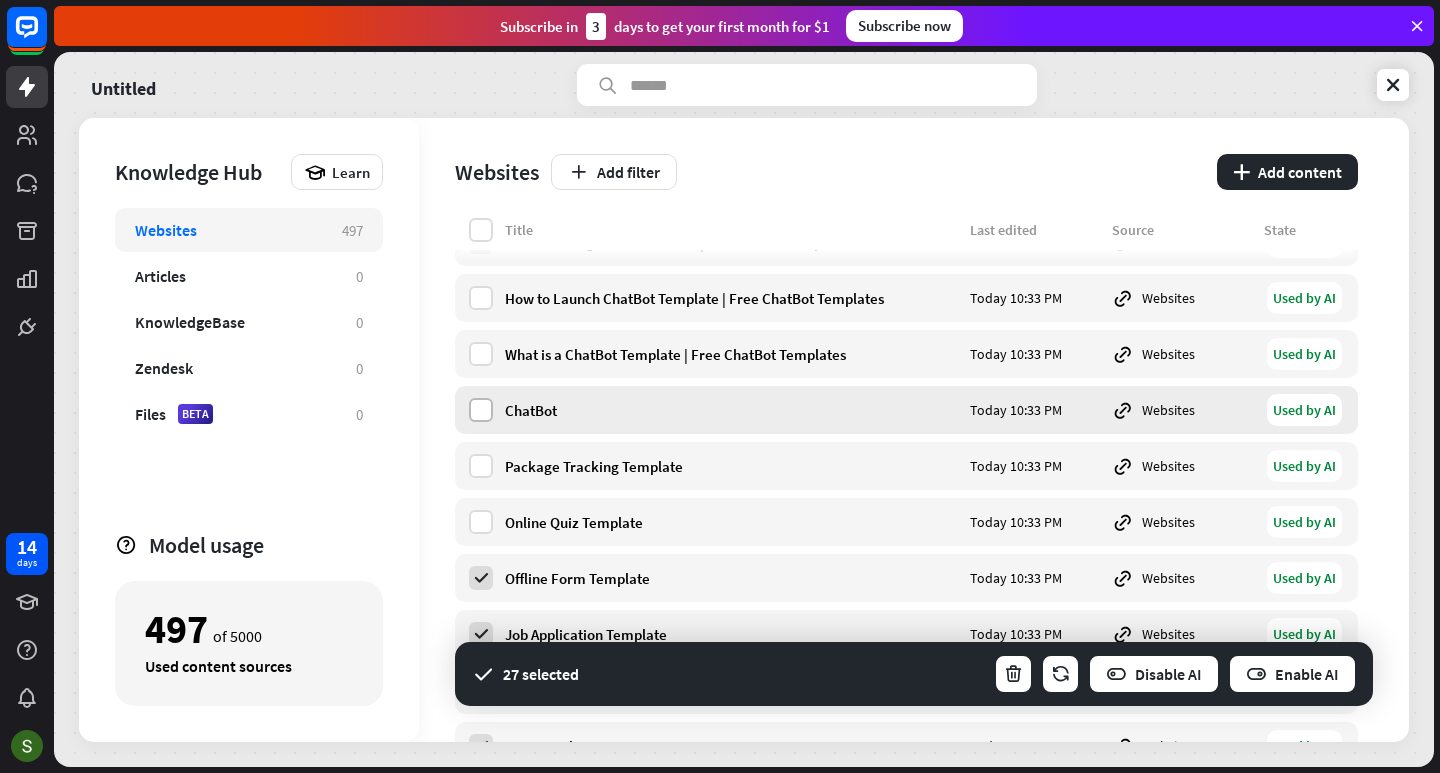 click at bounding box center (481, 410) 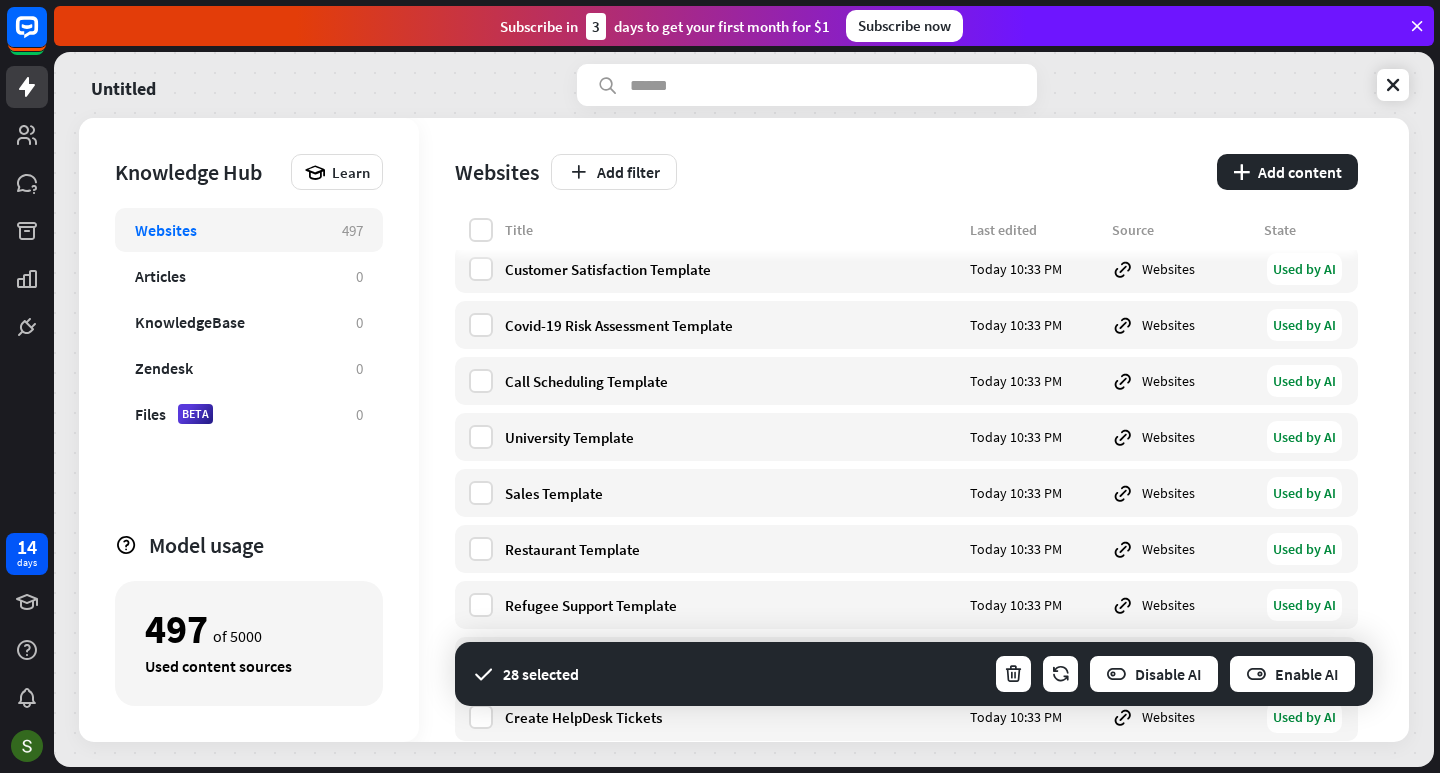 scroll, scrollTop: 4200, scrollLeft: 0, axis: vertical 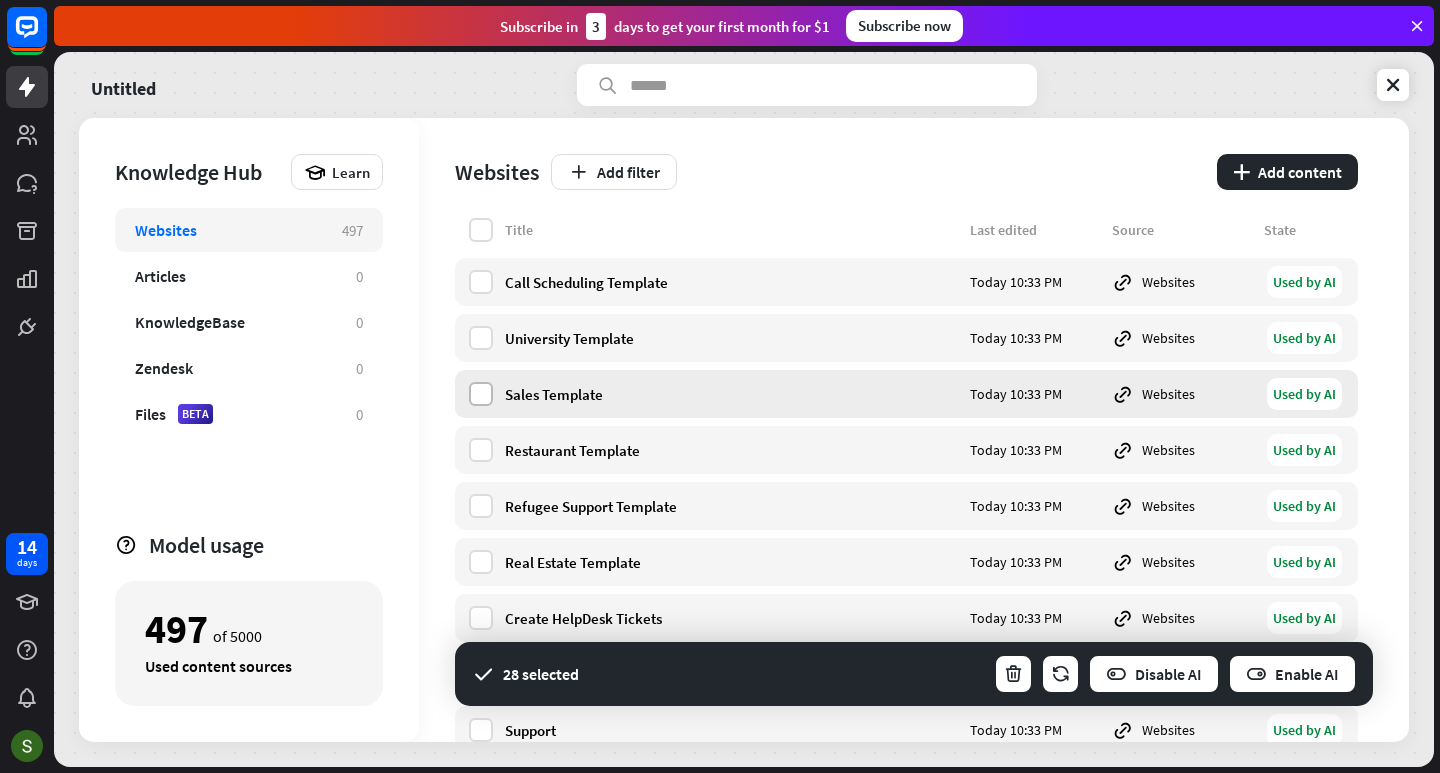 click at bounding box center (481, 394) 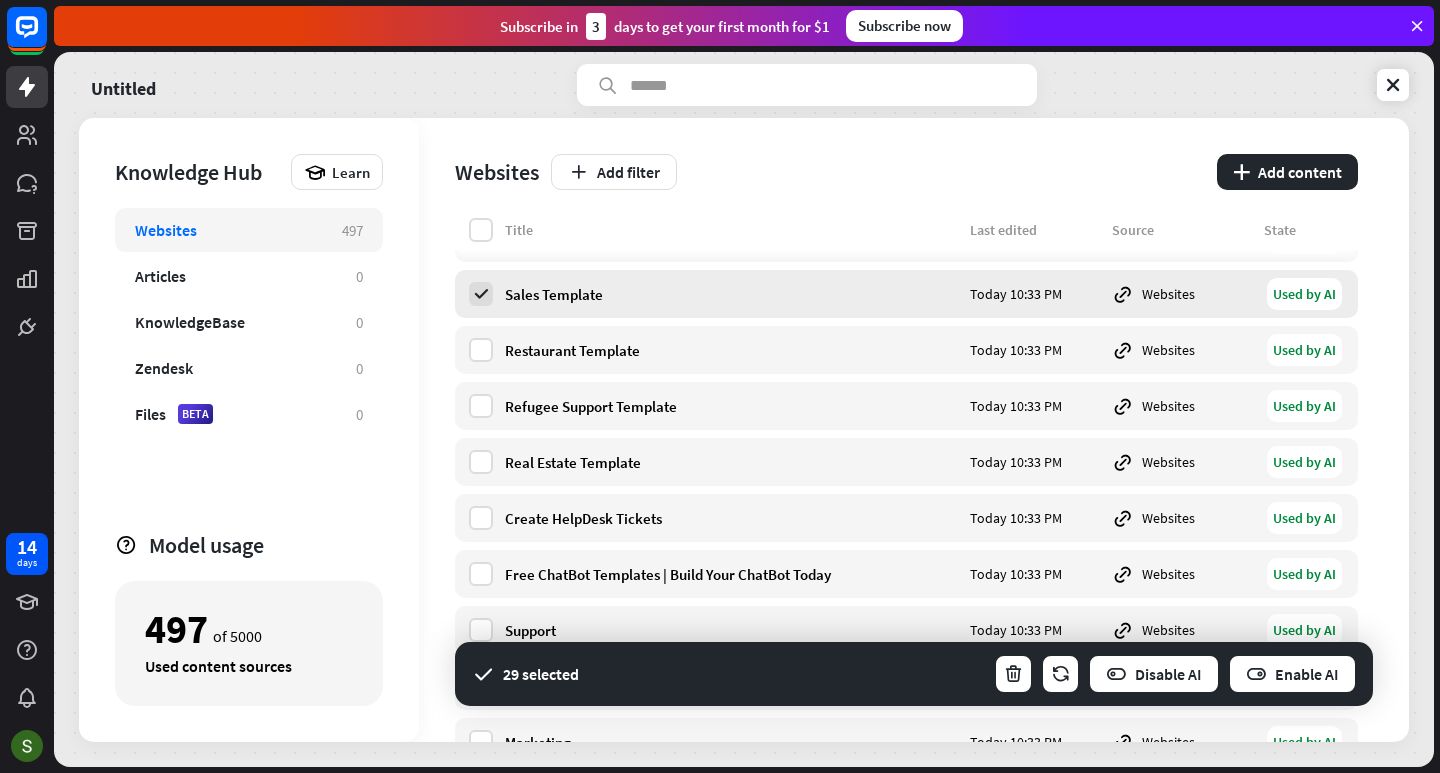 scroll, scrollTop: 4500, scrollLeft: 0, axis: vertical 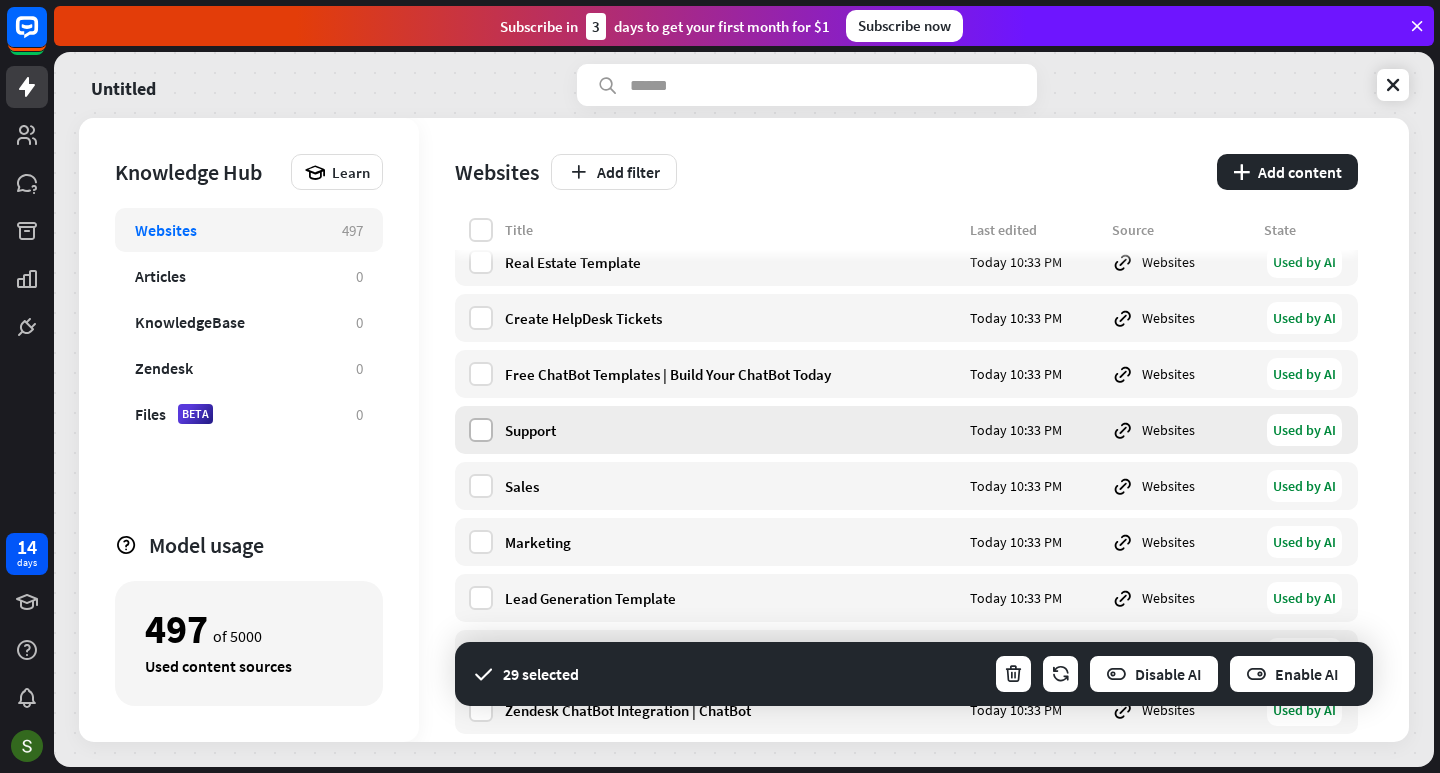 click at bounding box center (481, 430) 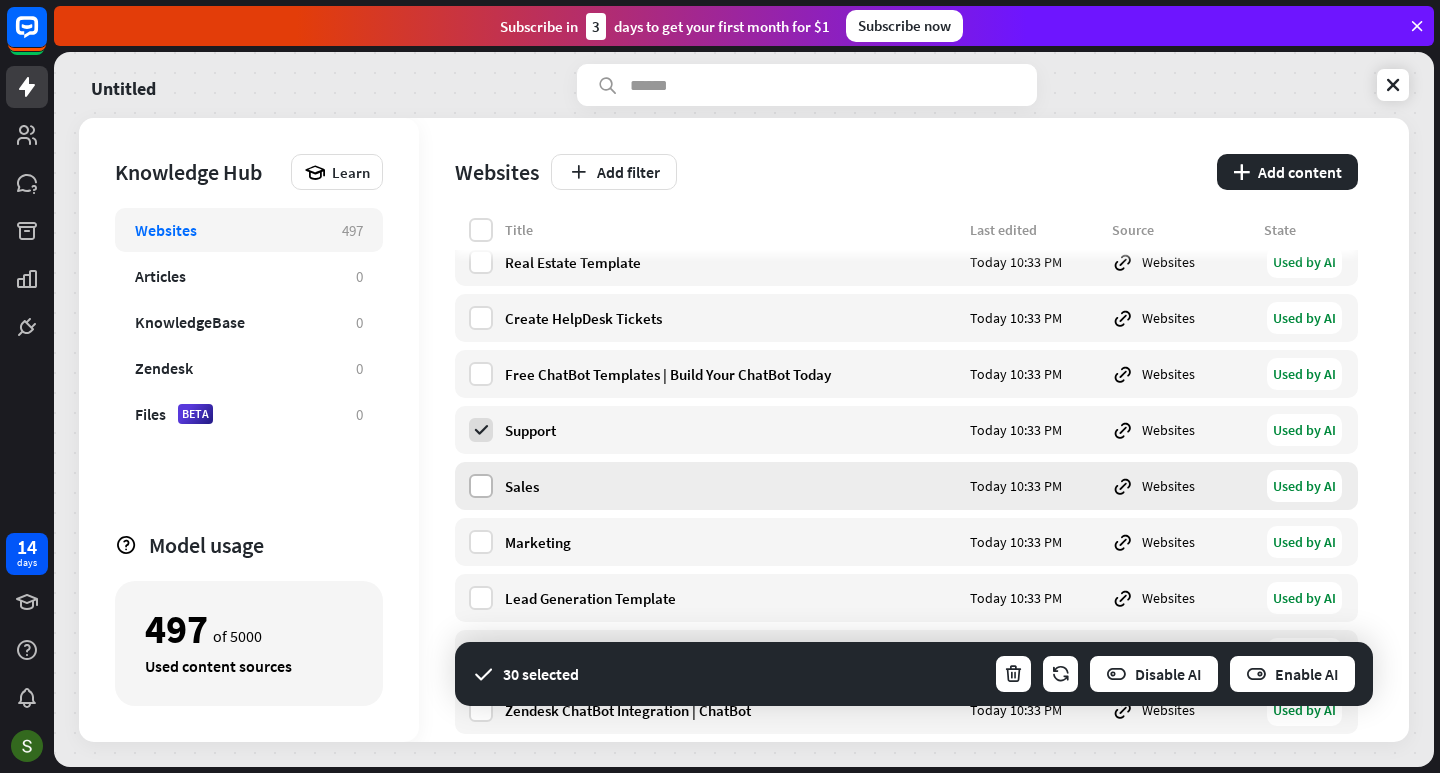 click at bounding box center [481, 486] 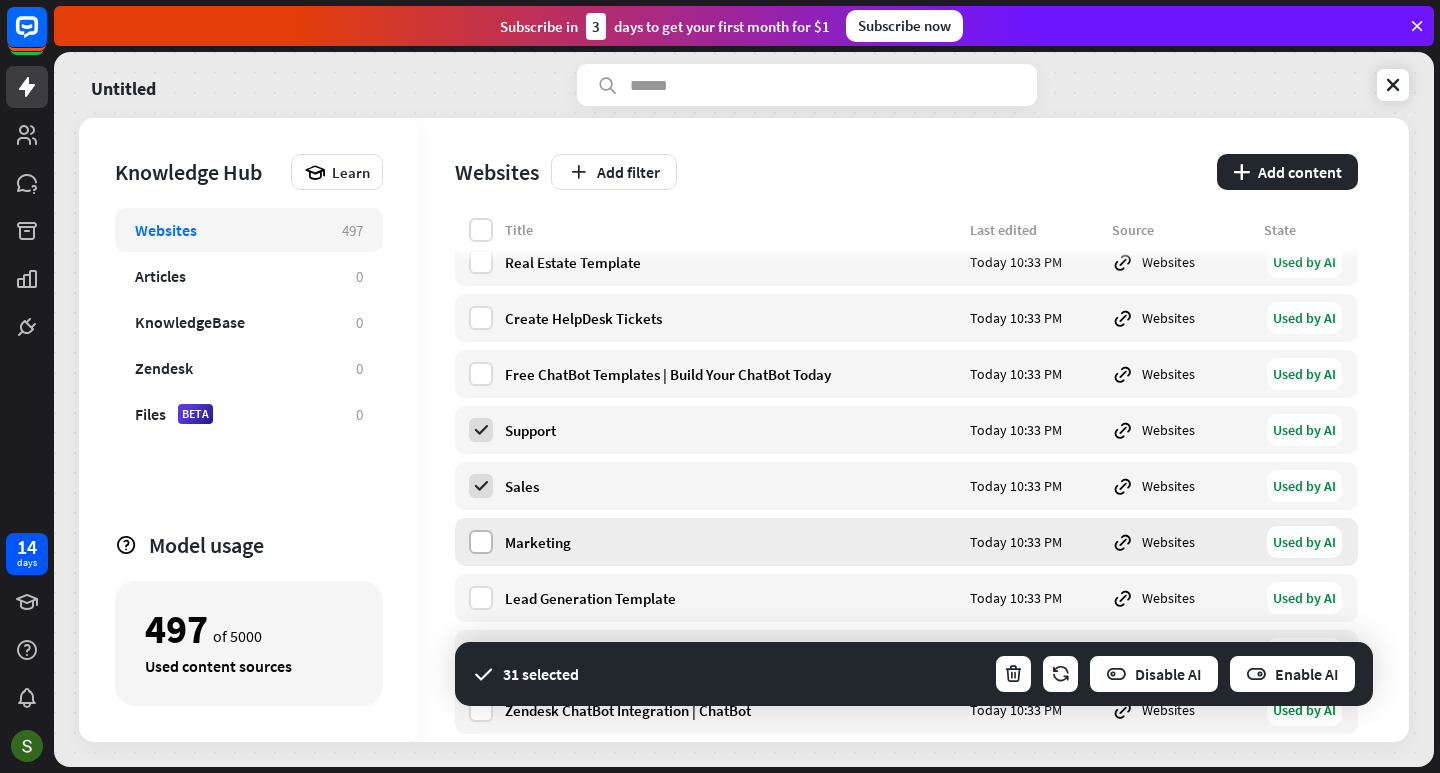 click at bounding box center [481, 542] 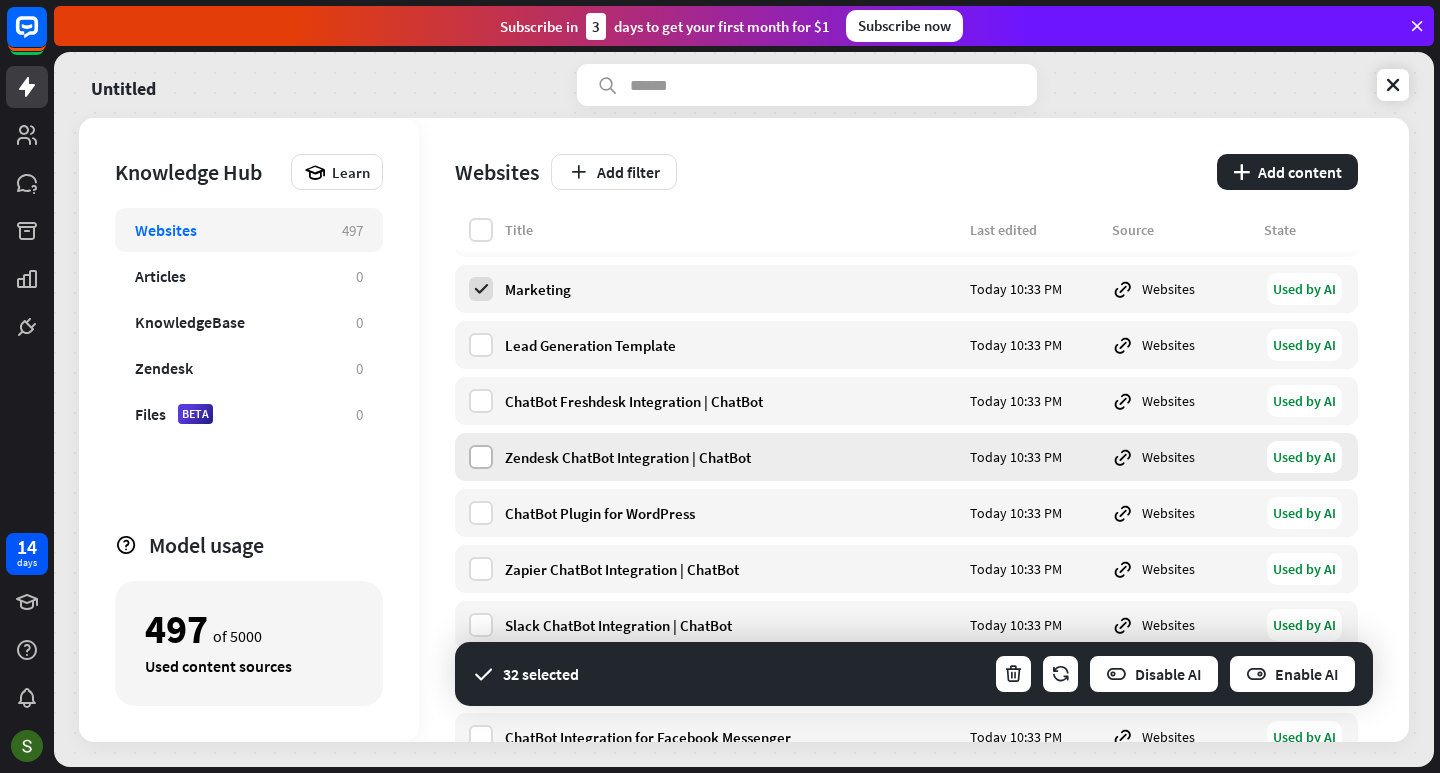 scroll, scrollTop: 4800, scrollLeft: 0, axis: vertical 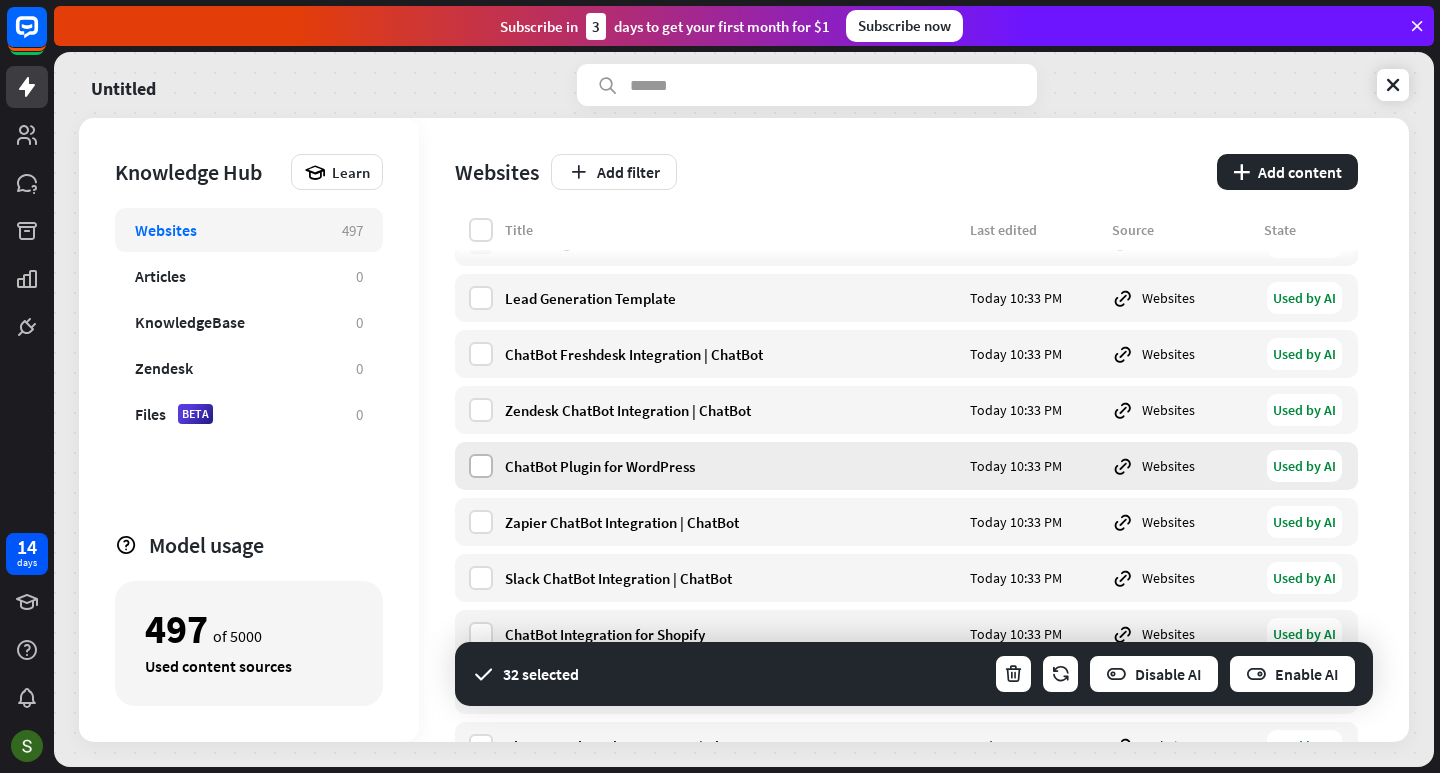 click at bounding box center (481, 466) 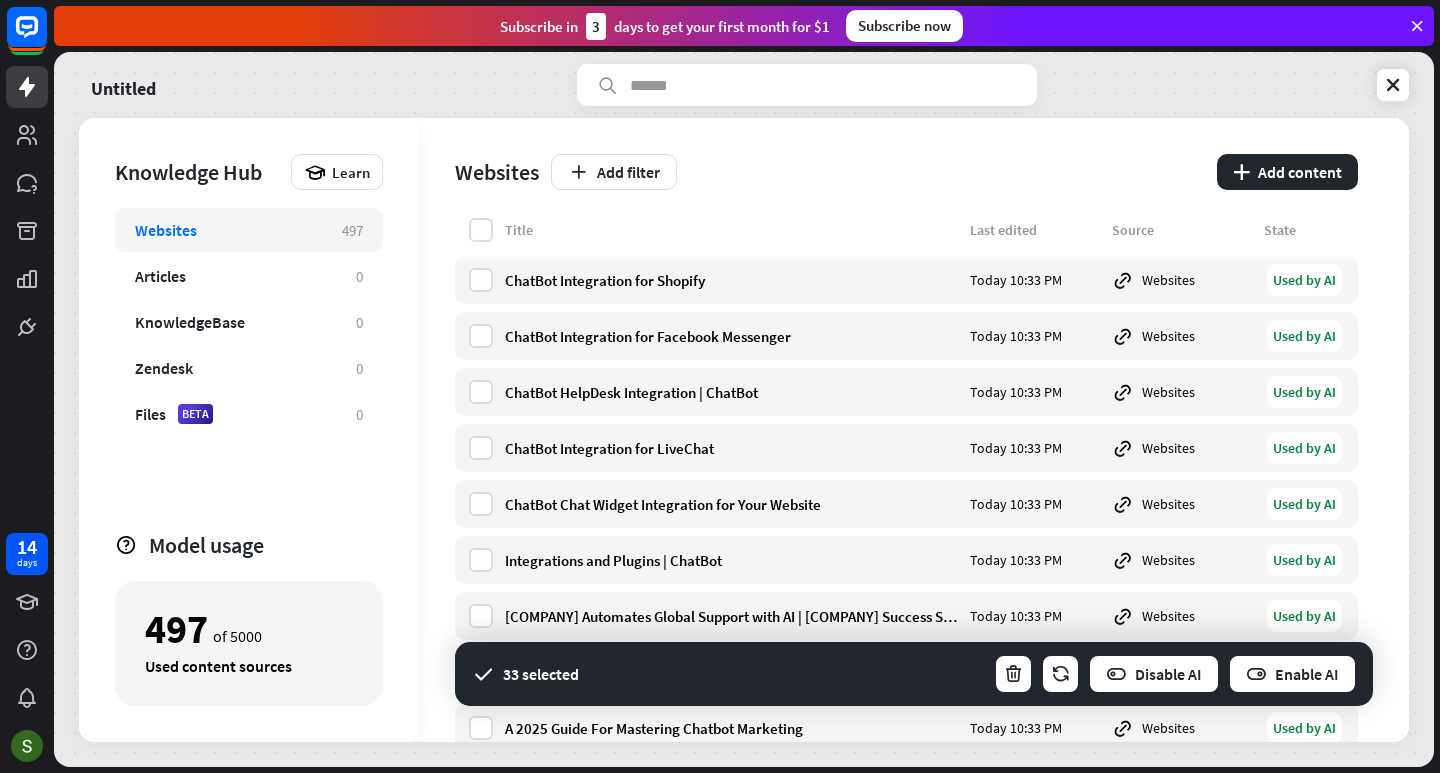scroll, scrollTop: 5200, scrollLeft: 0, axis: vertical 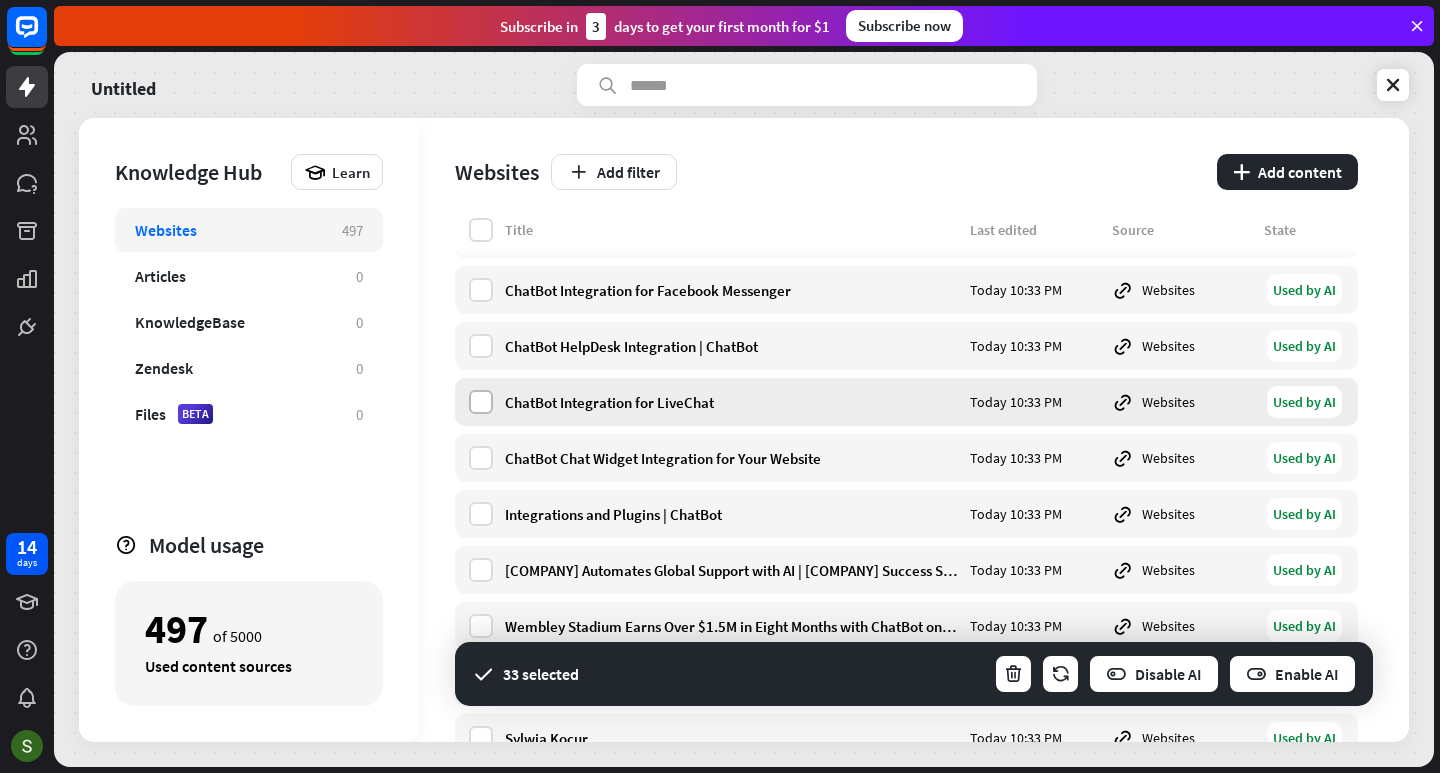 click at bounding box center (481, 402) 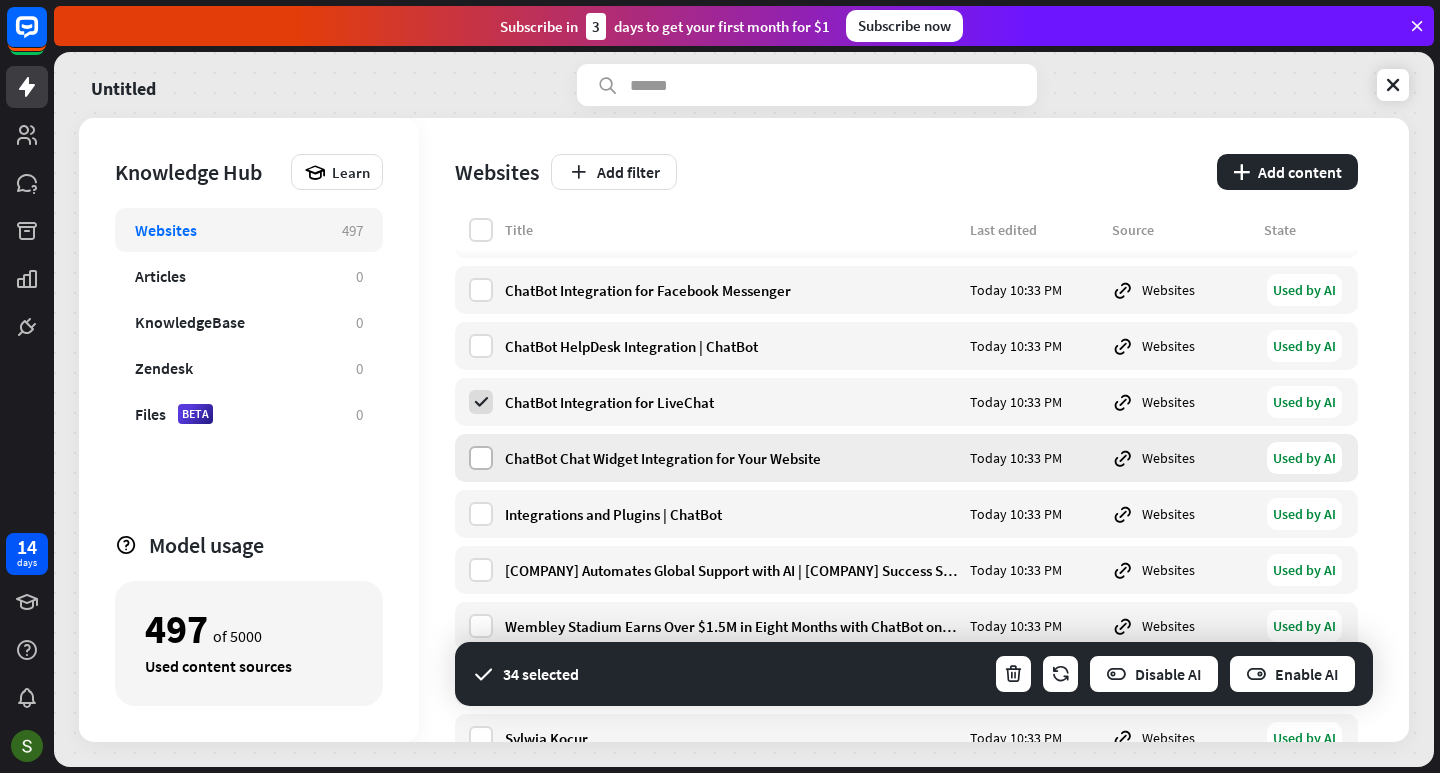 click at bounding box center (481, 458) 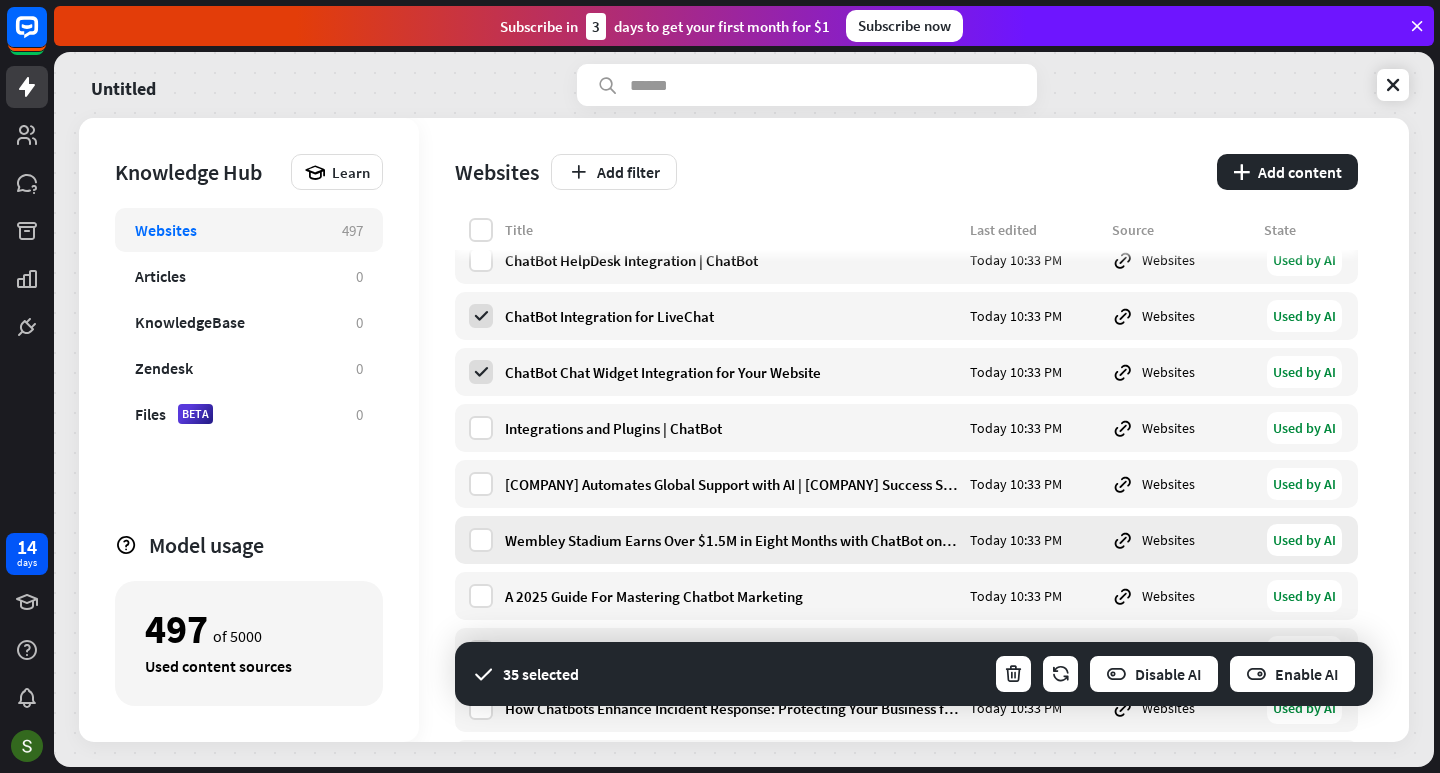 scroll, scrollTop: 5400, scrollLeft: 0, axis: vertical 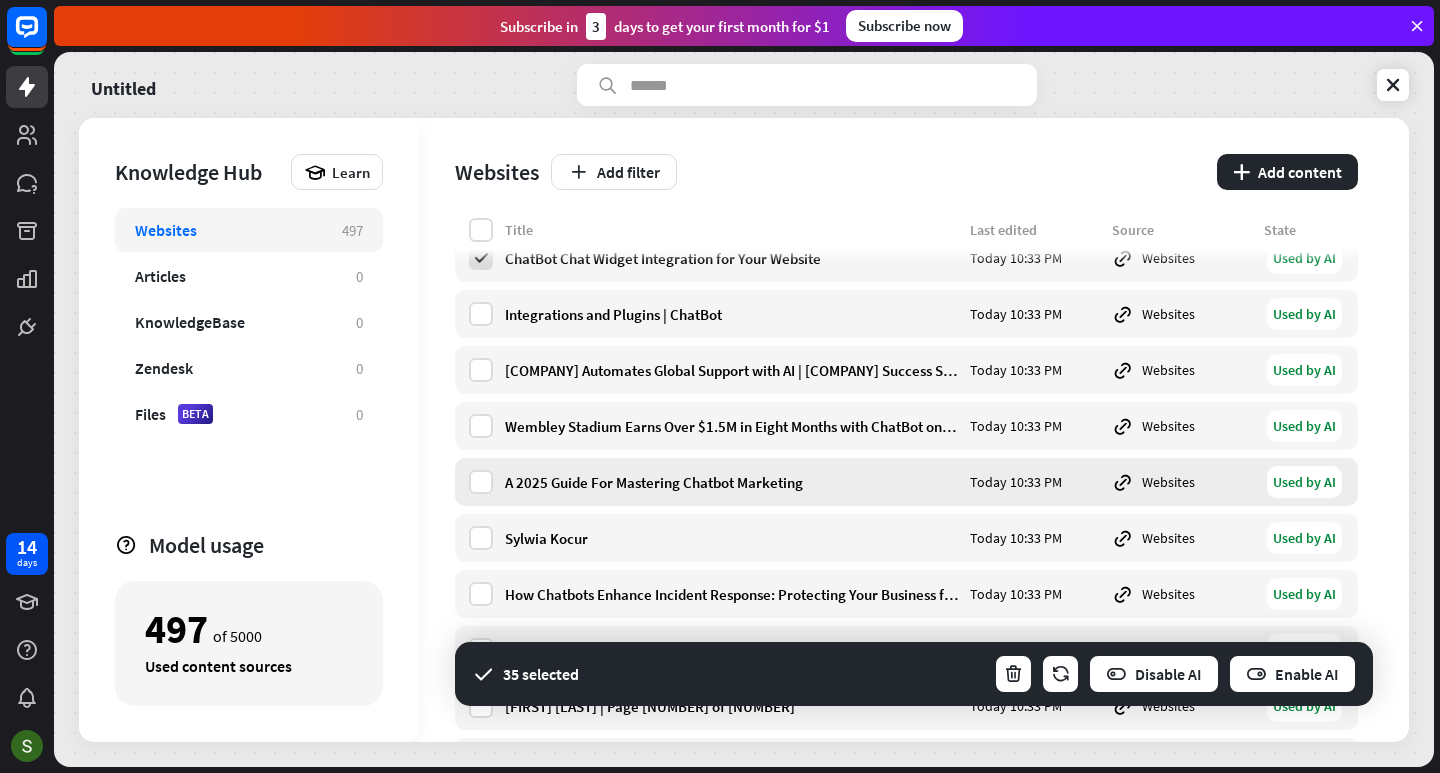 click on "A 2025 Guide For Mastering Chatbot Marketing
Today 10:33 PM
Websites
Used by AI" at bounding box center [906, 482] 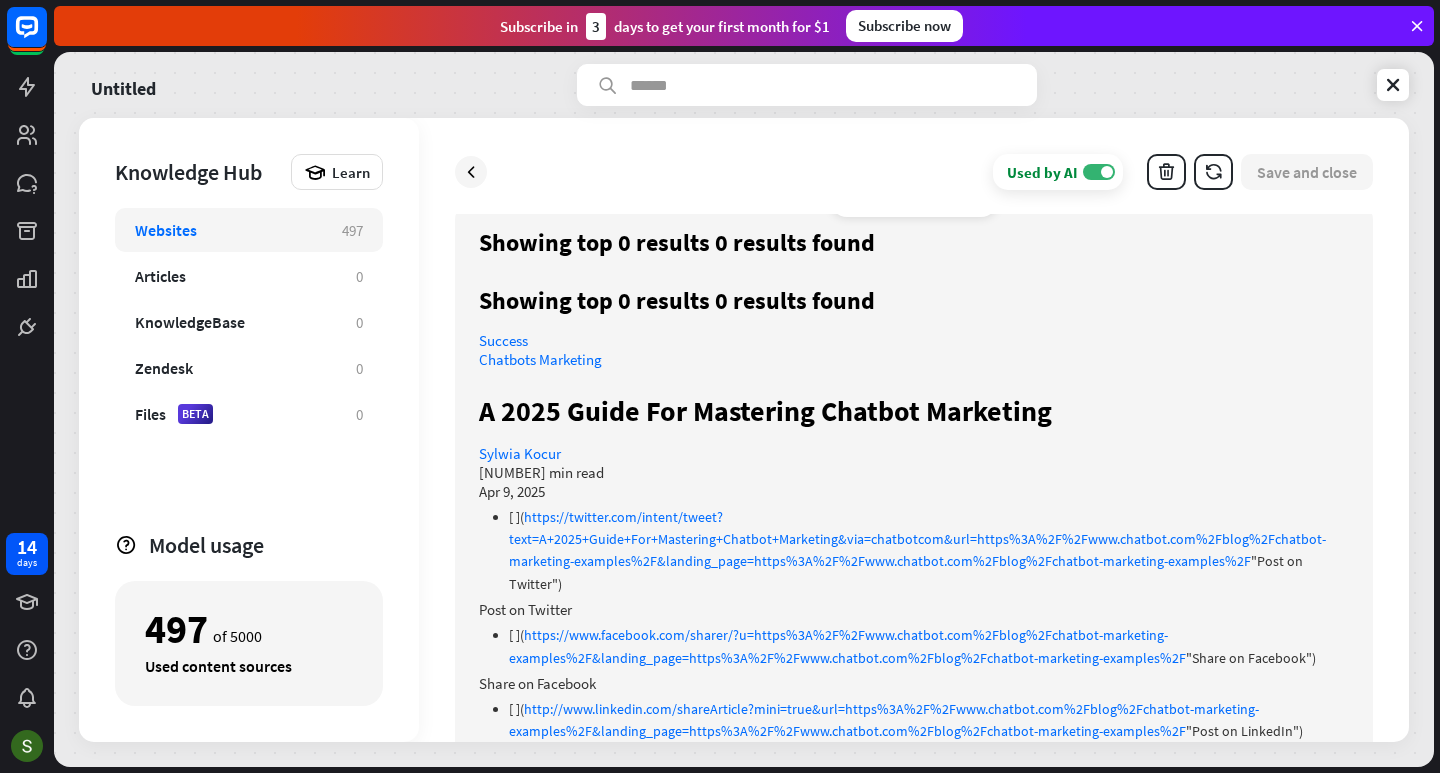 scroll, scrollTop: 0, scrollLeft: 0, axis: both 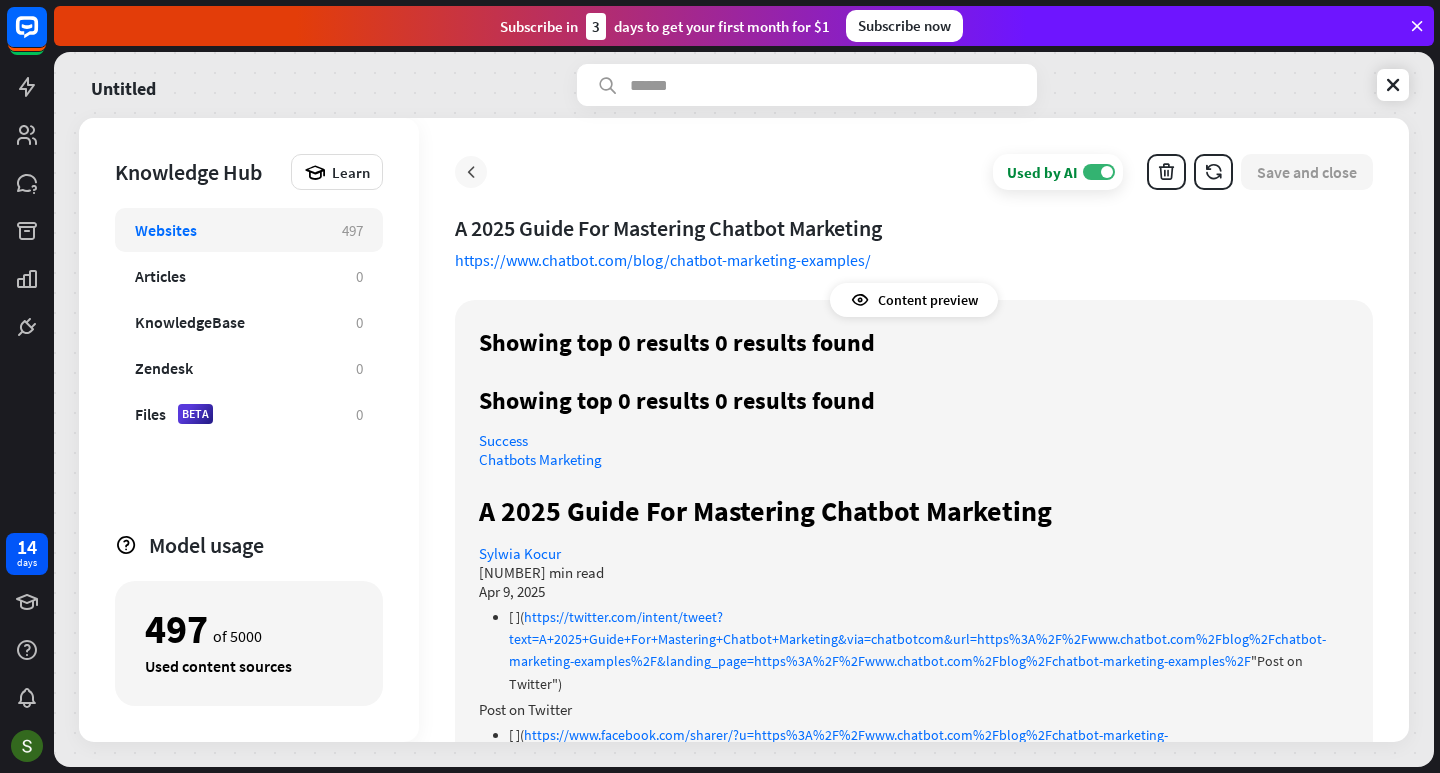 click at bounding box center [471, 172] 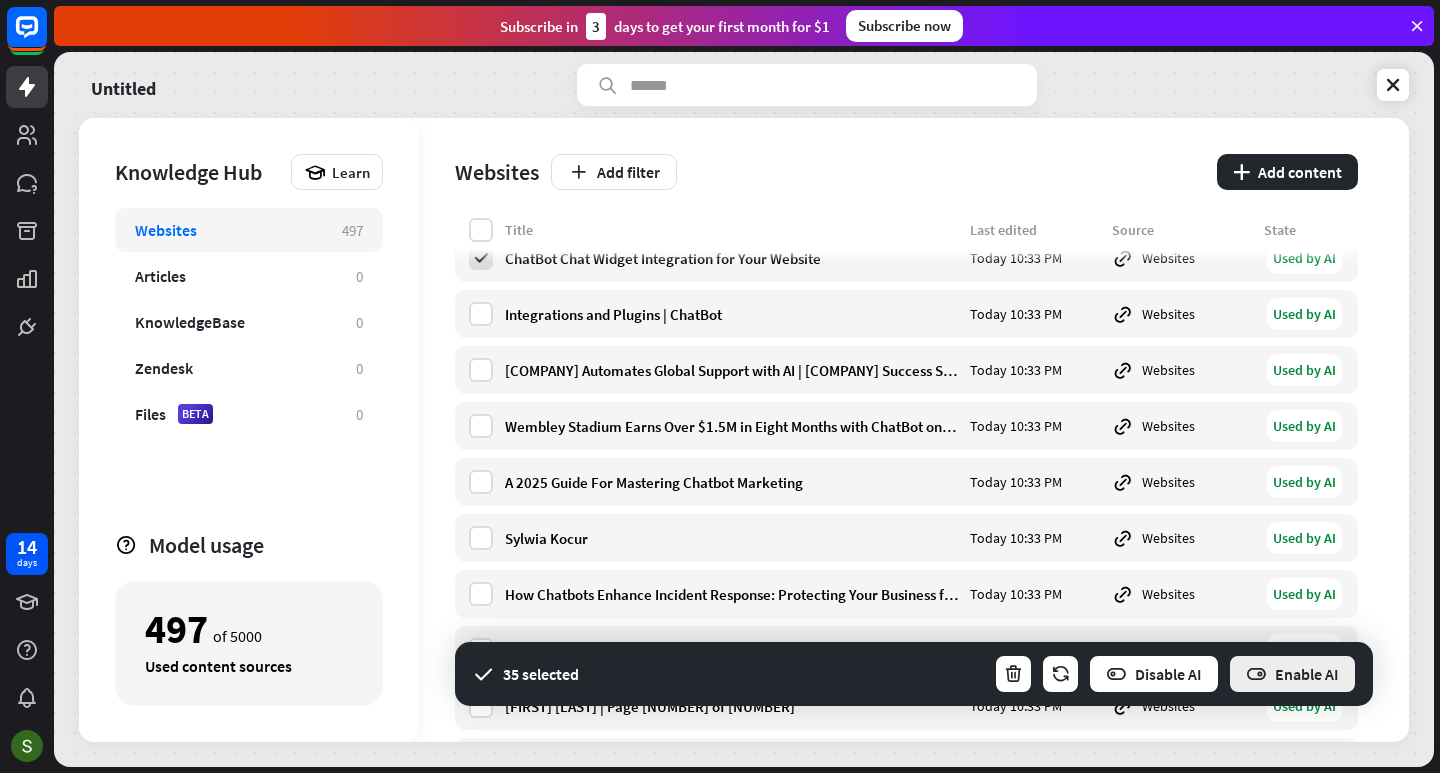 click on "Enable AI" at bounding box center (1292, 674) 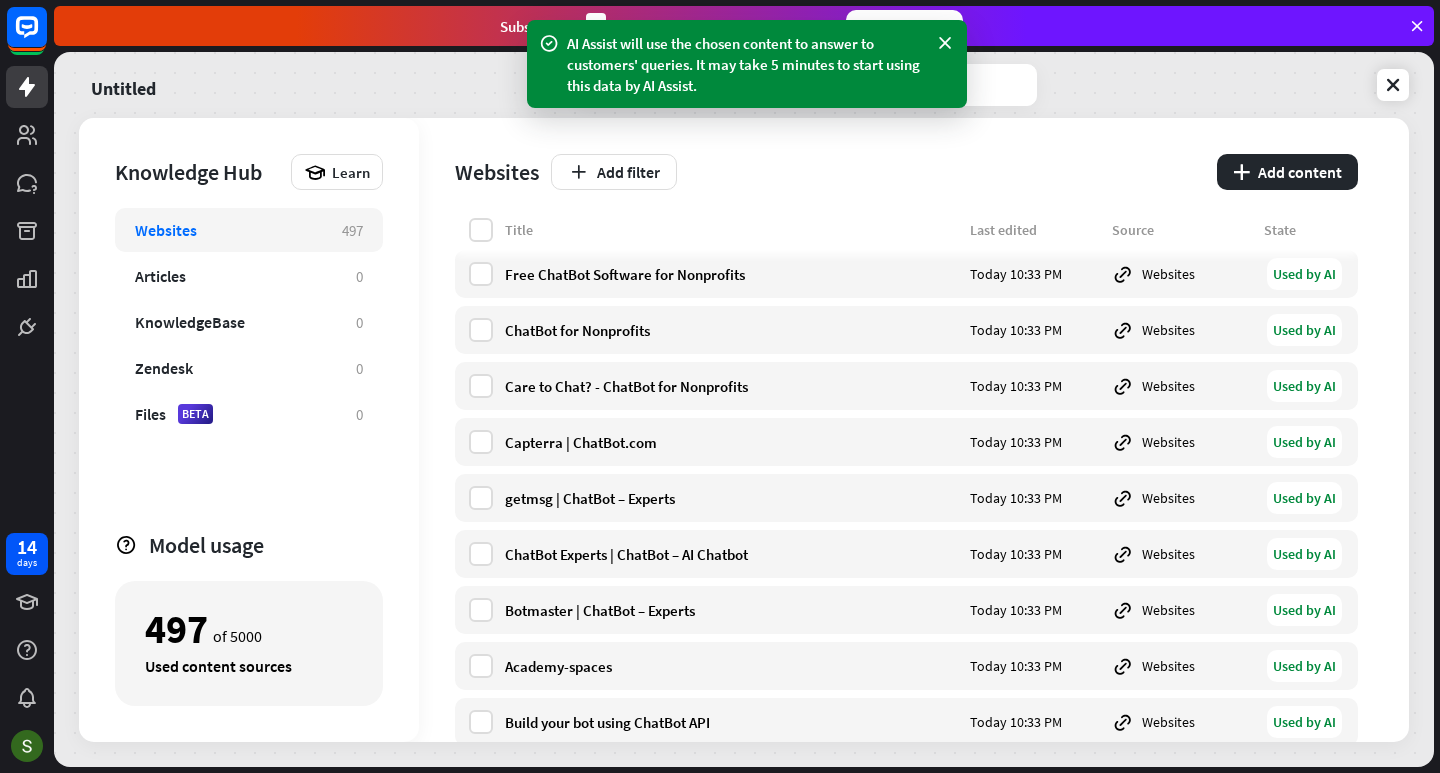 scroll, scrollTop: 0, scrollLeft: 0, axis: both 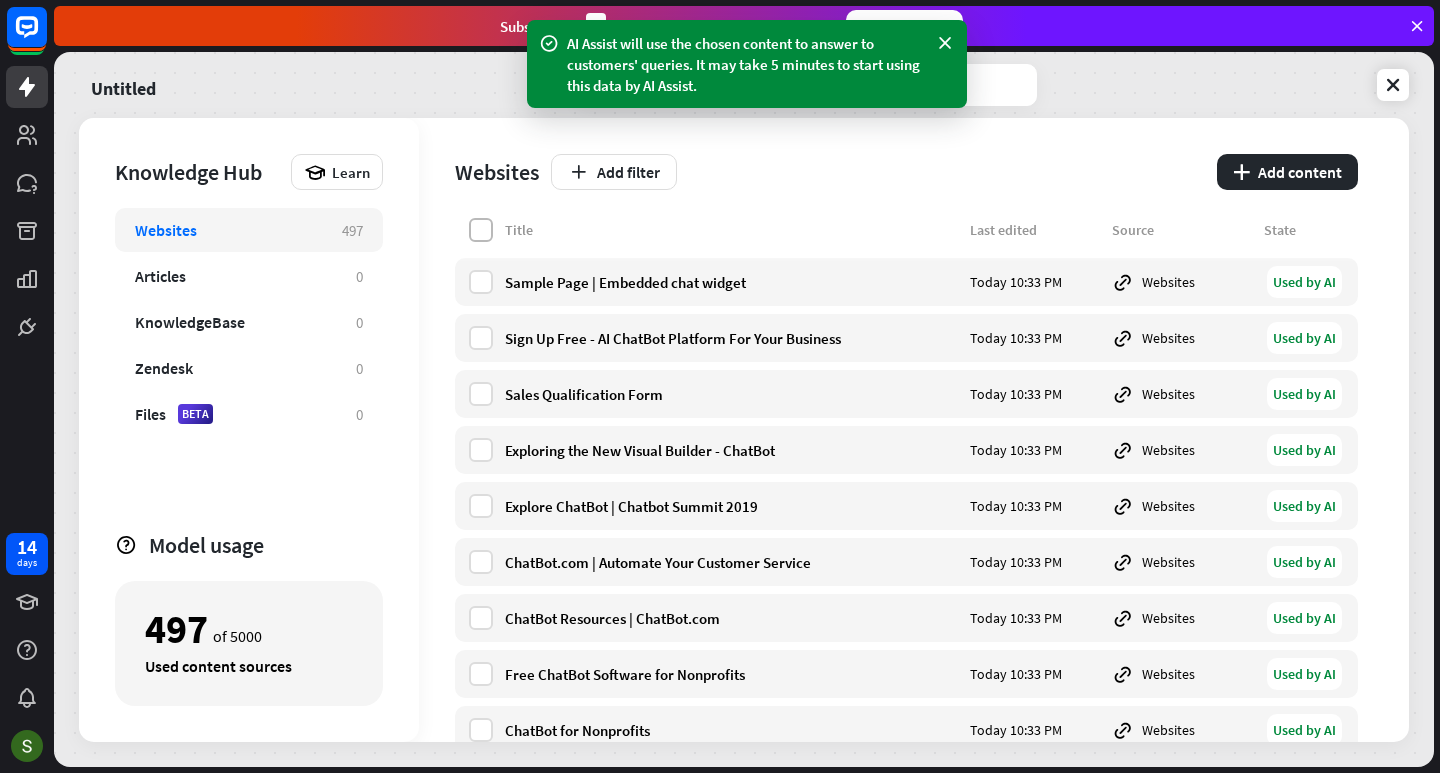 click at bounding box center [481, 230] 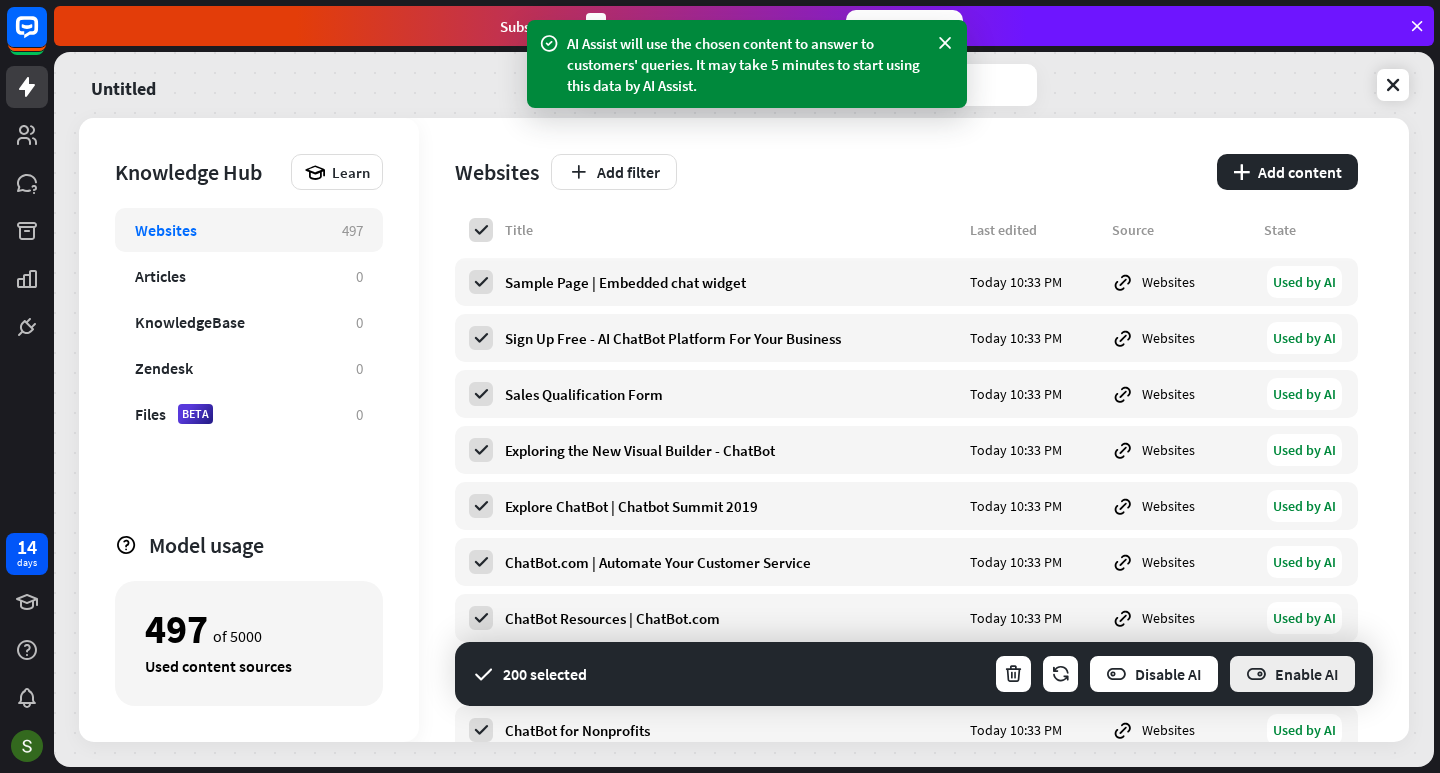 click on "Enable AI" at bounding box center (1292, 674) 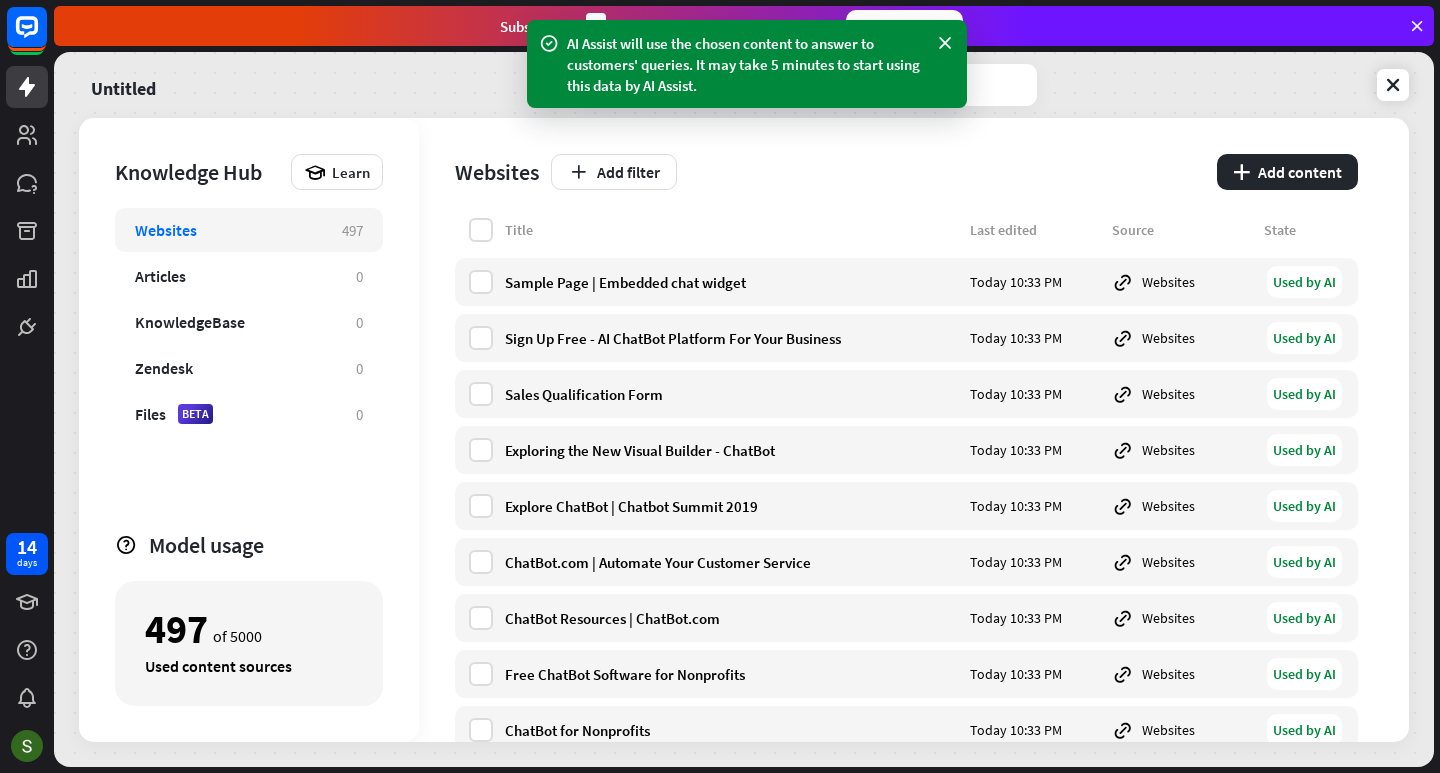 drag, startPoint x: 318, startPoint y: 280, endPoint x: 1193, endPoint y: 78, distance: 898.0139 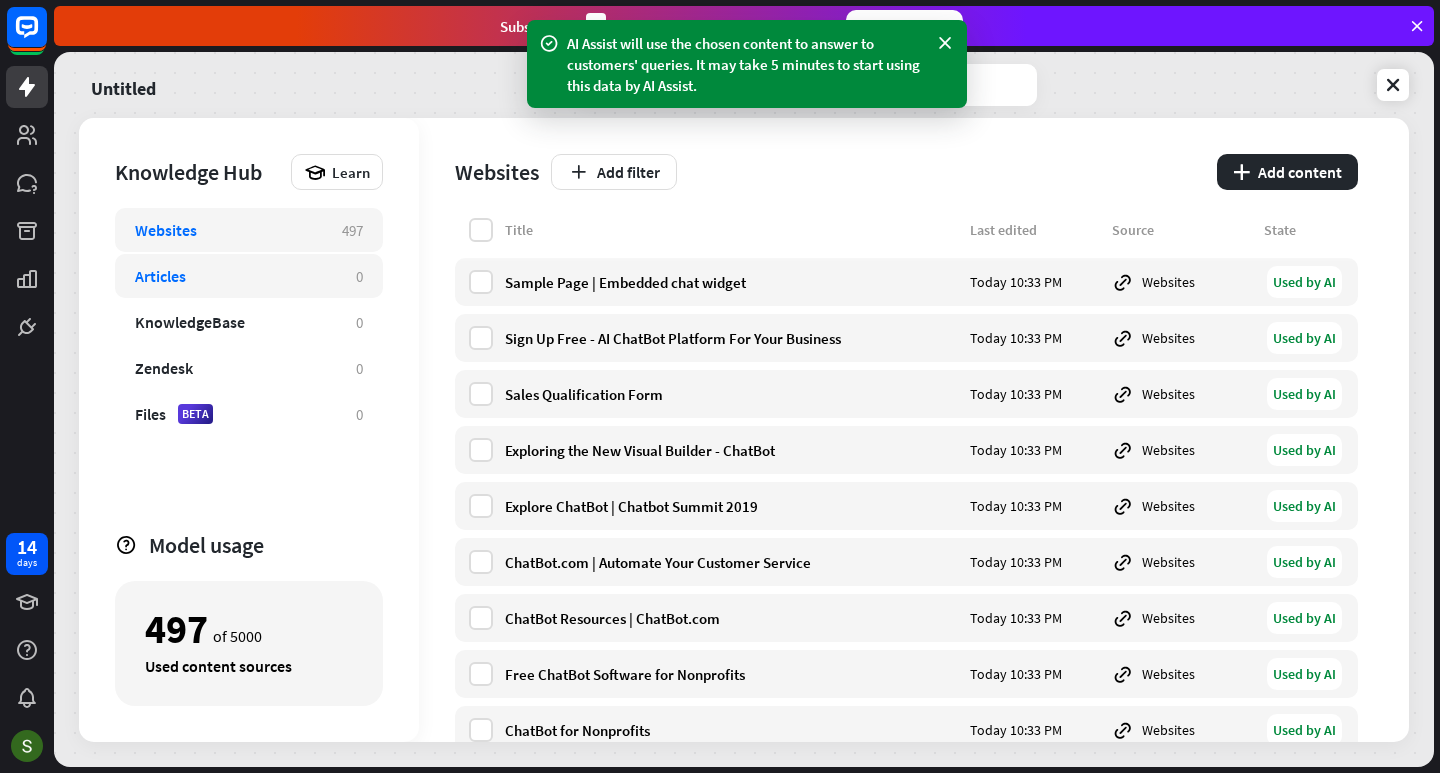 click on "Articles" at bounding box center [235, 276] 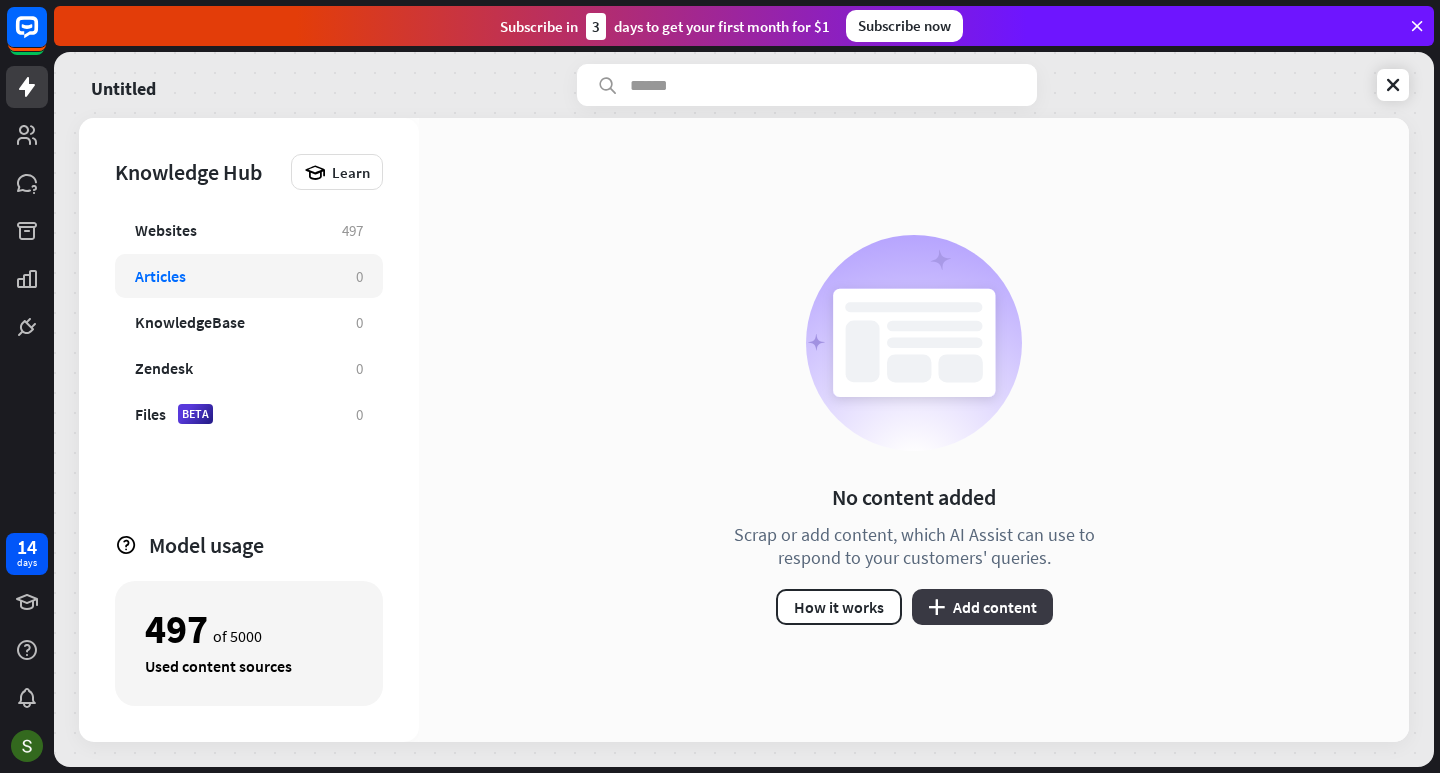click on "plus
Add content" at bounding box center [982, 607] 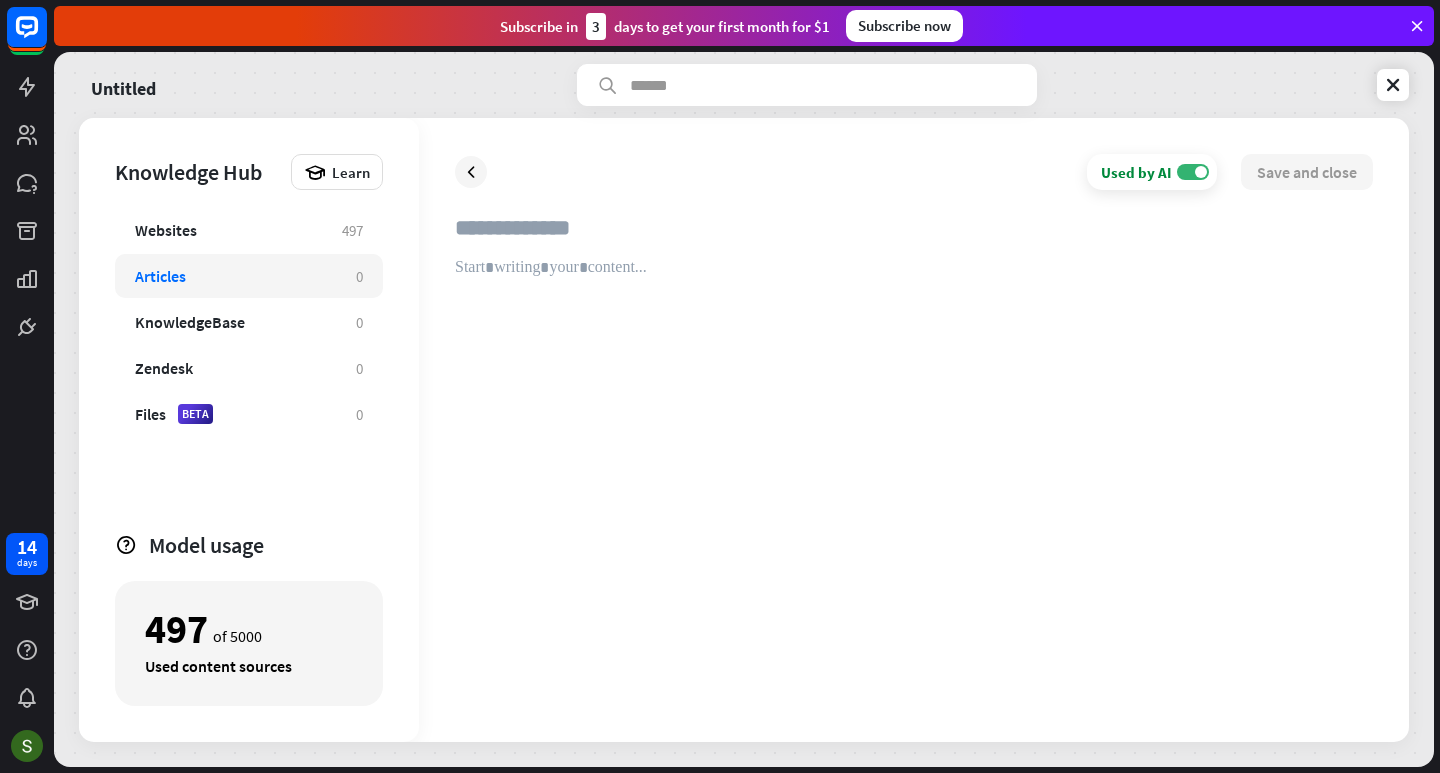 click at bounding box center (914, 236) 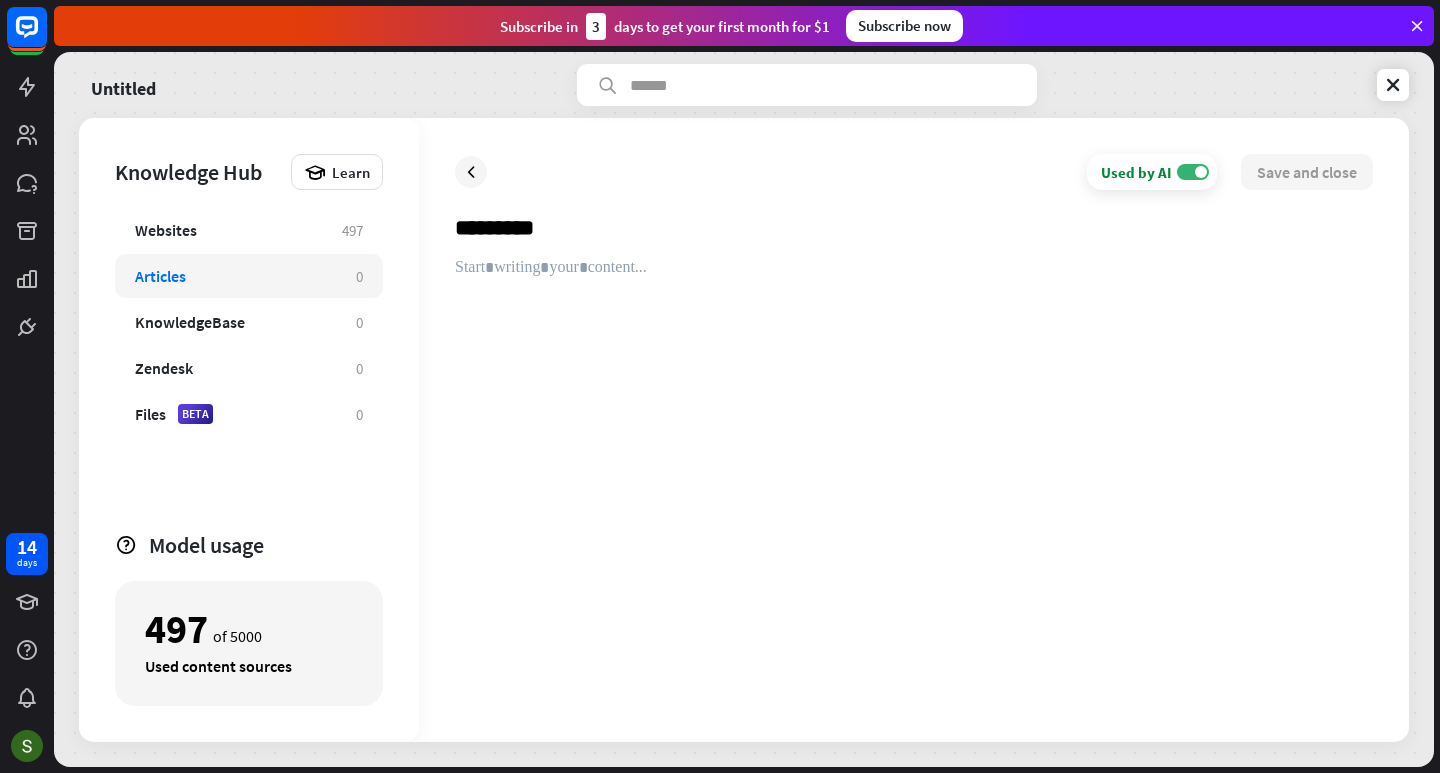 type on "*********" 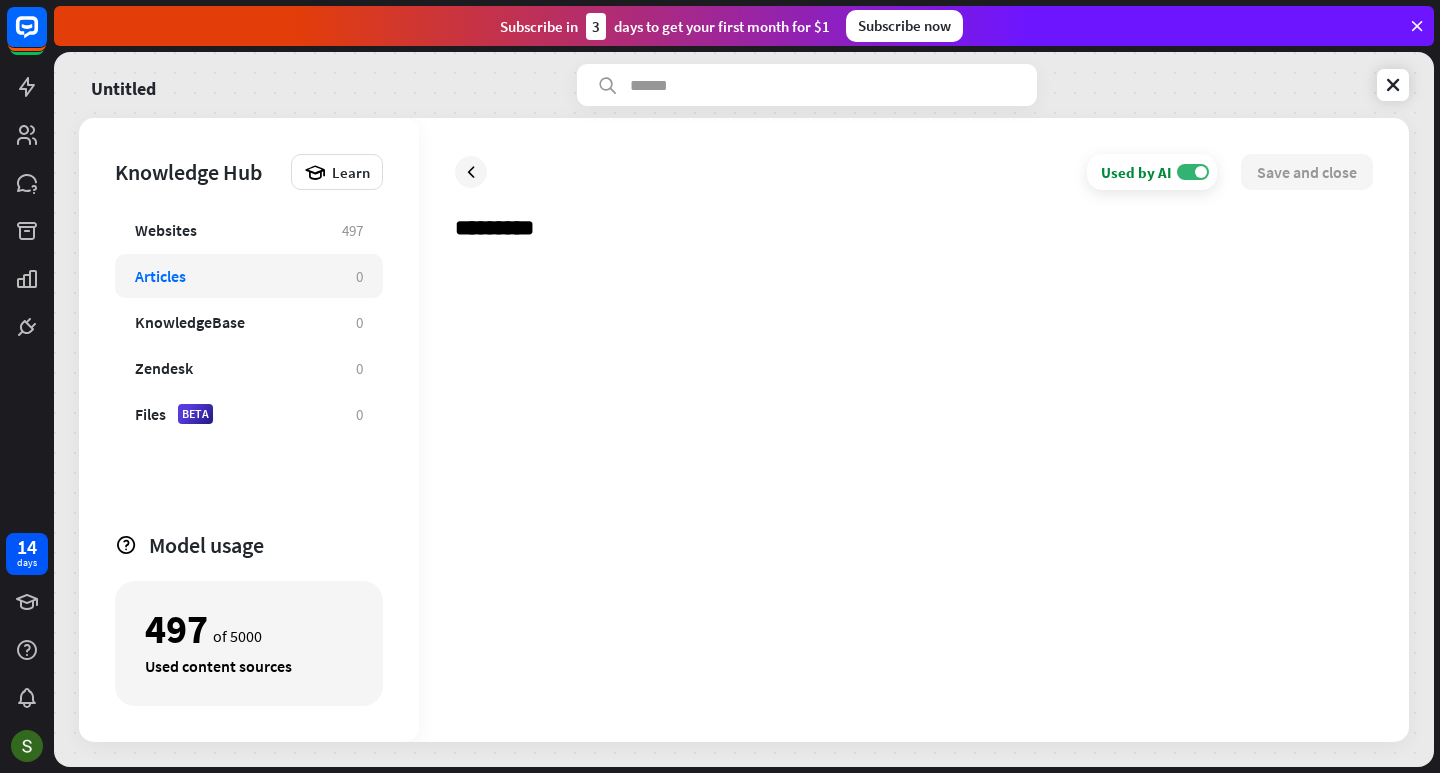 click at bounding box center (914, 482) 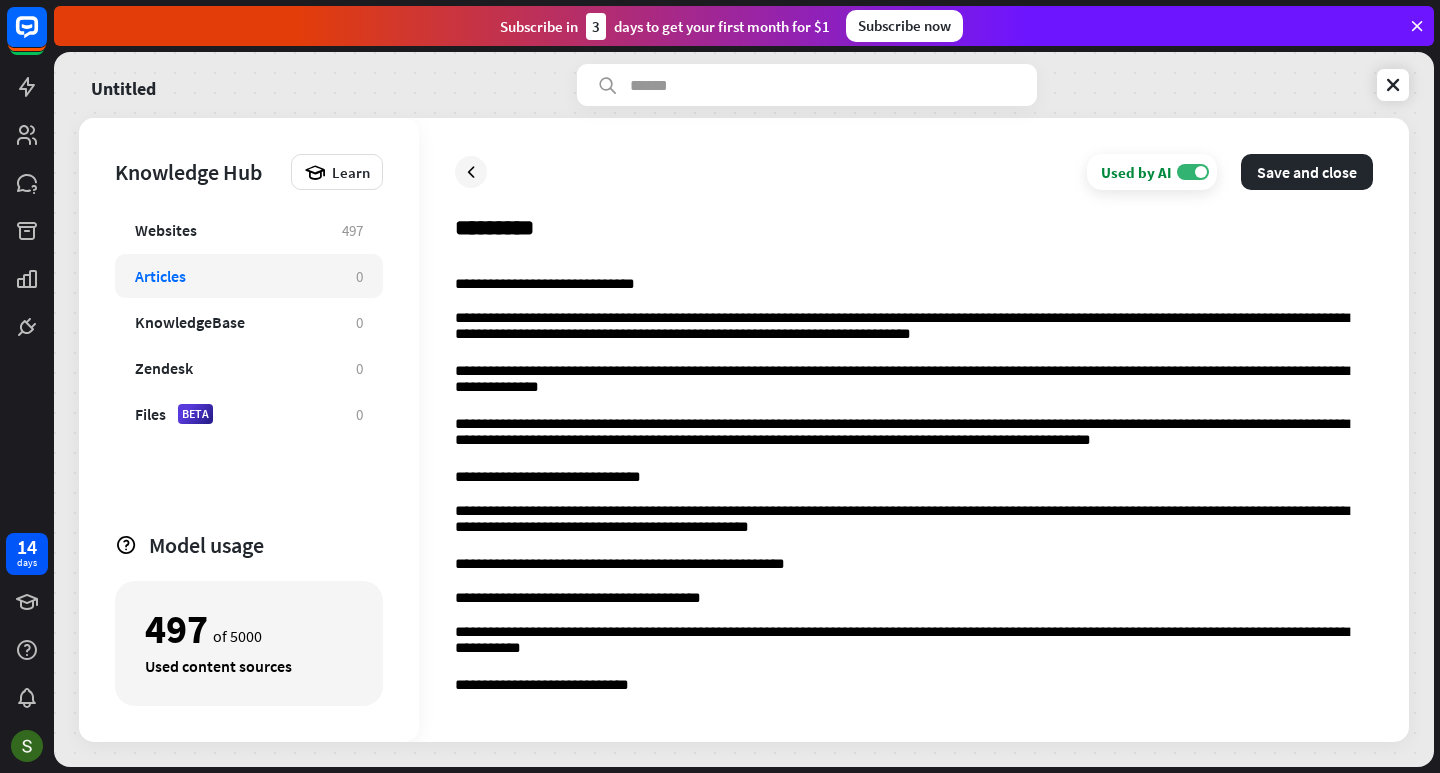 scroll, scrollTop: 944, scrollLeft: 0, axis: vertical 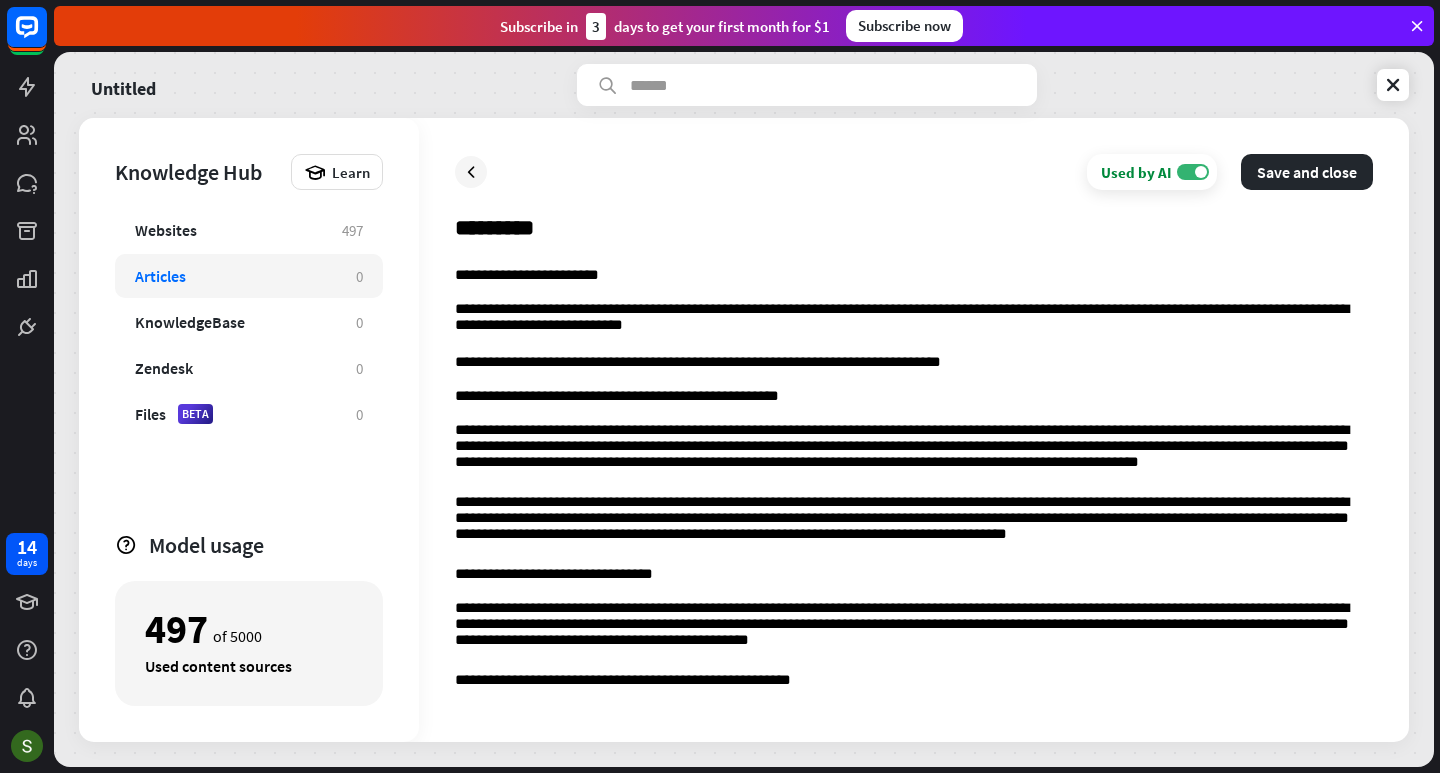 click on "**********" at bounding box center [914, 681] 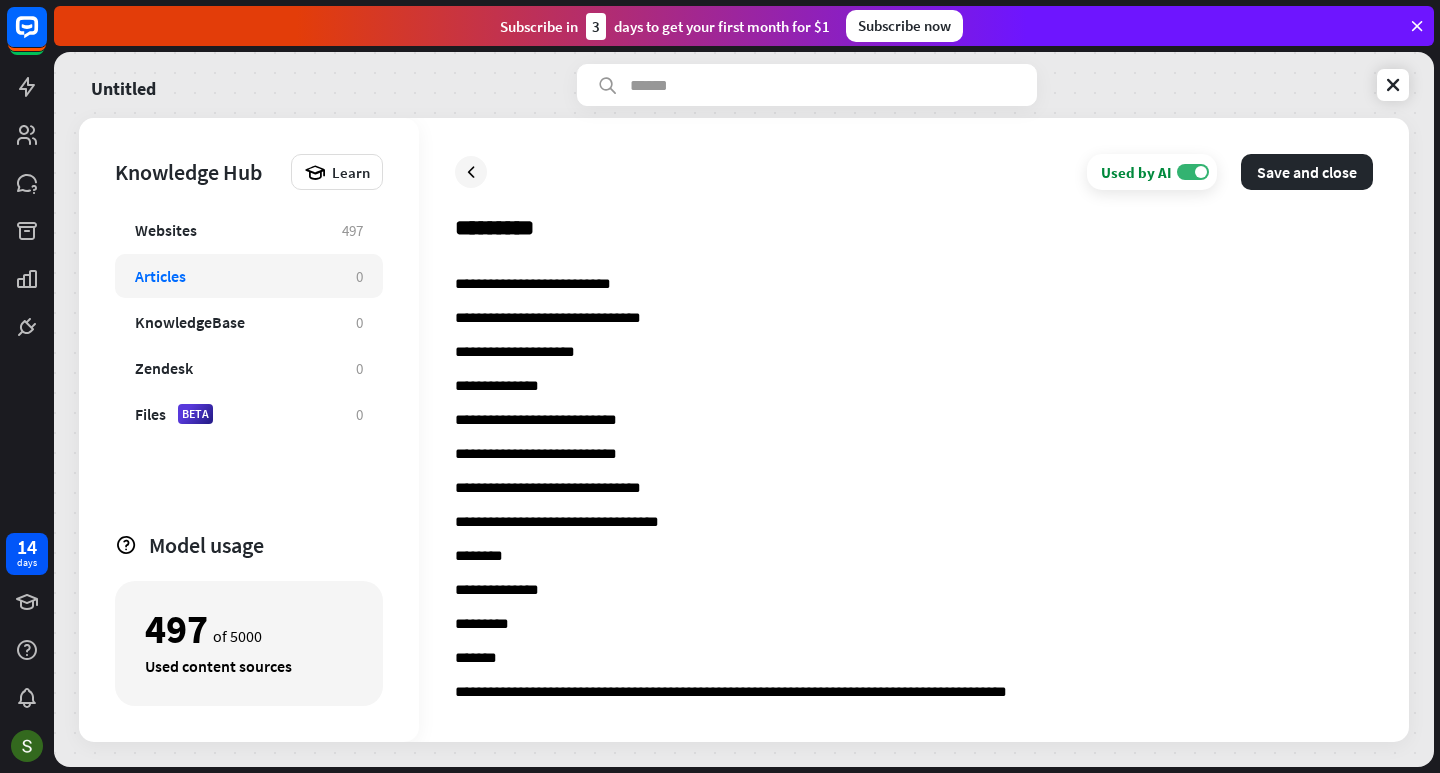 scroll, scrollTop: 8809, scrollLeft: 0, axis: vertical 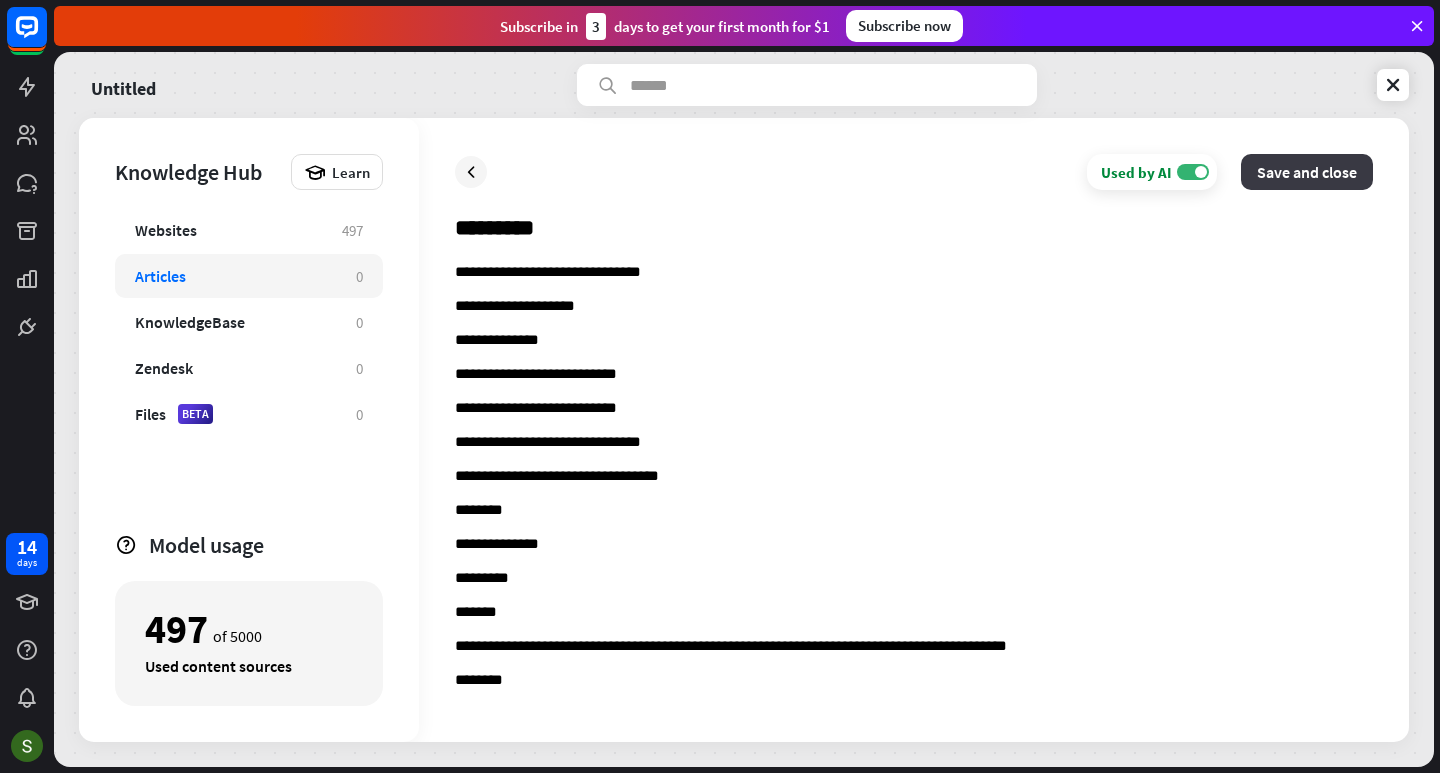 click on "Save and close" at bounding box center (1307, 172) 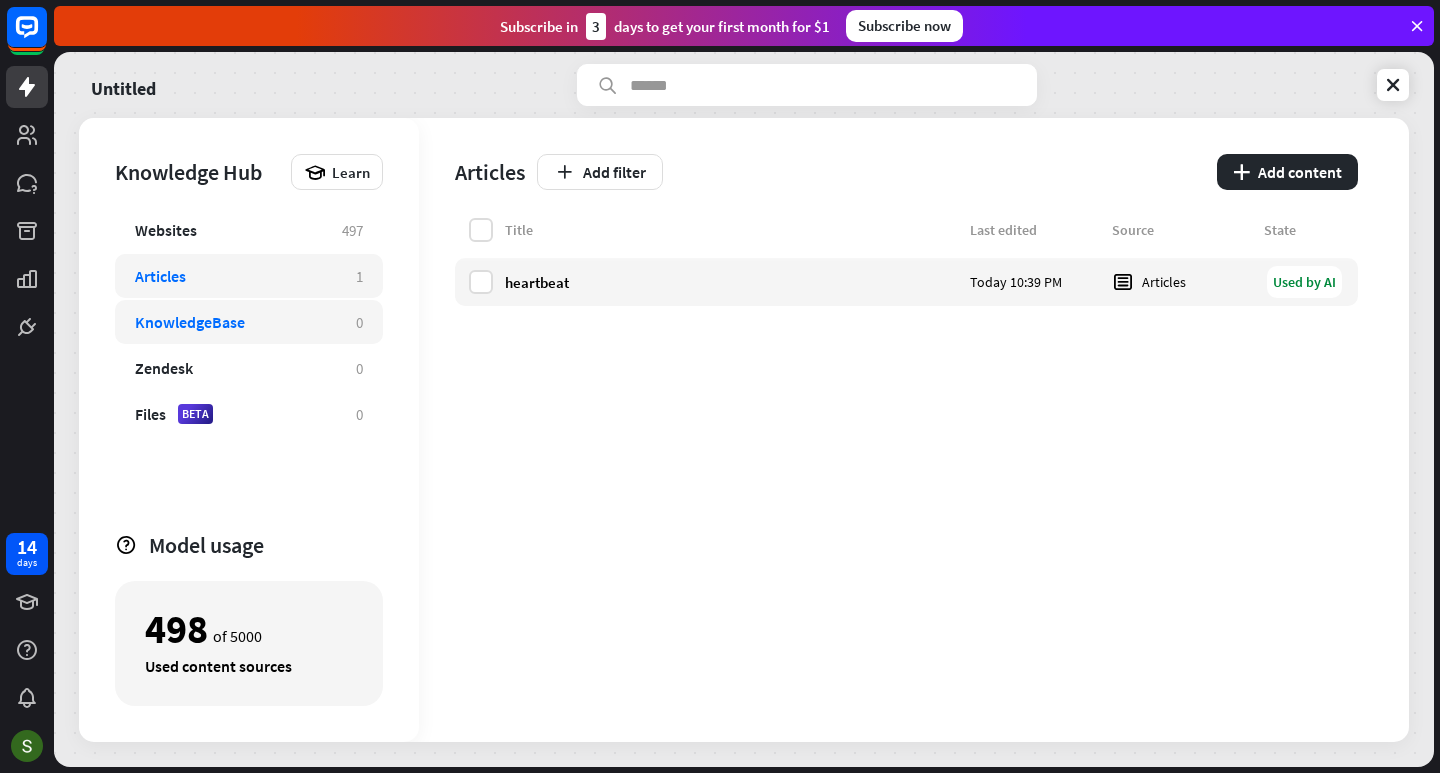 click on "KnowledgeBase     0" at bounding box center (249, 322) 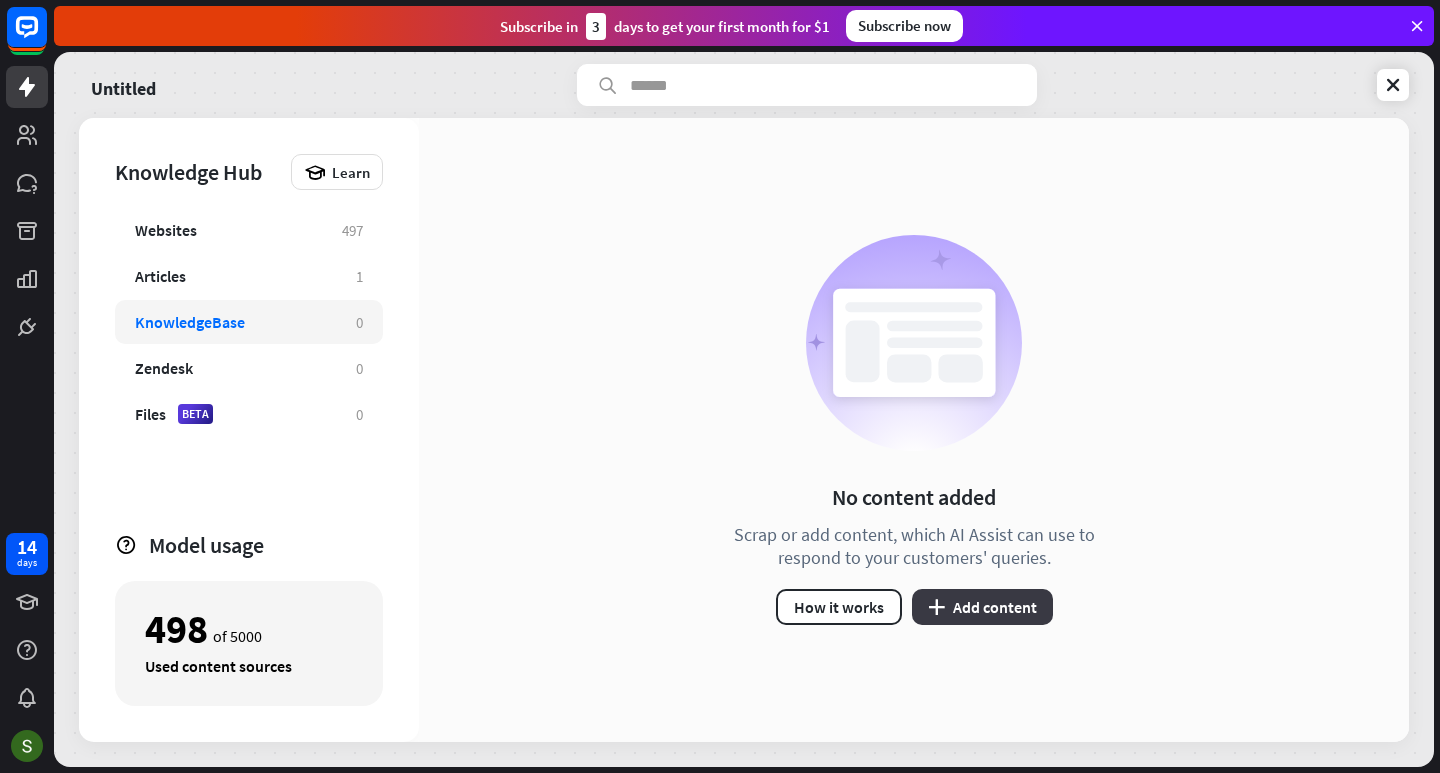click on "plus
Add content" at bounding box center (982, 607) 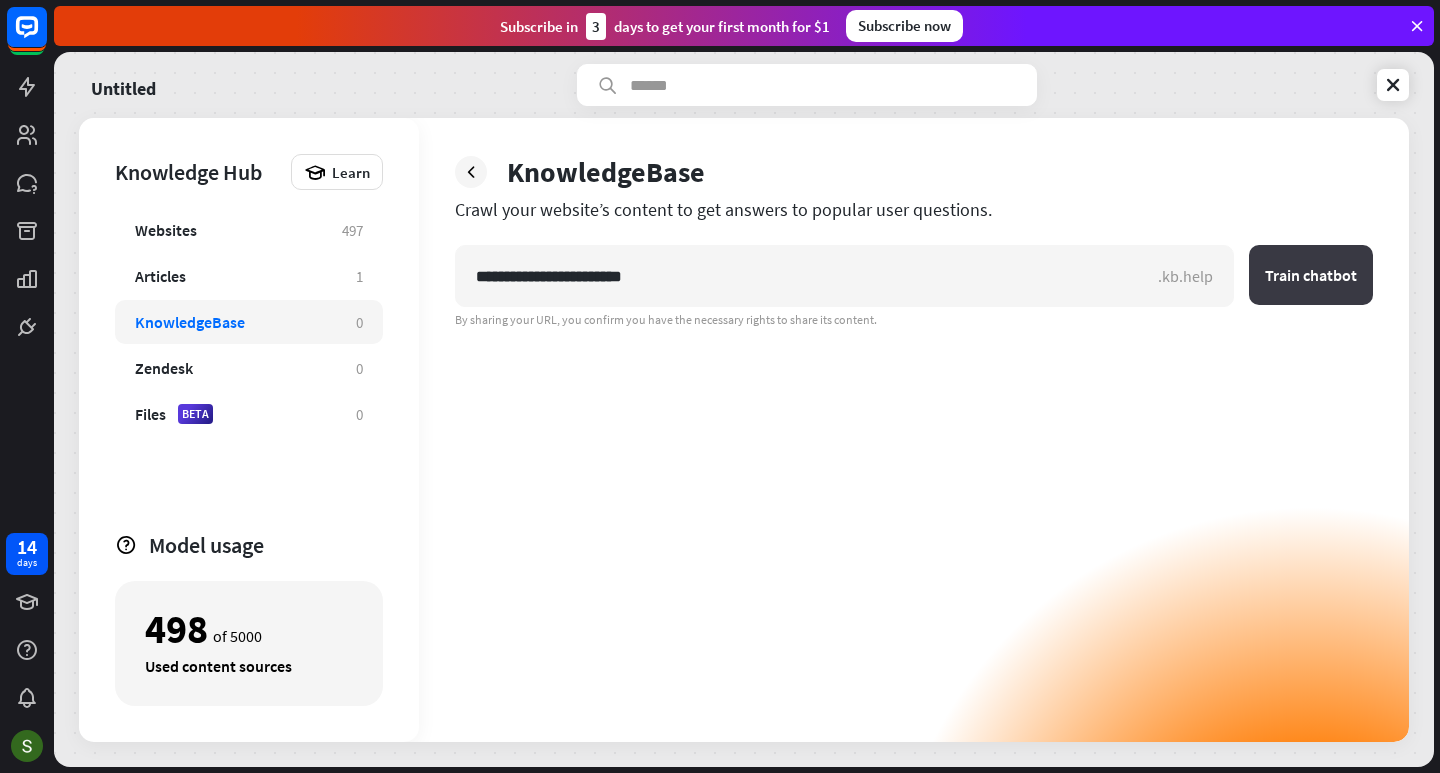 click on "Train chatbot" at bounding box center (1311, 275) 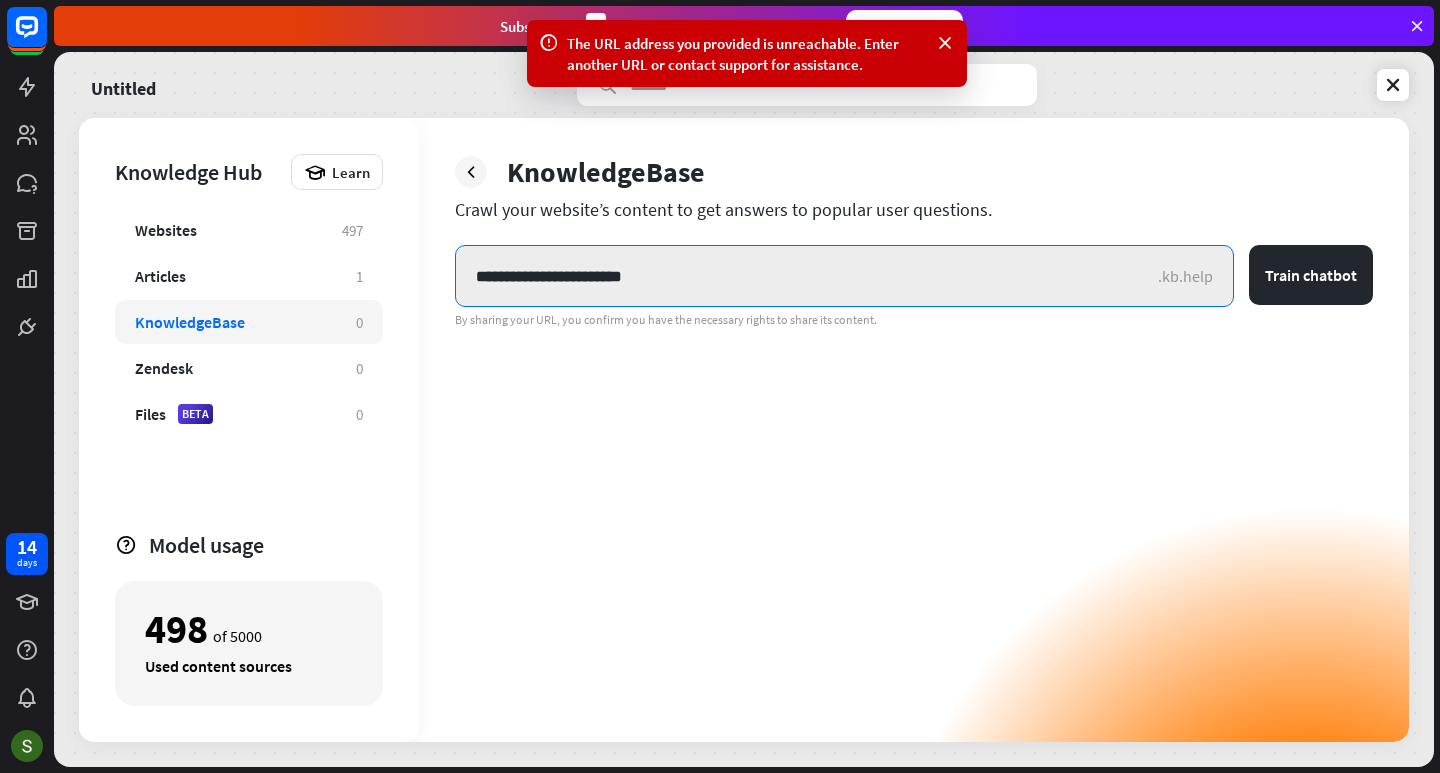 click on "**********" at bounding box center (807, 276) 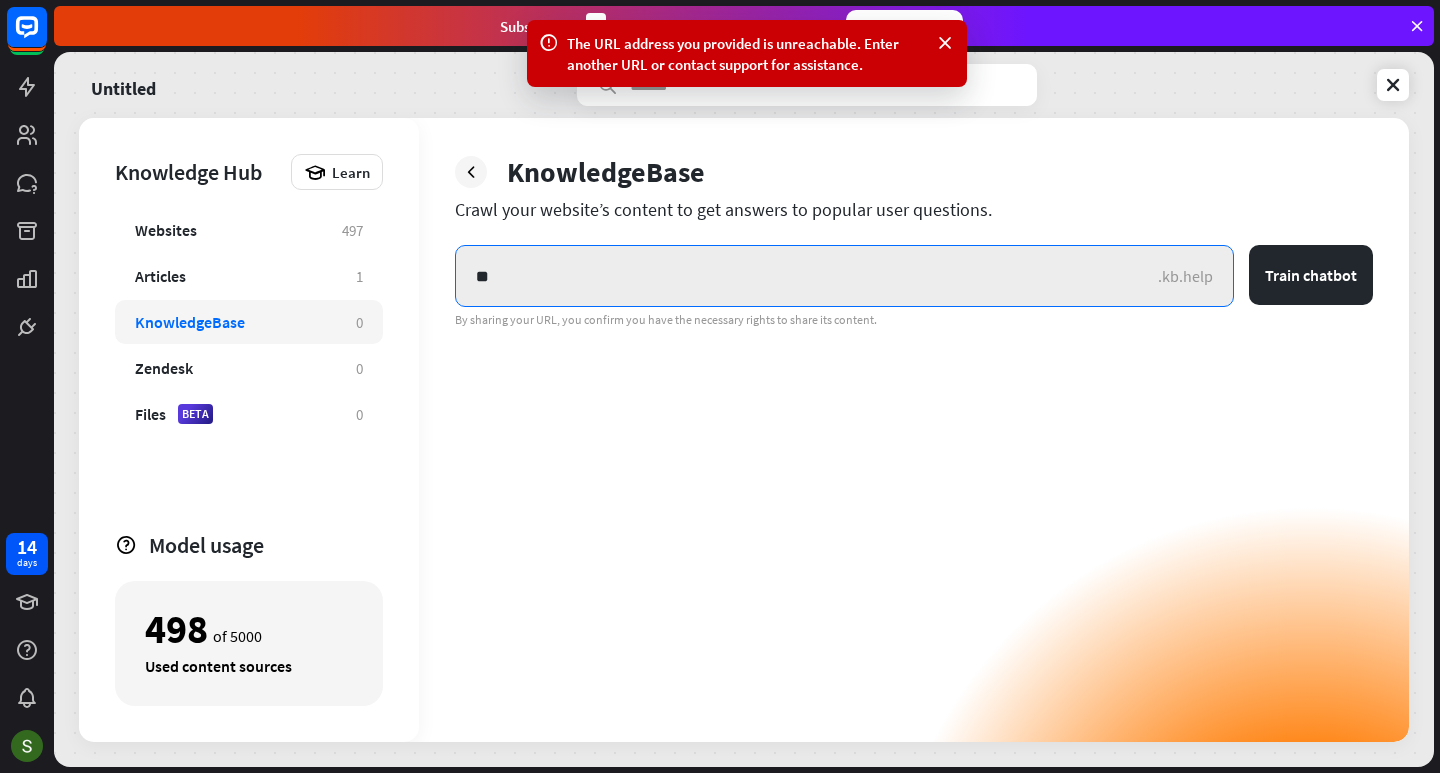 type on "*" 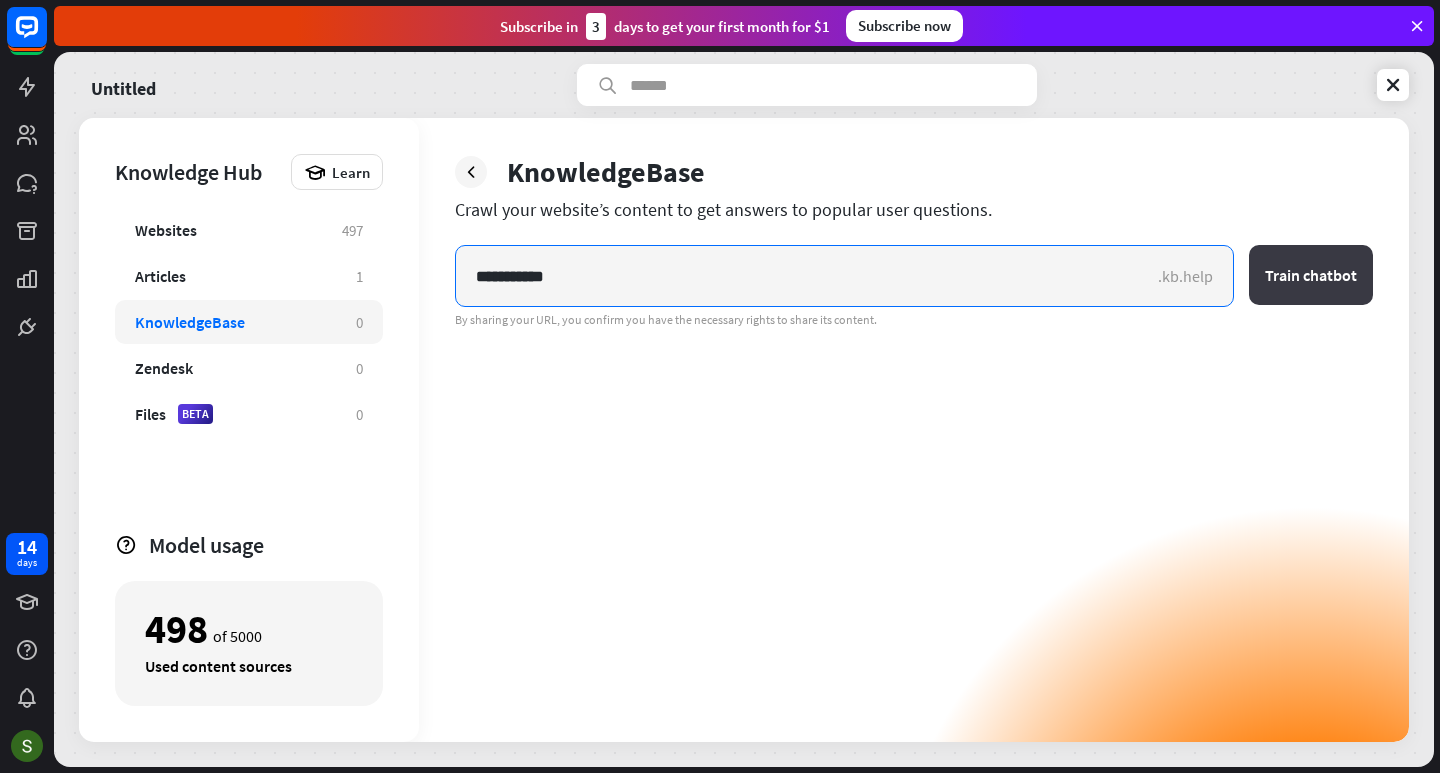 type on "**********" 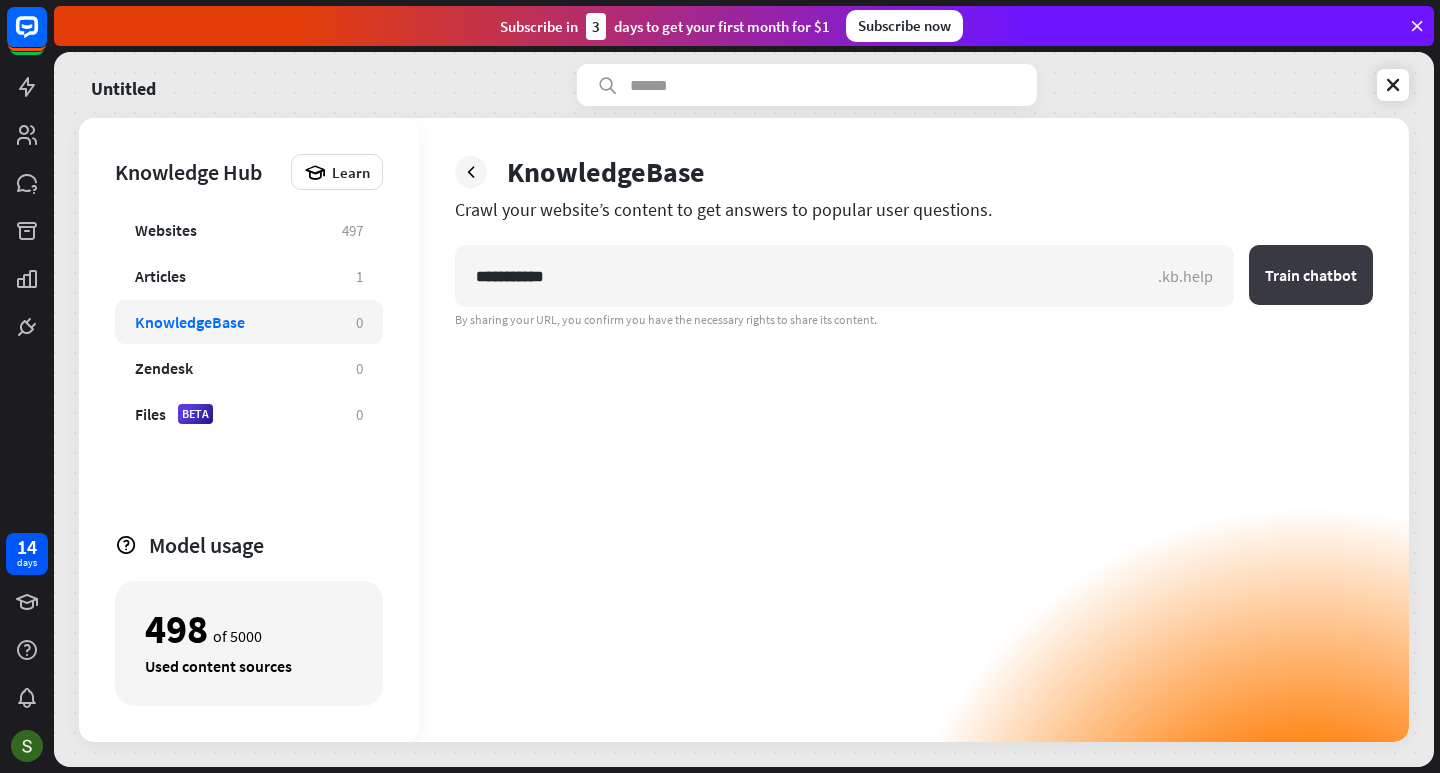 click on "Train chatbot" at bounding box center (1311, 275) 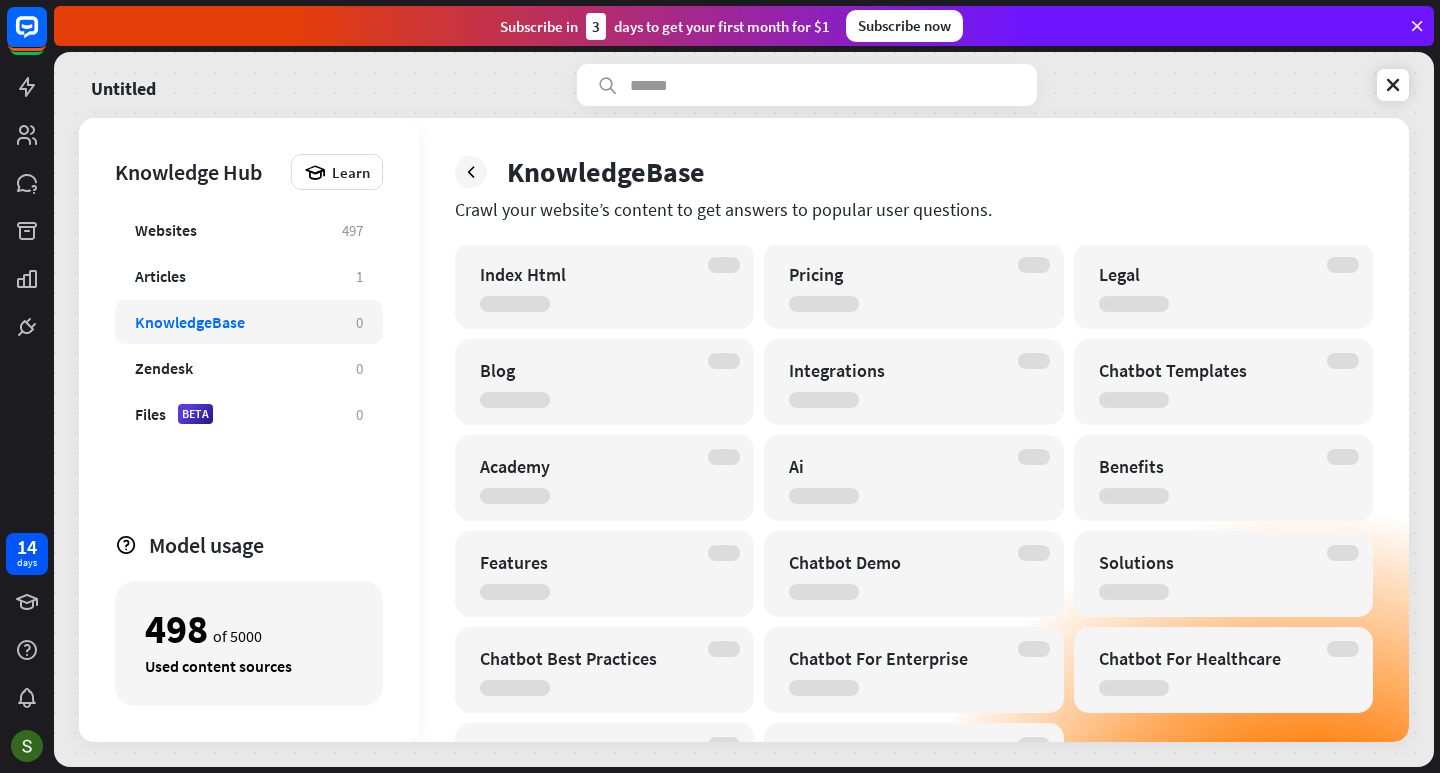scroll, scrollTop: 201, scrollLeft: 0, axis: vertical 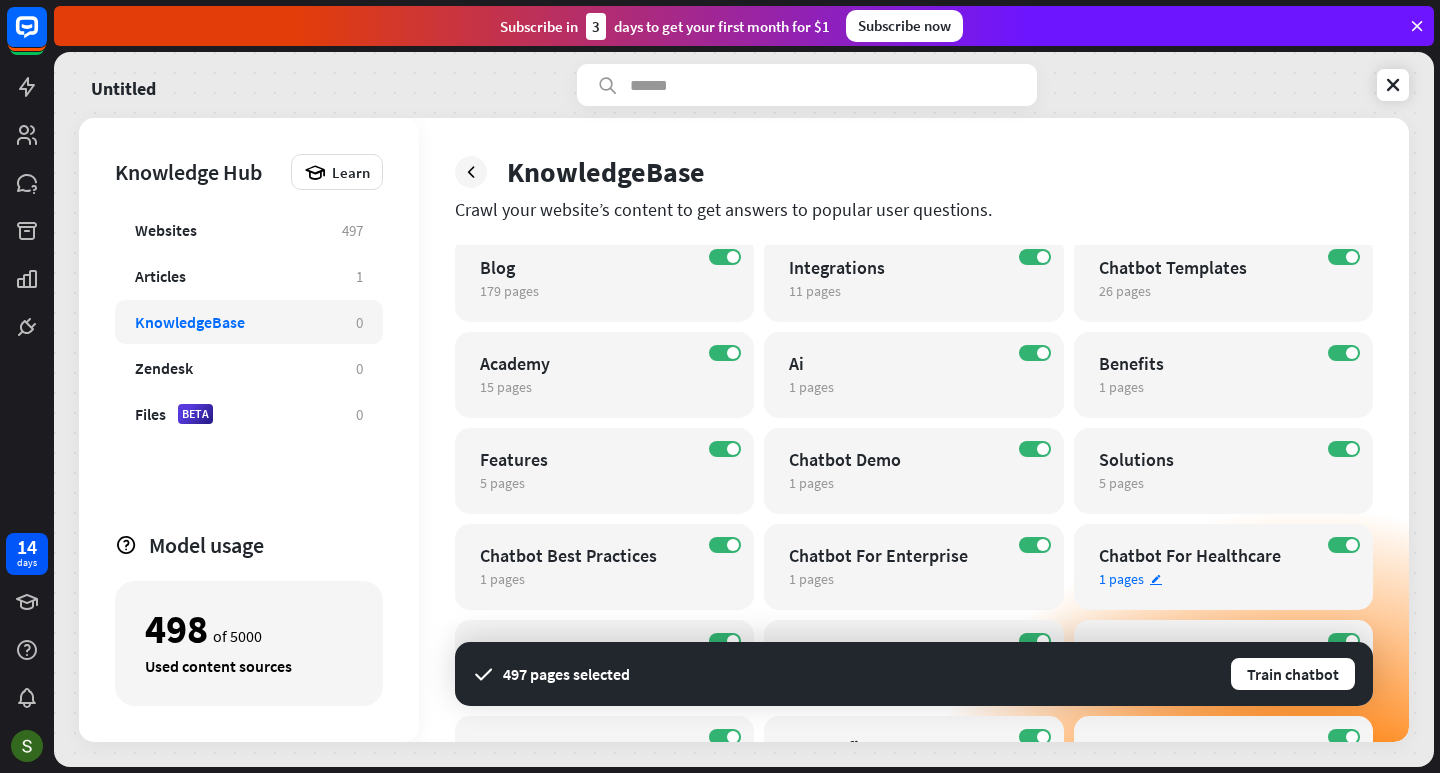 click on "Chatbot For Healthcare" at bounding box center (1206, 555) 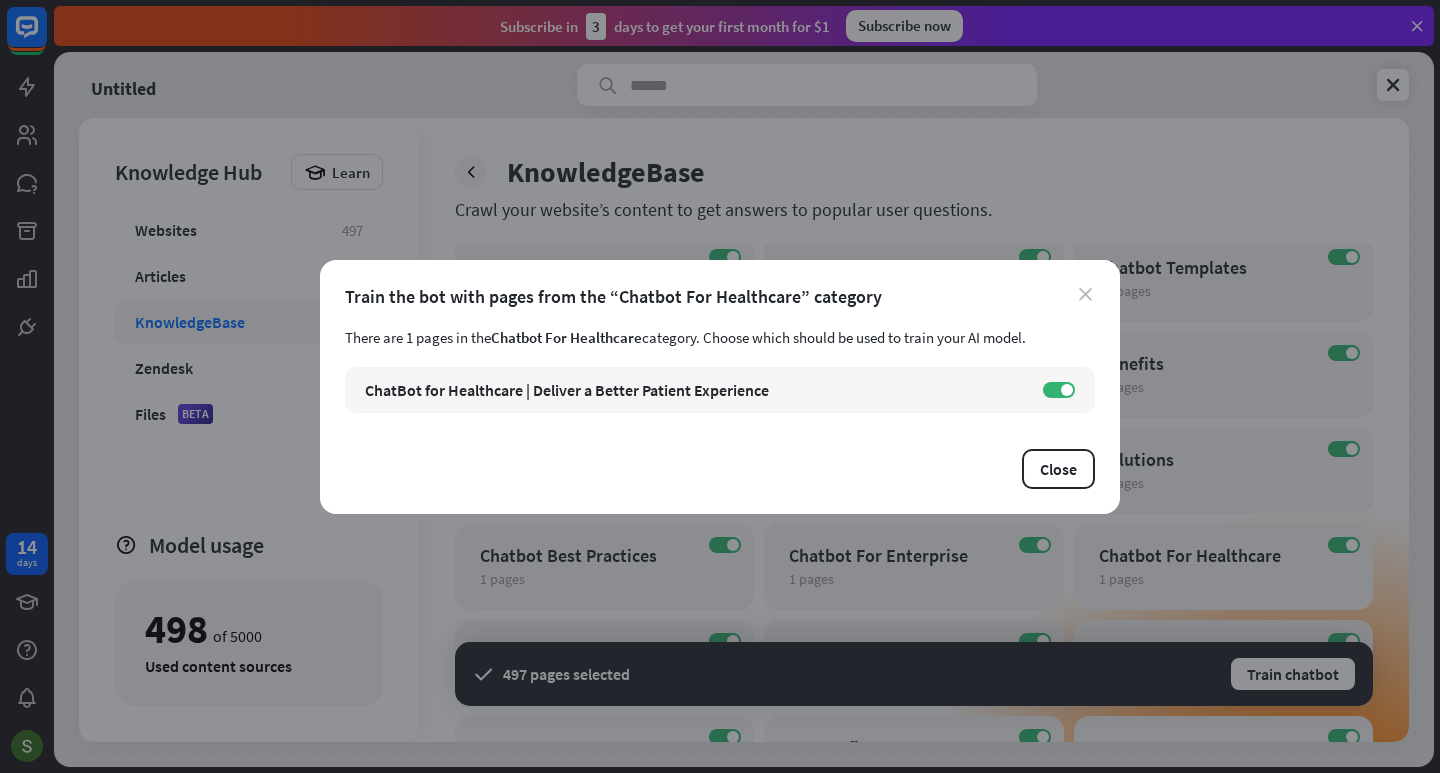 click on "close" at bounding box center [1085, 294] 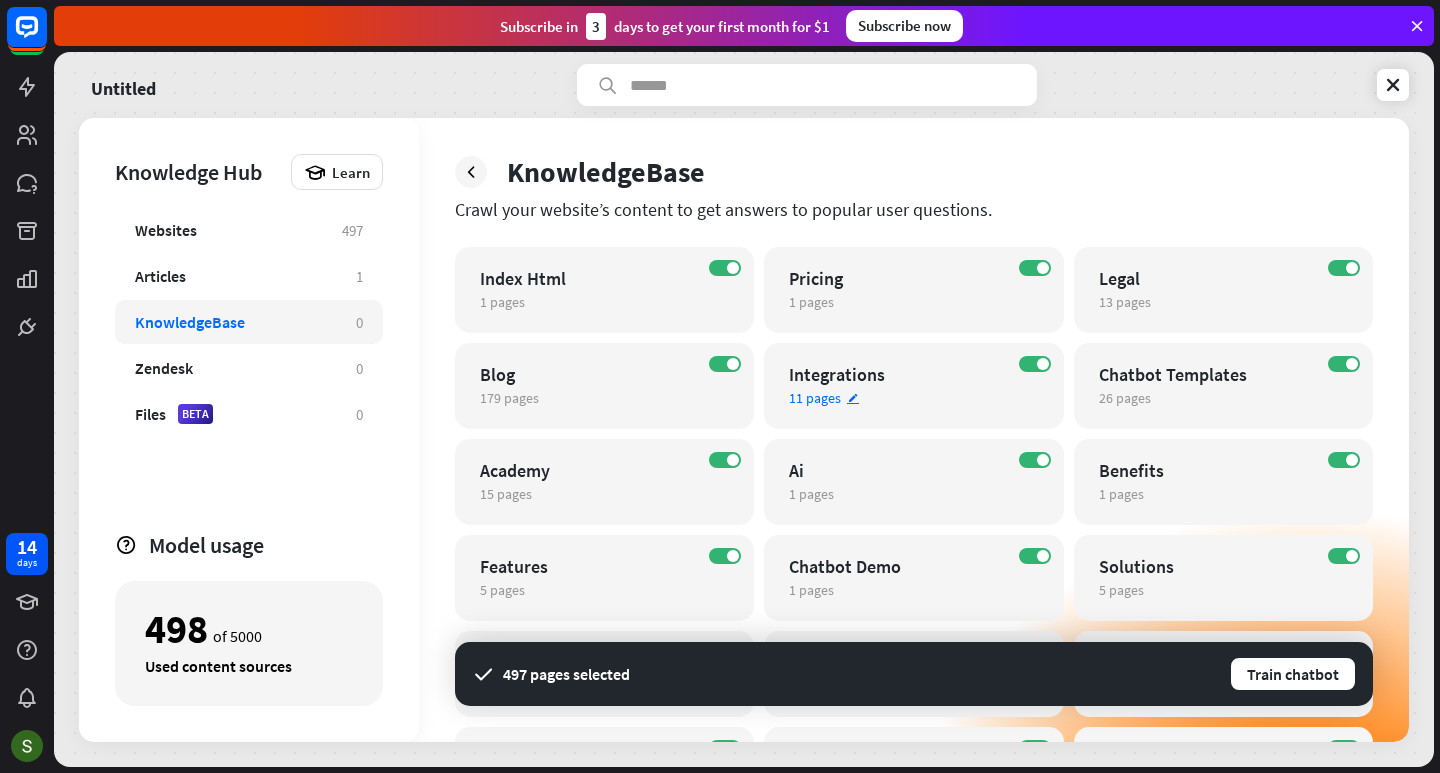scroll, scrollTop: 0, scrollLeft: 0, axis: both 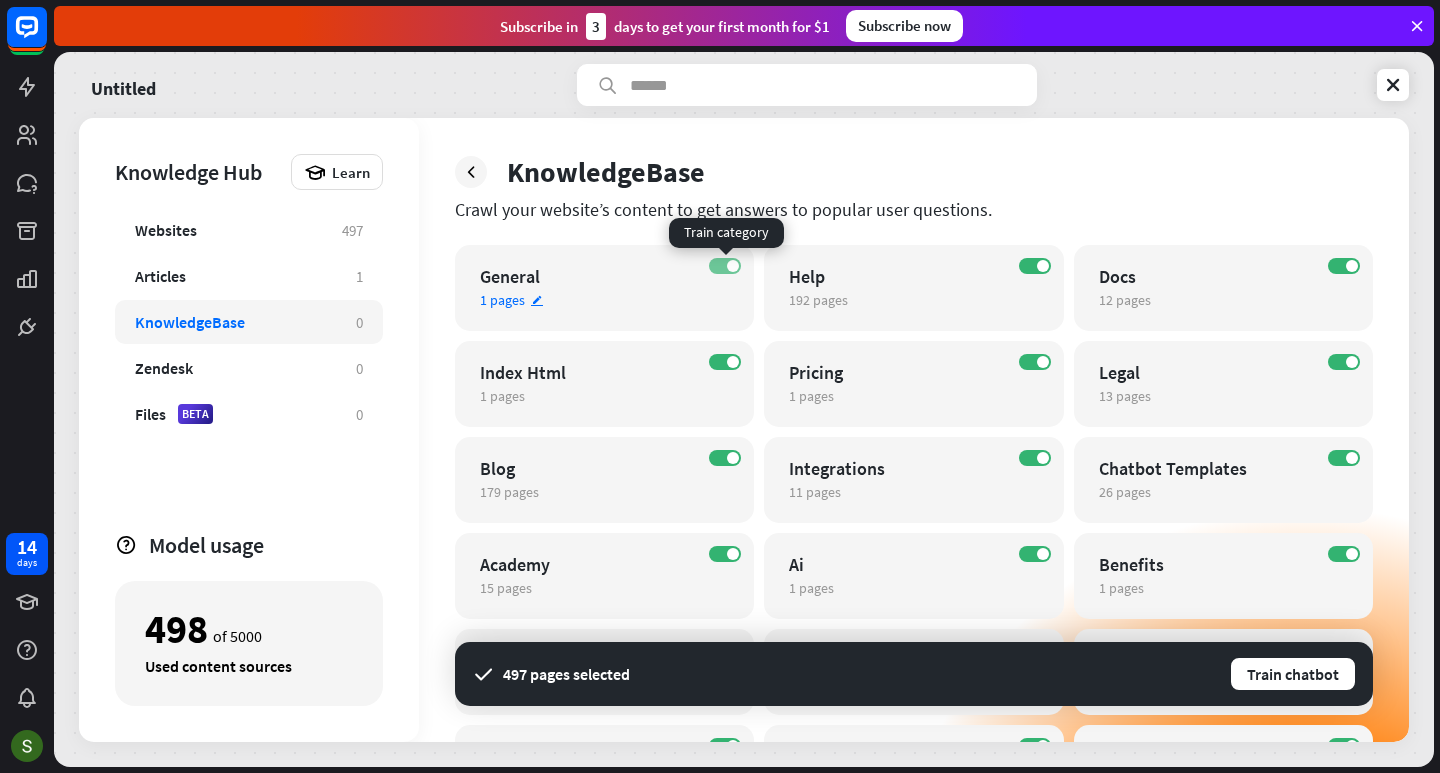 click on "ON" at bounding box center [725, 266] 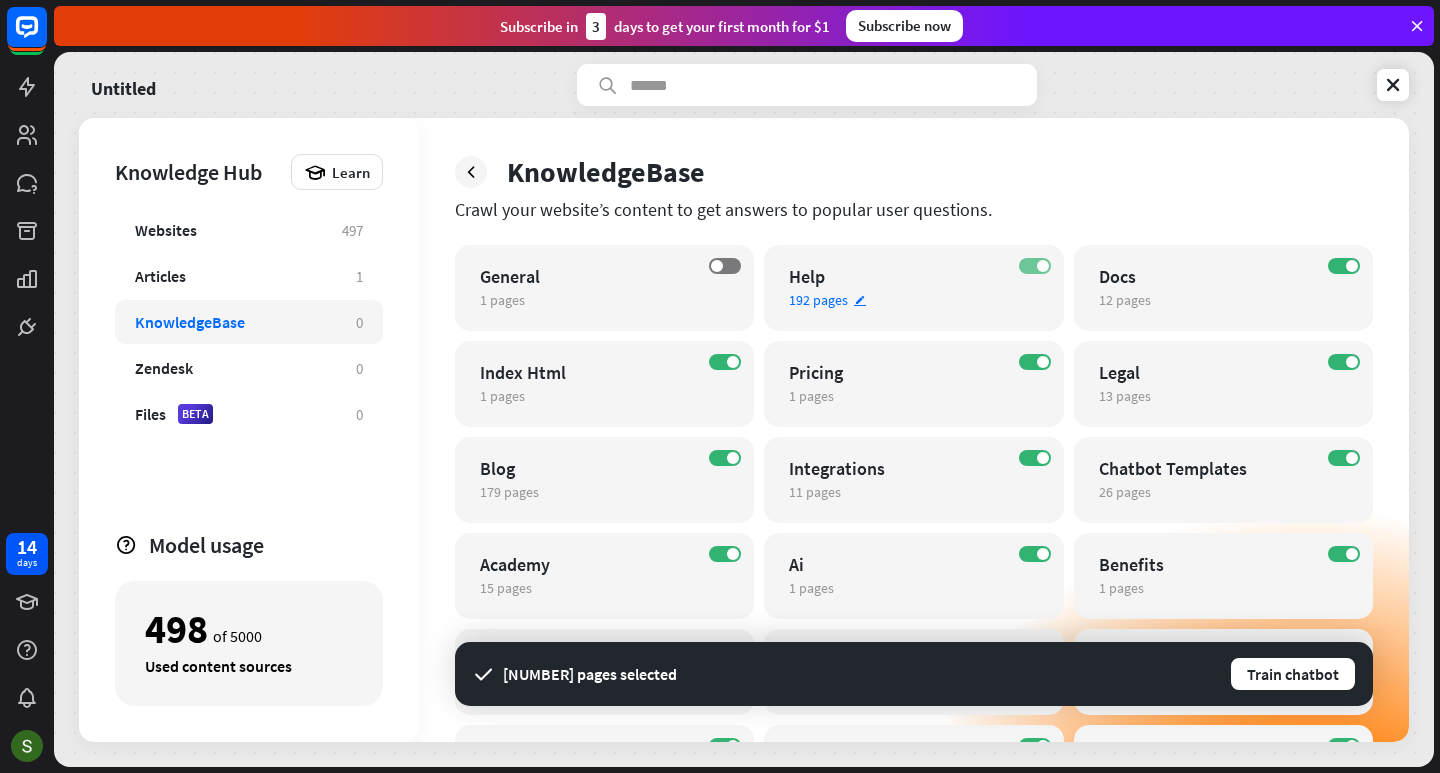 click on "ON" at bounding box center (1035, 266) 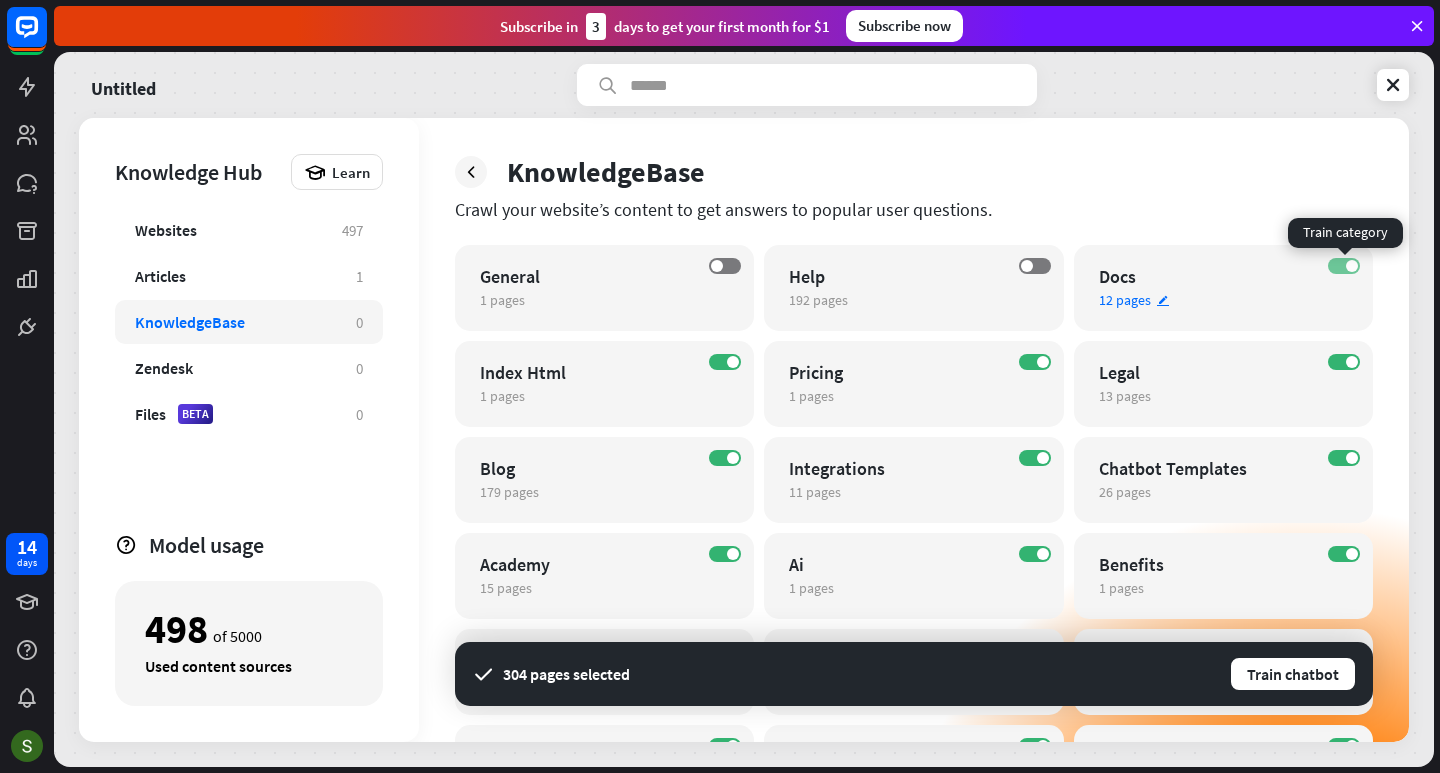 click on "ON" at bounding box center (1344, 266) 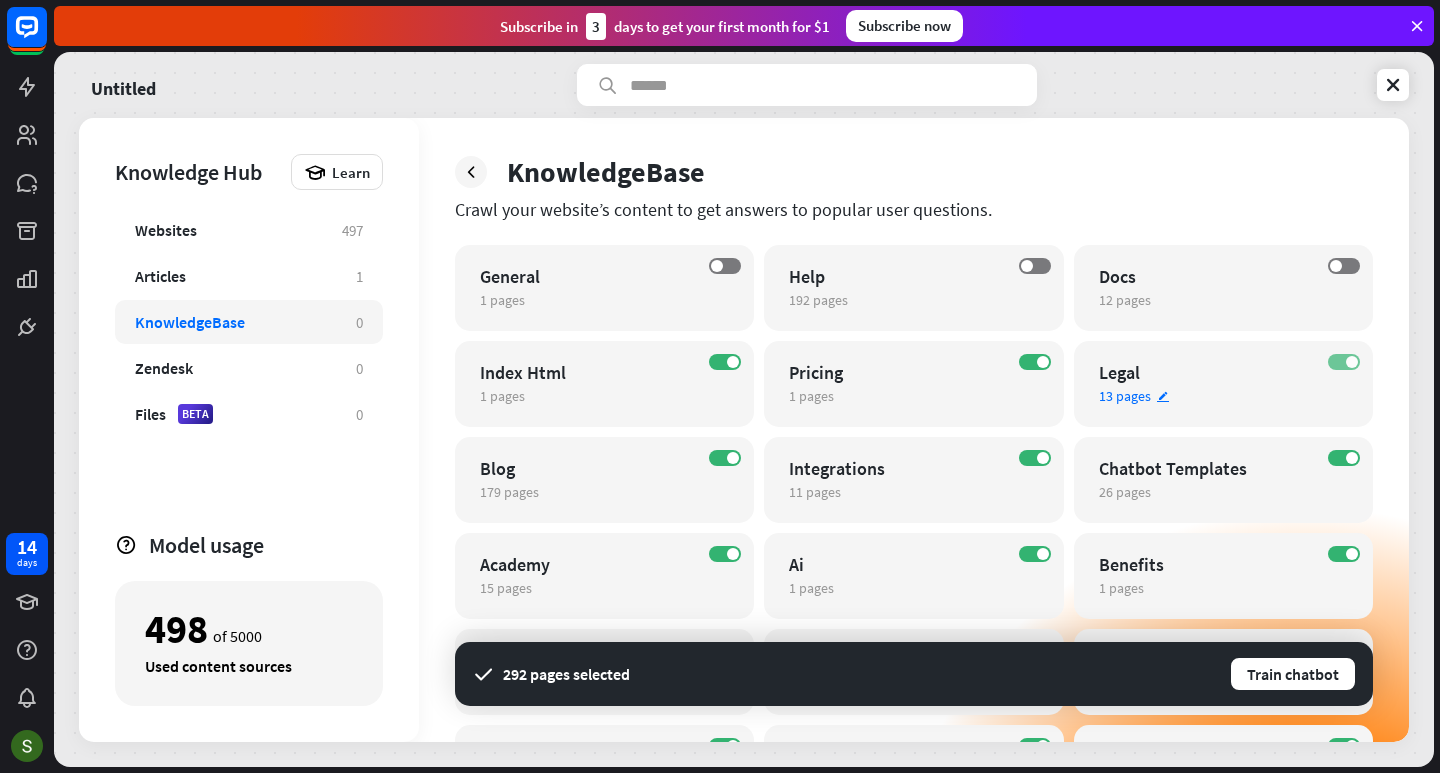 drag, startPoint x: 1353, startPoint y: 358, endPoint x: 1136, endPoint y: 411, distance: 223.3786 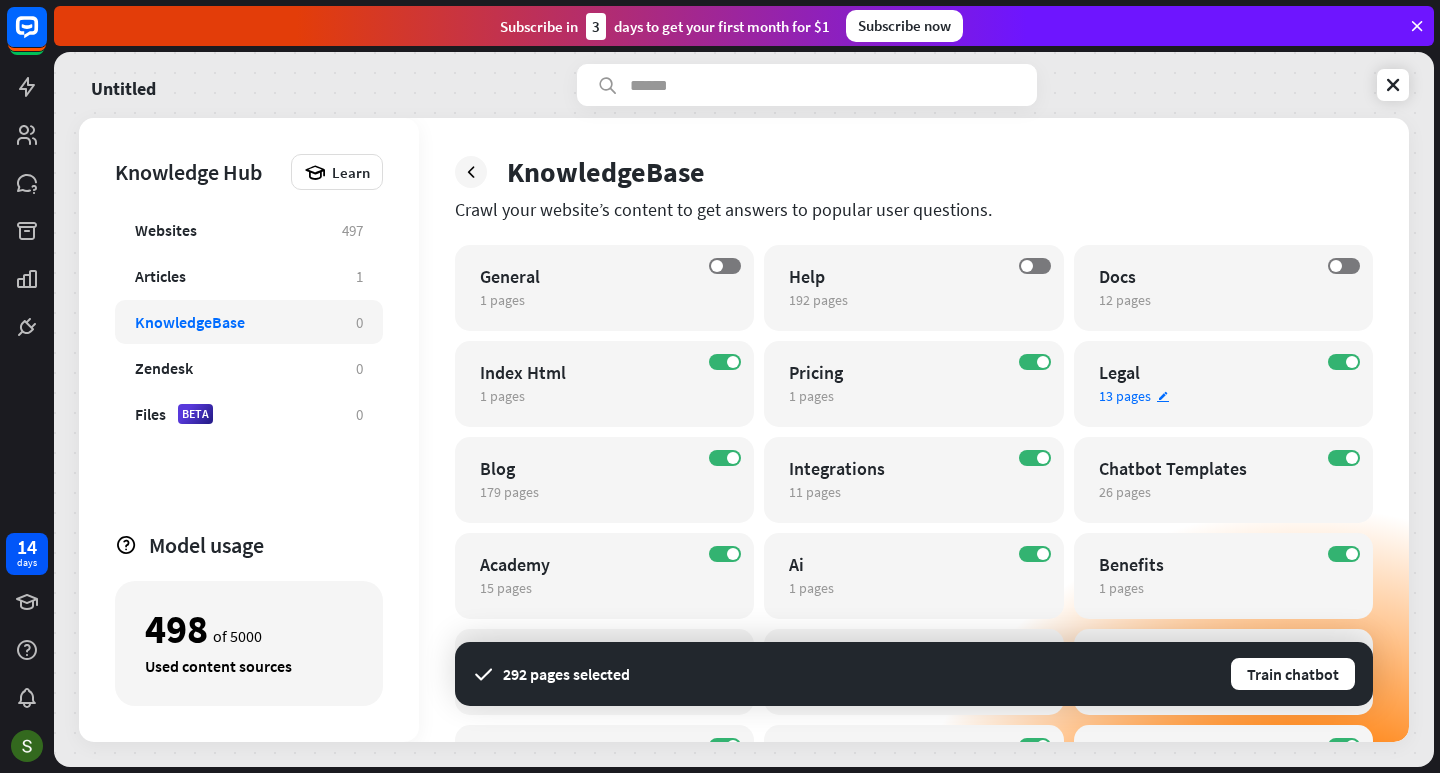 click at bounding box center (1352, 362) 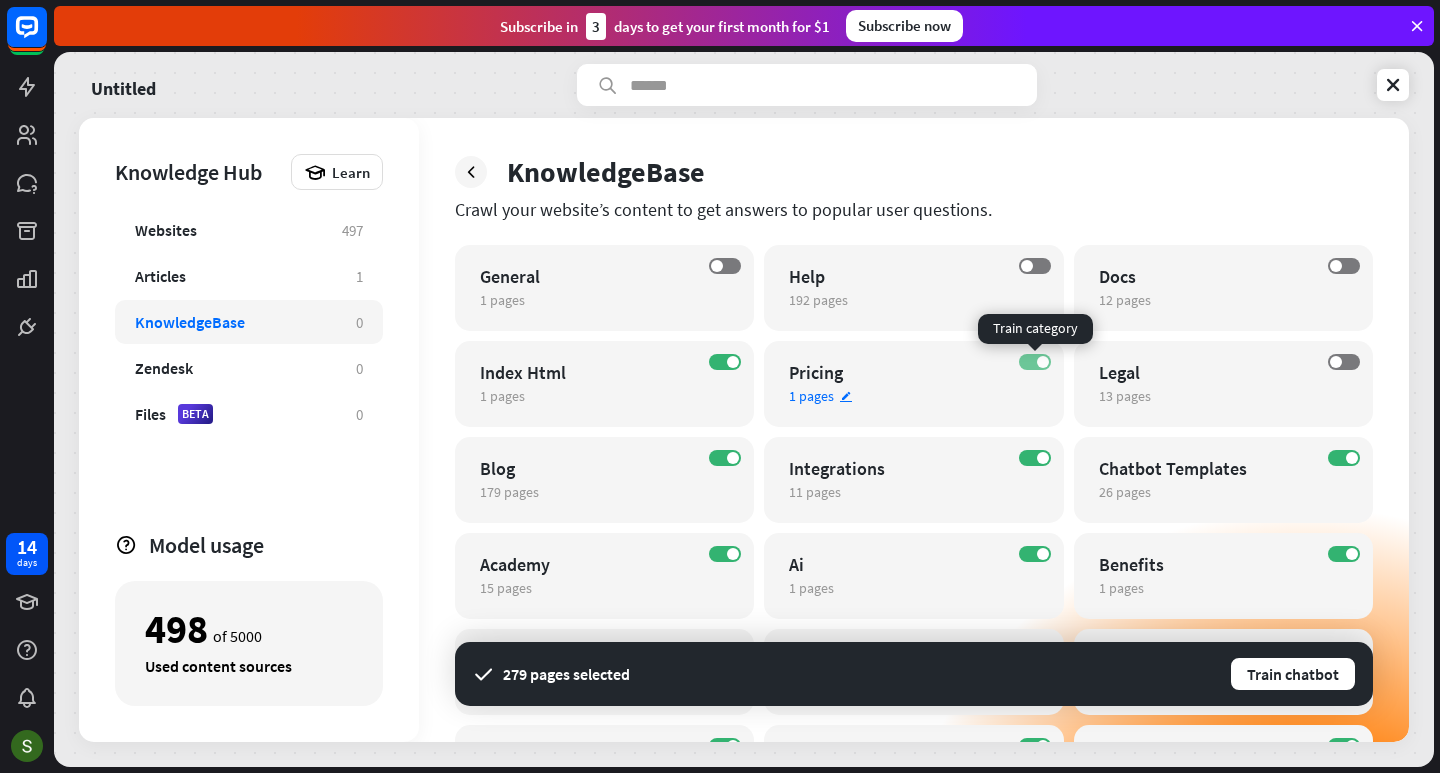click on "ON" at bounding box center [1035, 362] 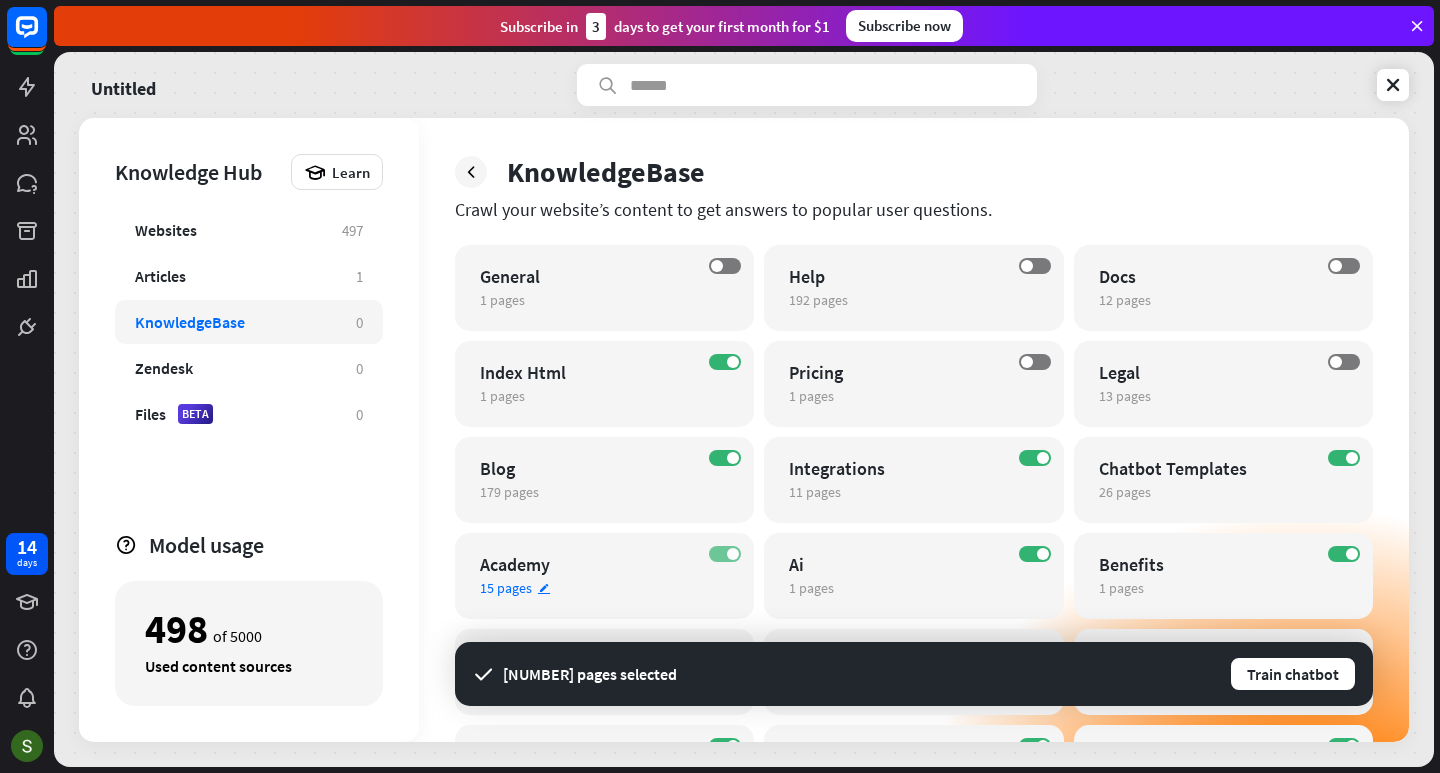 drag, startPoint x: 720, startPoint y: 458, endPoint x: 725, endPoint y: 552, distance: 94.13288 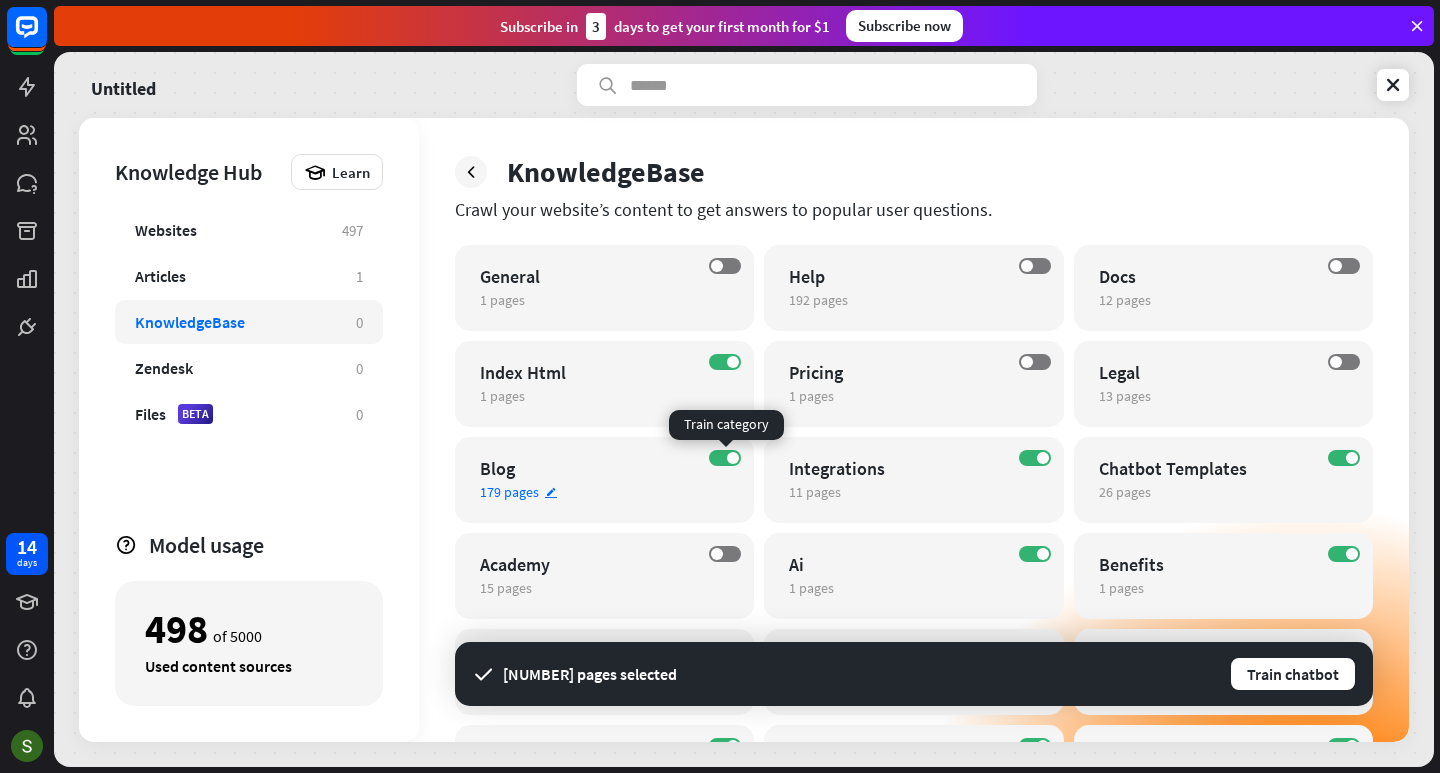 drag, startPoint x: 735, startPoint y: 459, endPoint x: 752, endPoint y: 465, distance: 18.027756 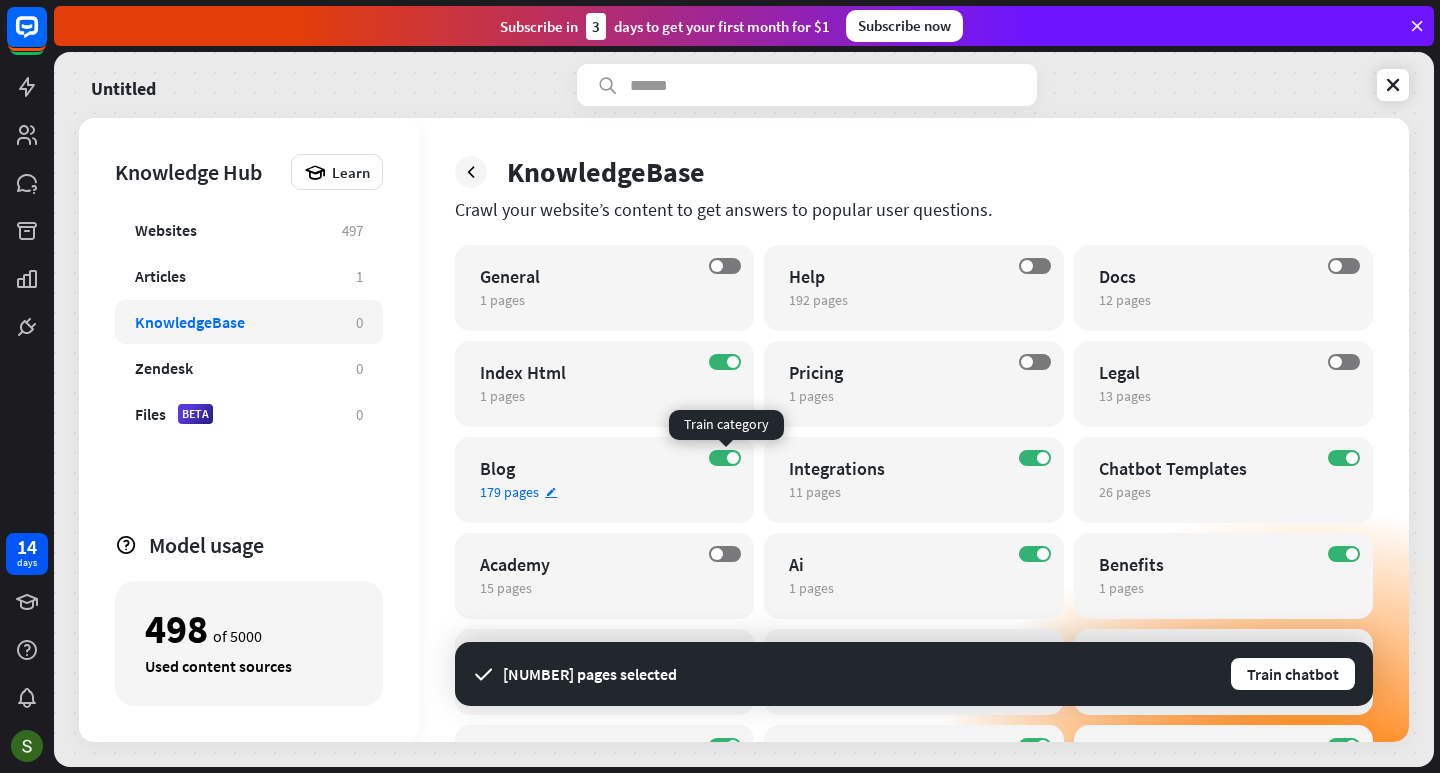 click at bounding box center (733, 458) 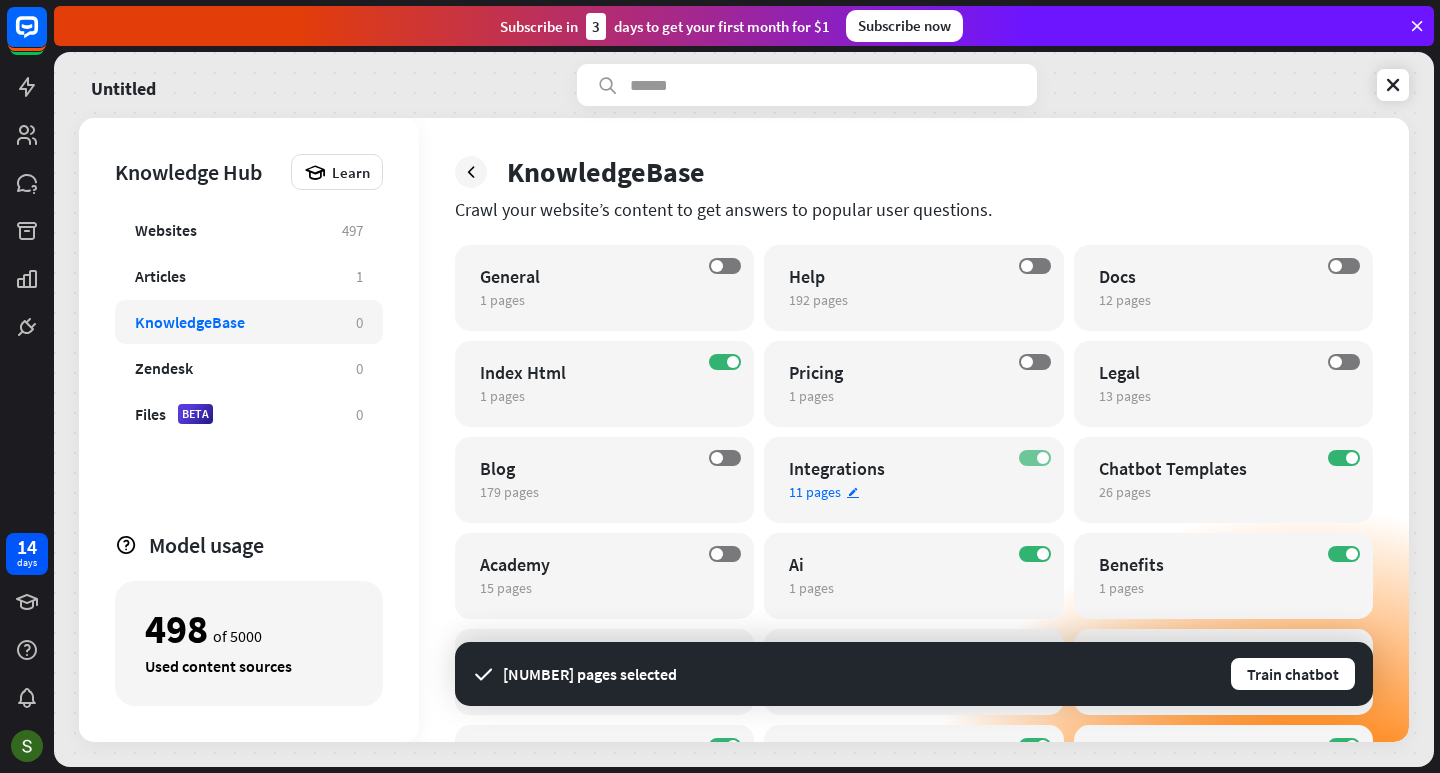 drag, startPoint x: 1022, startPoint y: 456, endPoint x: 1036, endPoint y: 473, distance: 22.022715 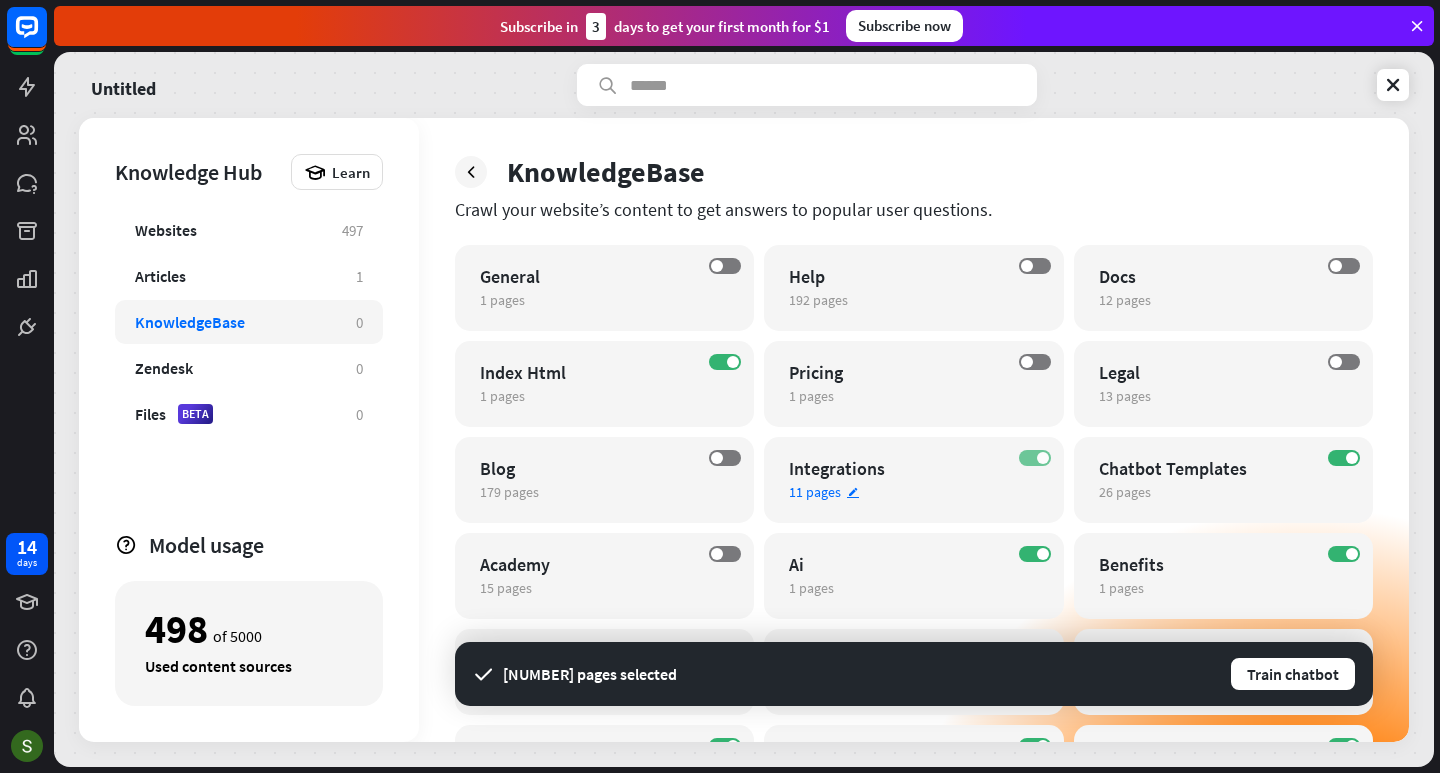 click on "ON" at bounding box center (1035, 458) 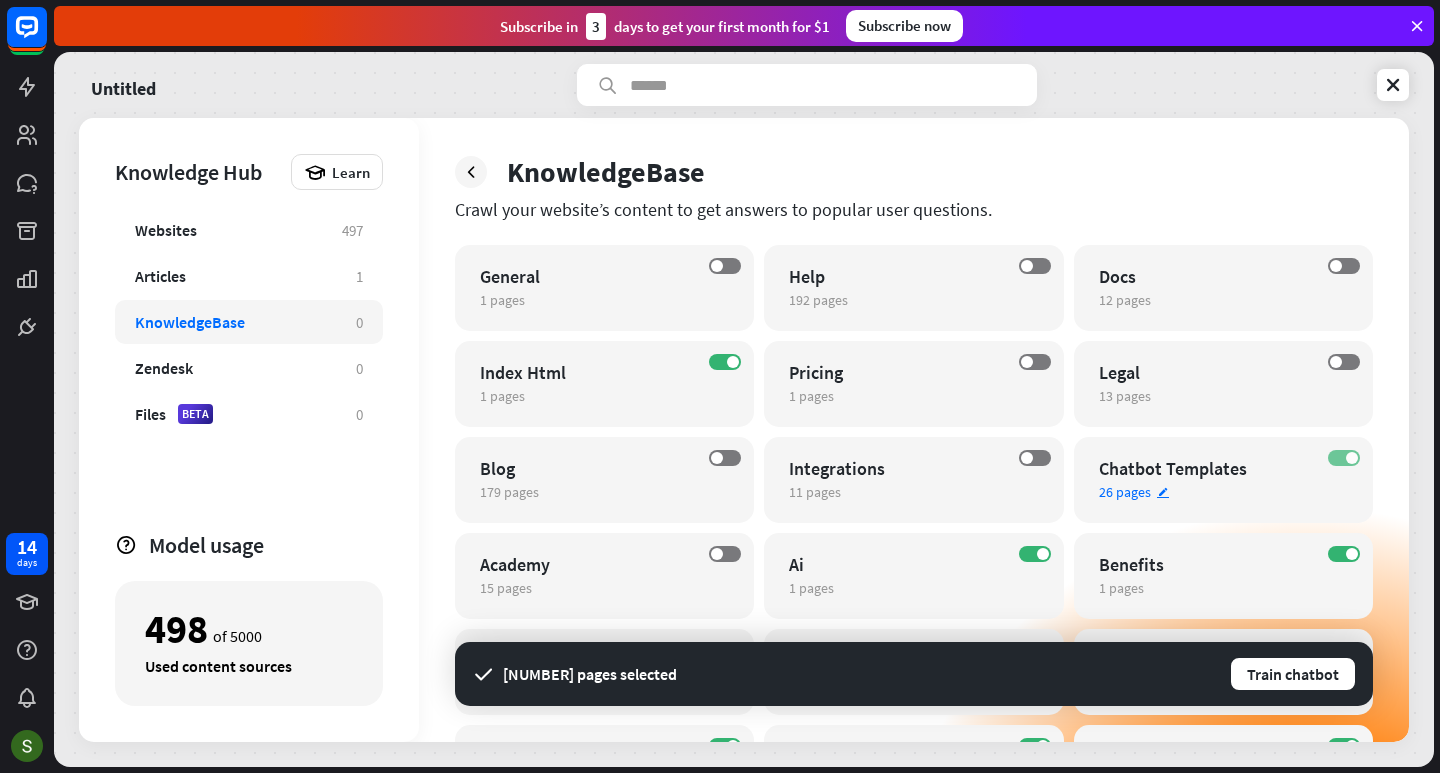 click on "ON" at bounding box center (1344, 458) 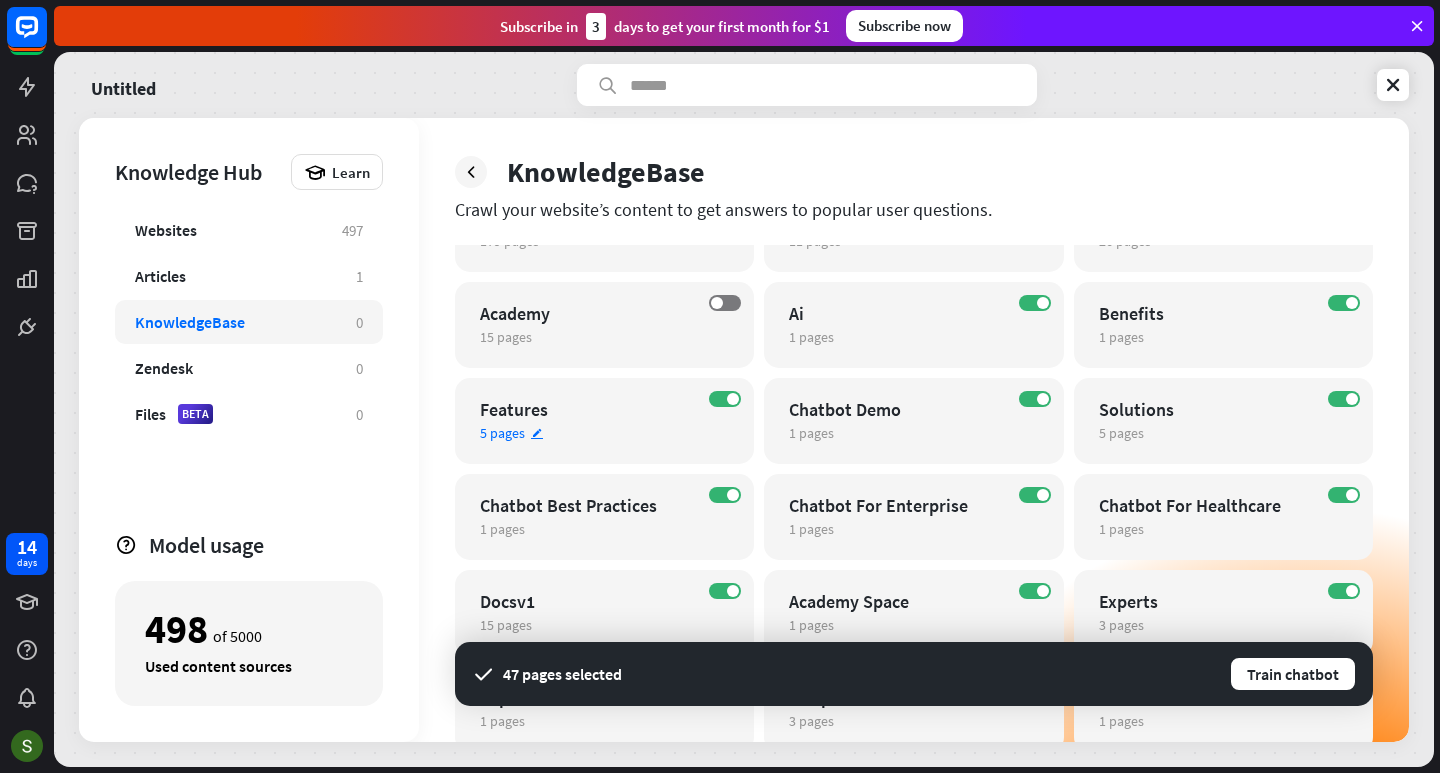 scroll, scrollTop: 300, scrollLeft: 0, axis: vertical 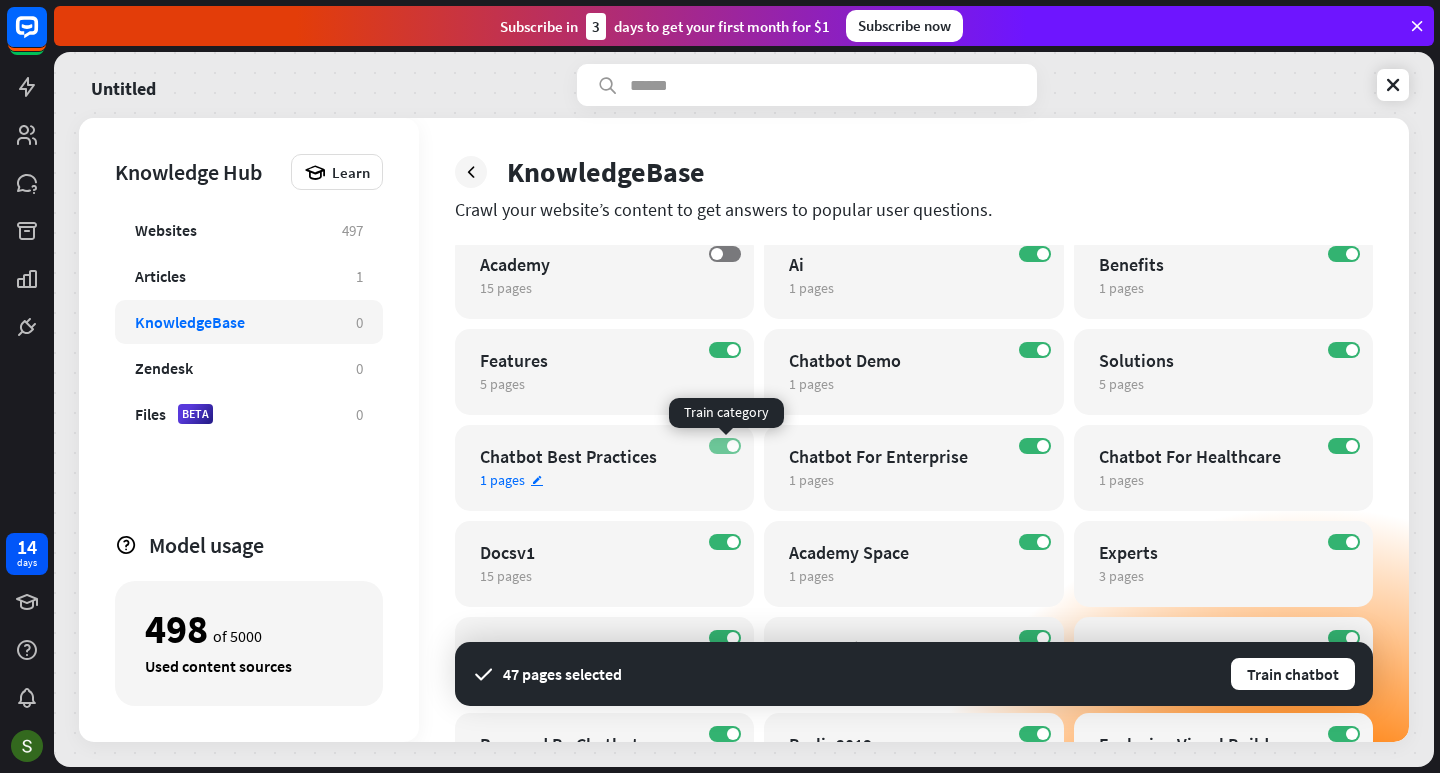 click on "ON" at bounding box center (725, 446) 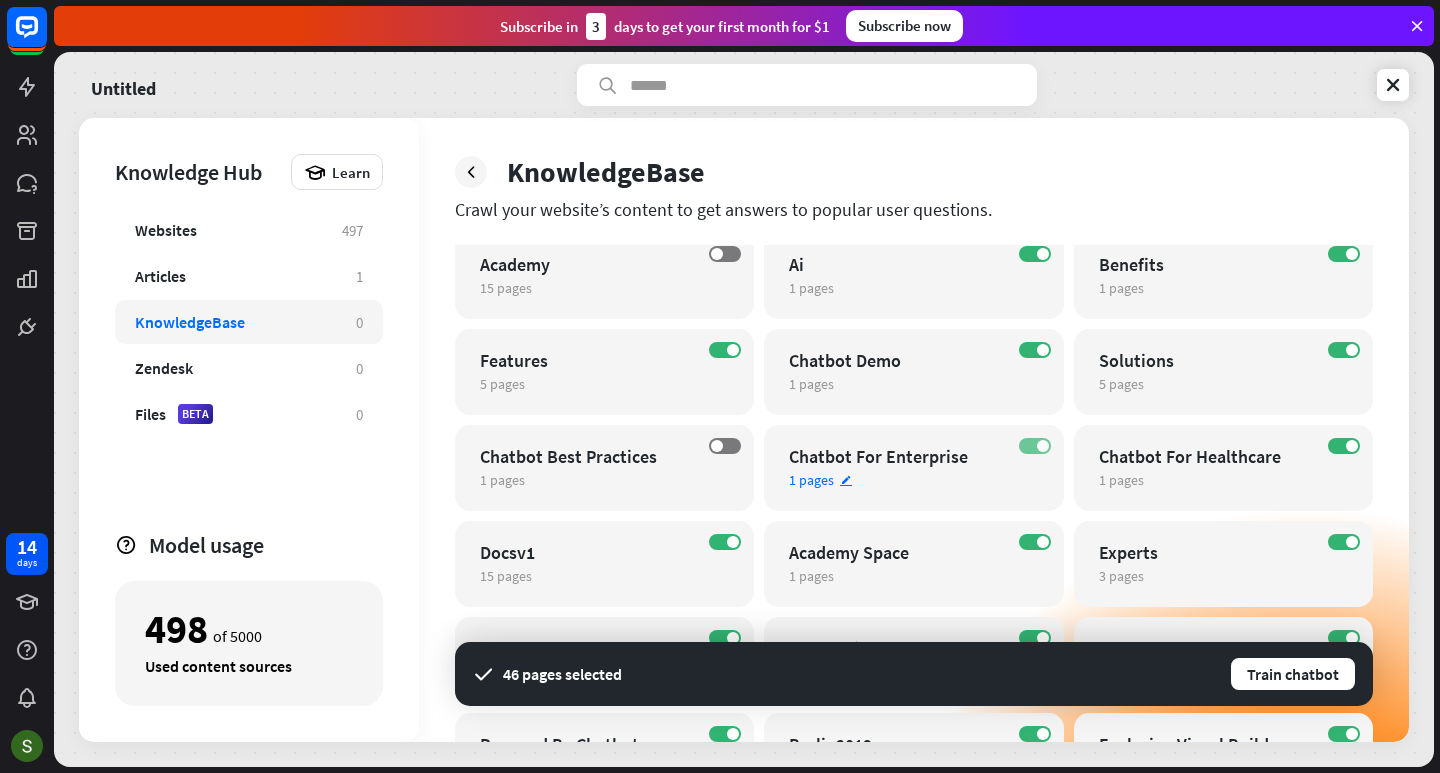 click on "ON" at bounding box center (1035, 446) 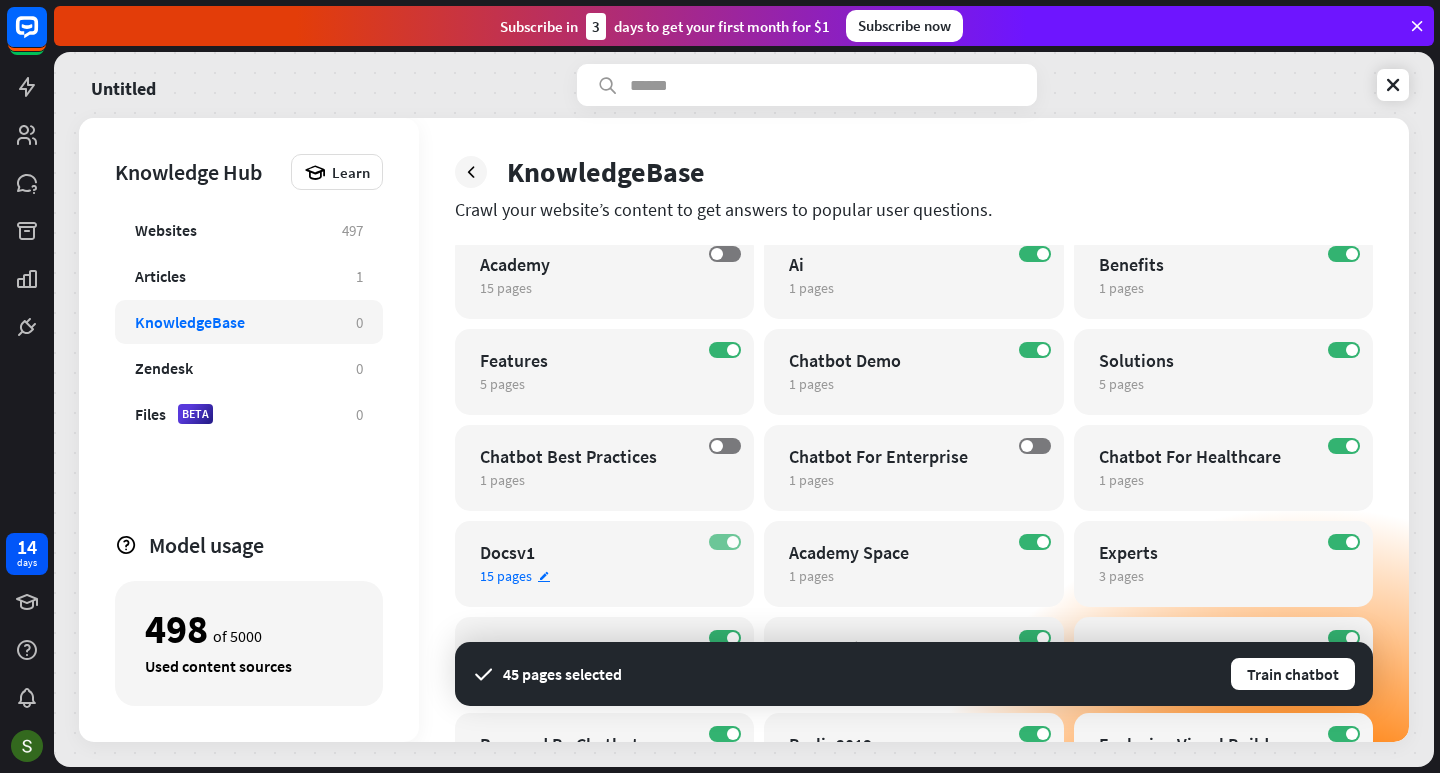click on "ON" at bounding box center [725, 542] 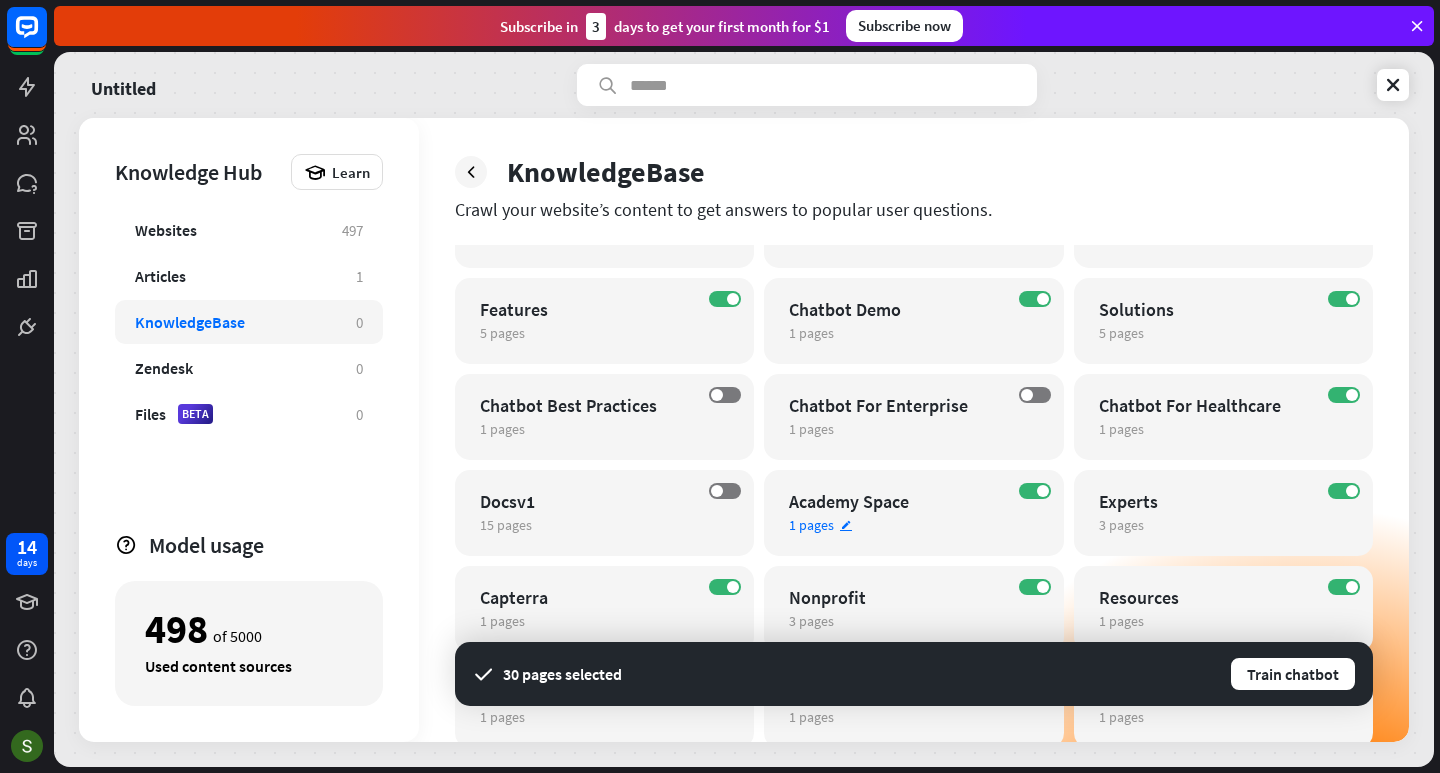 scroll, scrollTop: 500, scrollLeft: 0, axis: vertical 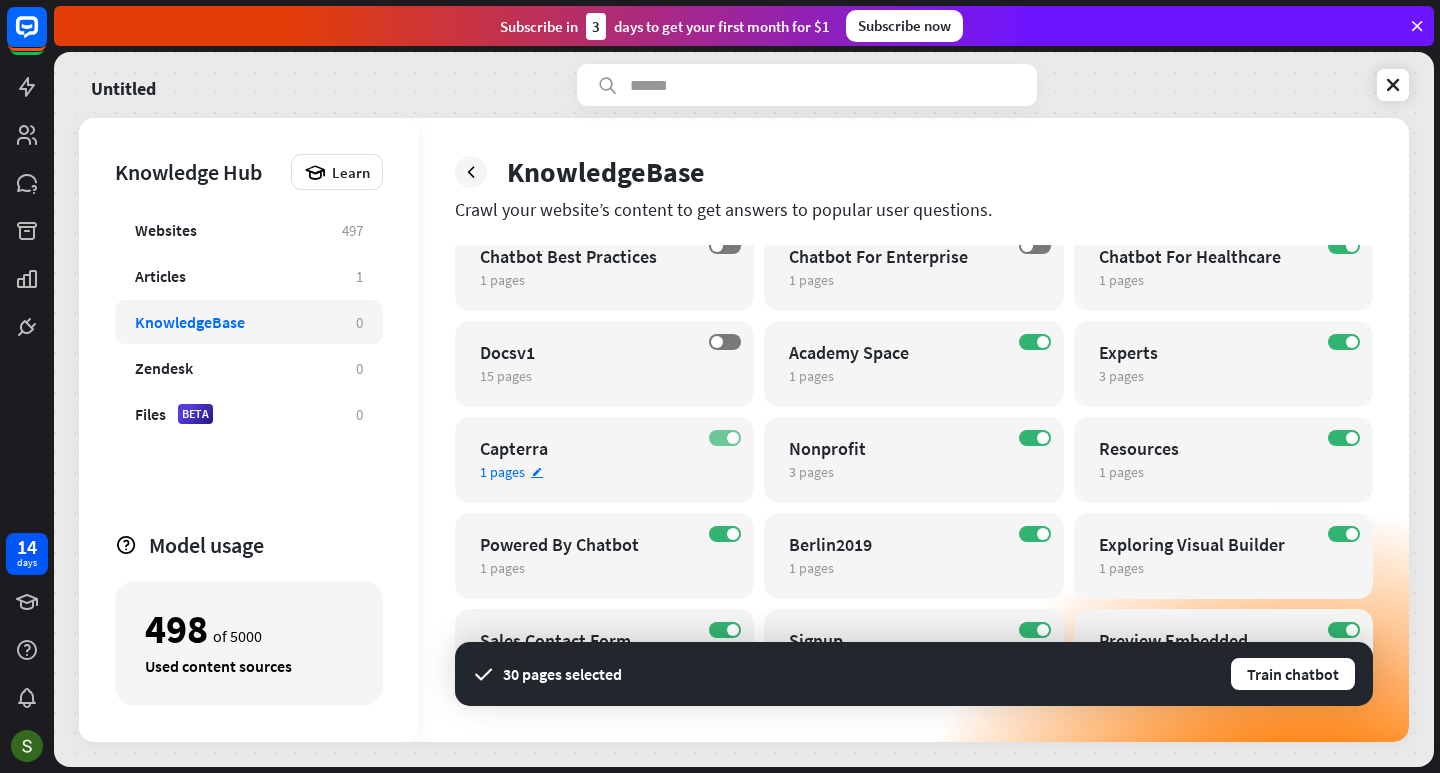 click at bounding box center [733, 438] 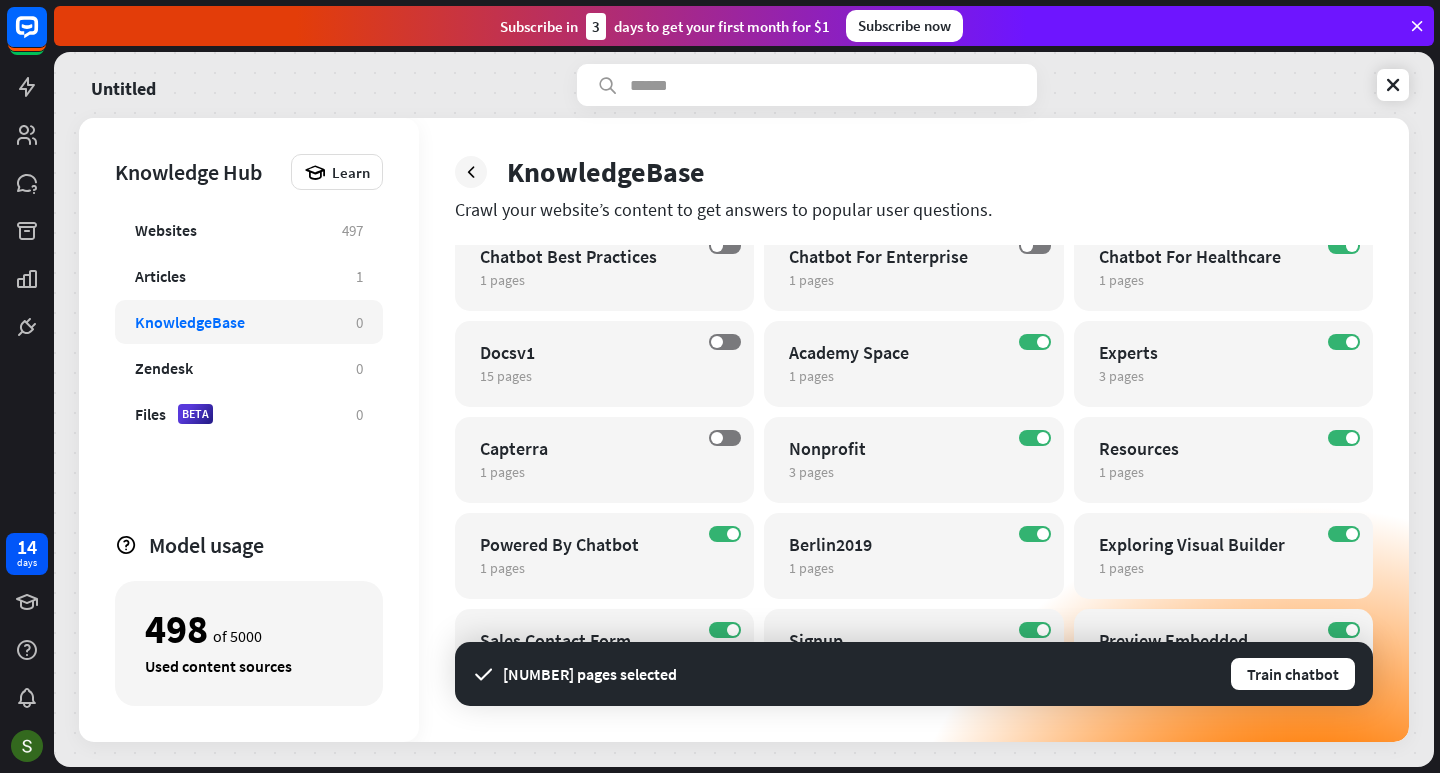 drag, startPoint x: 1047, startPoint y: 435, endPoint x: 1019, endPoint y: 413, distance: 35.608986 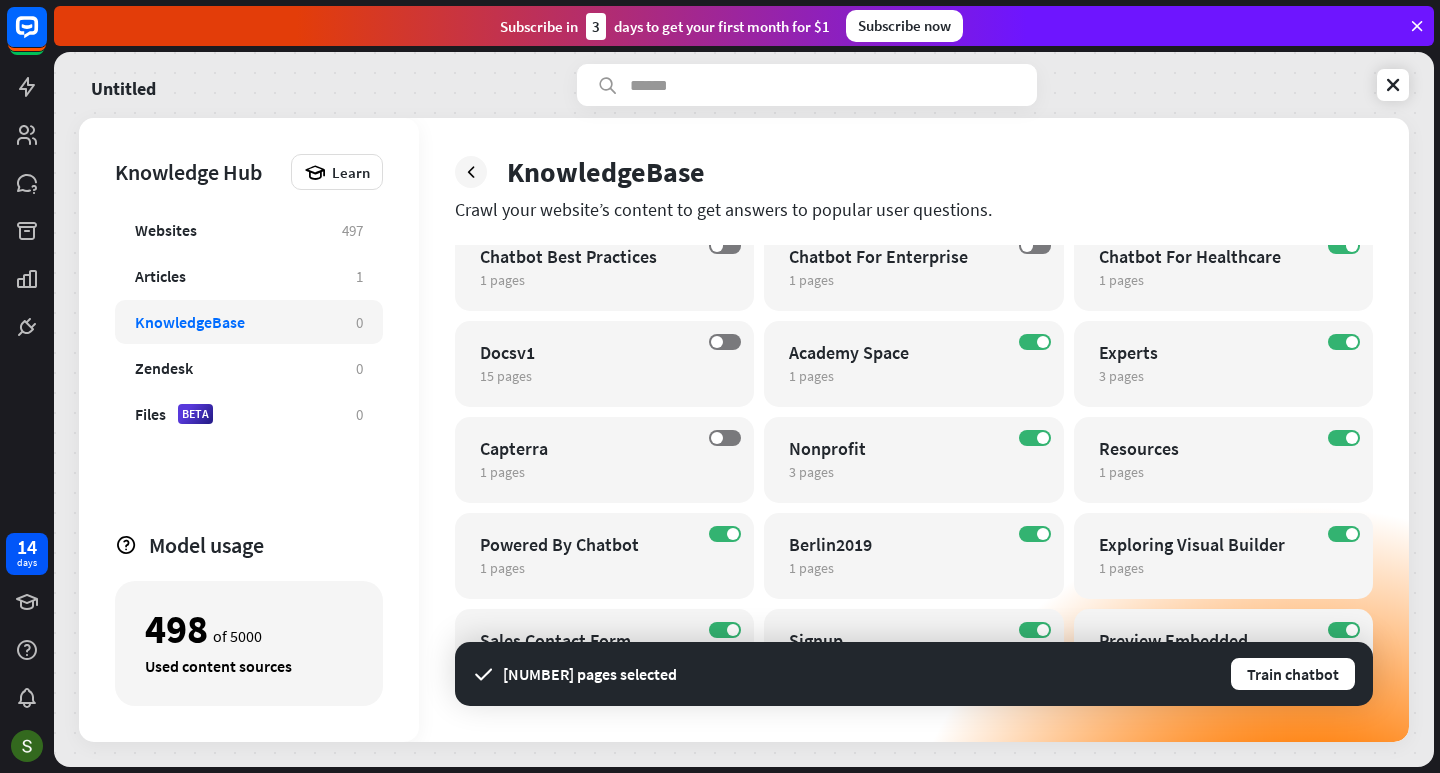 click at bounding box center [1043, 438] 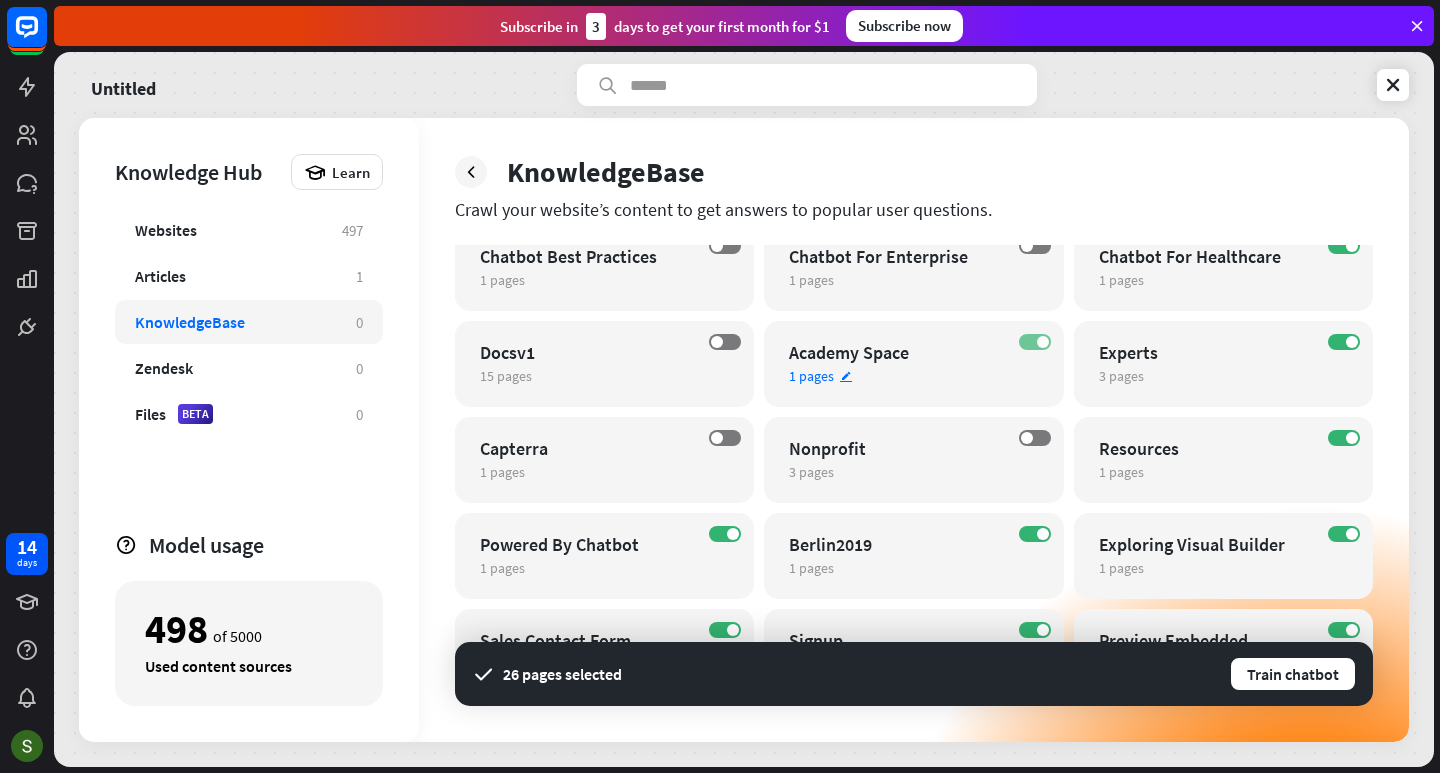 click on "ON" at bounding box center (1035, 342) 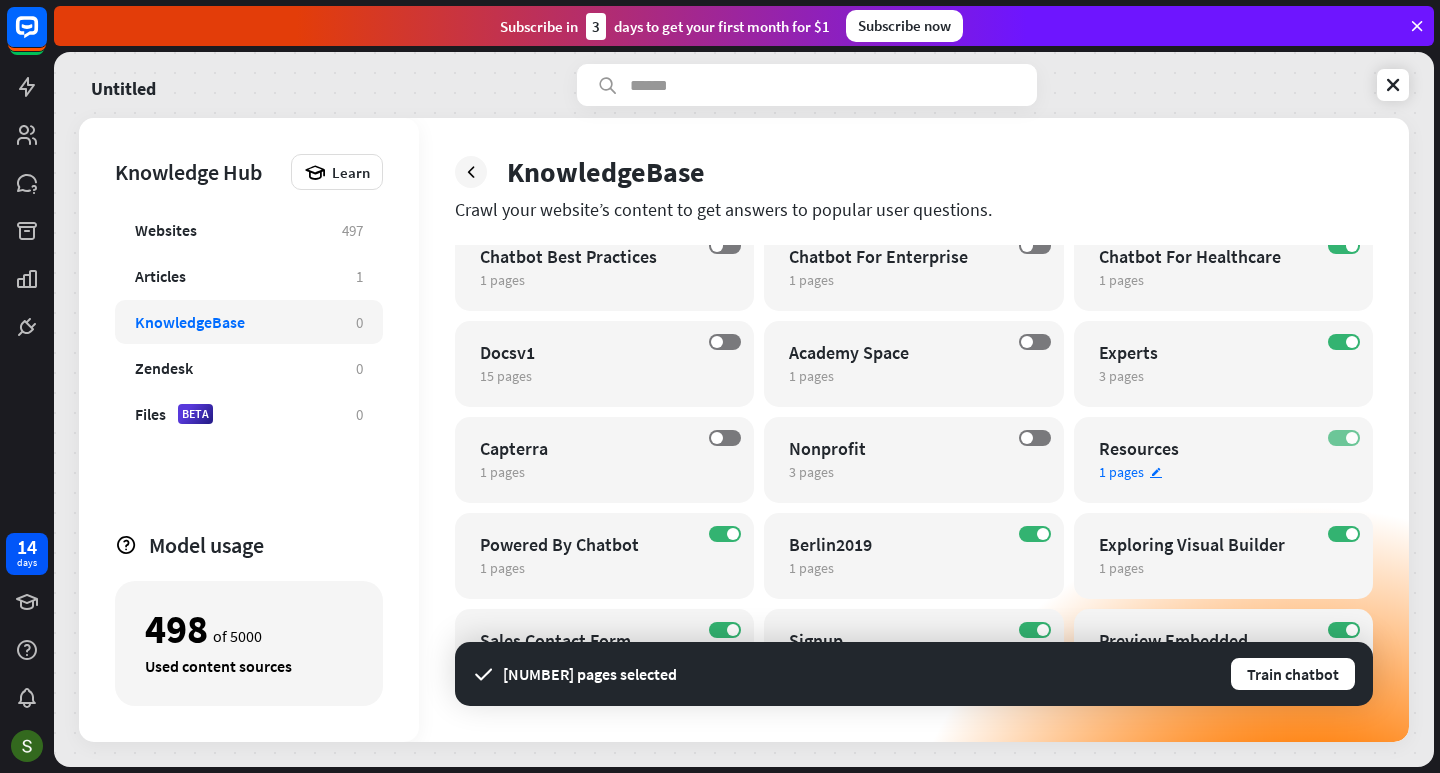 click on "ON" at bounding box center [1344, 438] 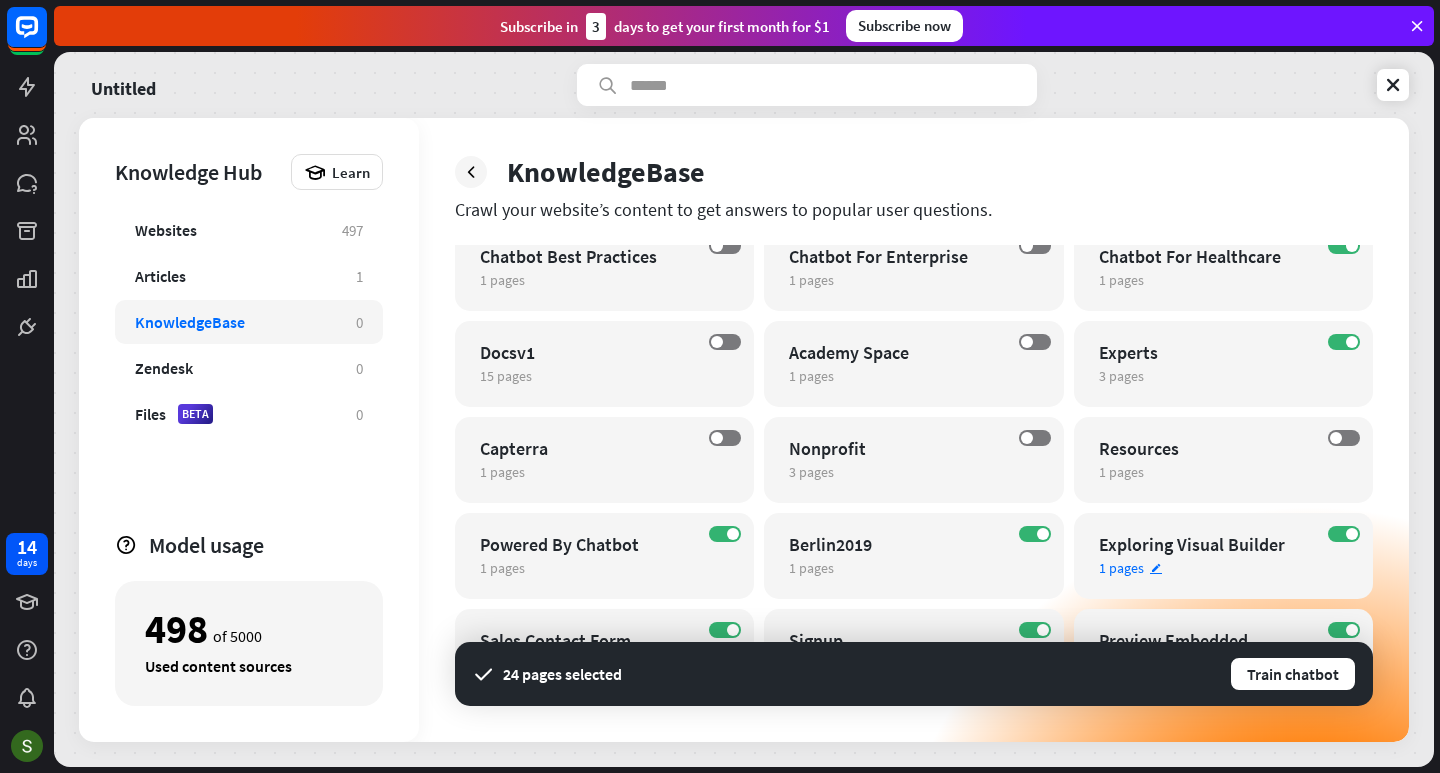 drag, startPoint x: 1352, startPoint y: 528, endPoint x: 1177, endPoint y: 520, distance: 175.18275 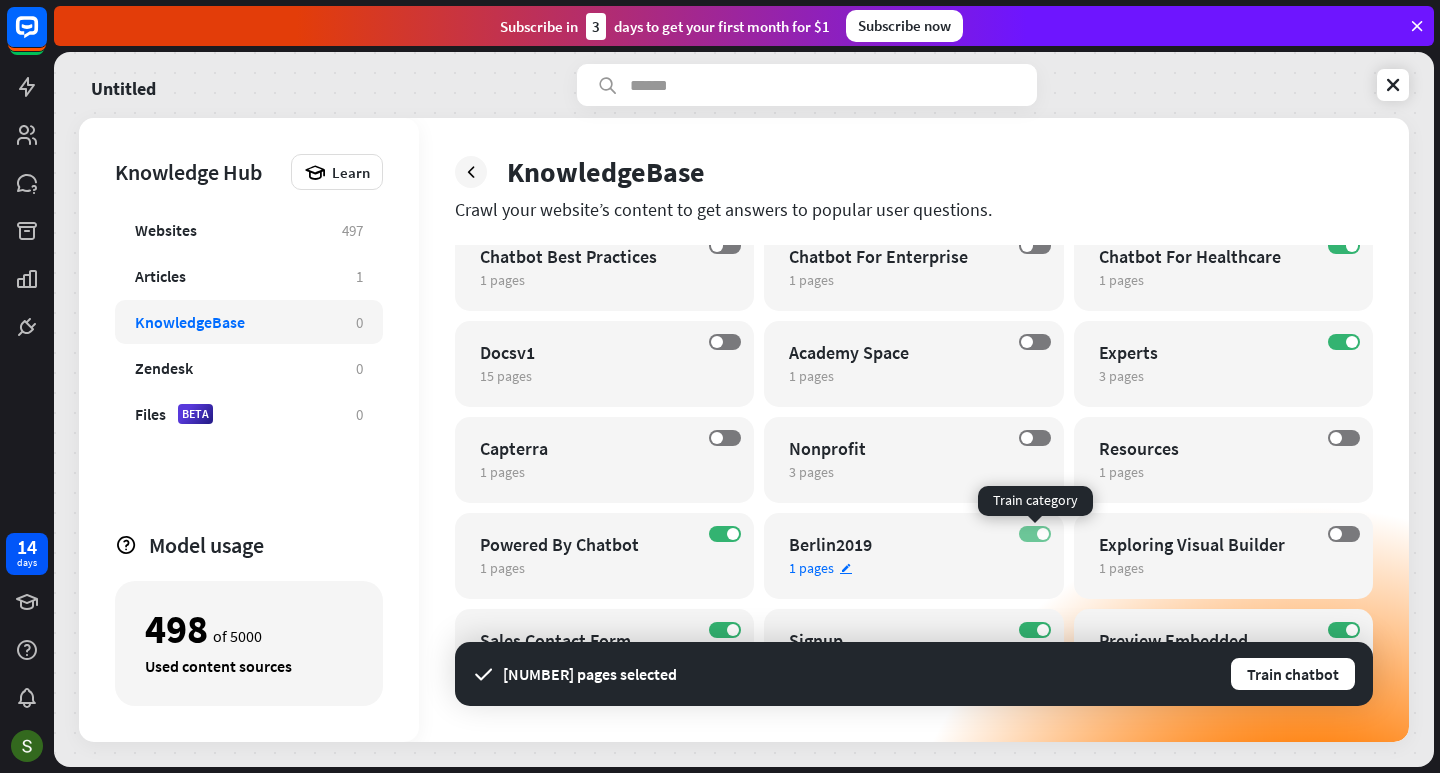 click on "ON" at bounding box center (1035, 534) 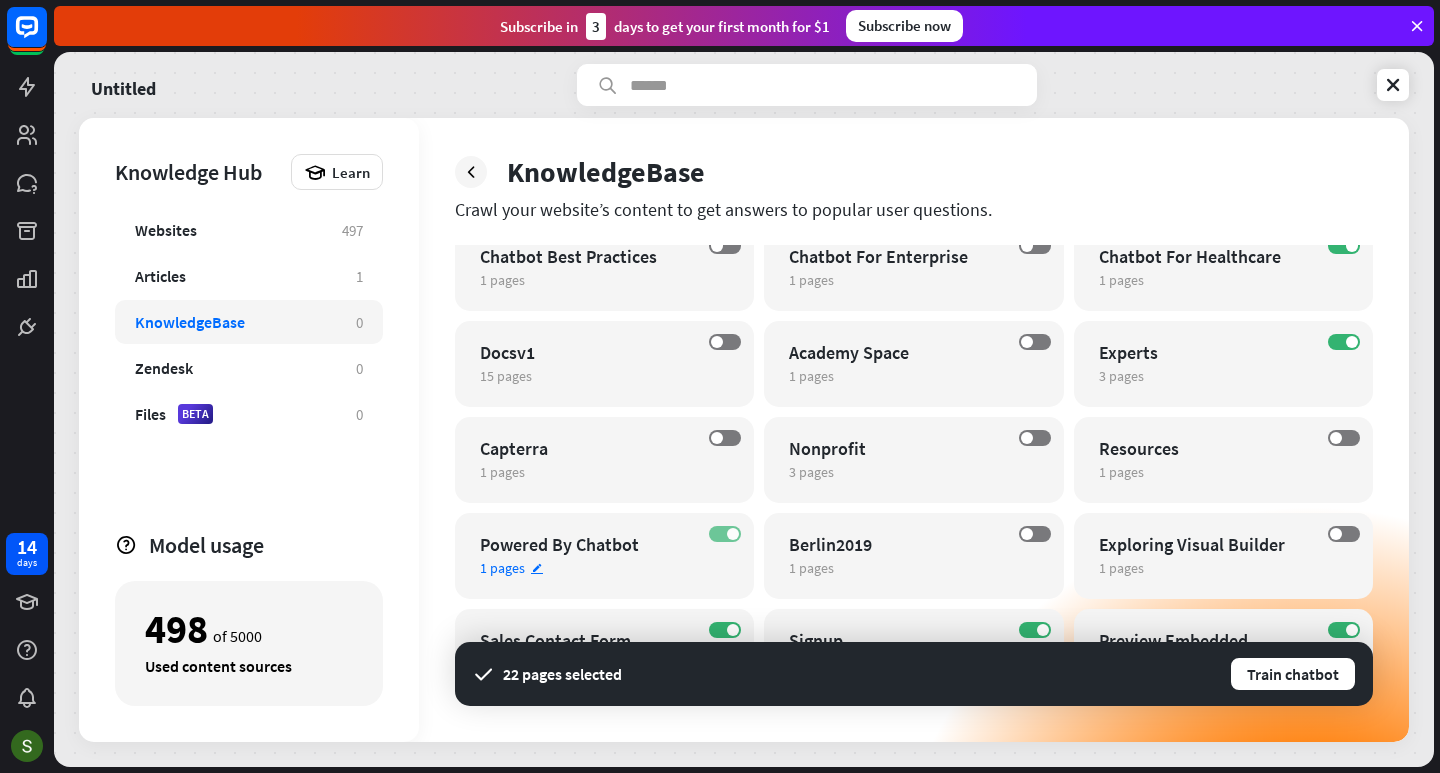 click at bounding box center (733, 534) 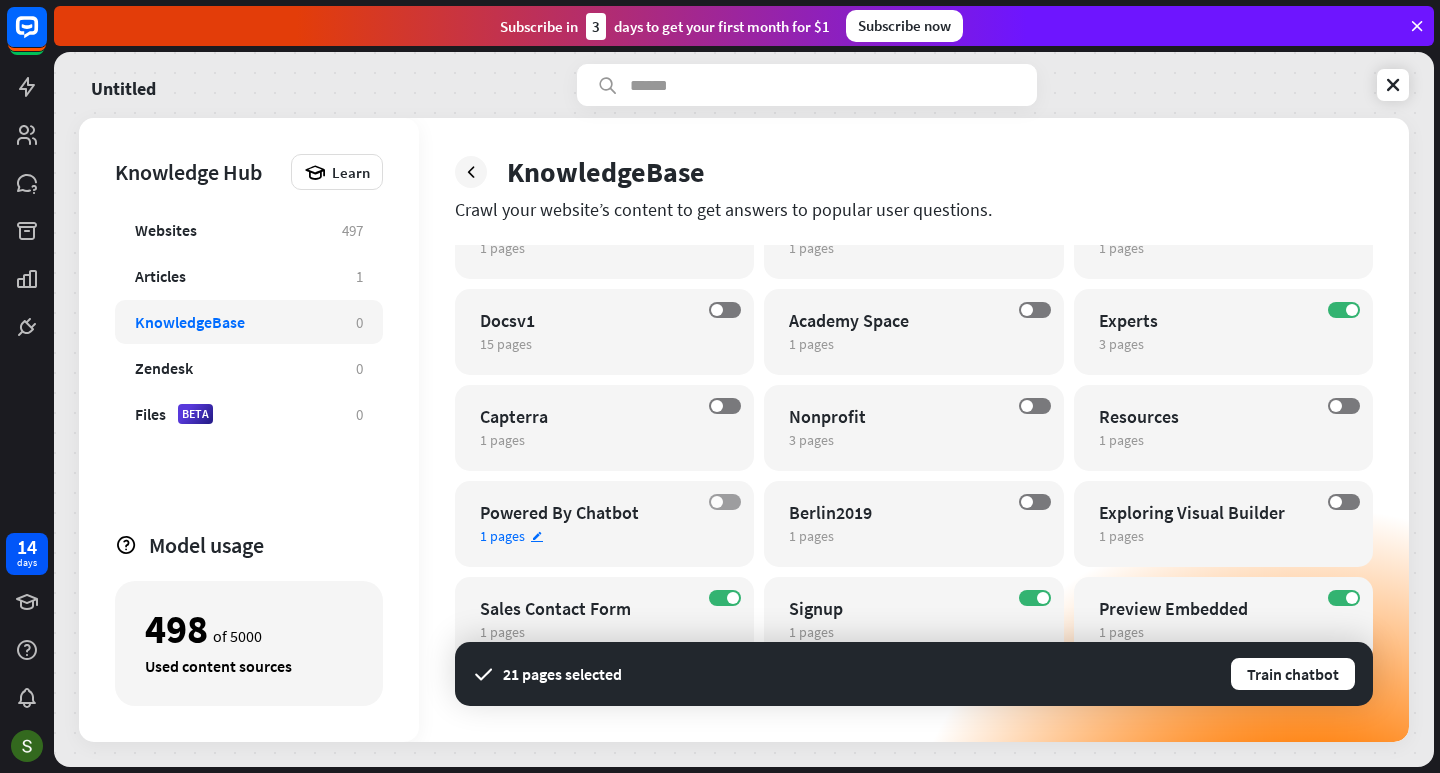 scroll, scrollTop: 563, scrollLeft: 0, axis: vertical 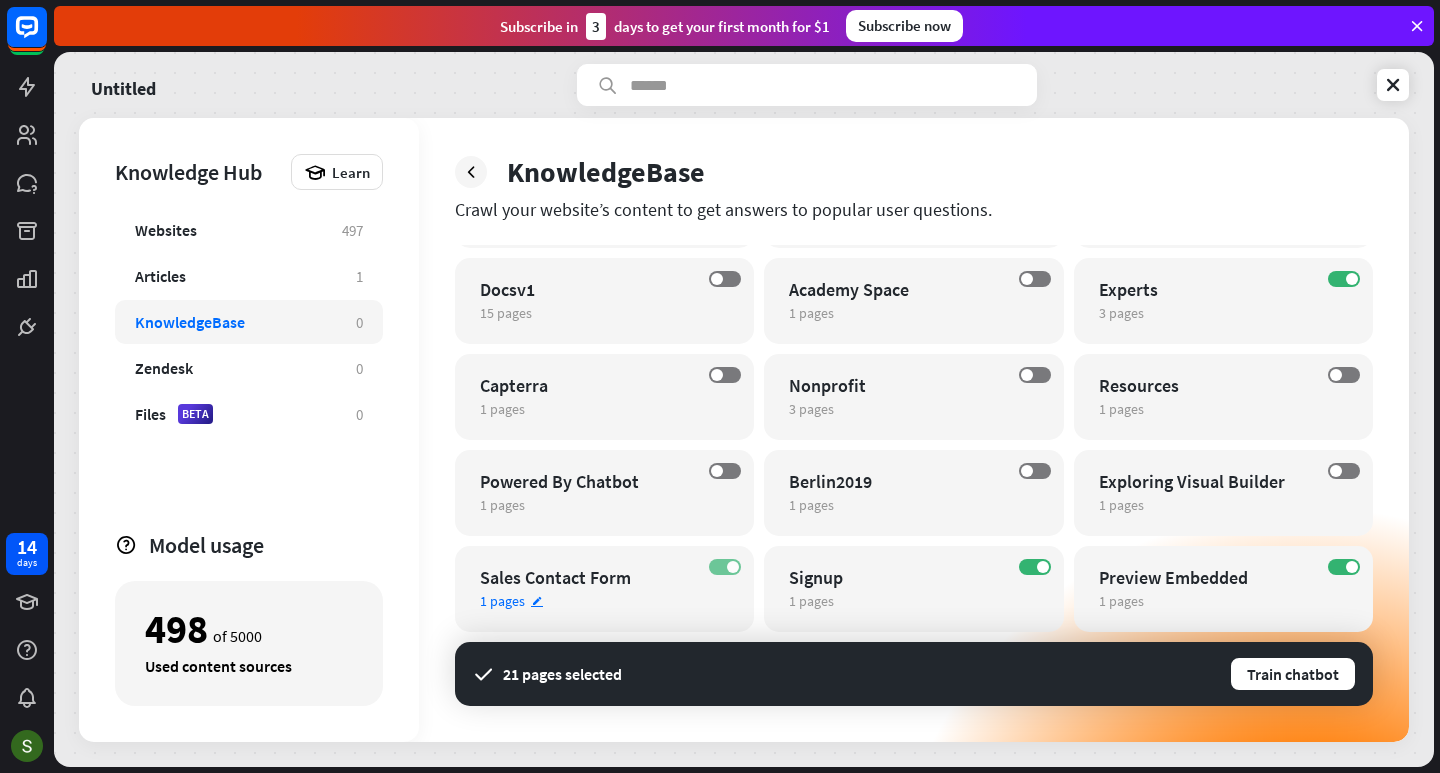 click at bounding box center [733, 567] 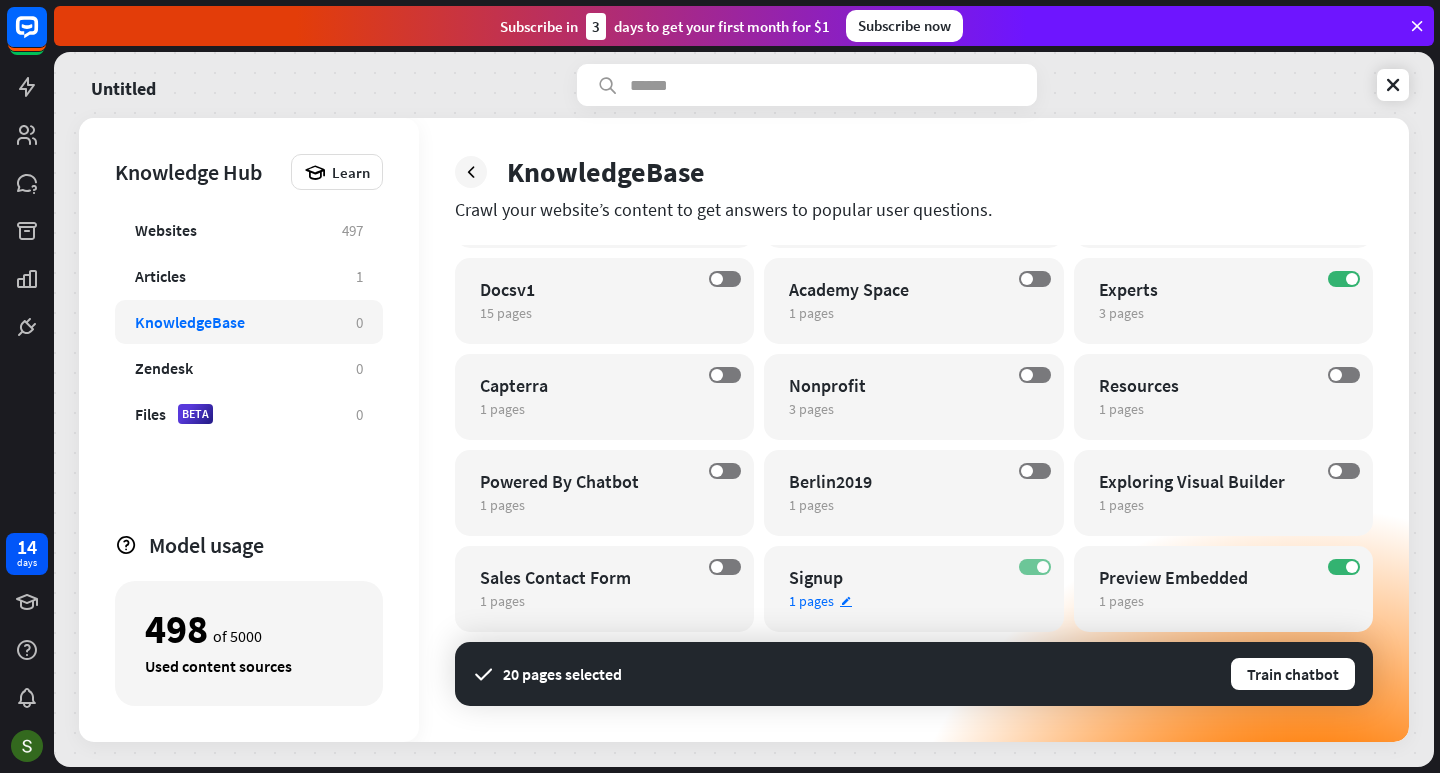 click on "ON" at bounding box center [1035, 567] 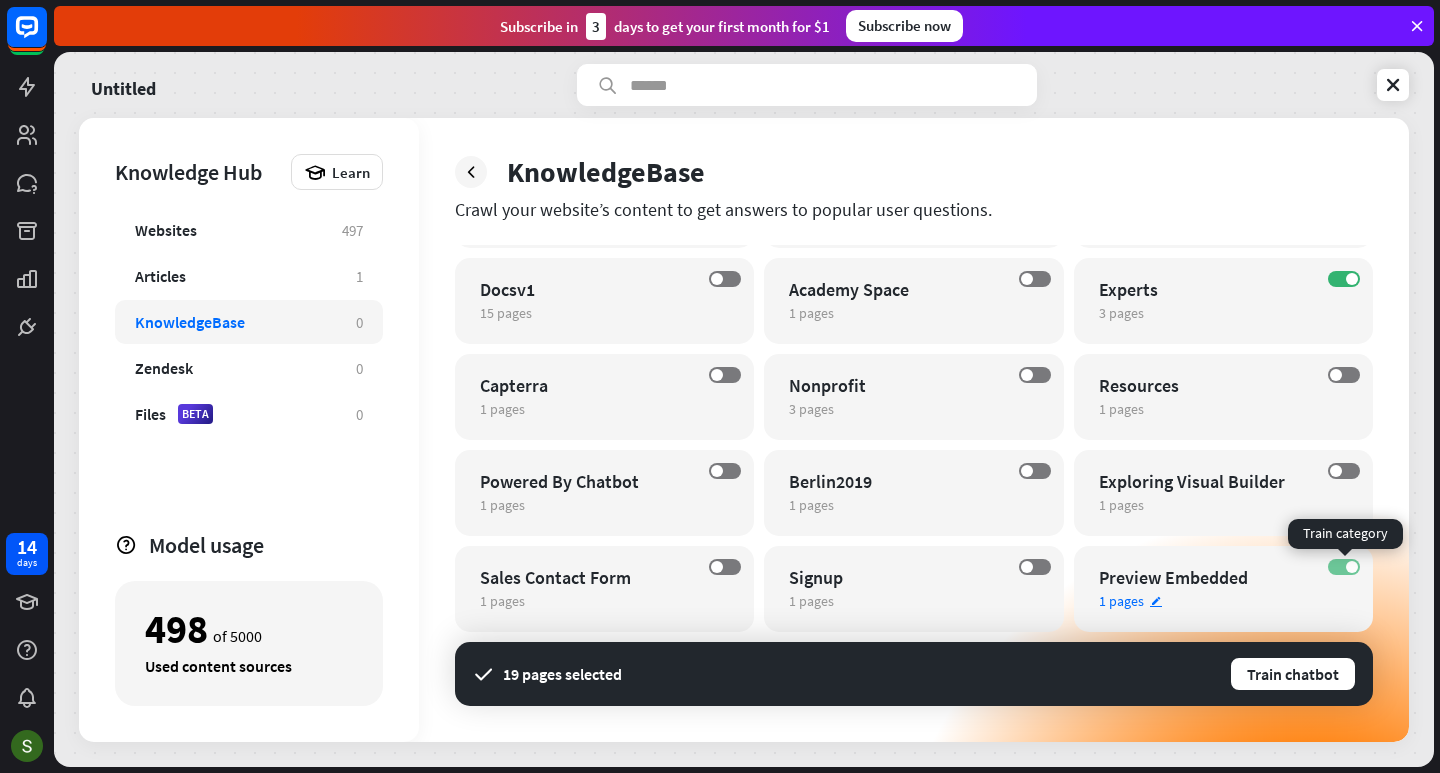 click on "ON" at bounding box center [1344, 567] 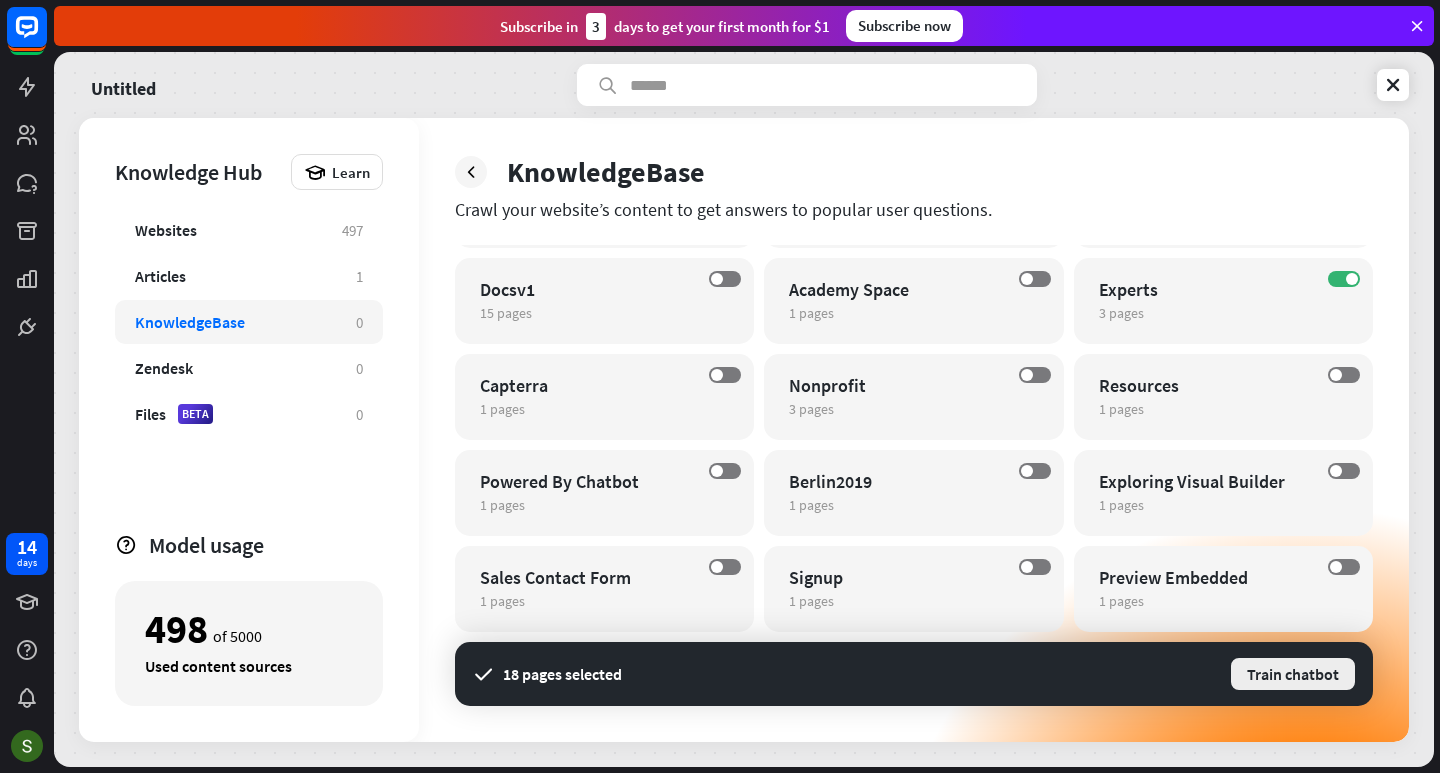 click on "Train chatbot" at bounding box center (1293, 674) 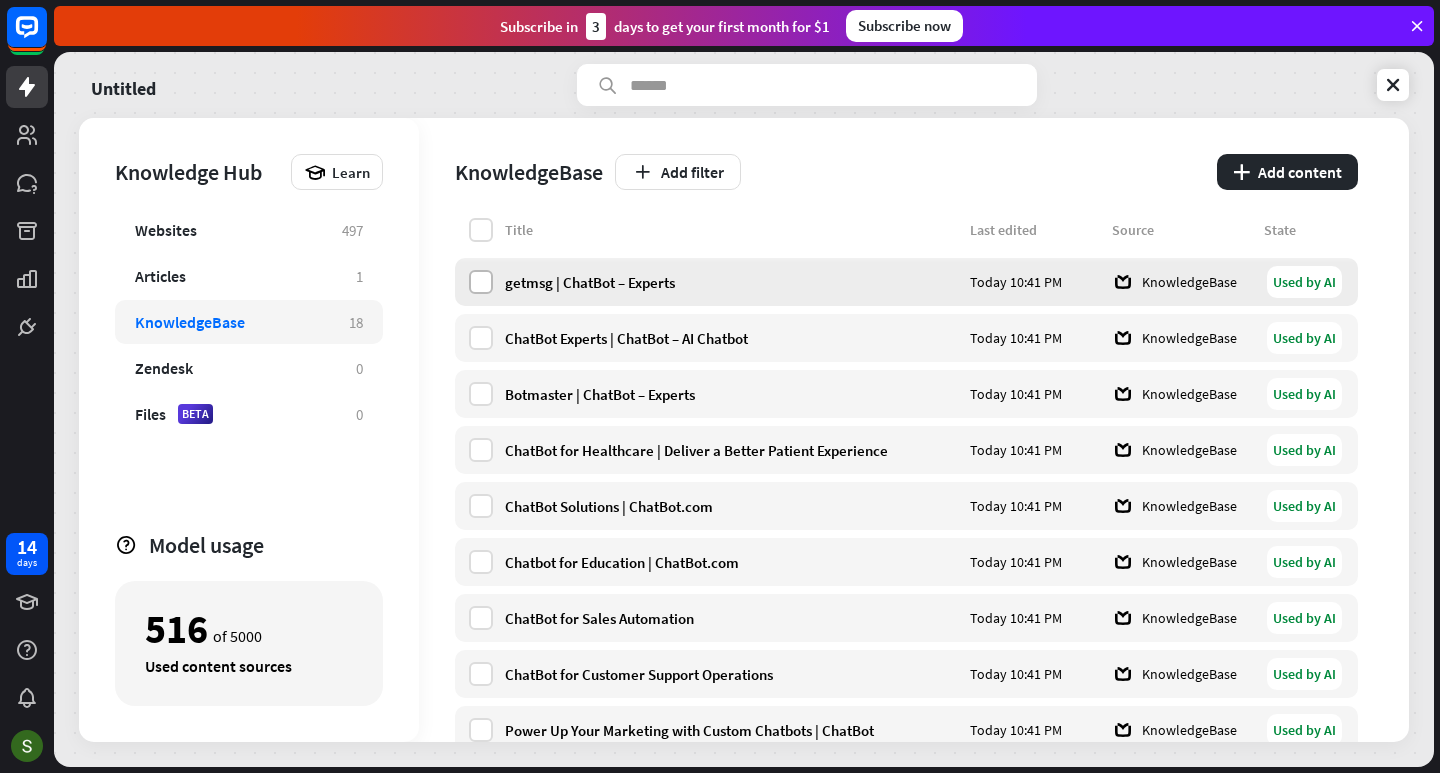click at bounding box center (481, 282) 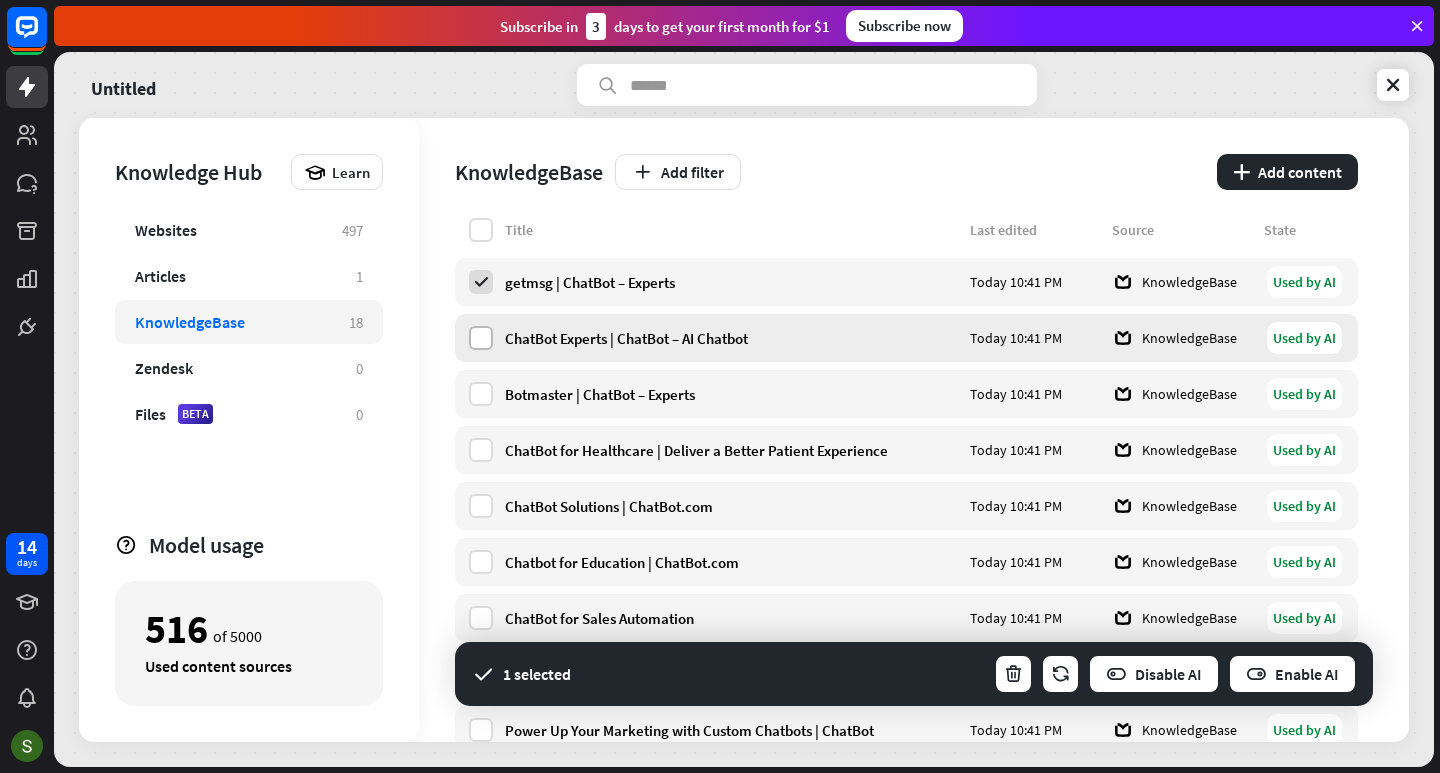 drag, startPoint x: 483, startPoint y: 336, endPoint x: 485, endPoint y: 348, distance: 12.165525 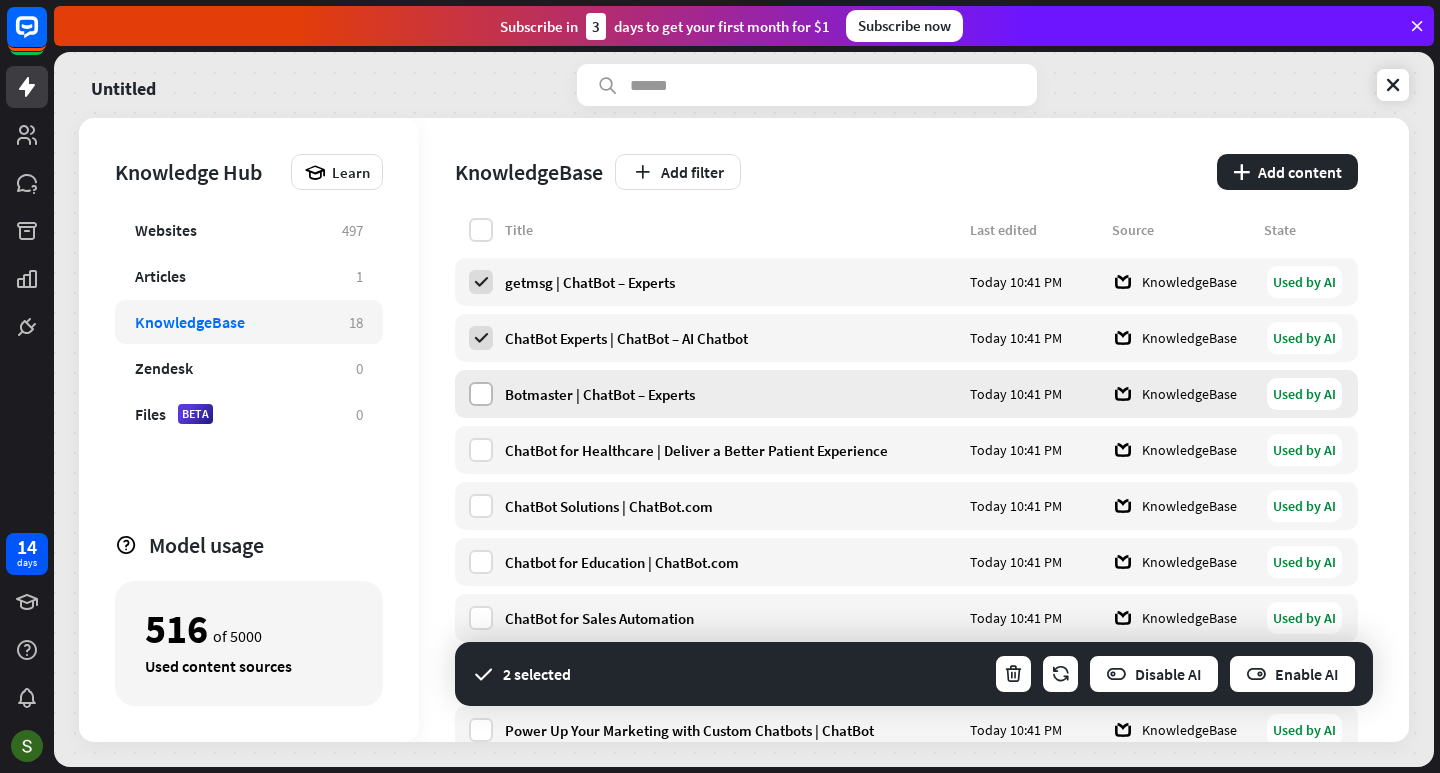 drag, startPoint x: 484, startPoint y: 392, endPoint x: 482, endPoint y: 403, distance: 11.18034 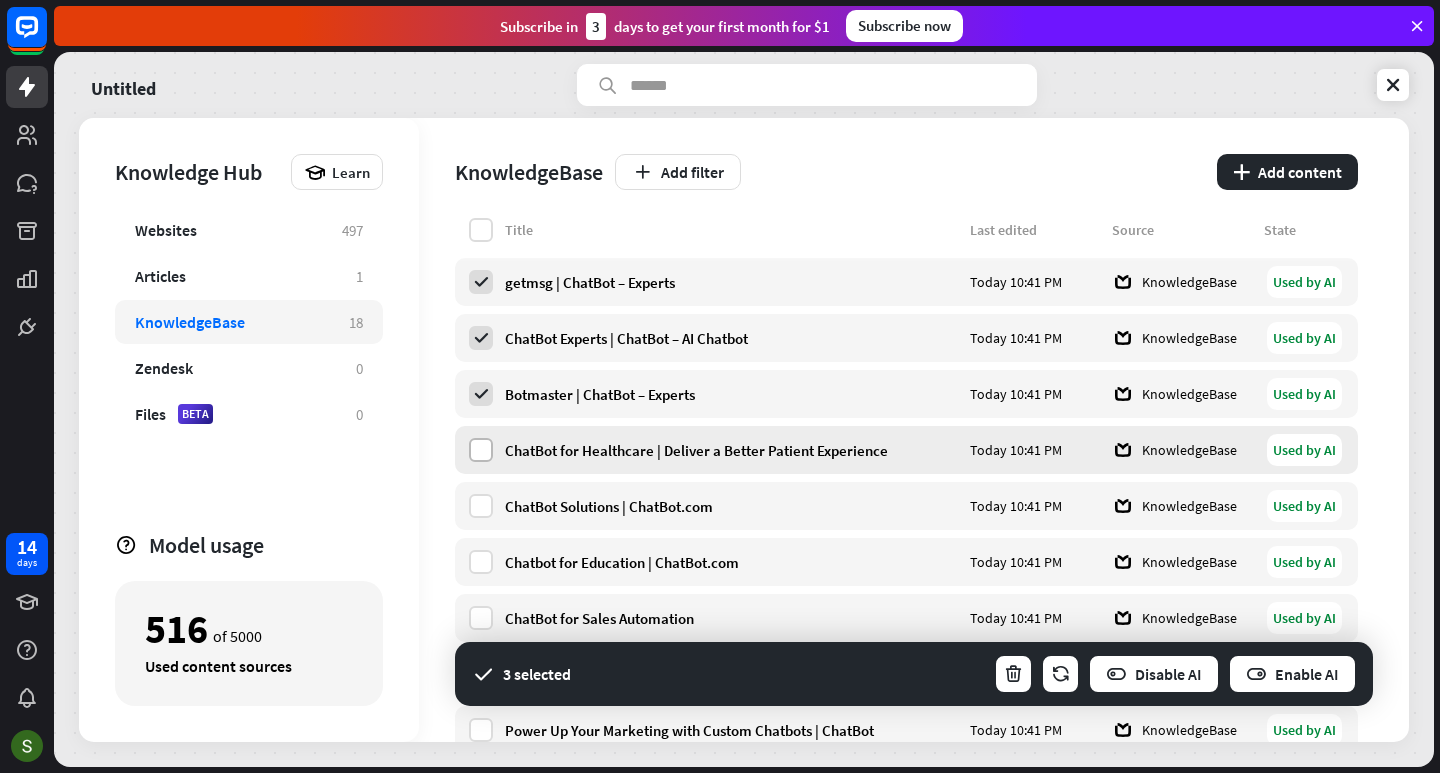 click at bounding box center [481, 450] 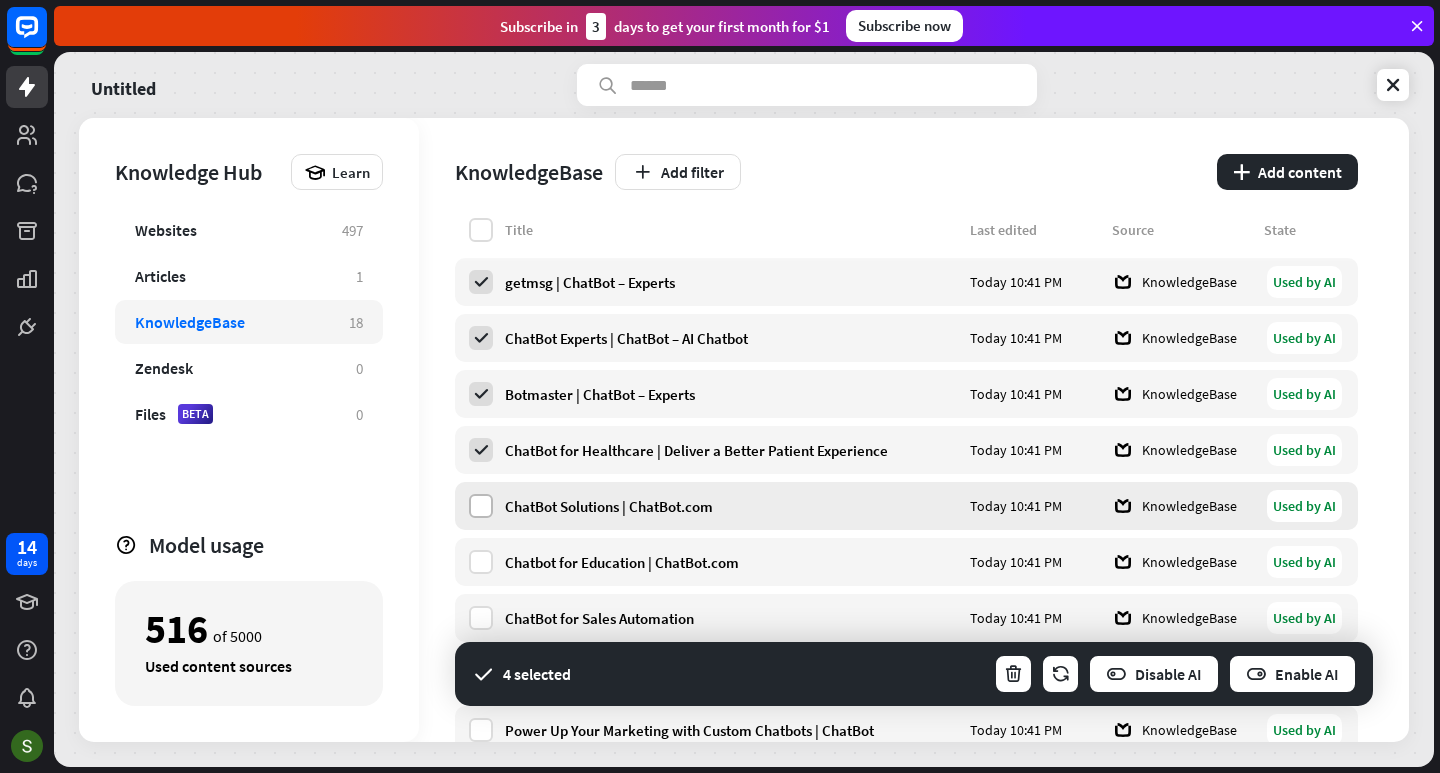 click at bounding box center (481, 506) 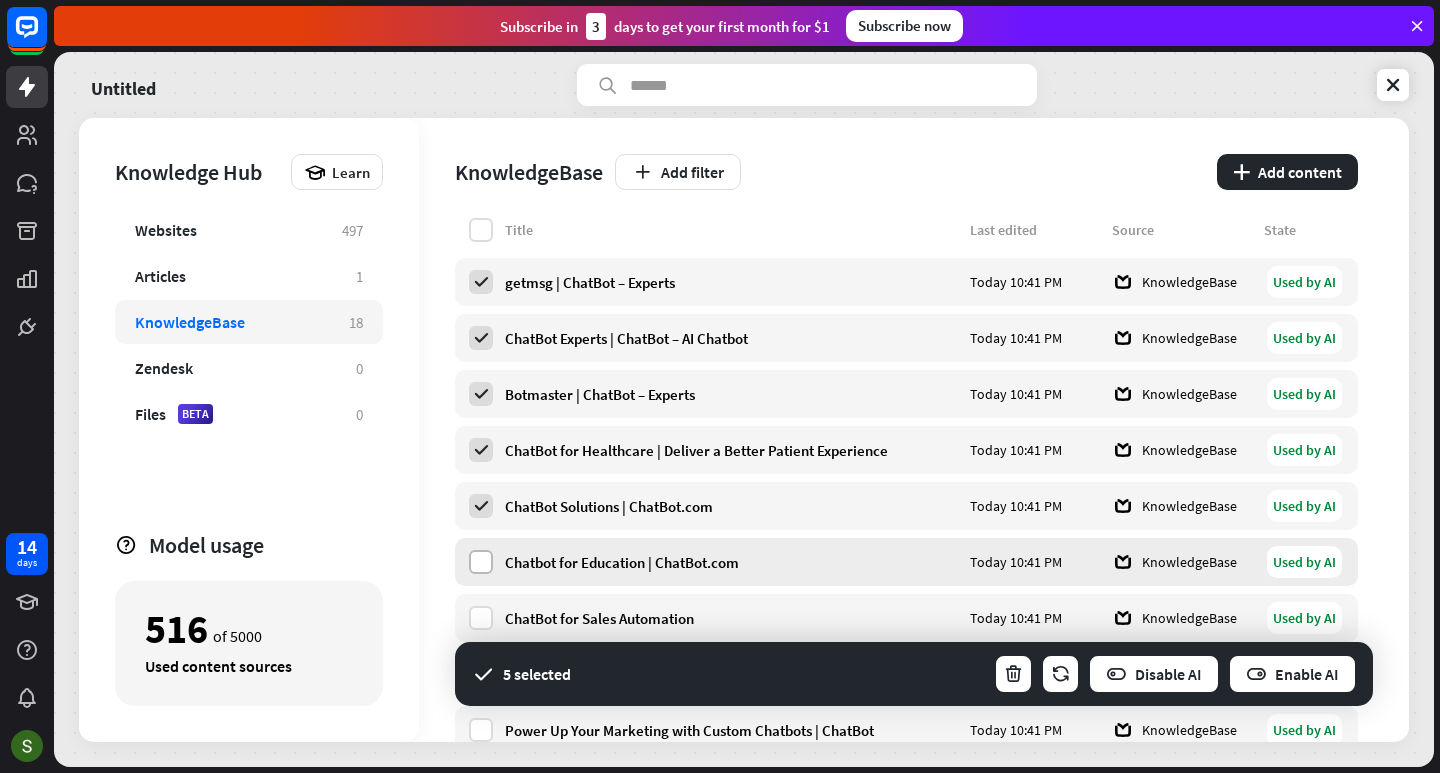drag, startPoint x: 485, startPoint y: 555, endPoint x: 479, endPoint y: 571, distance: 17.088007 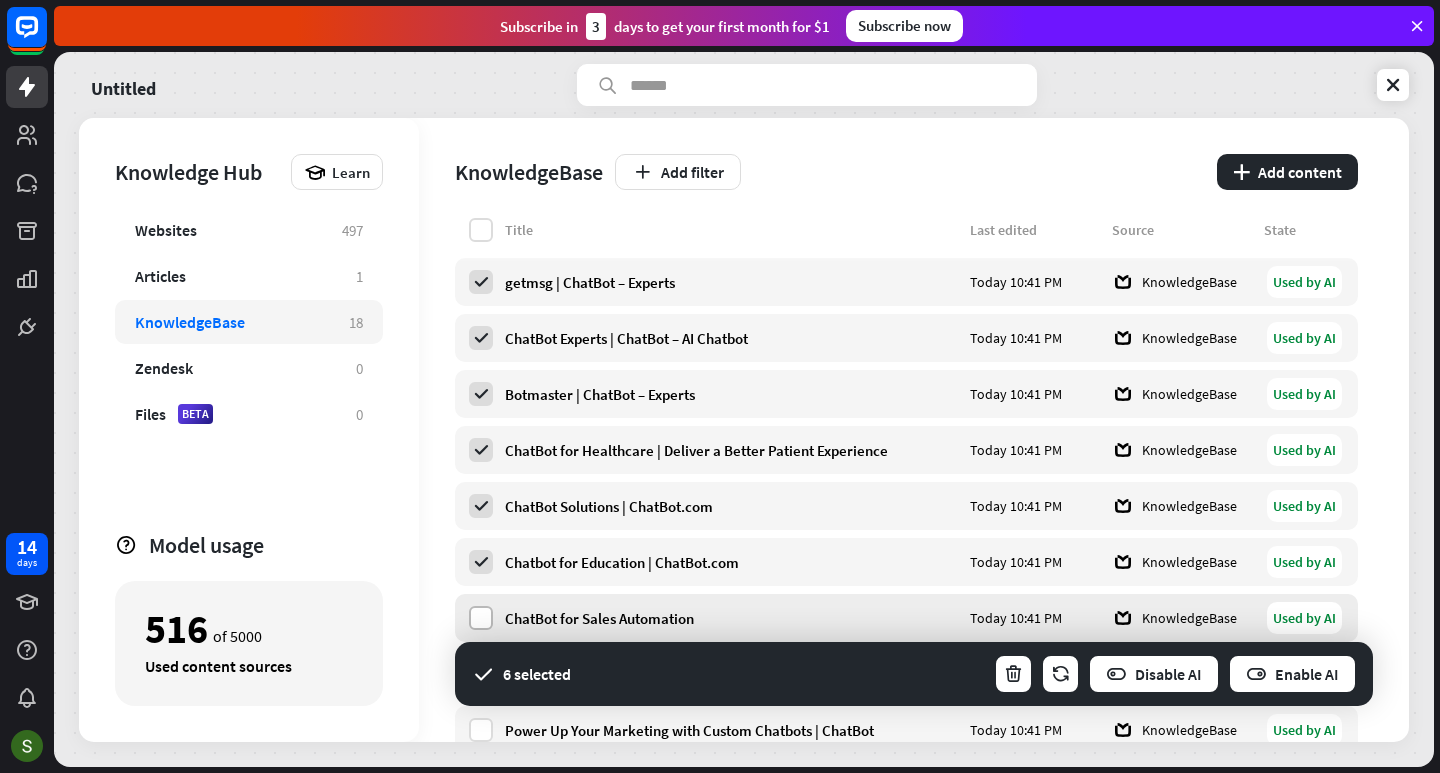 click at bounding box center (481, 618) 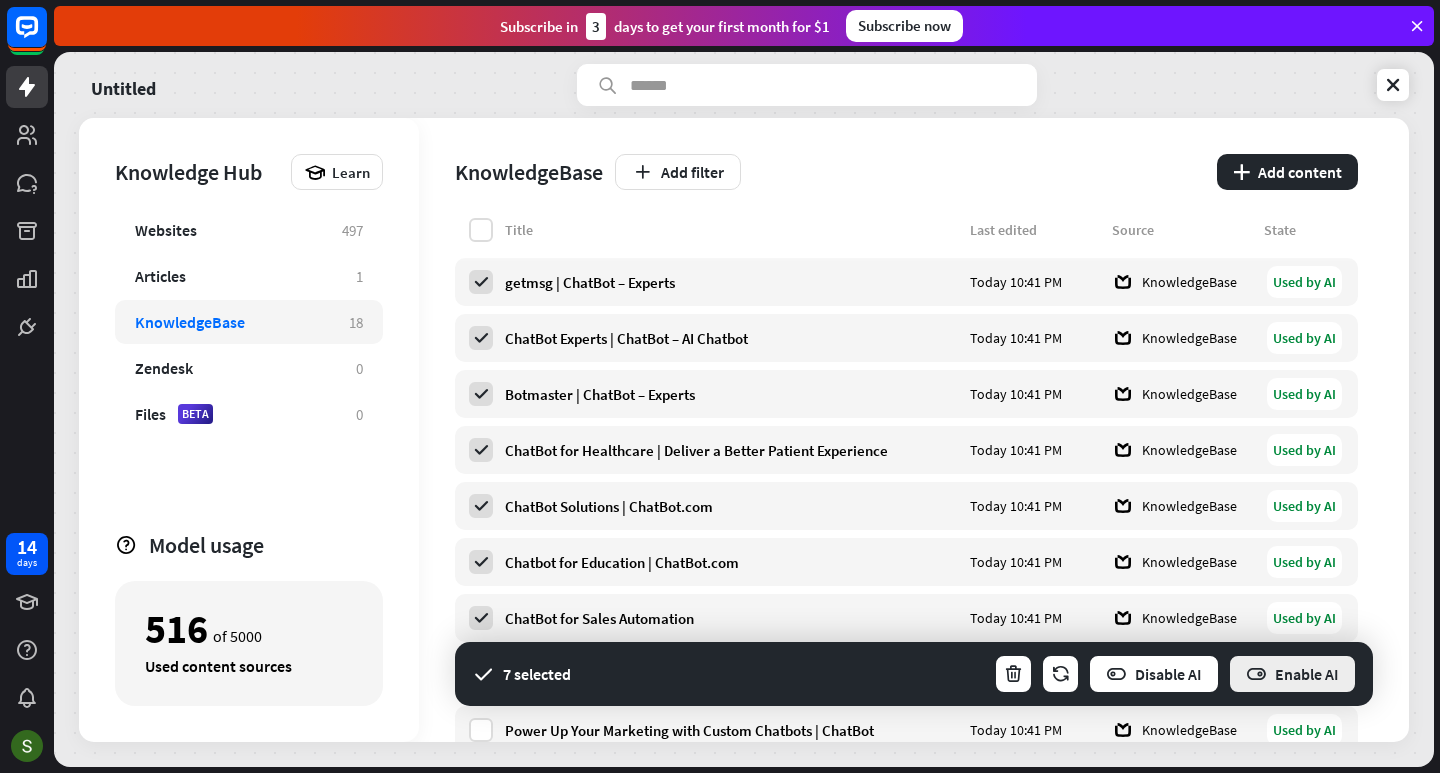 click on "Enable AI" at bounding box center (1292, 674) 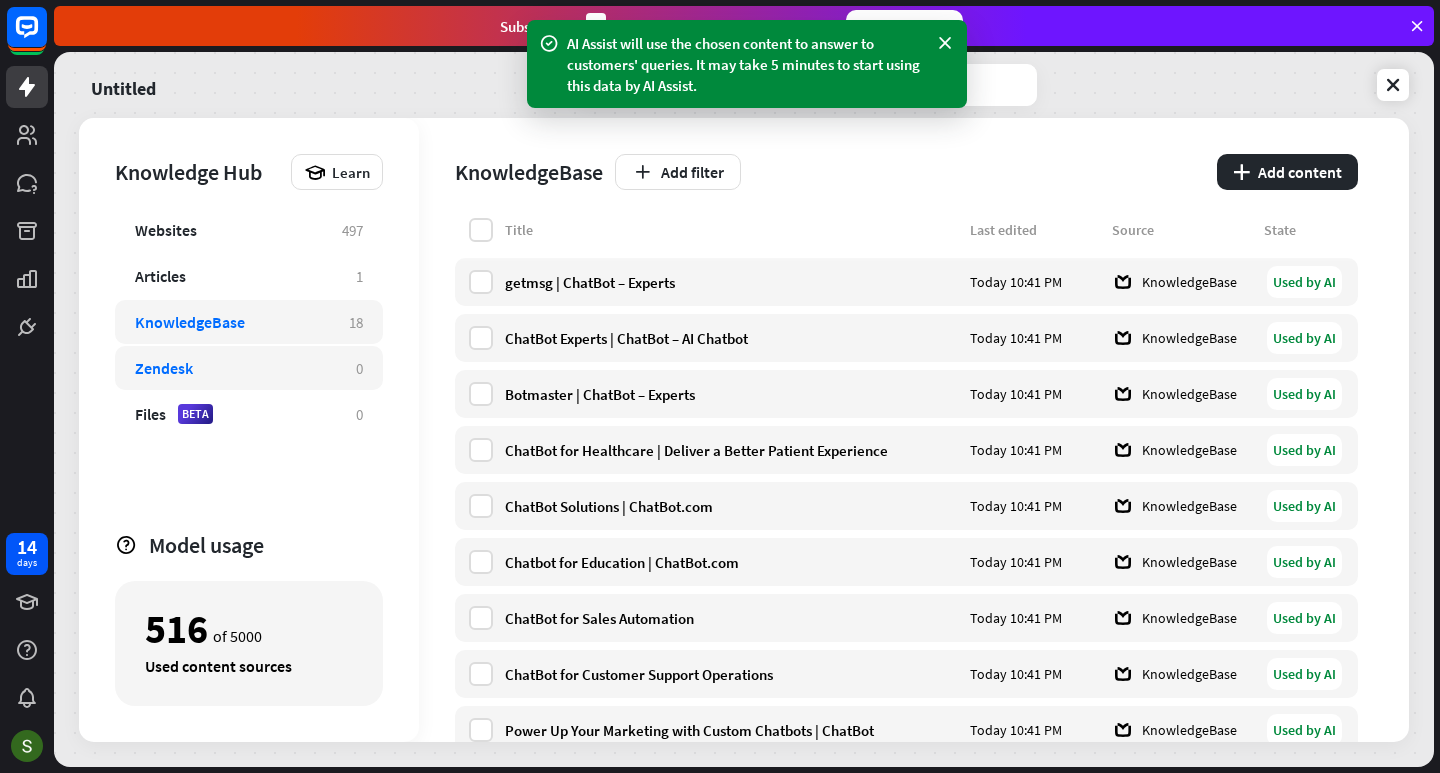click on "Zendesk" at bounding box center [235, 368] 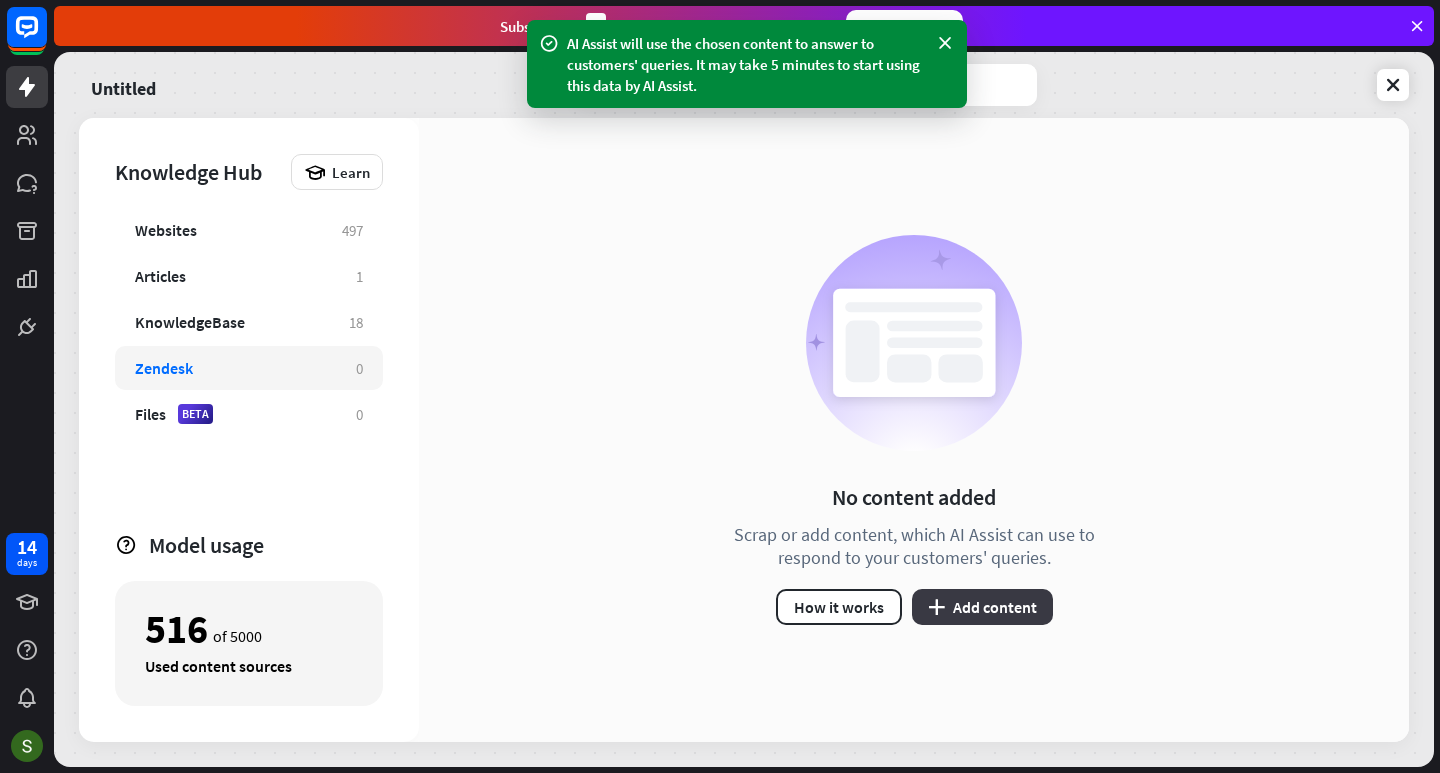 click on "plus
Add content" at bounding box center (982, 607) 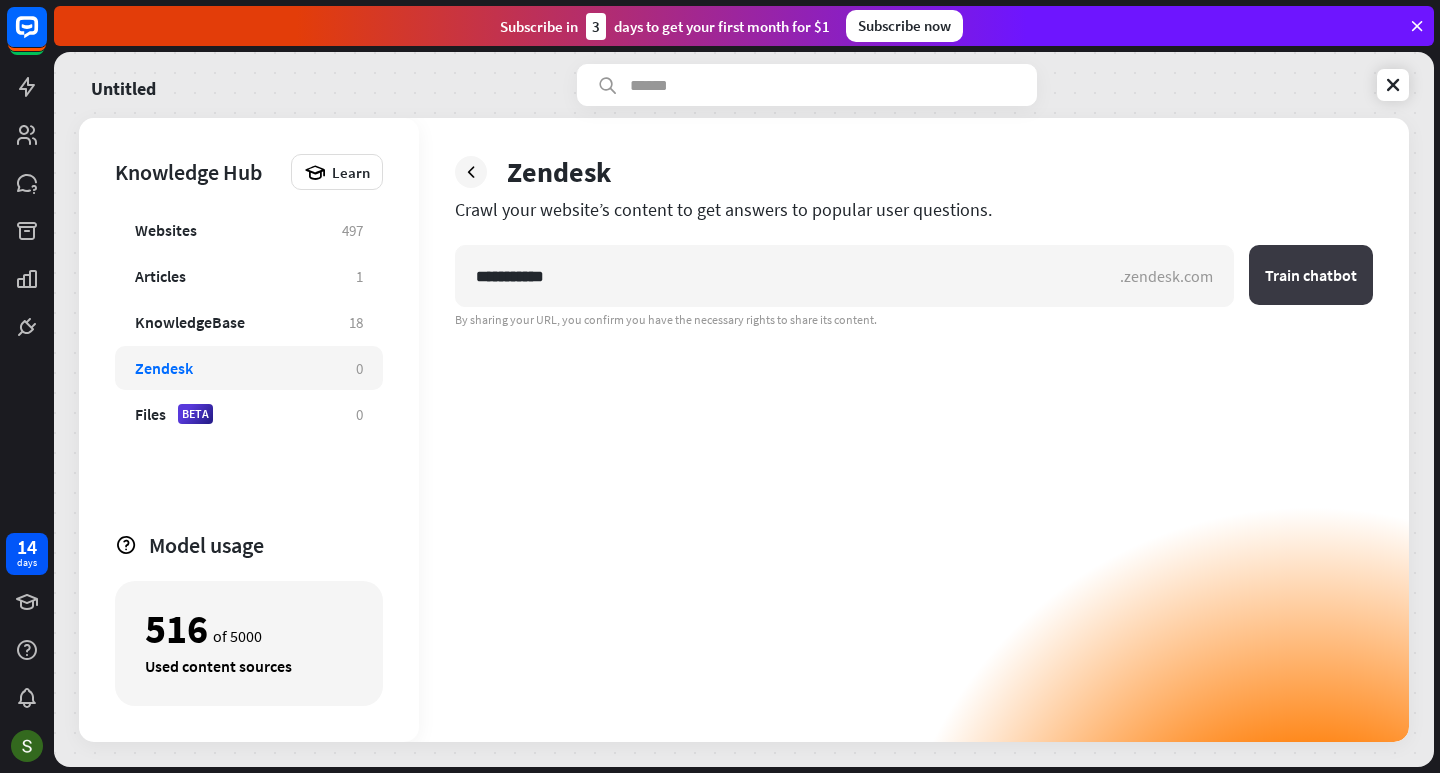 type on "**********" 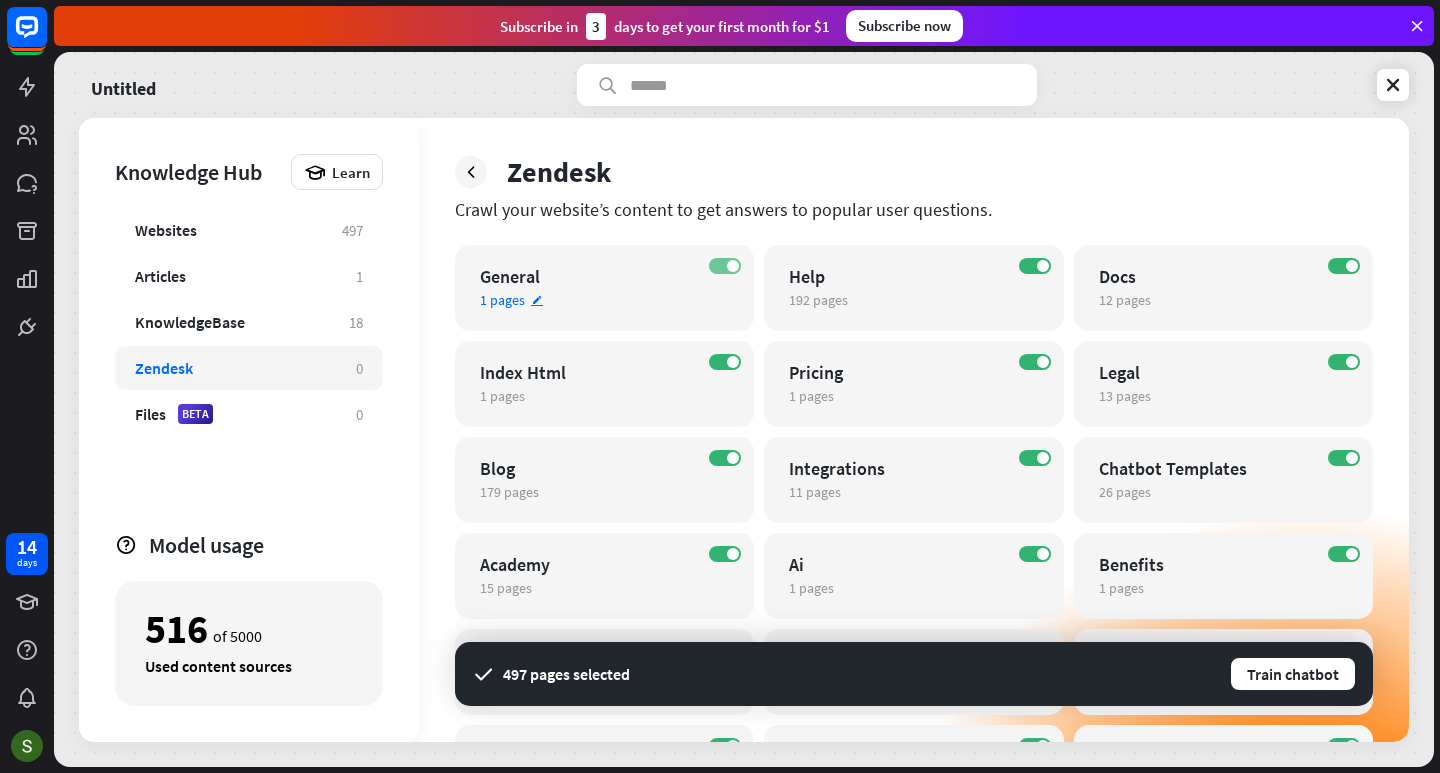 click at bounding box center (733, 266) 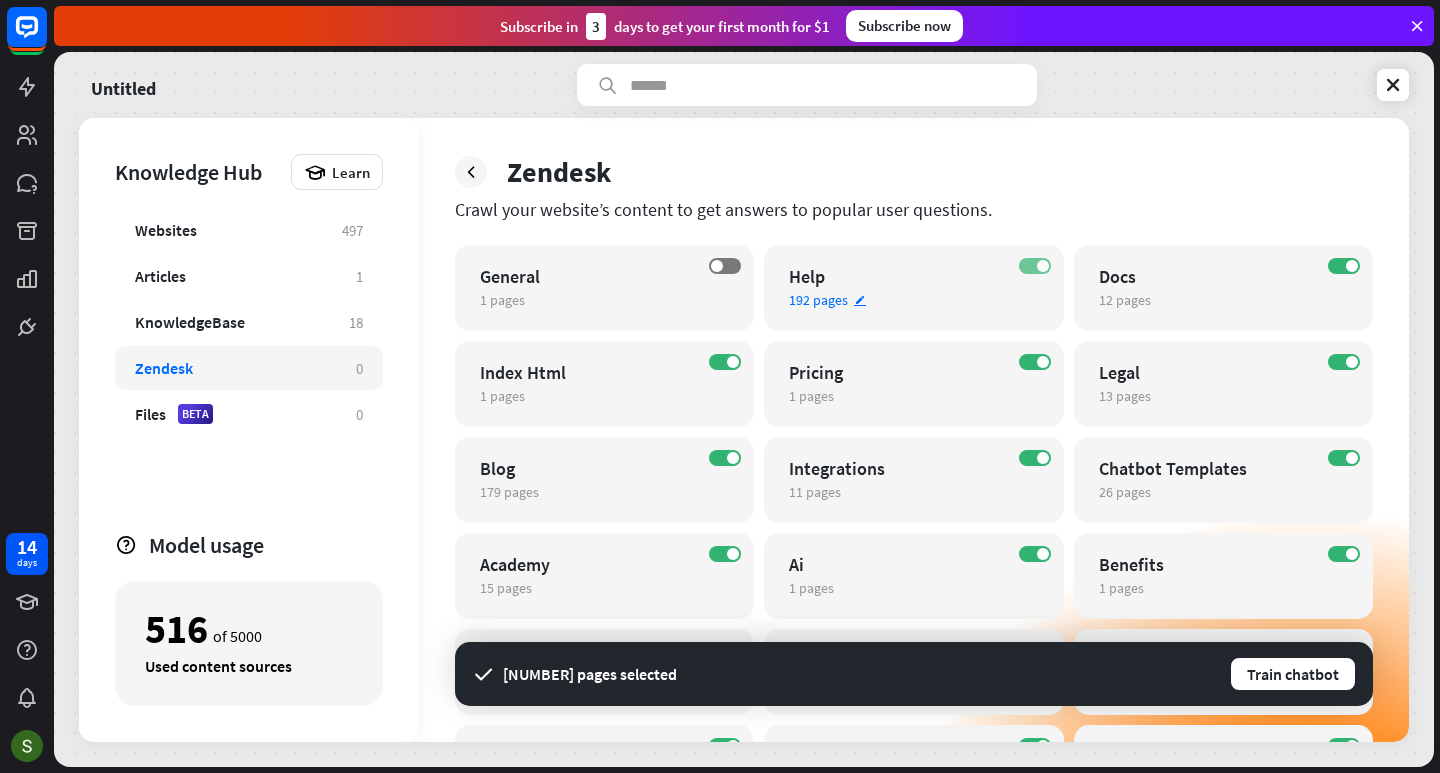 click on "ON" at bounding box center (1035, 266) 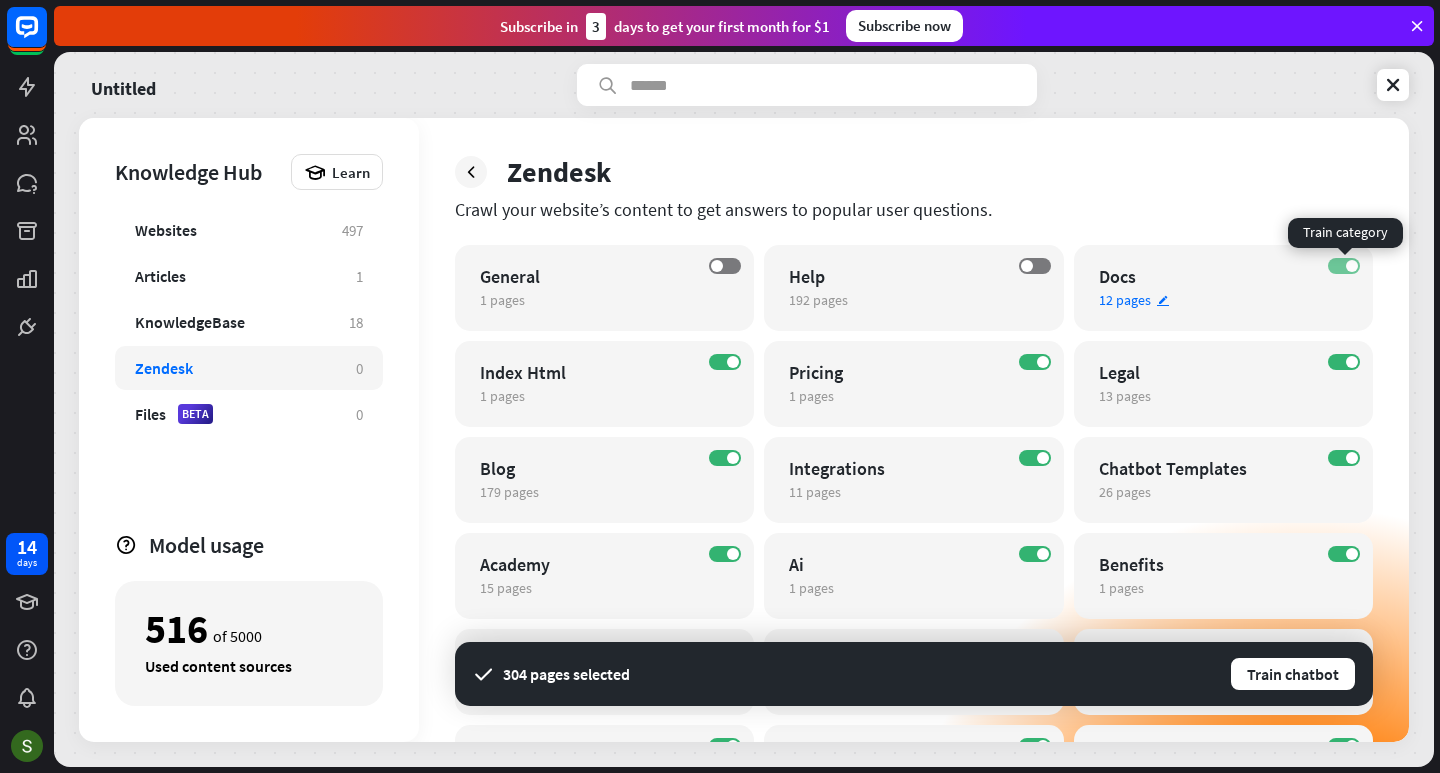 click at bounding box center [1352, 266] 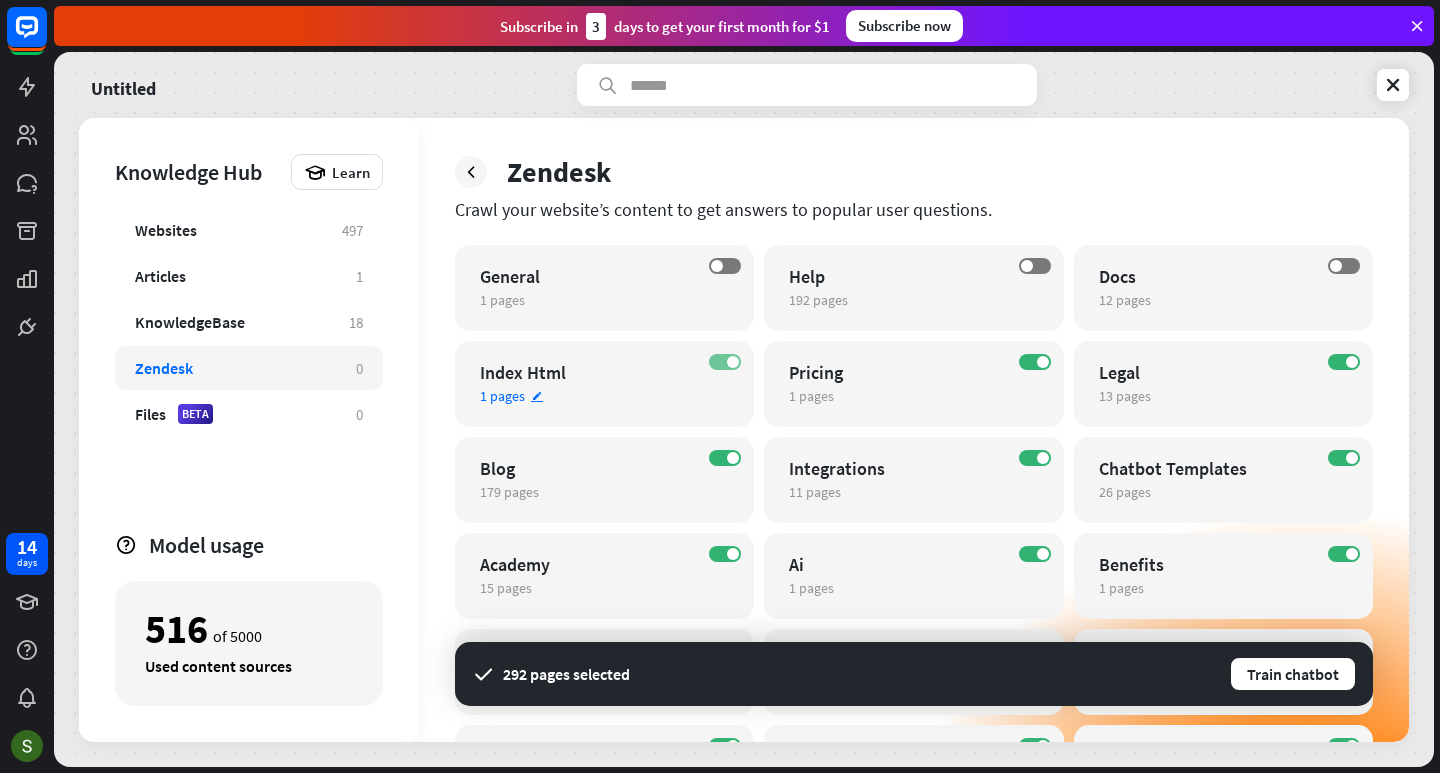 drag, startPoint x: 731, startPoint y: 362, endPoint x: 717, endPoint y: 456, distance: 95.036835 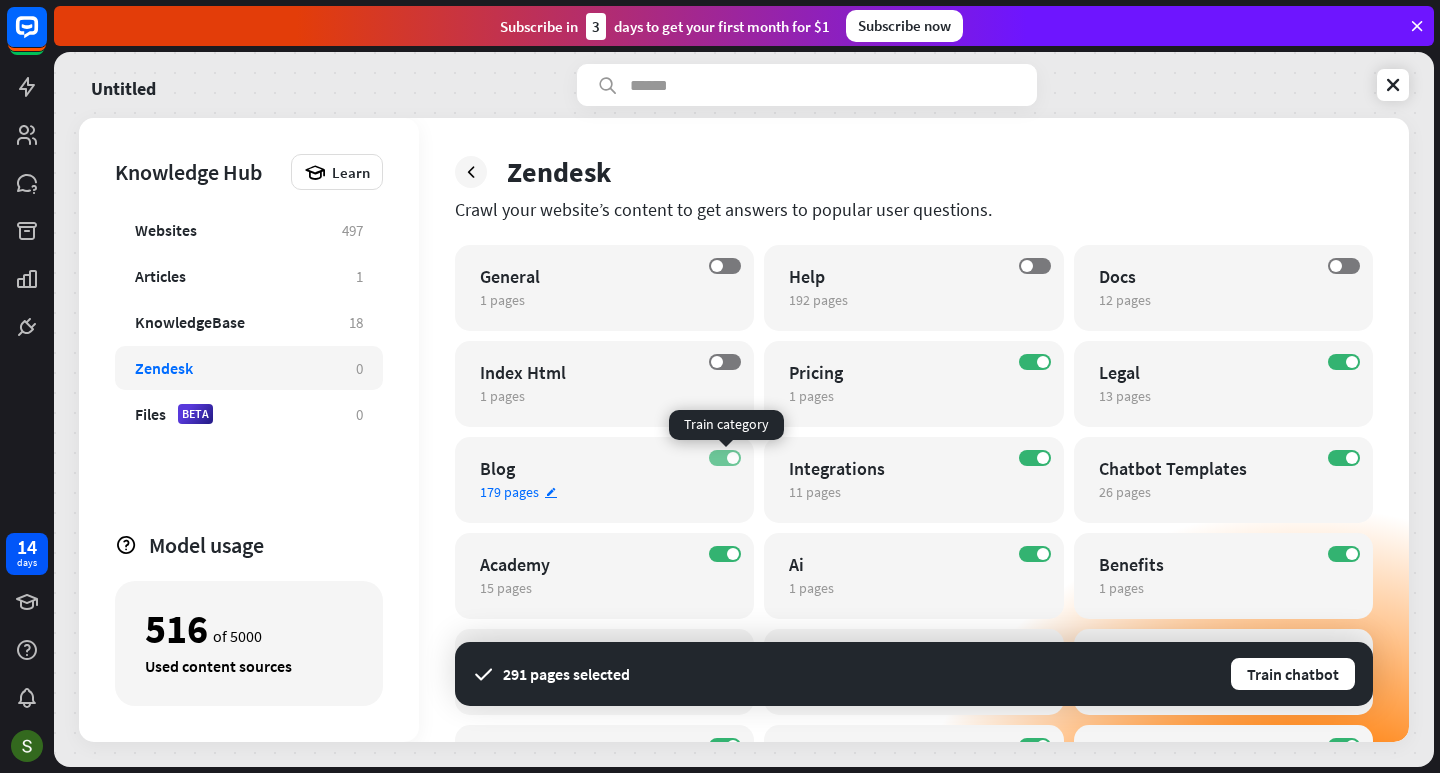 click on "ON" at bounding box center [725, 458] 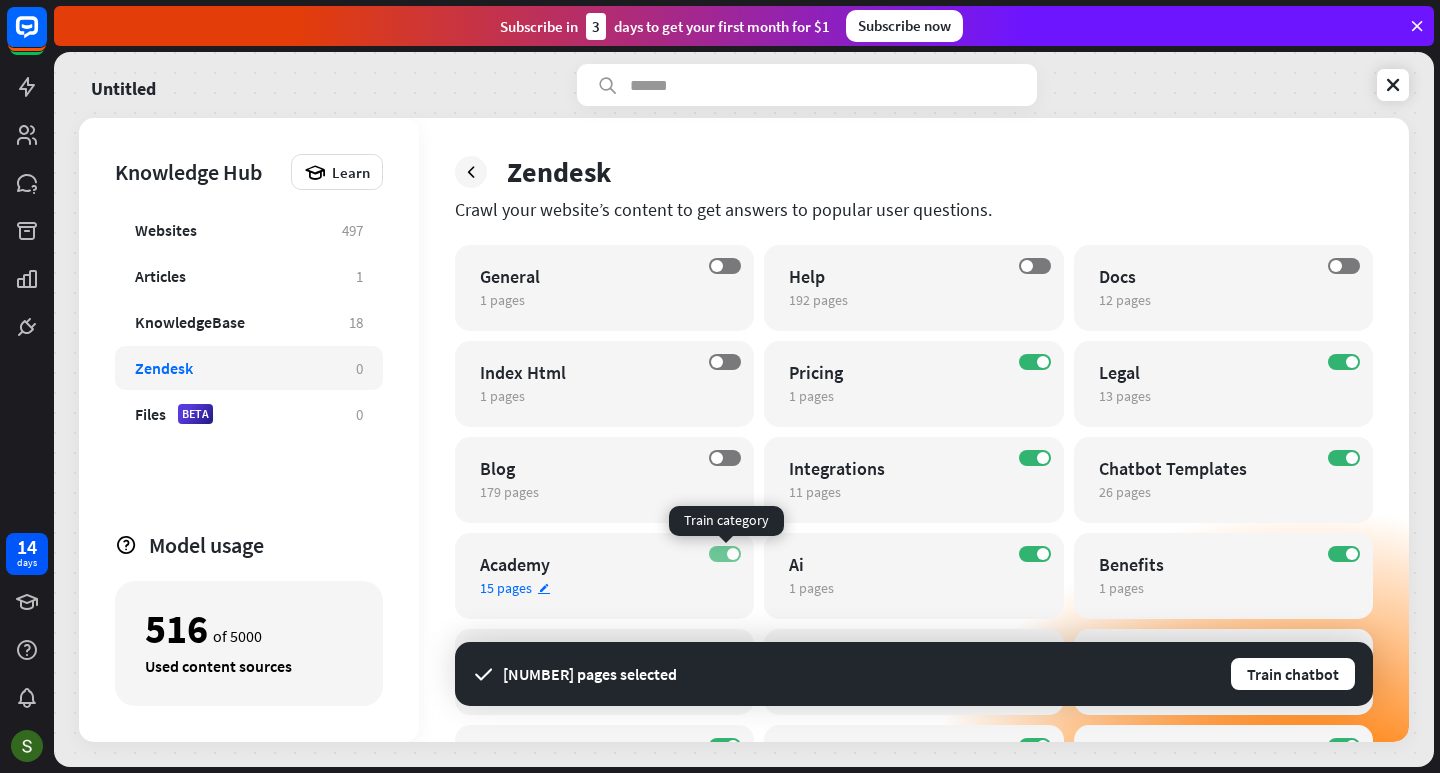click on "ON" at bounding box center [725, 554] 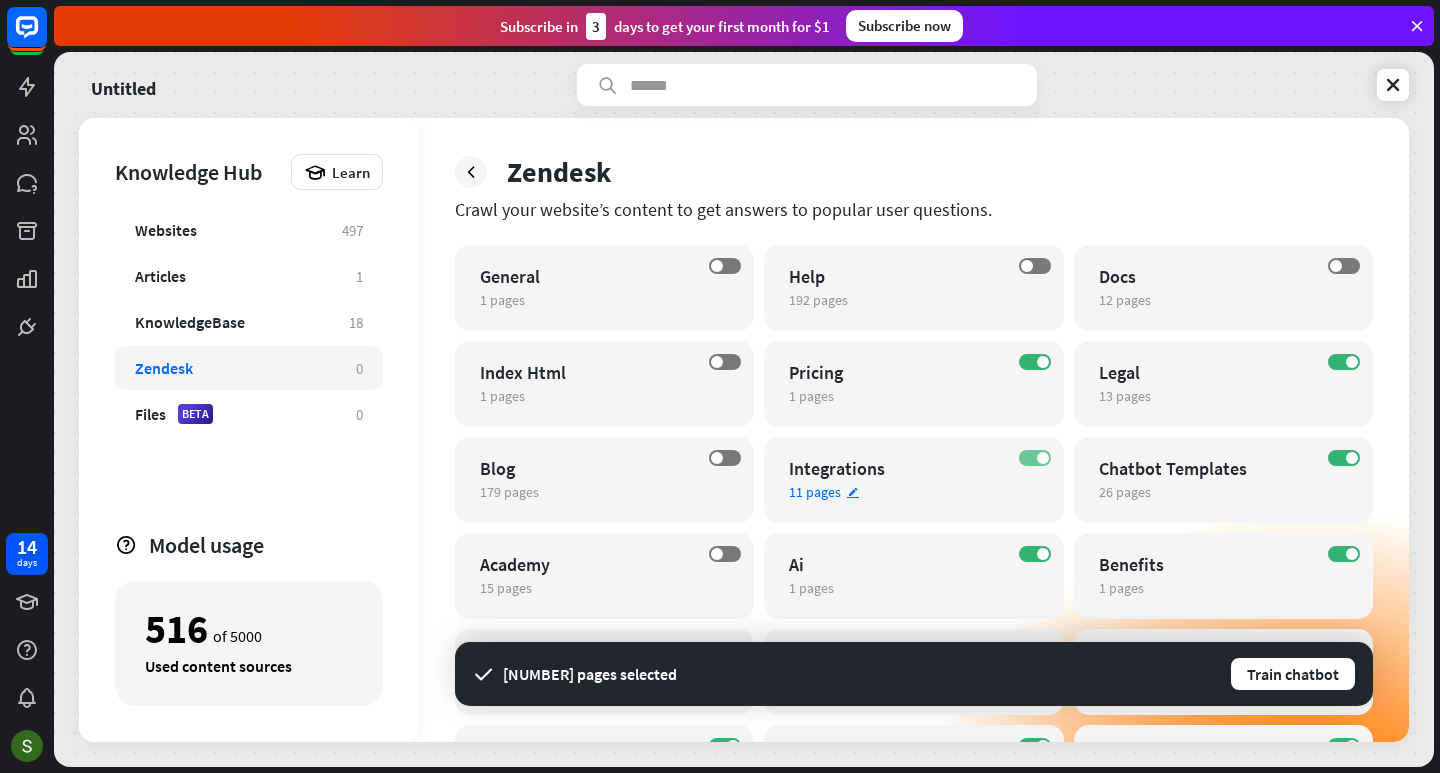click at bounding box center (1043, 458) 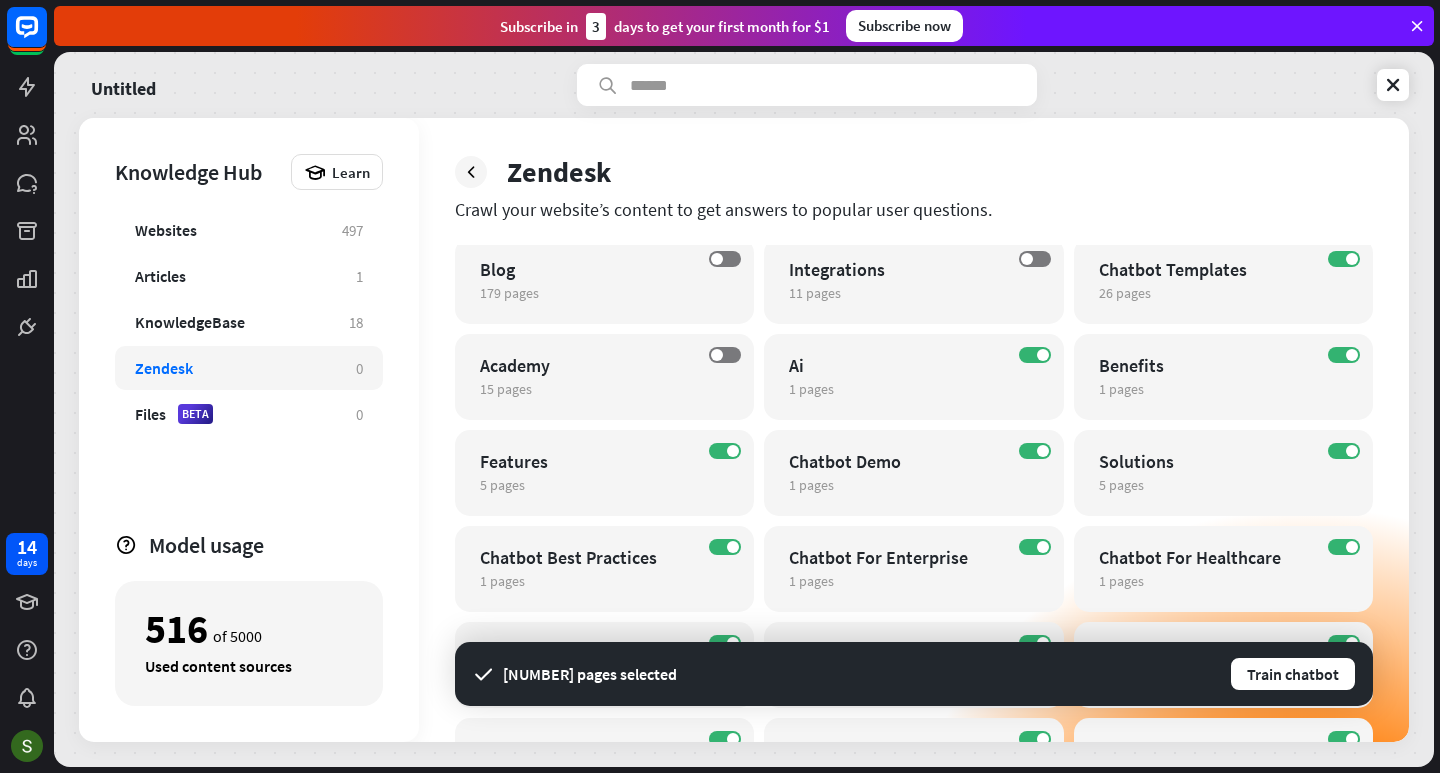 scroll, scrollTop: 200, scrollLeft: 0, axis: vertical 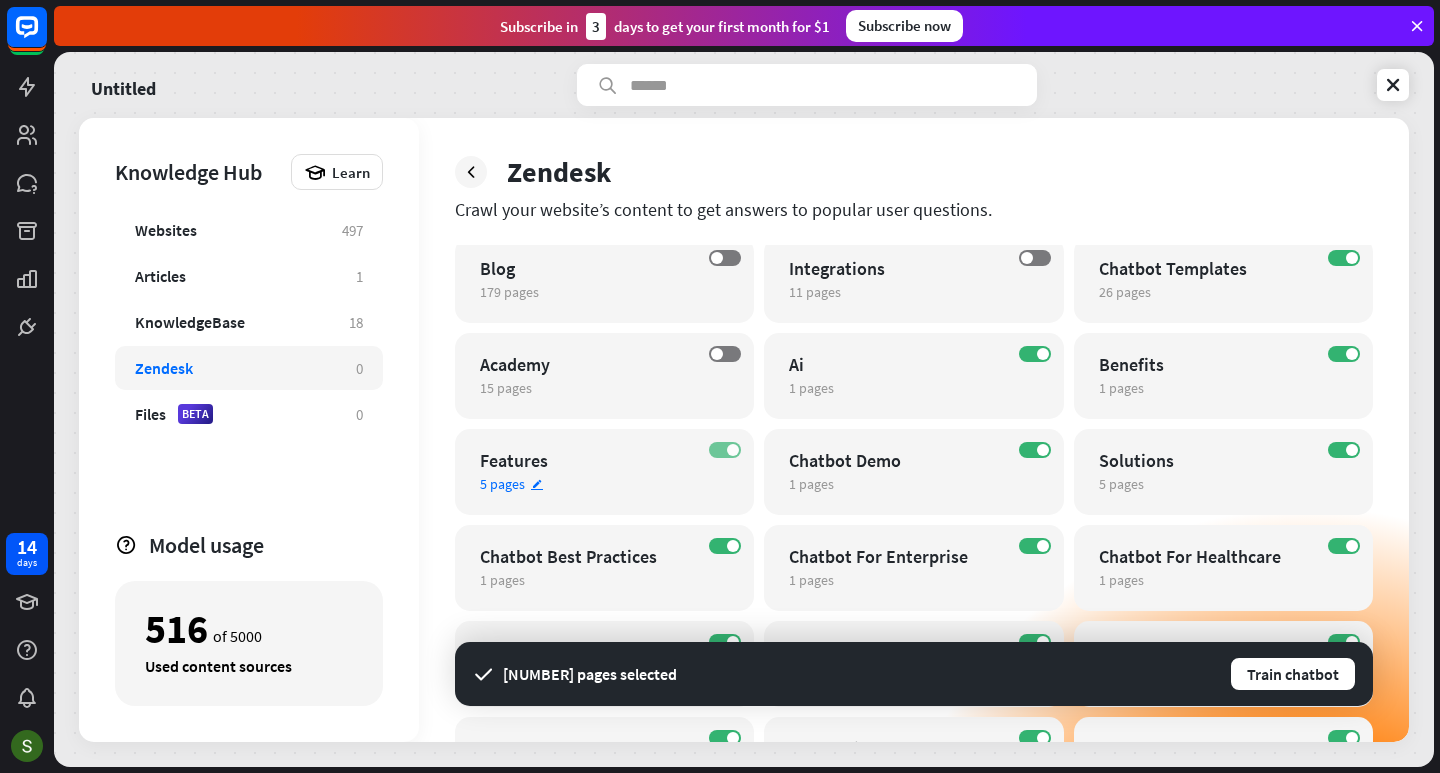 click at bounding box center [733, 450] 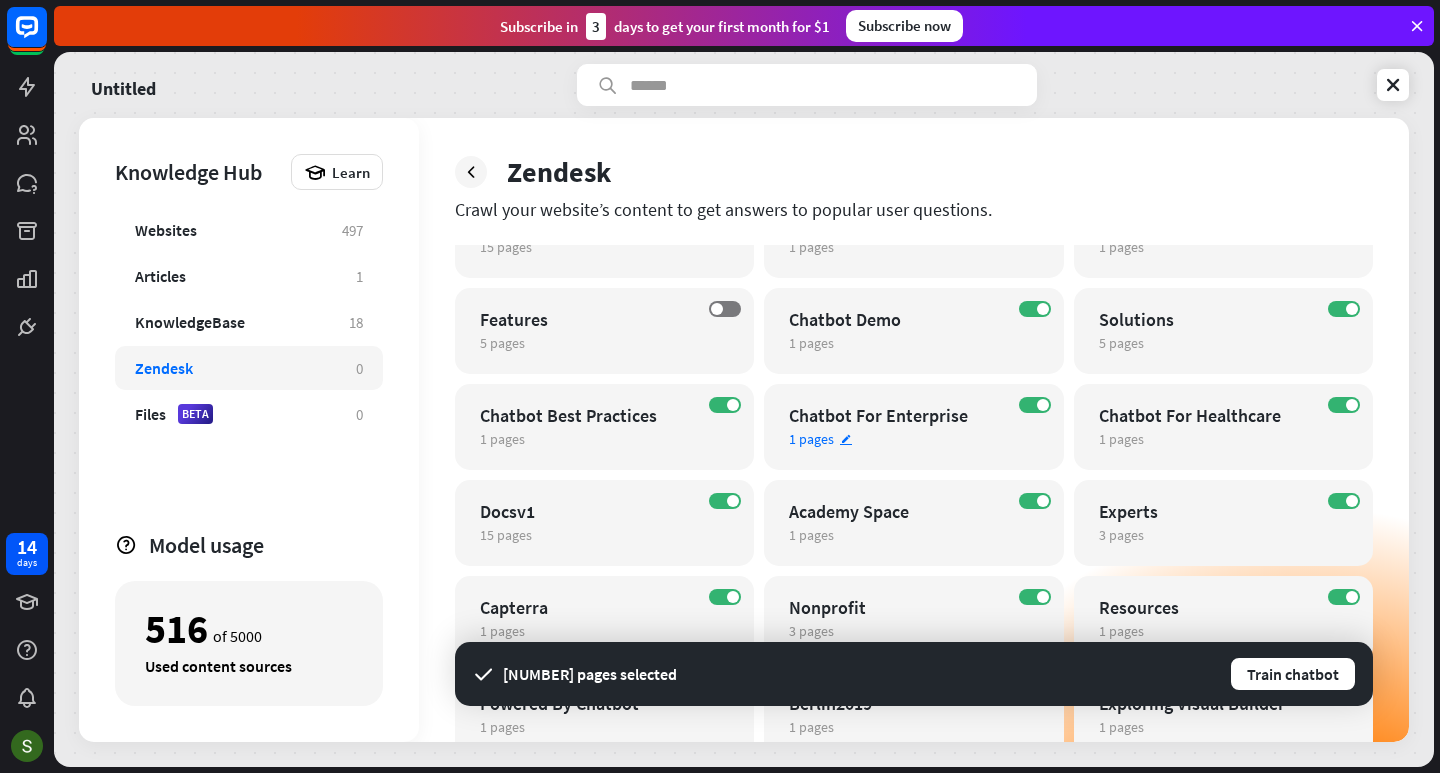scroll, scrollTop: 400, scrollLeft: 0, axis: vertical 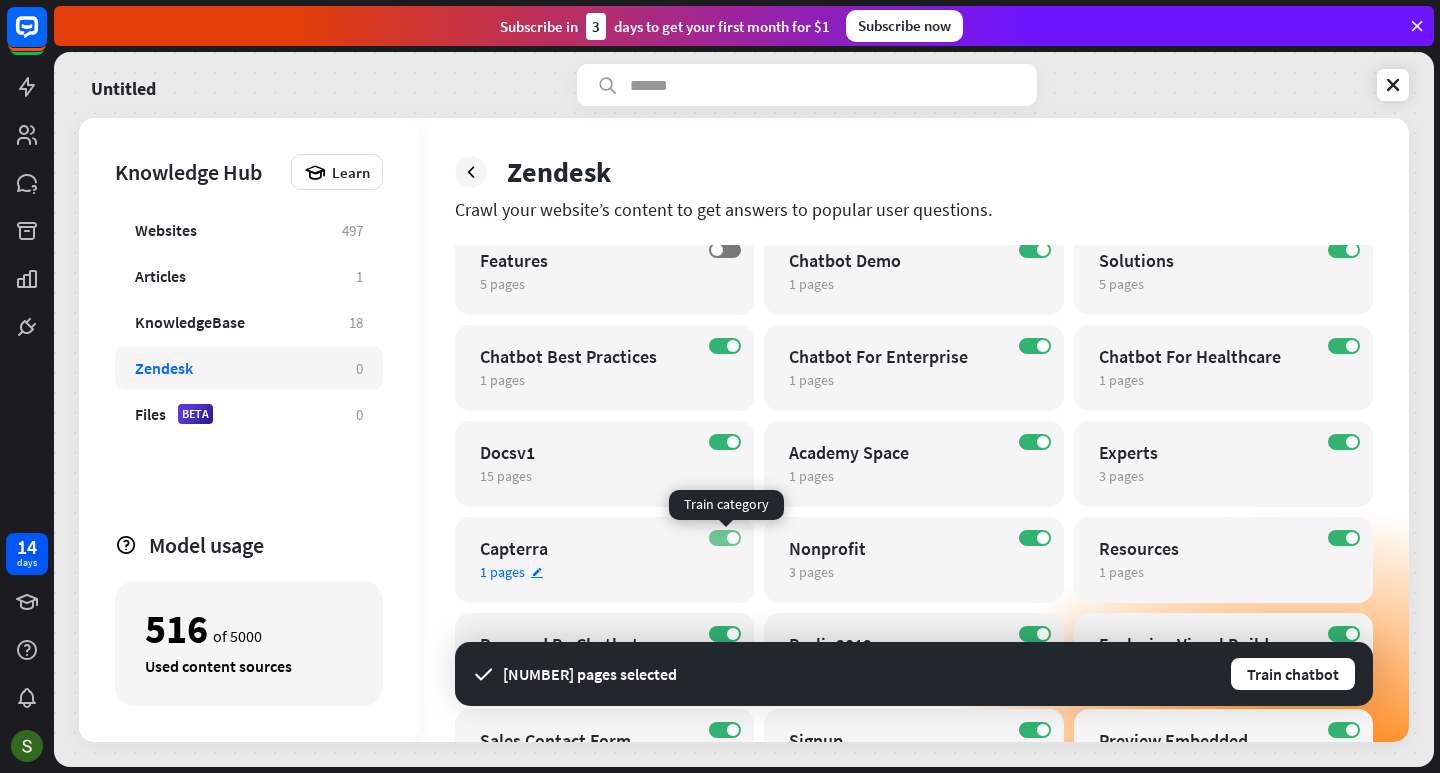 click at bounding box center [733, 538] 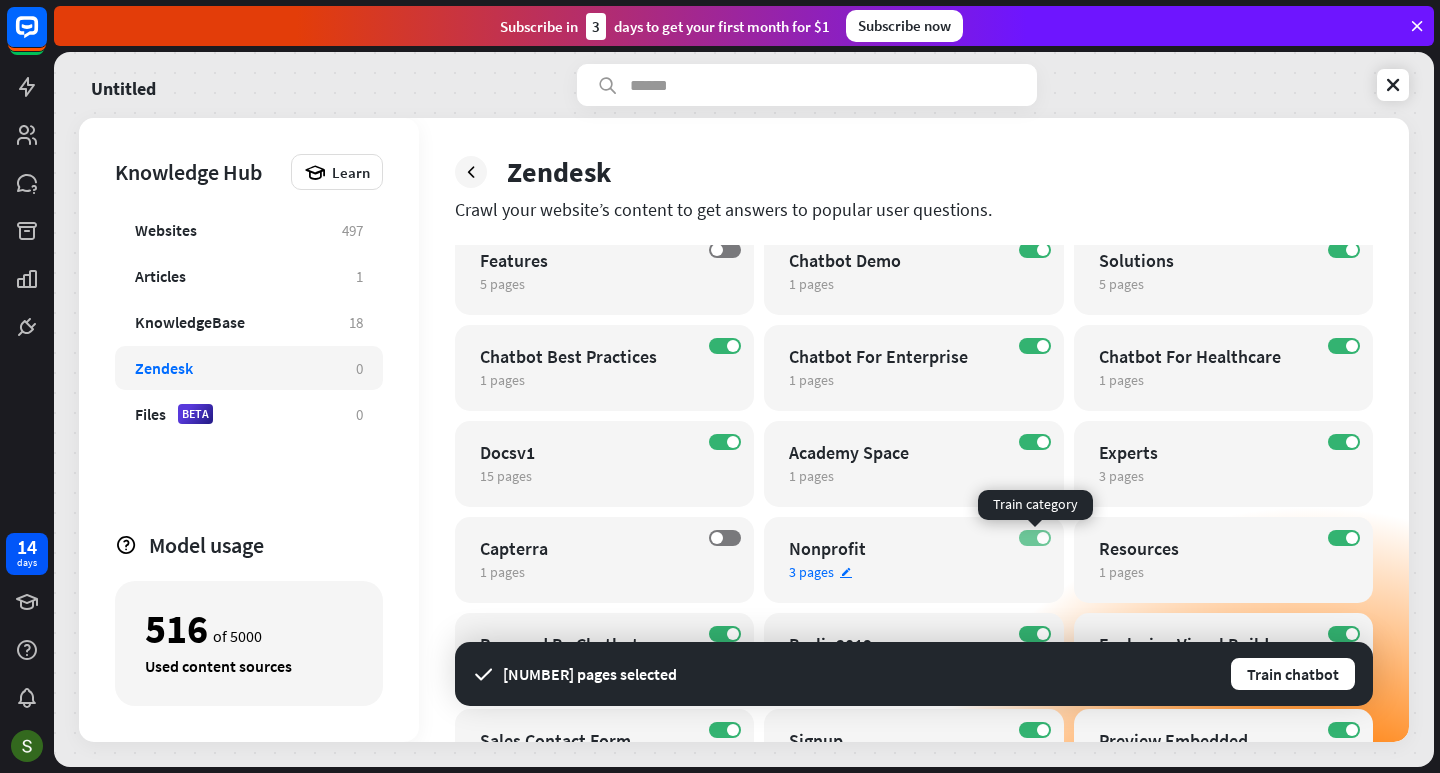 click at bounding box center (1043, 538) 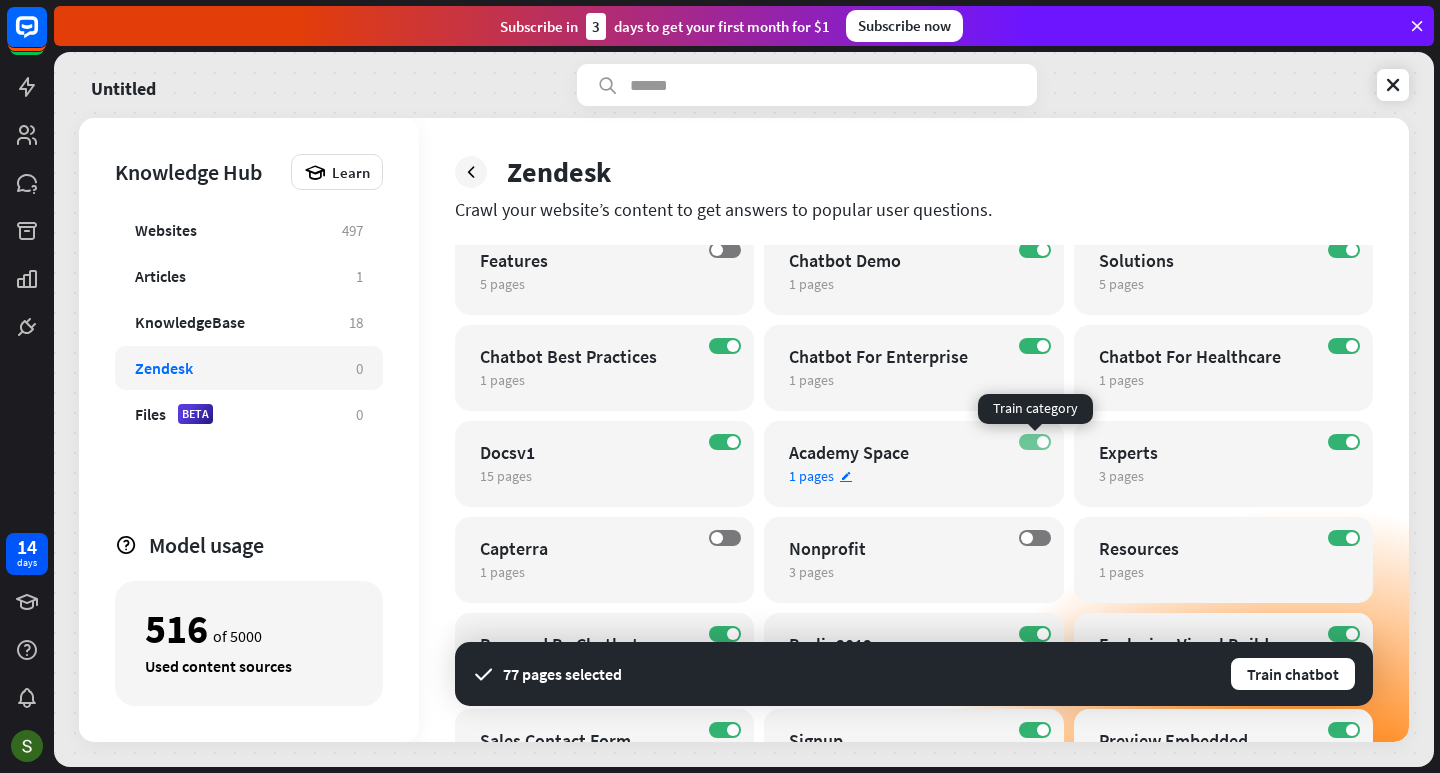 click on "ON" at bounding box center (1035, 442) 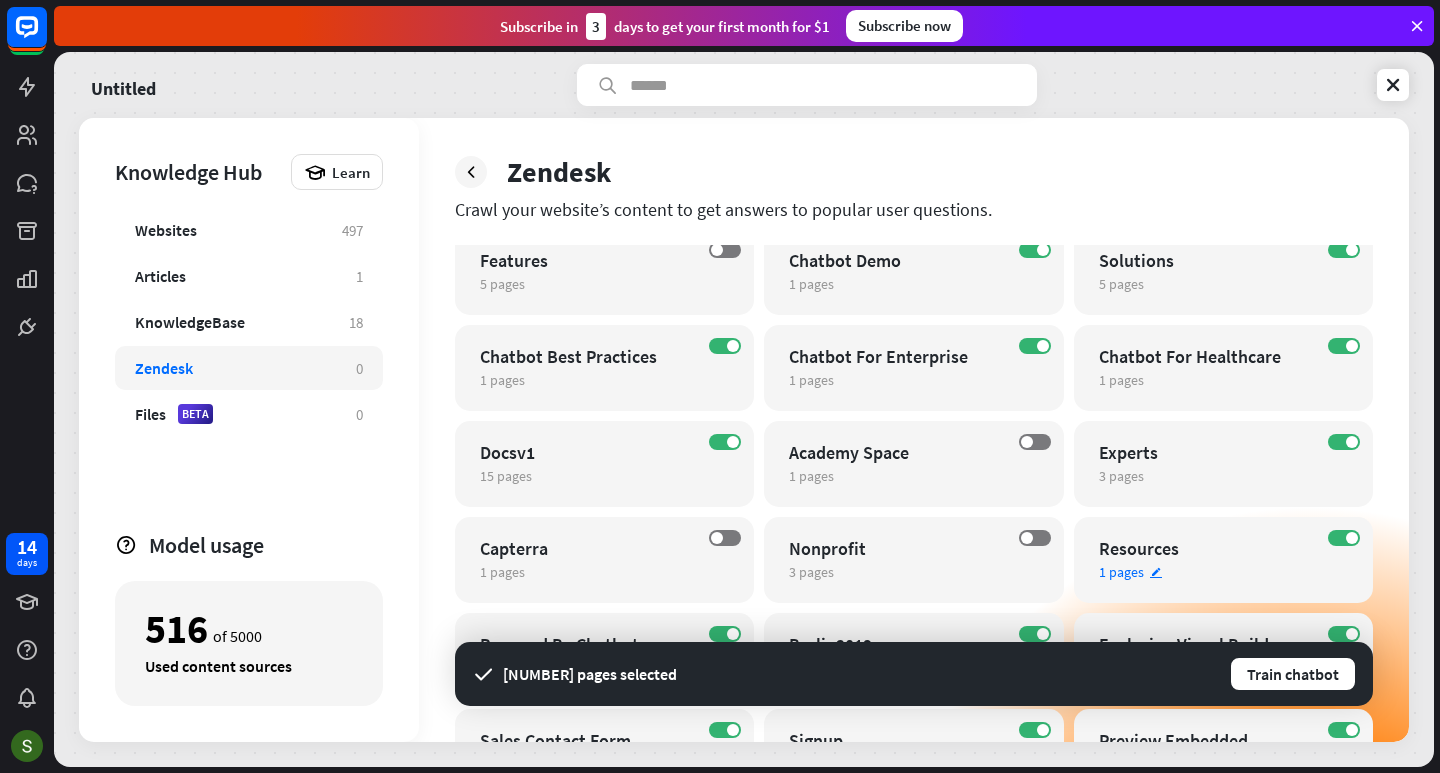 drag, startPoint x: 1341, startPoint y: 533, endPoint x: 1285, endPoint y: 569, distance: 66.573265 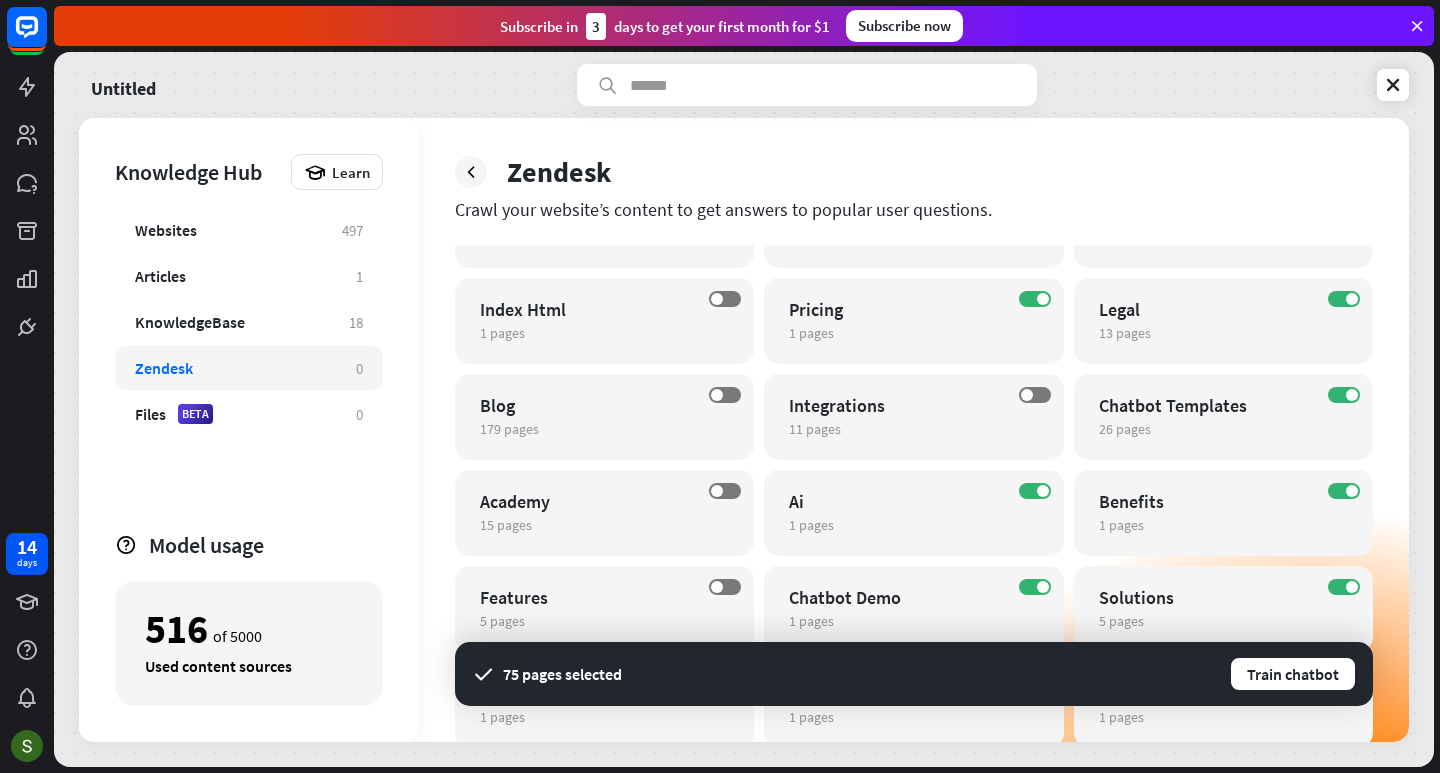 scroll, scrollTop: 0, scrollLeft: 0, axis: both 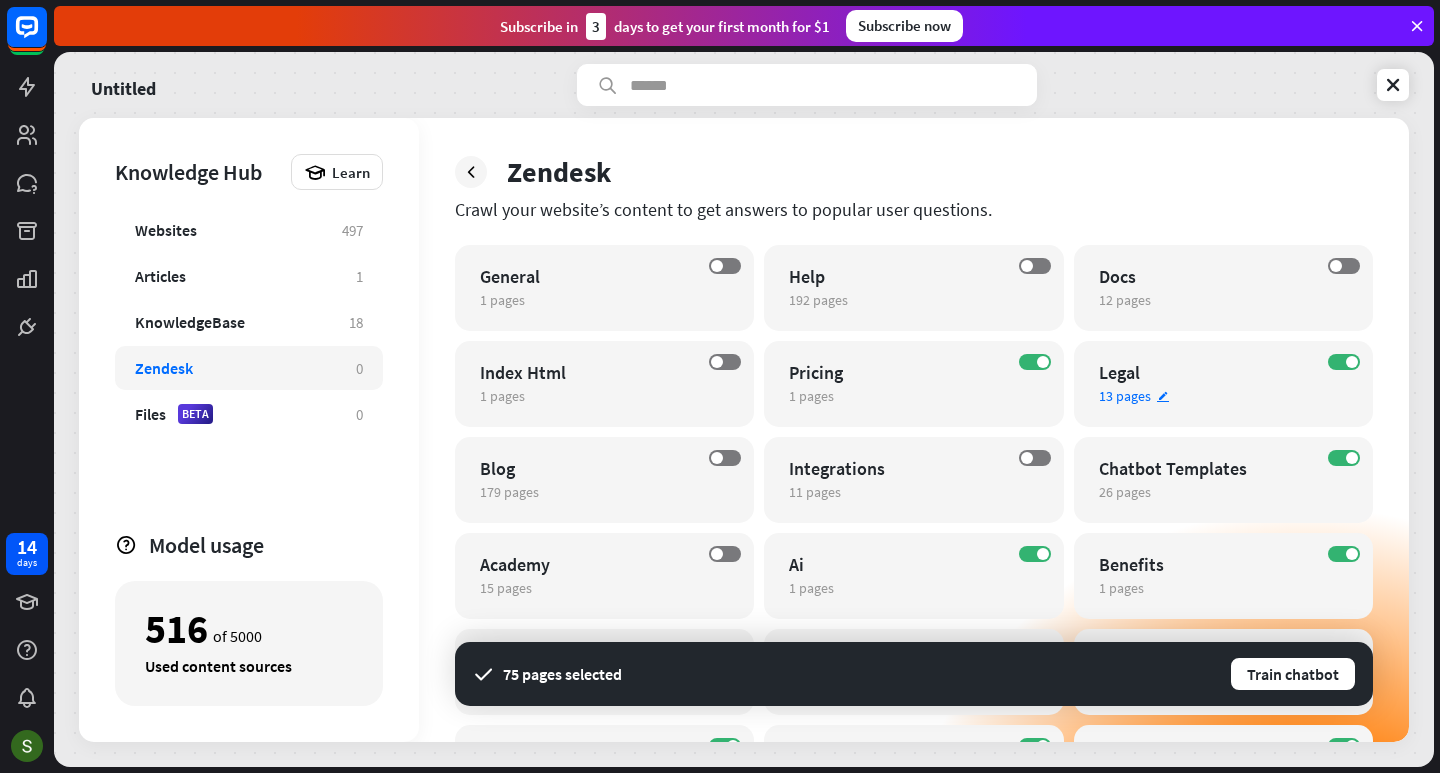 click on "ON
Legal   13 pages   edit" at bounding box center (1223, 384) 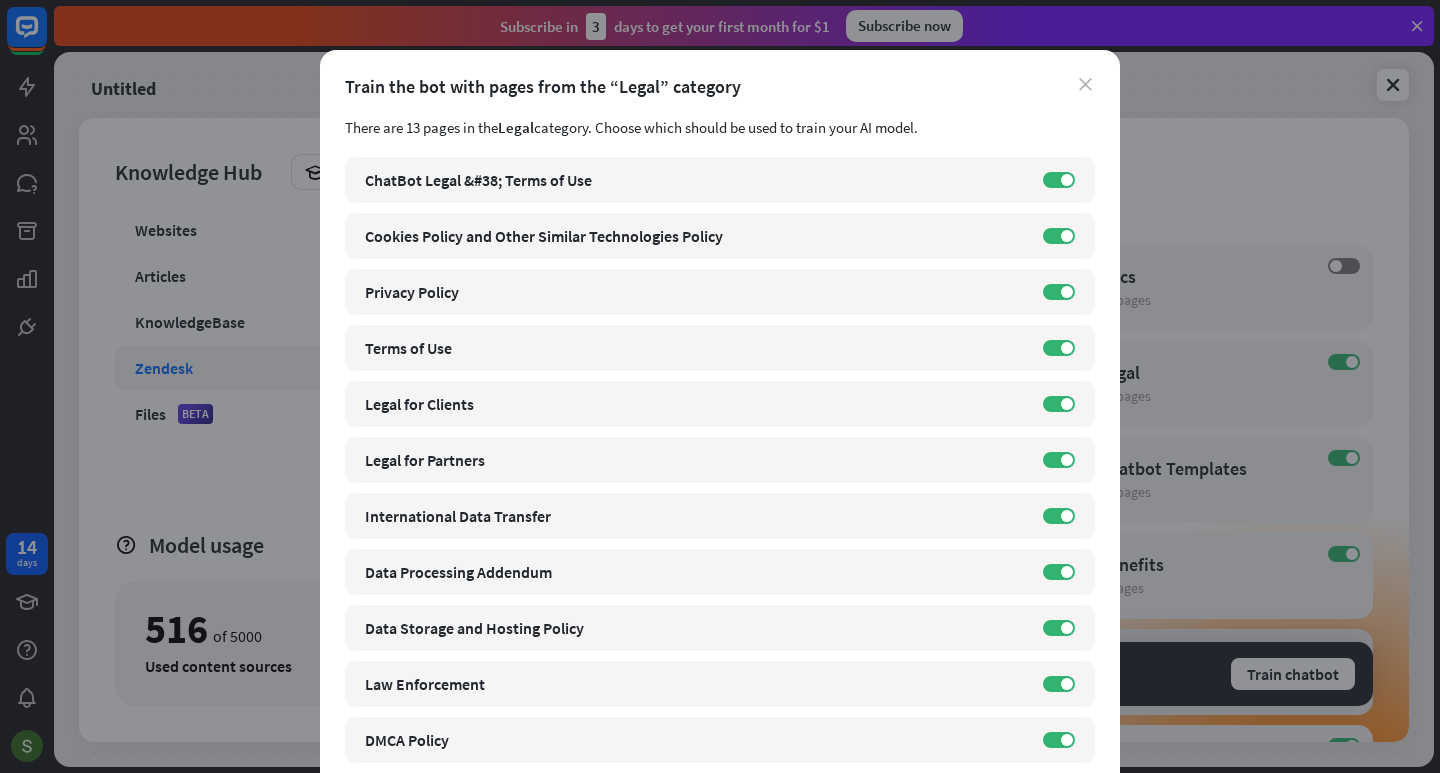 click on "close" at bounding box center [1085, 84] 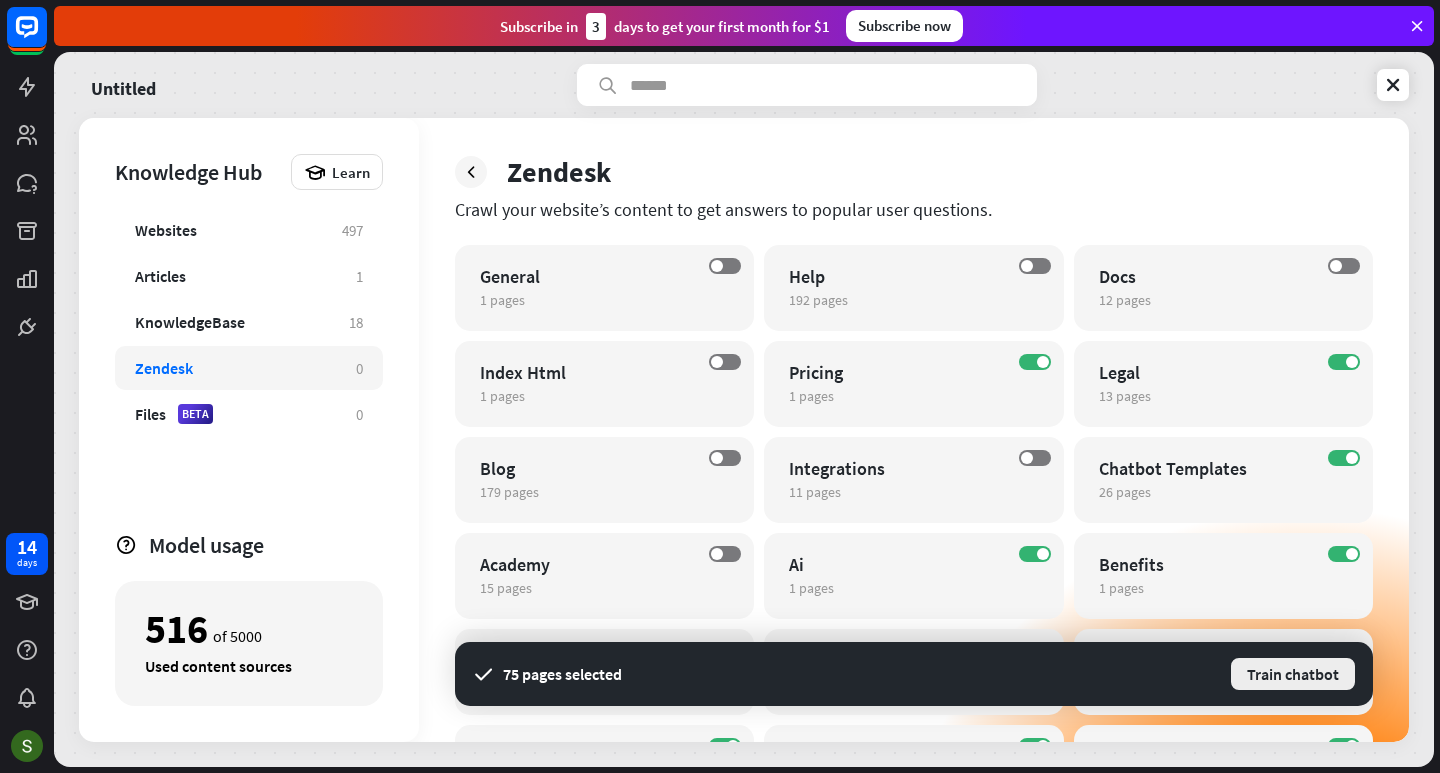 click on "Train chatbot" at bounding box center [1293, 674] 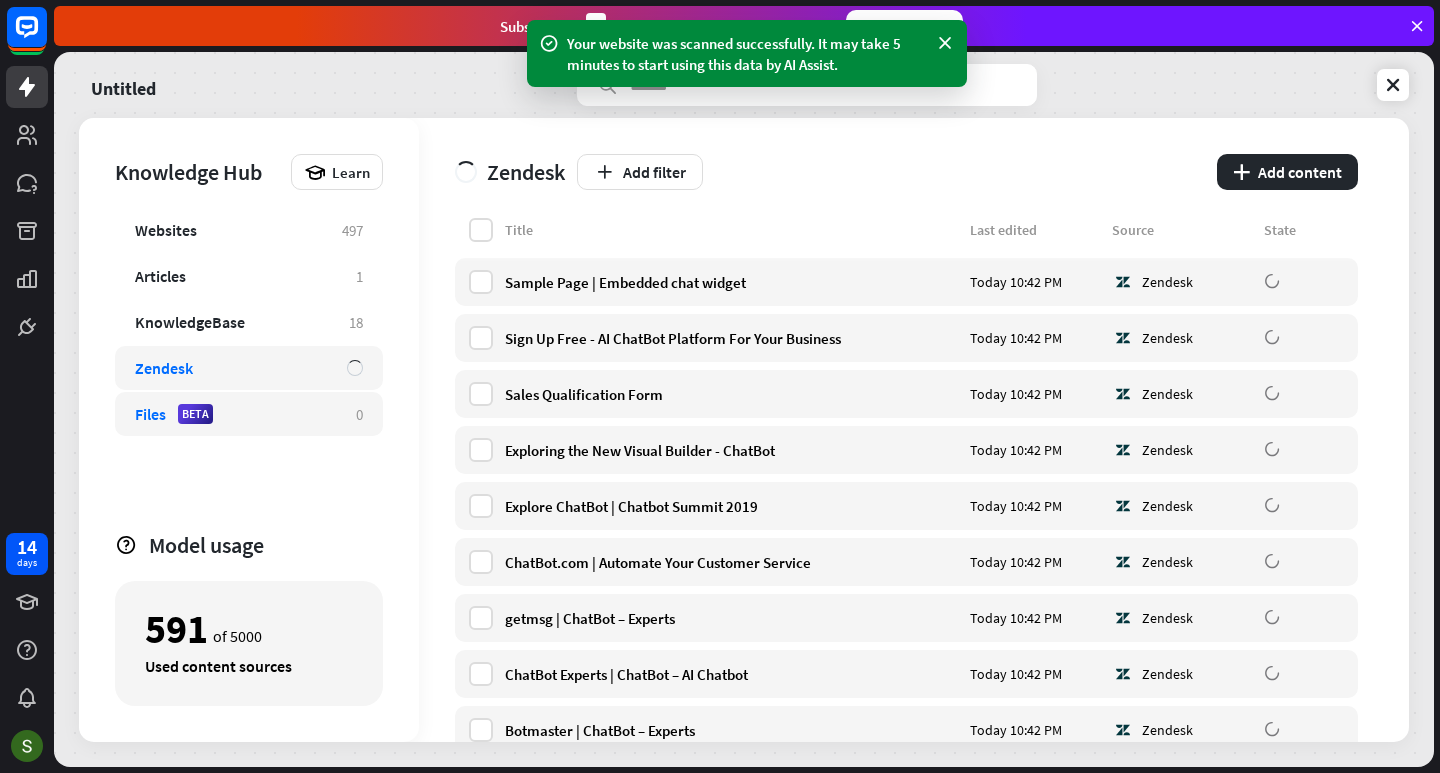 click on "Files
BETA" at bounding box center [235, 414] 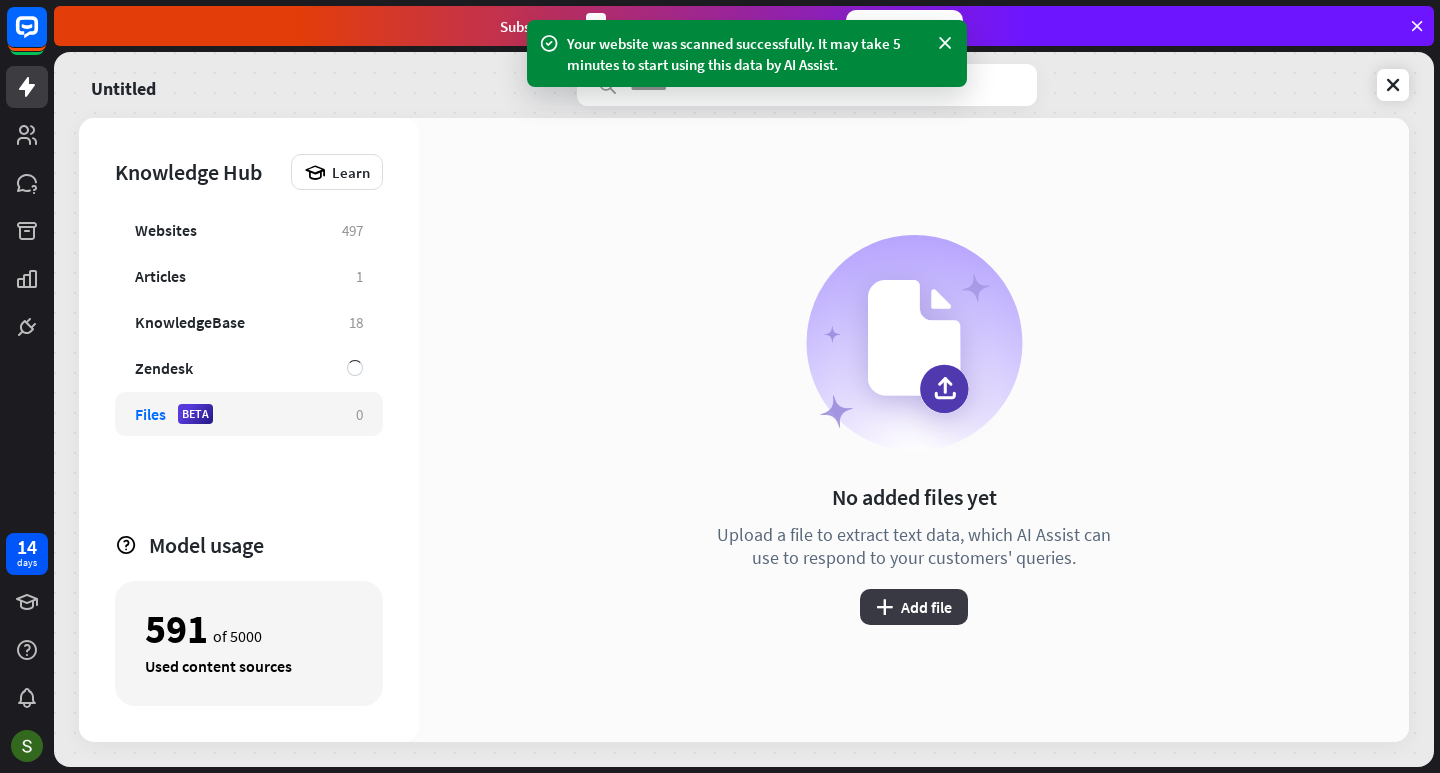 click on "plus" at bounding box center [884, 607] 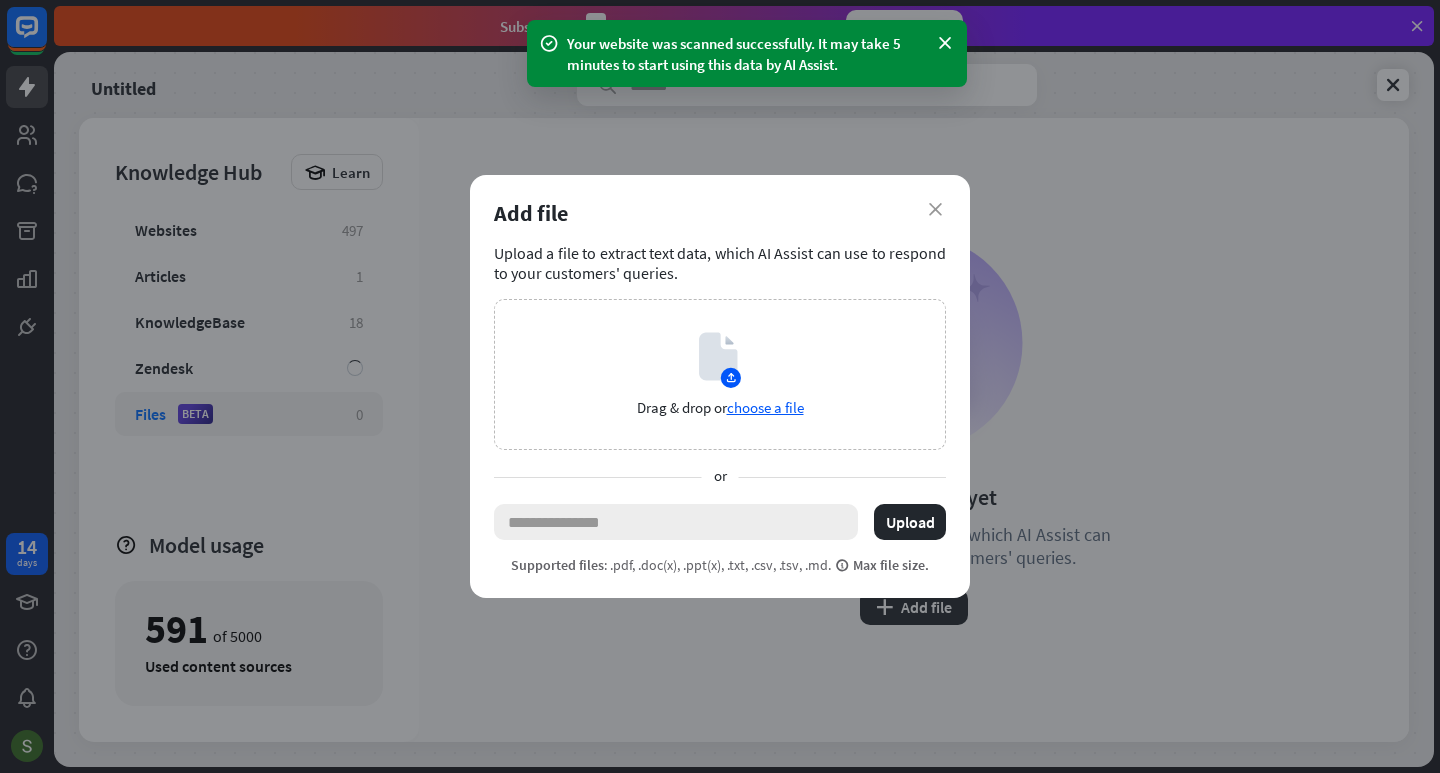 click at bounding box center (676, 522) 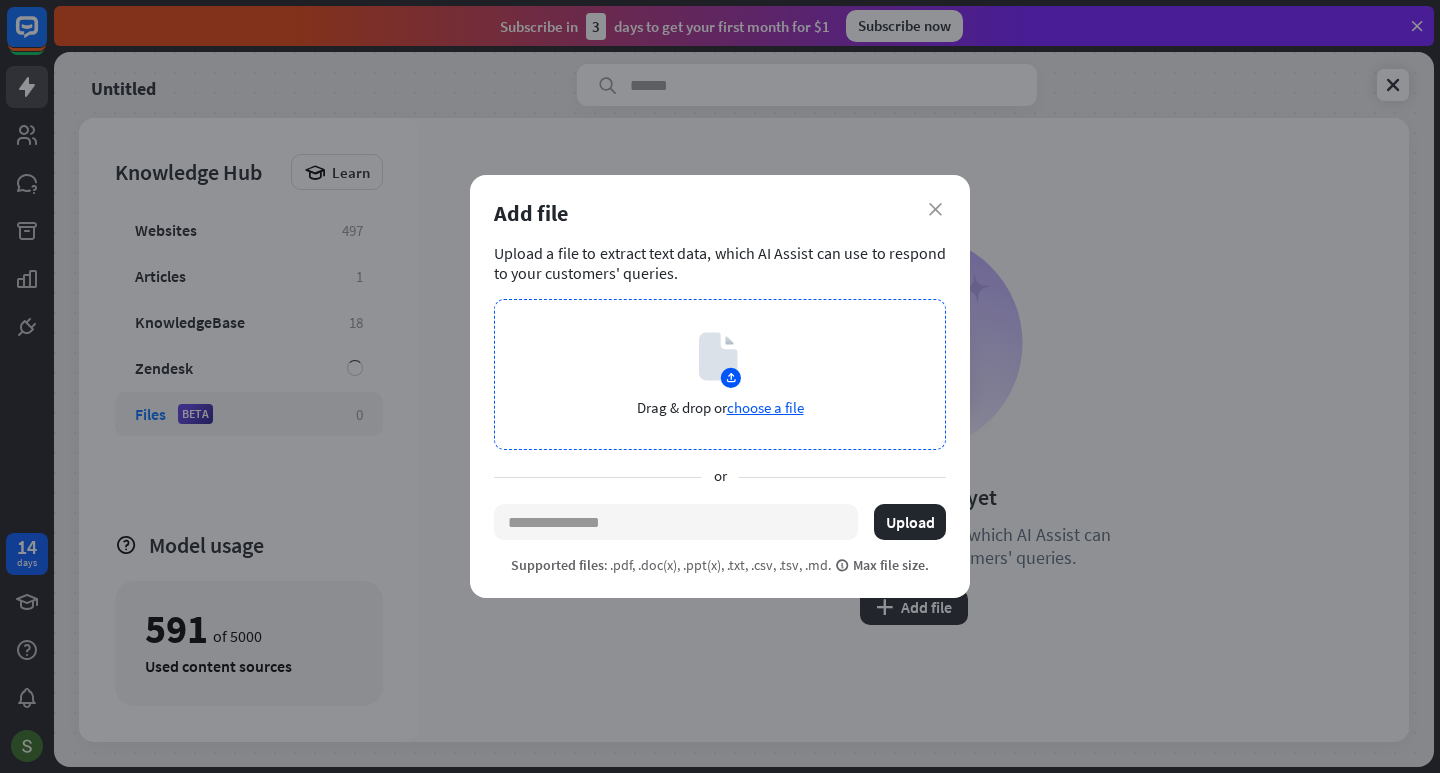 click on "choose a file" at bounding box center (765, 407) 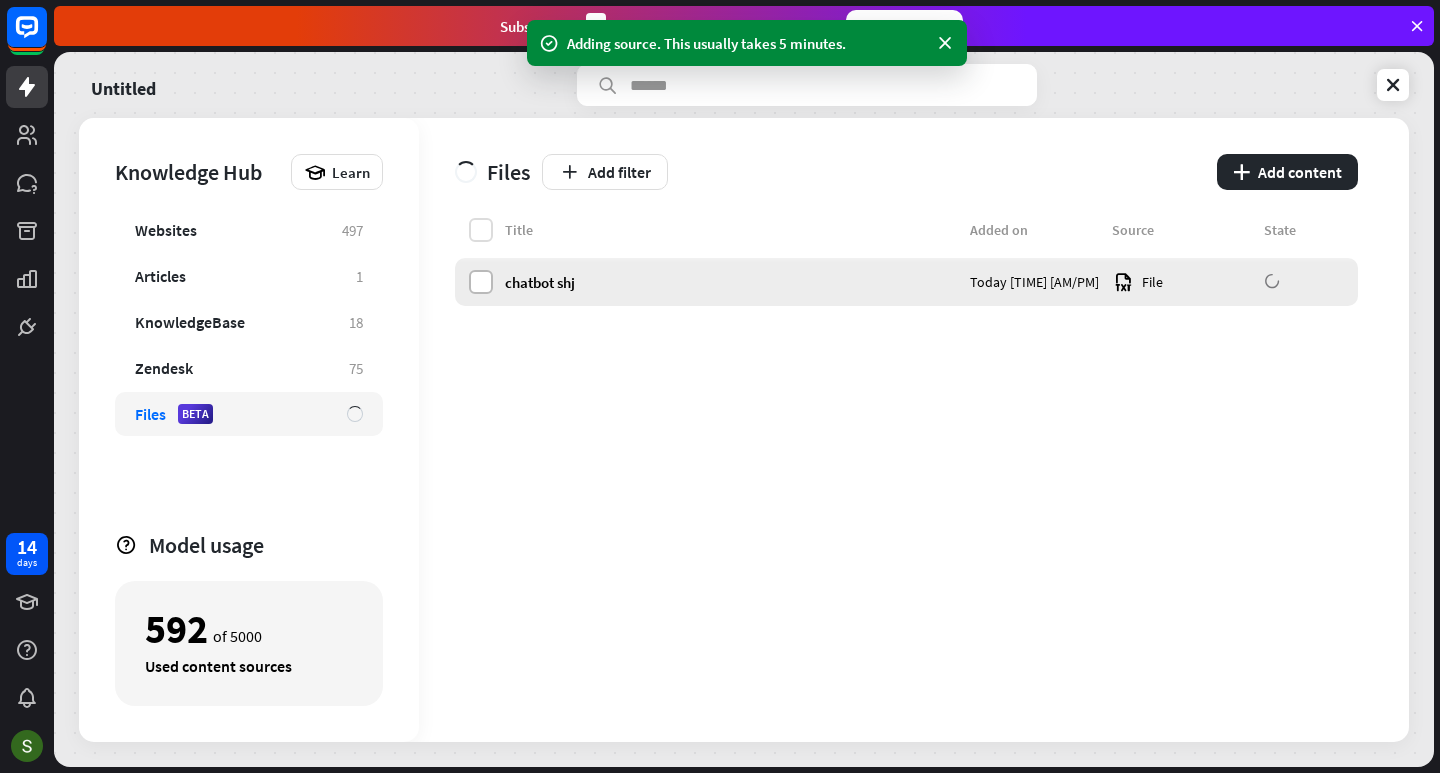 click at bounding box center (481, 282) 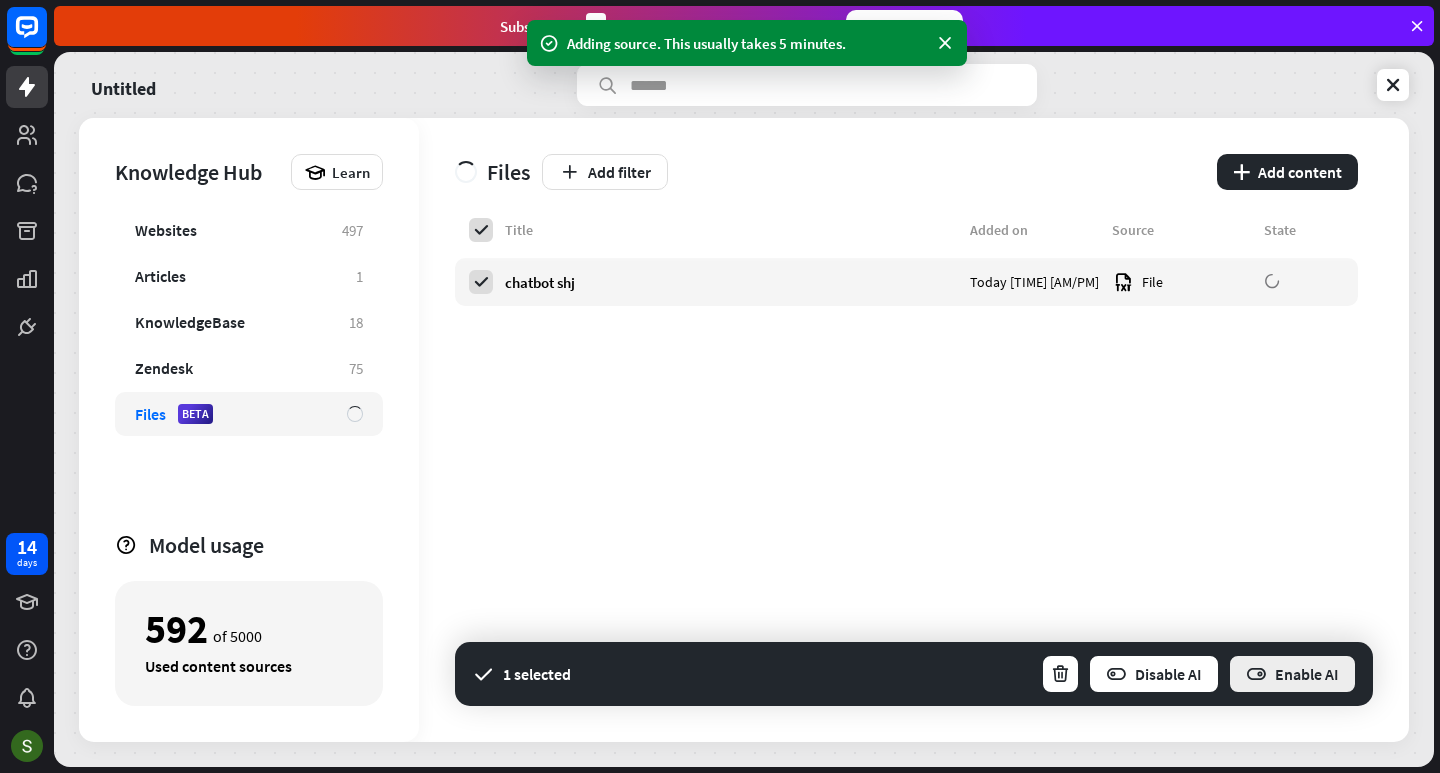 click on "Enable AI" at bounding box center [1292, 674] 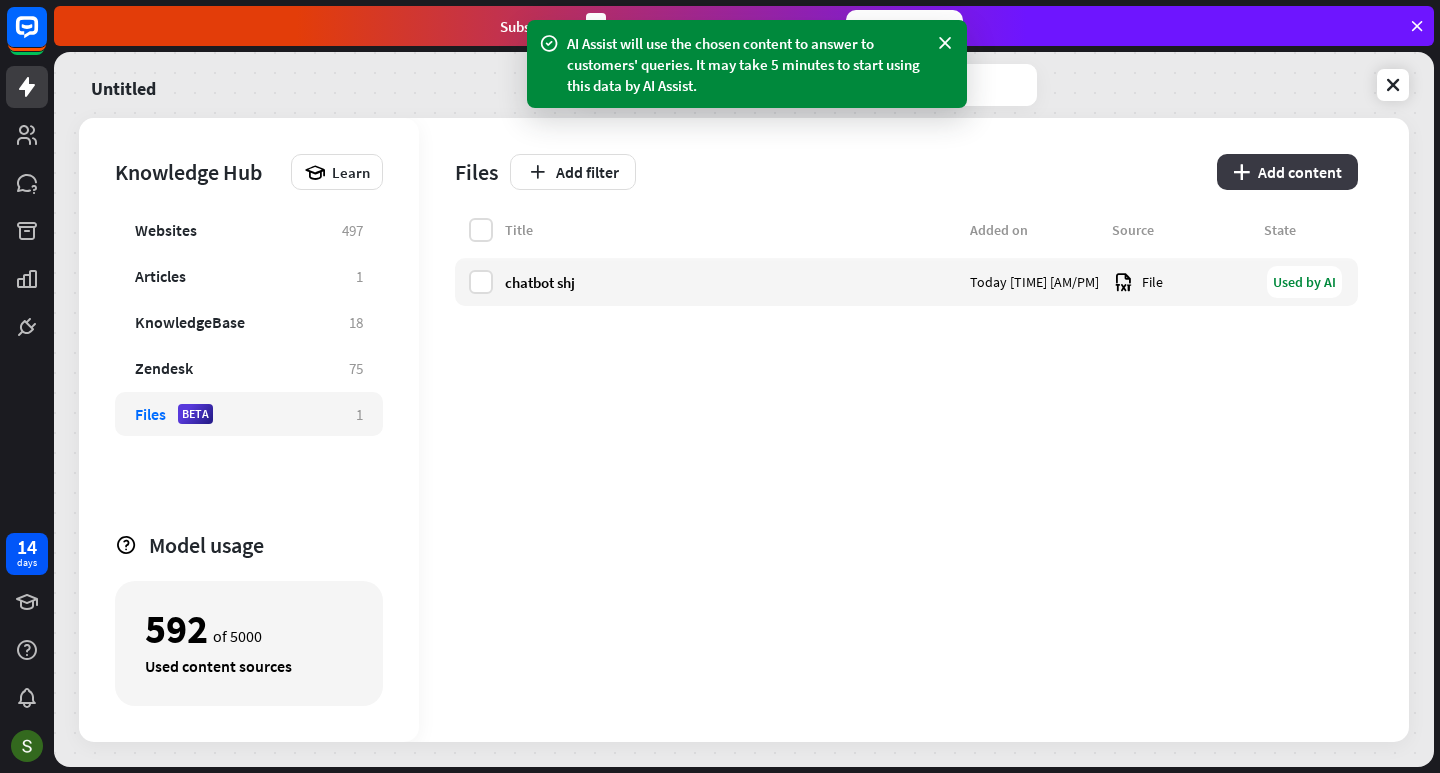 click on "plus
Add content" at bounding box center (1287, 172) 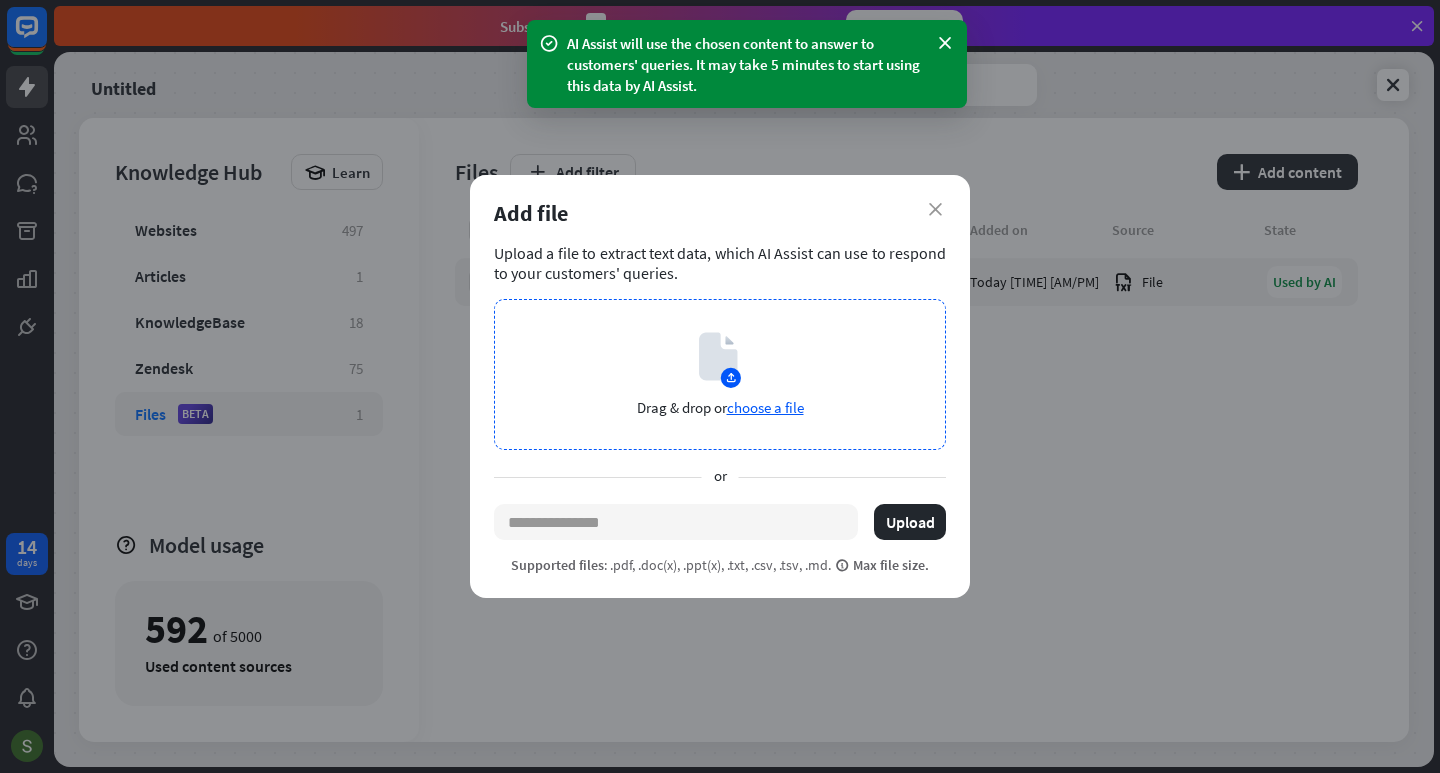 click on "choose a file" at bounding box center (765, 407) 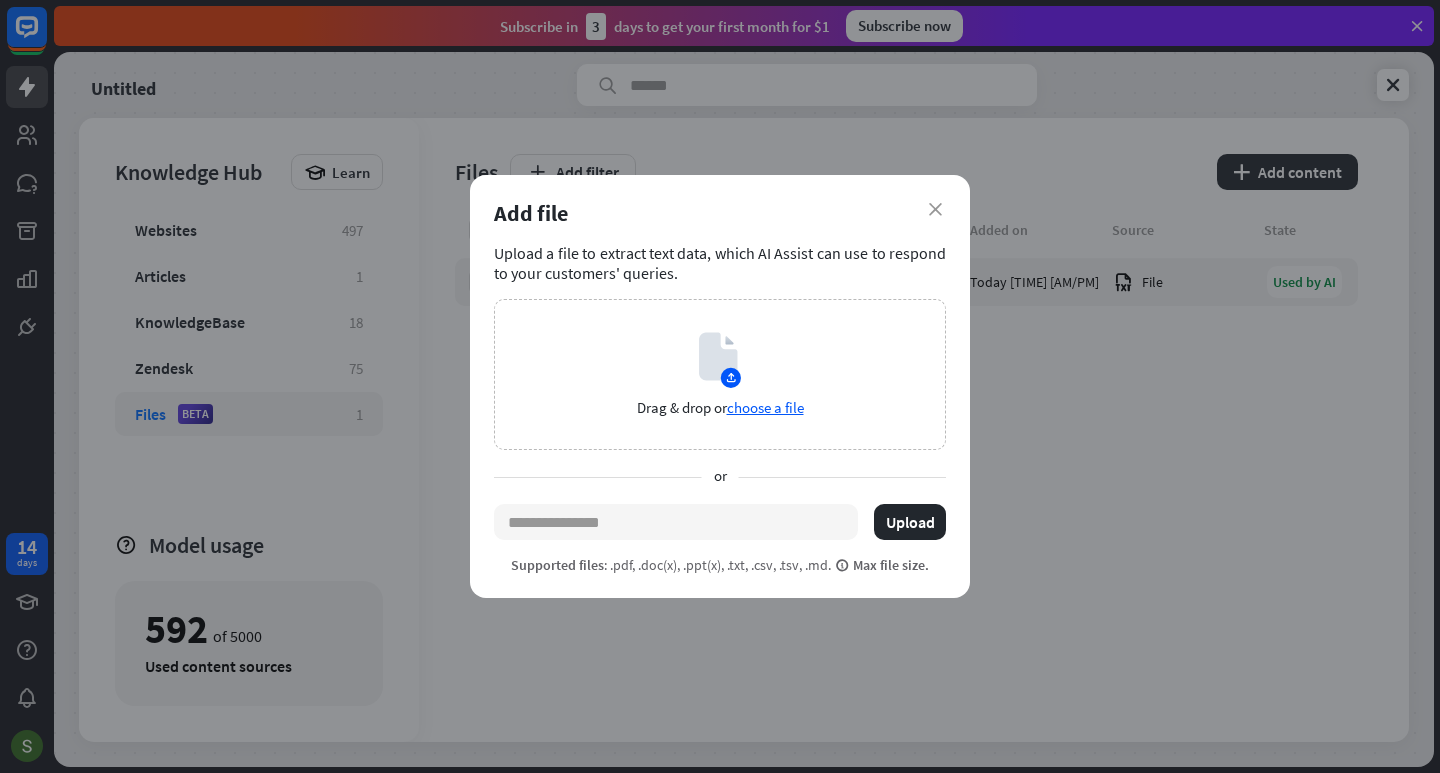 click on "close   Add file
Upload a file to extract text data, which AI Assist can
use to respond to your customers' queries.
Drag & drop or
choose a file     or
Upload
Supported files
: .pdf, .doc(x), .ppt(x), .txt, .csv, .tsv, .md.
Max file size." at bounding box center (720, 386) 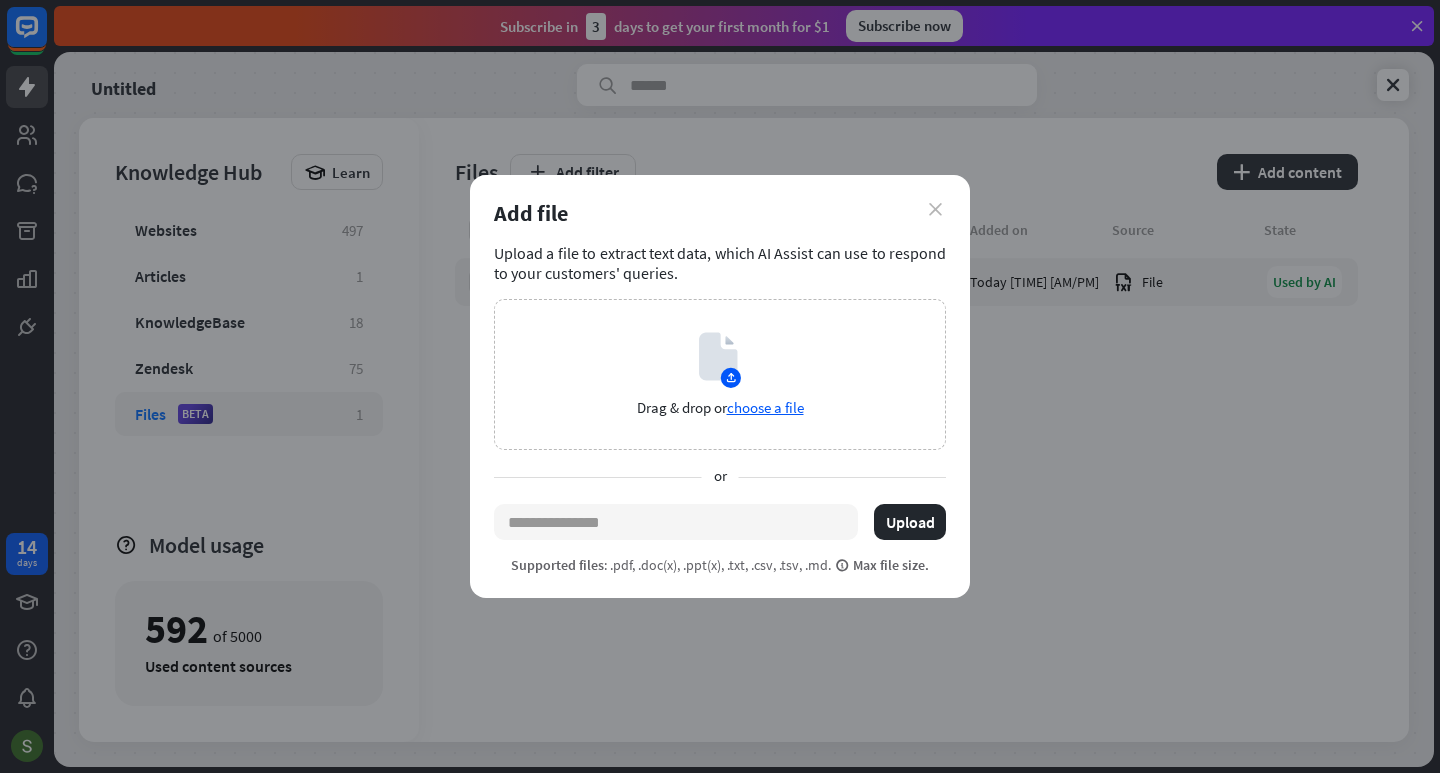 click on "close" at bounding box center [935, 209] 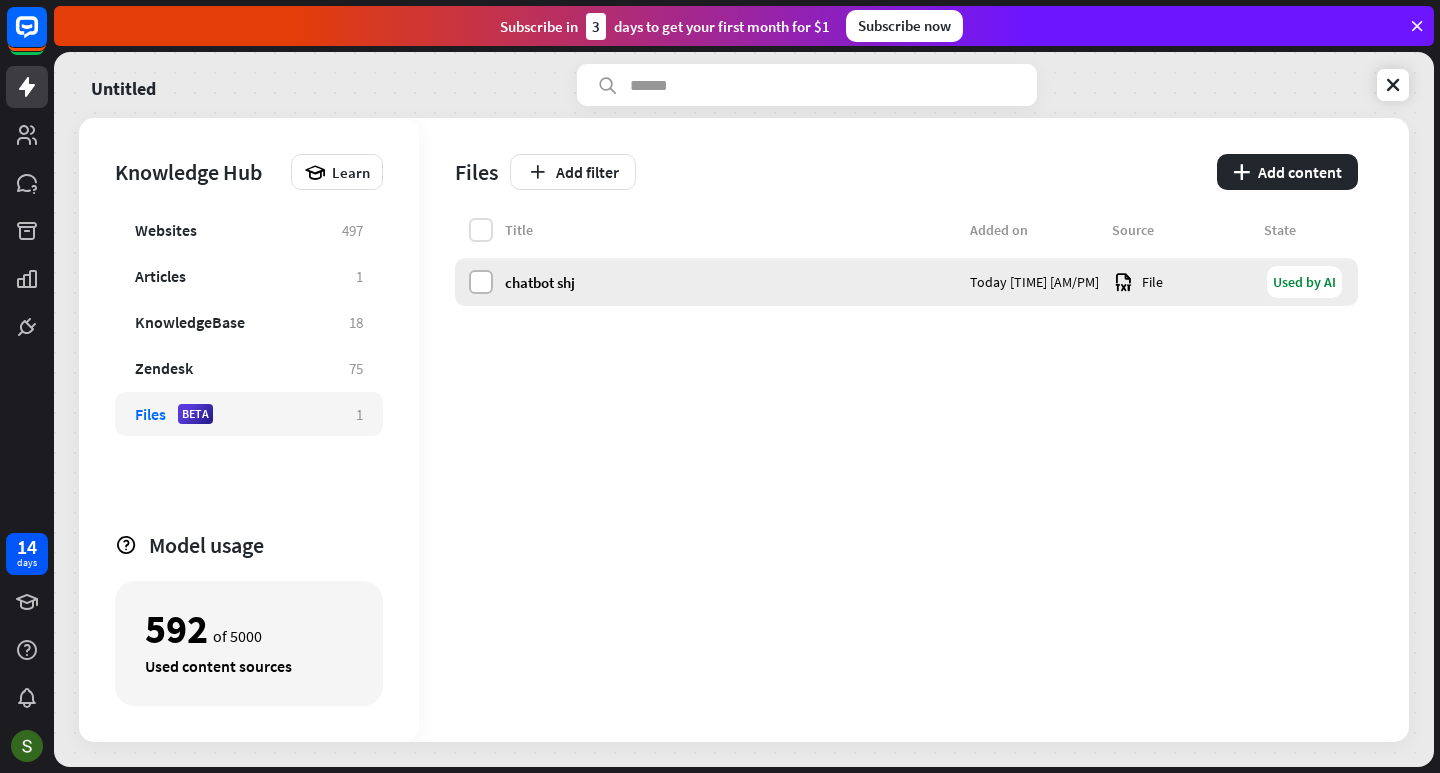 click at bounding box center (481, 282) 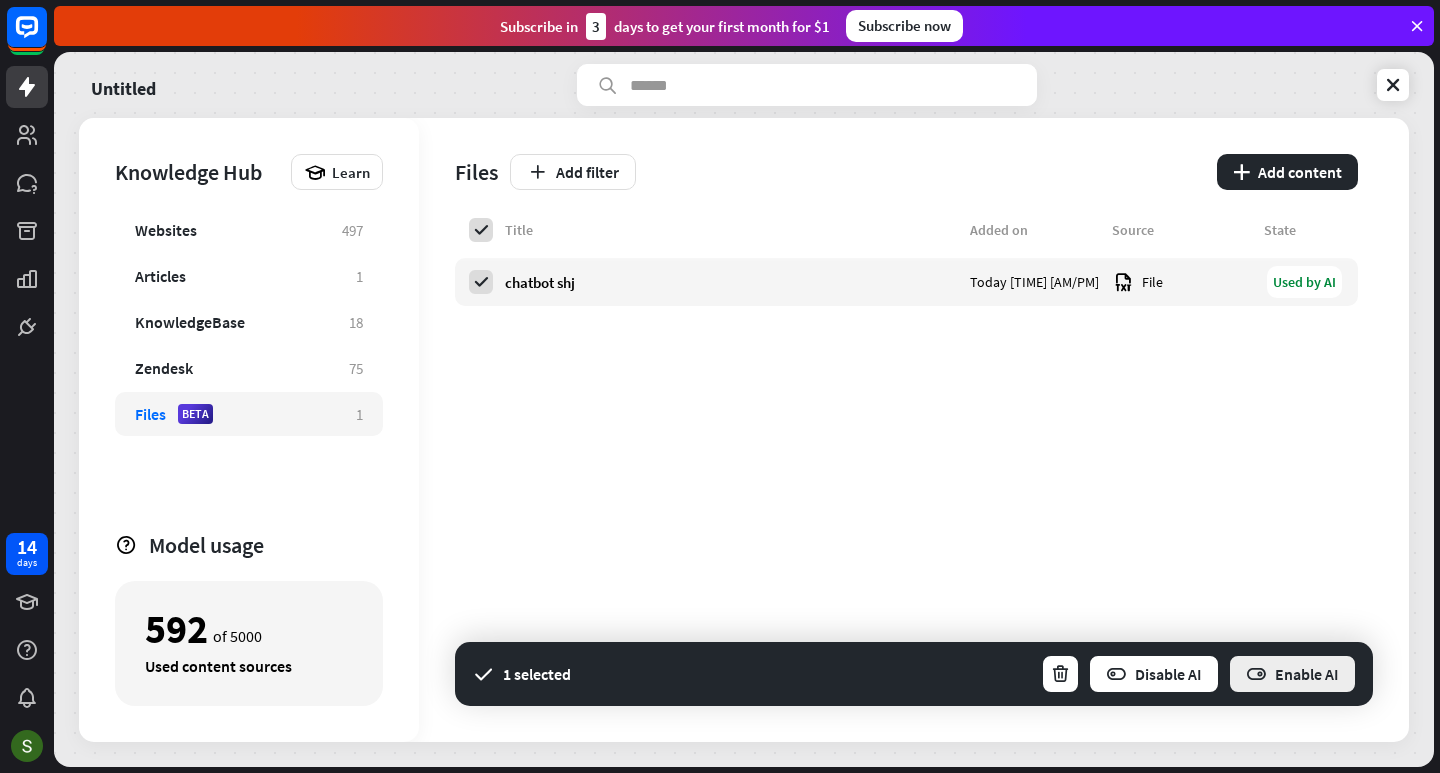 click on "Enable AI" at bounding box center [1292, 674] 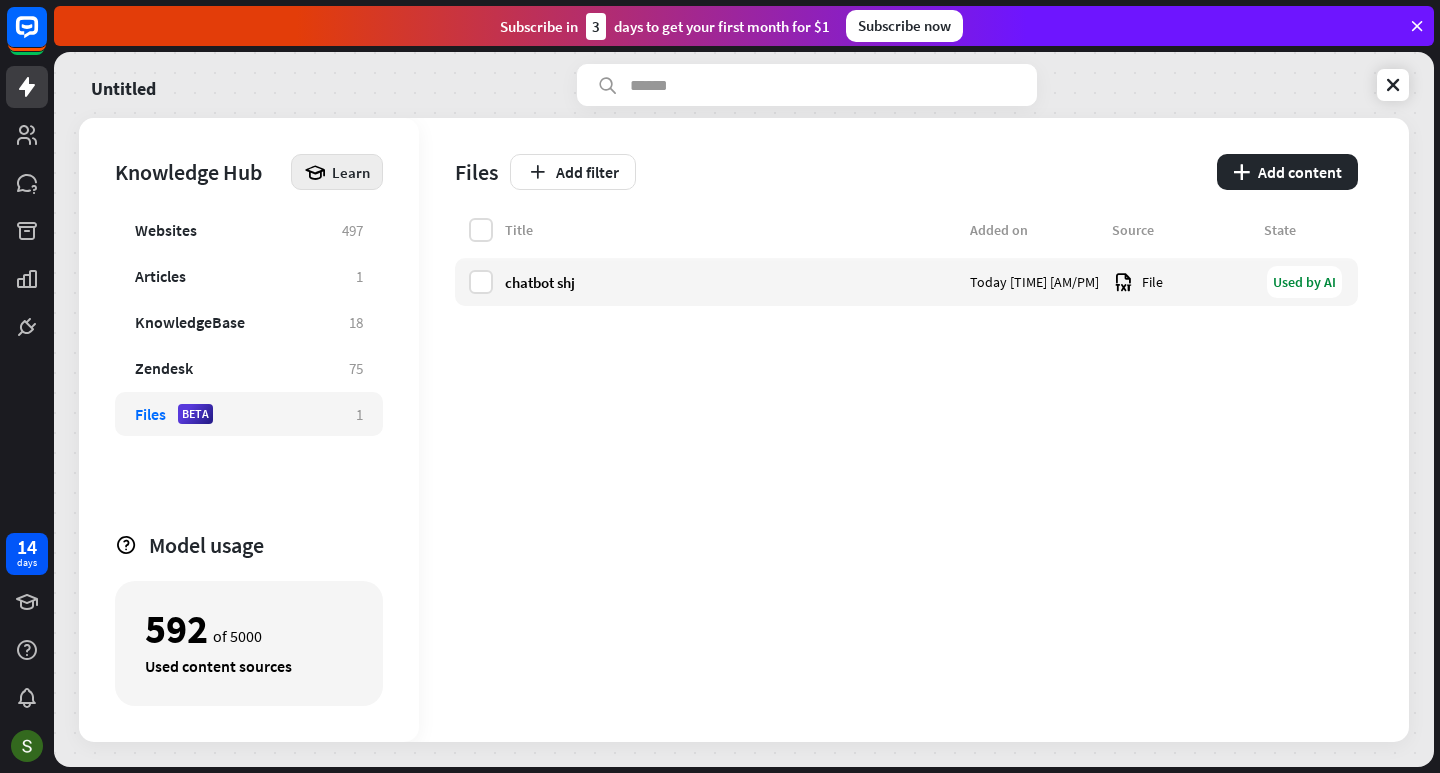 click on "Learn" at bounding box center [351, 172] 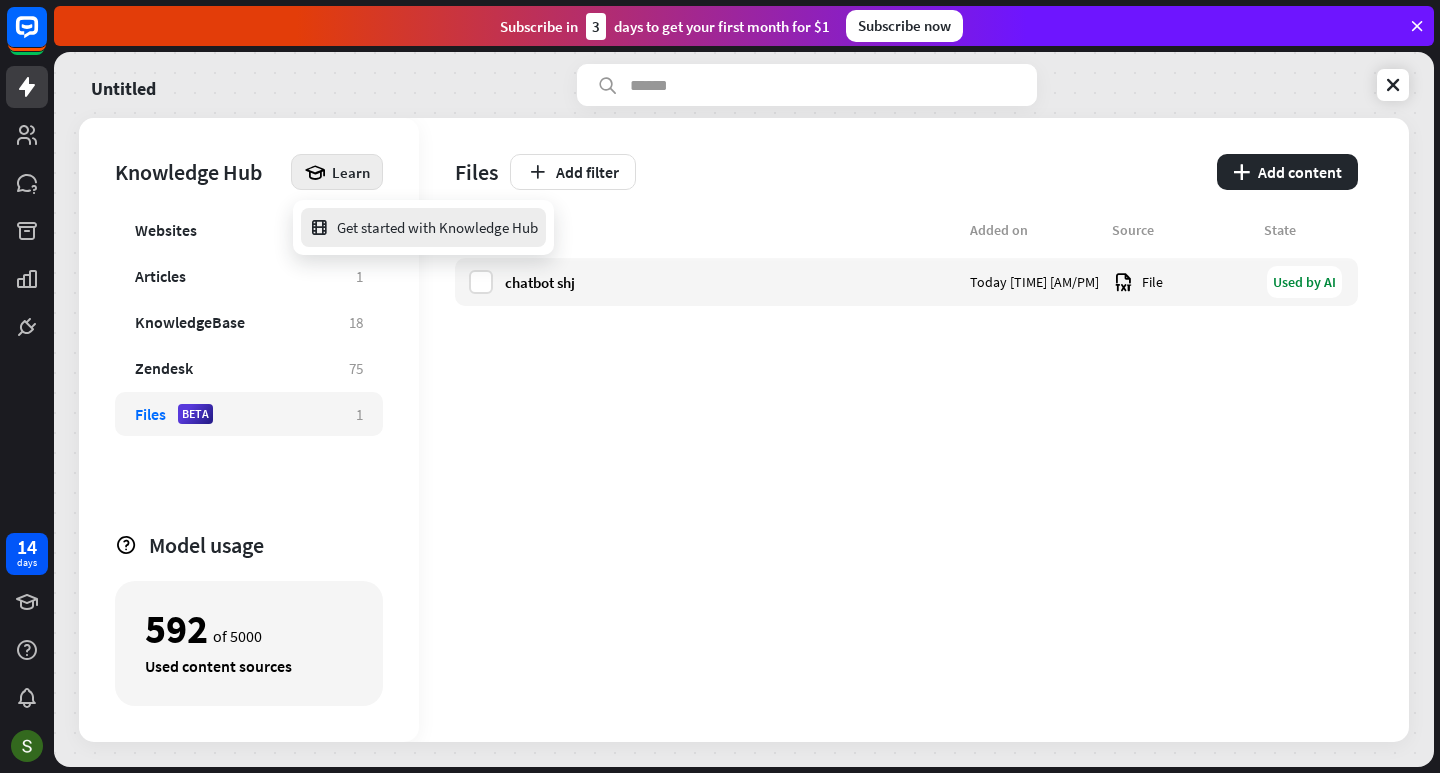 click on "Get started with Knowledge Hub" at bounding box center (423, 227) 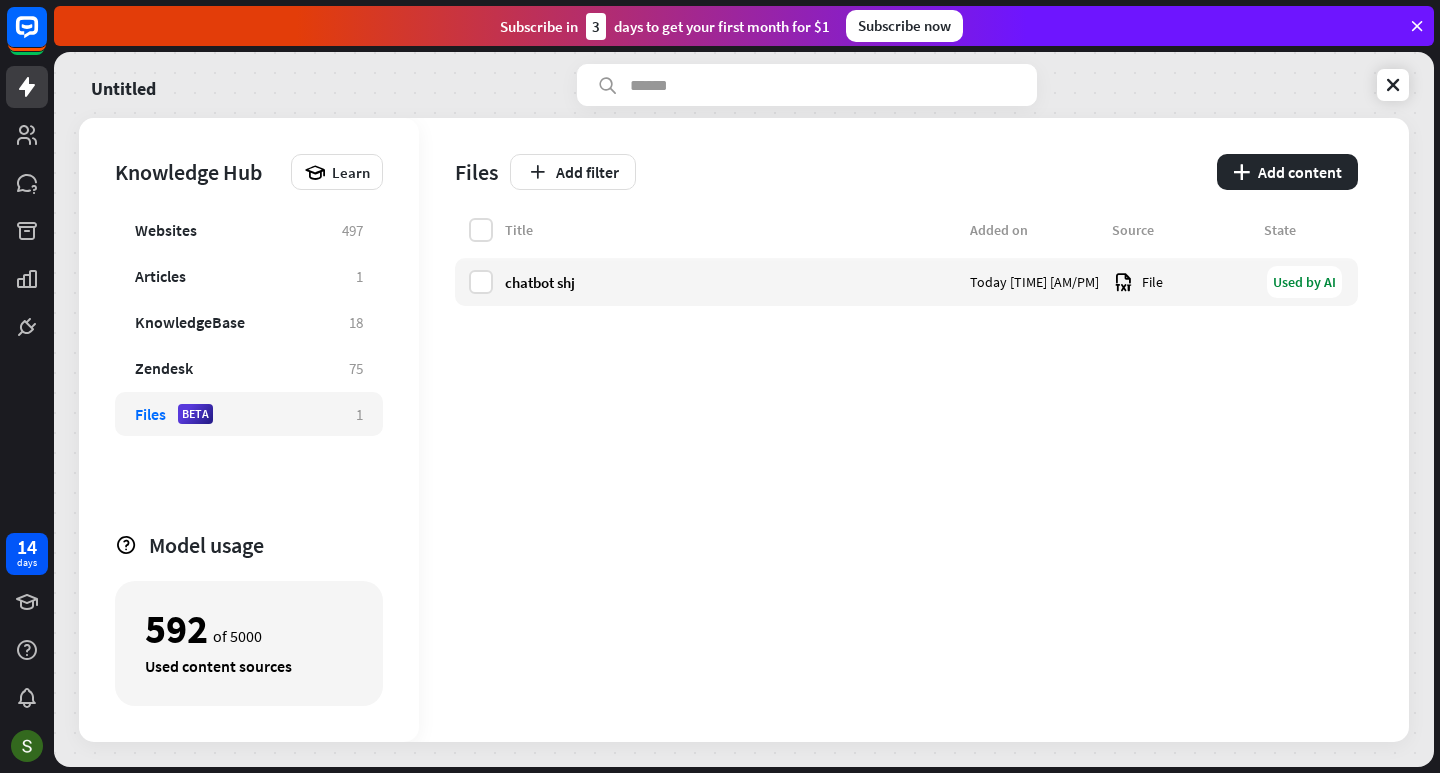 click on "close" at bounding box center [720, 386] 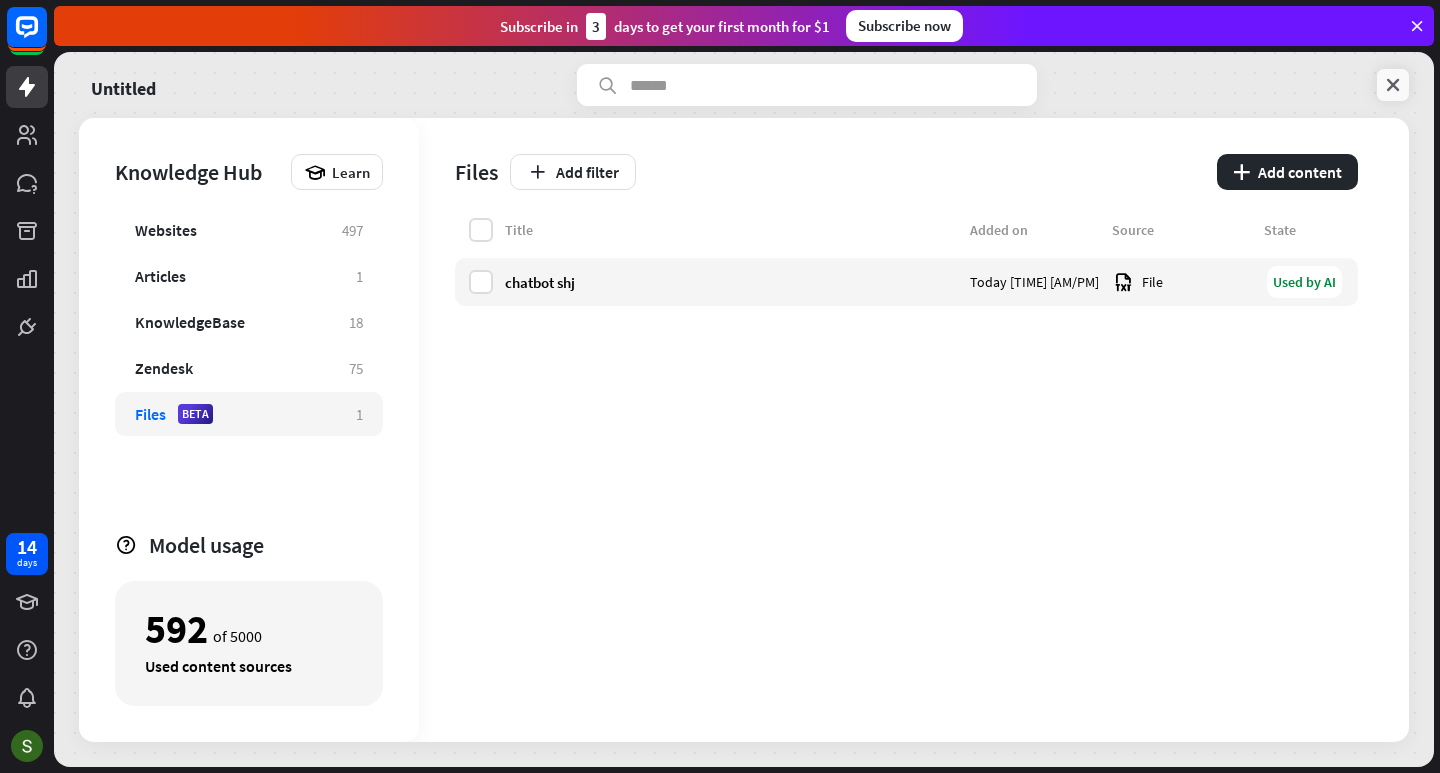 click at bounding box center [1393, 85] 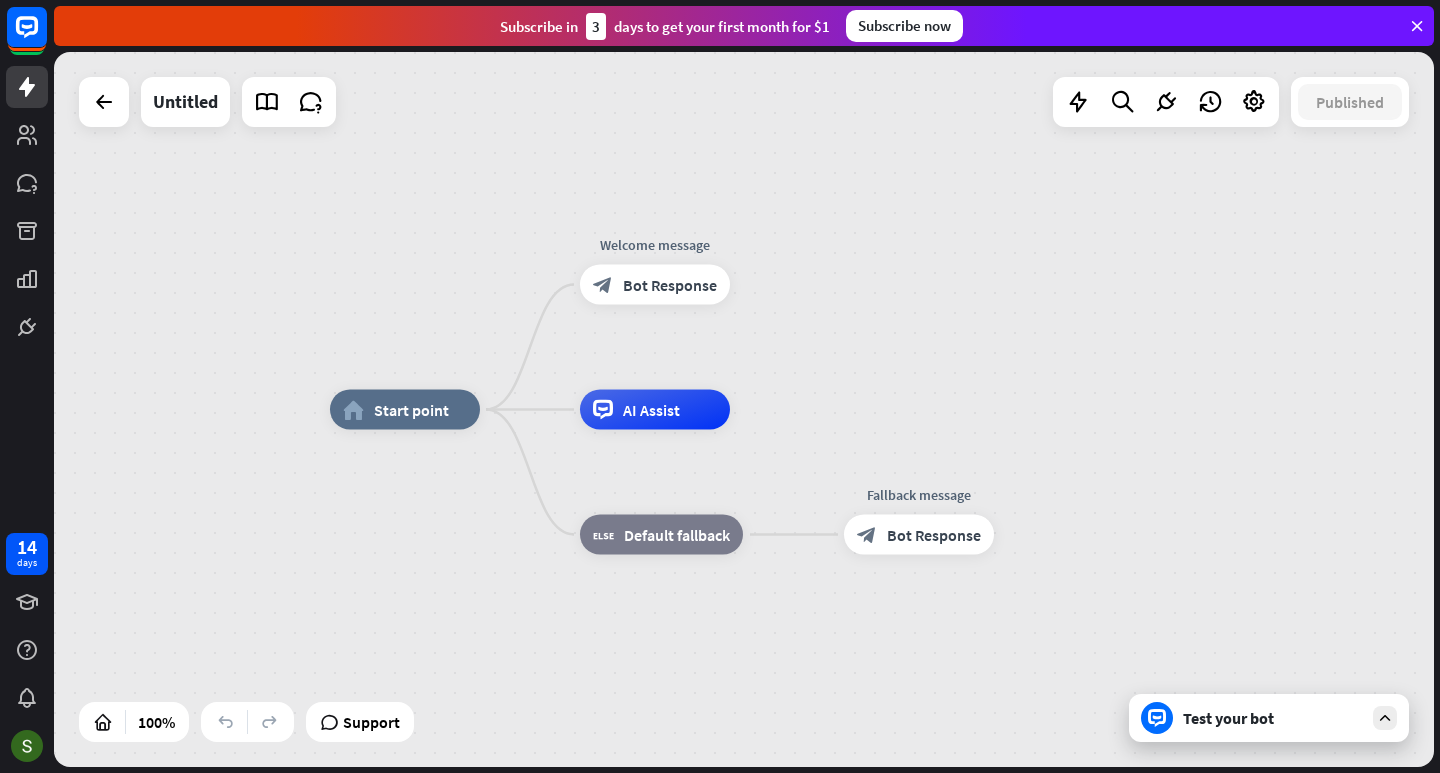 click on "Test your bot" at bounding box center [1273, 718] 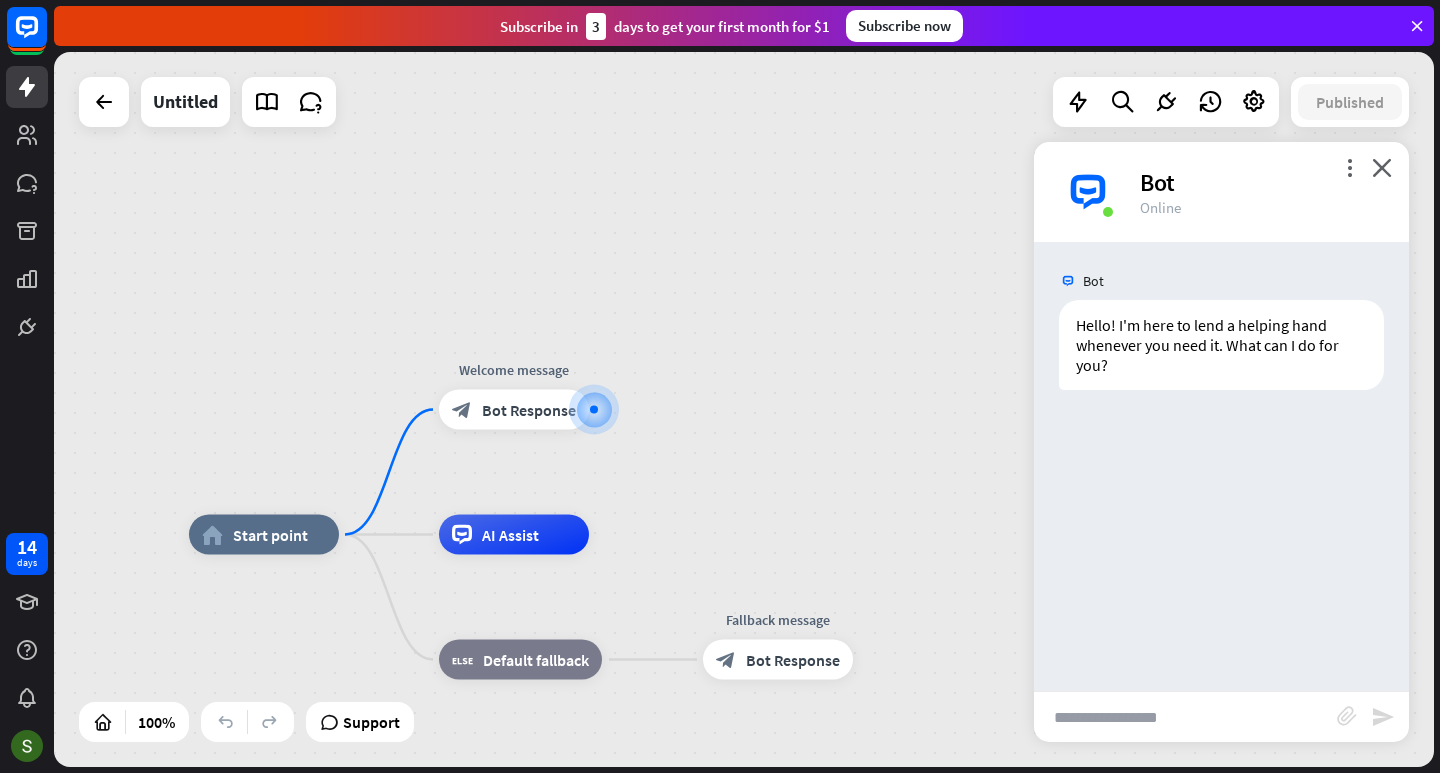 click at bounding box center [1185, 717] 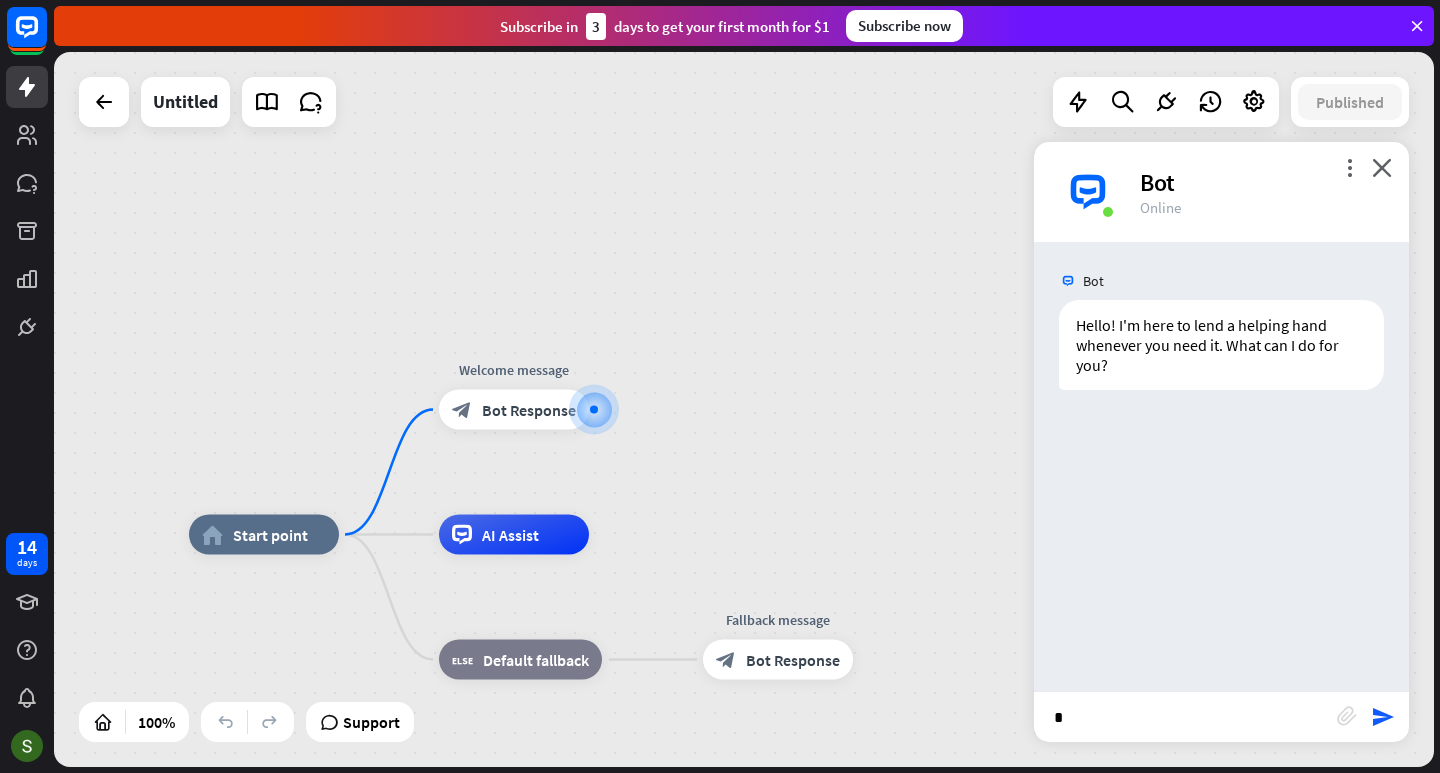 type on "**" 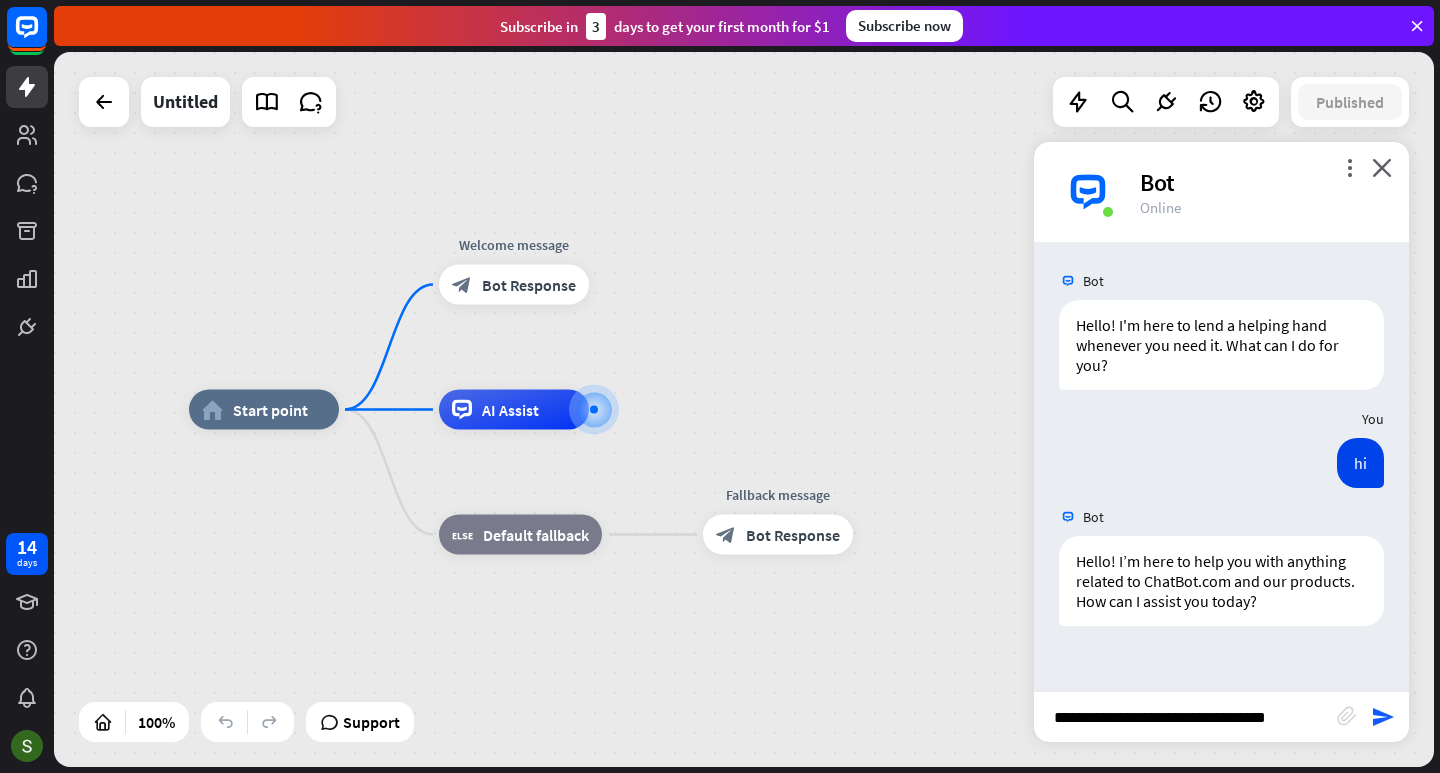 type on "**********" 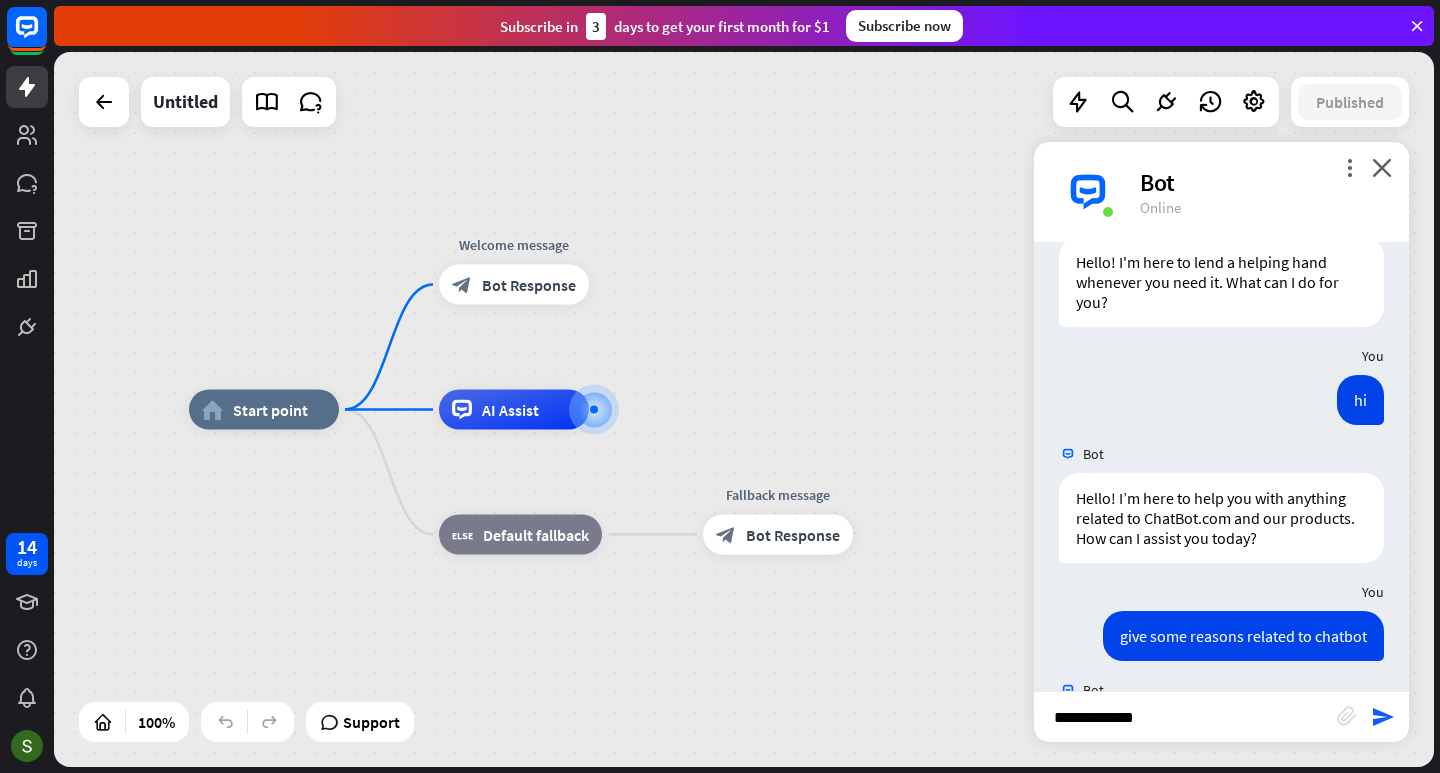 scroll, scrollTop: 1111, scrollLeft: 0, axis: vertical 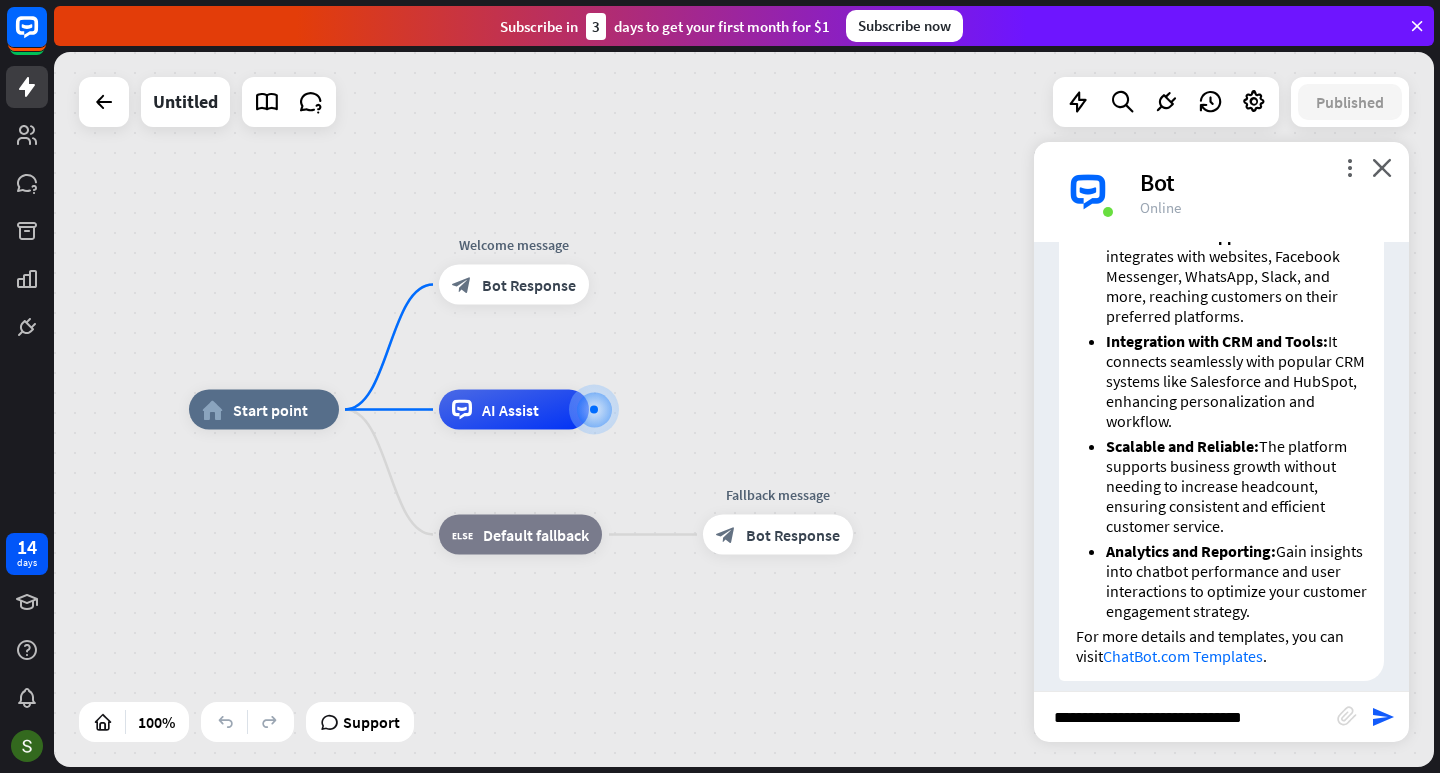 type on "**********" 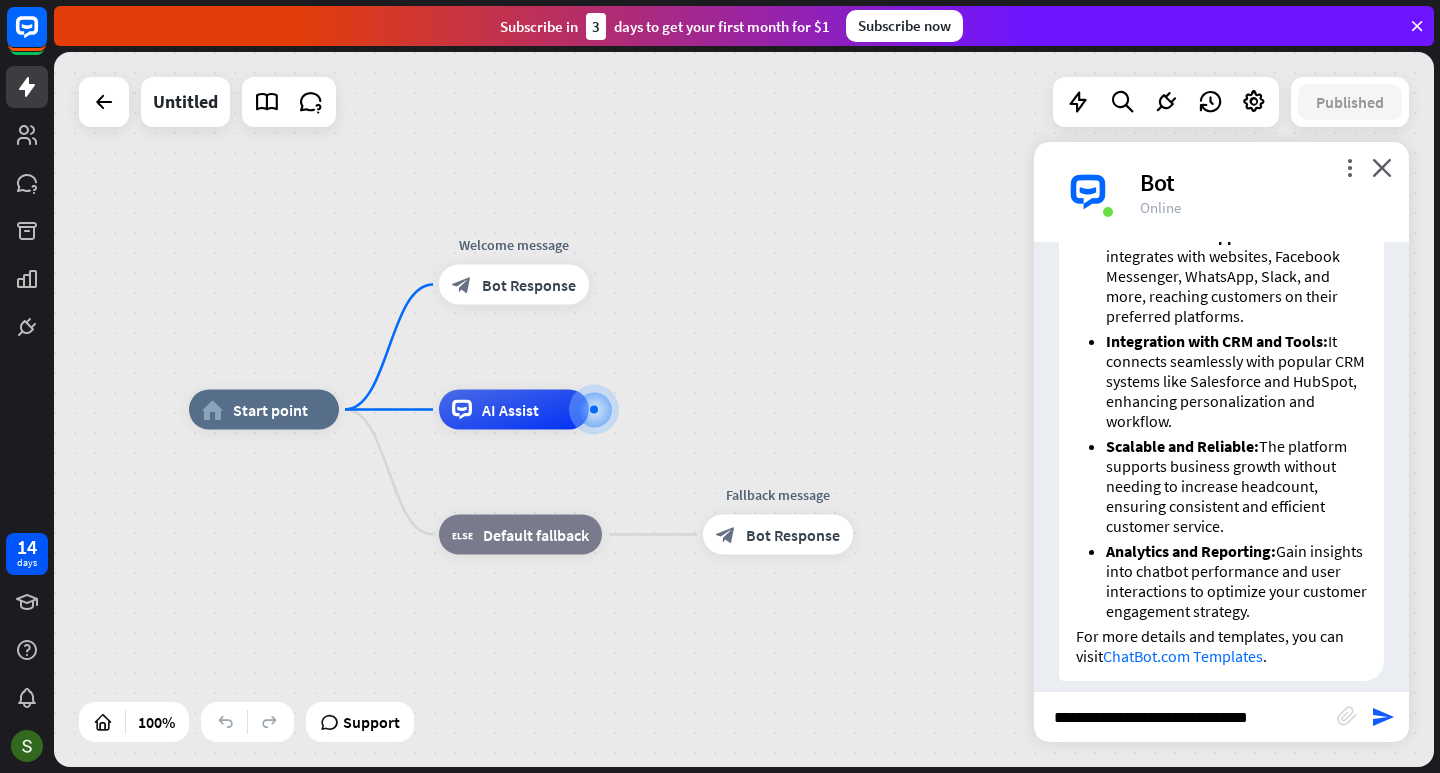 type 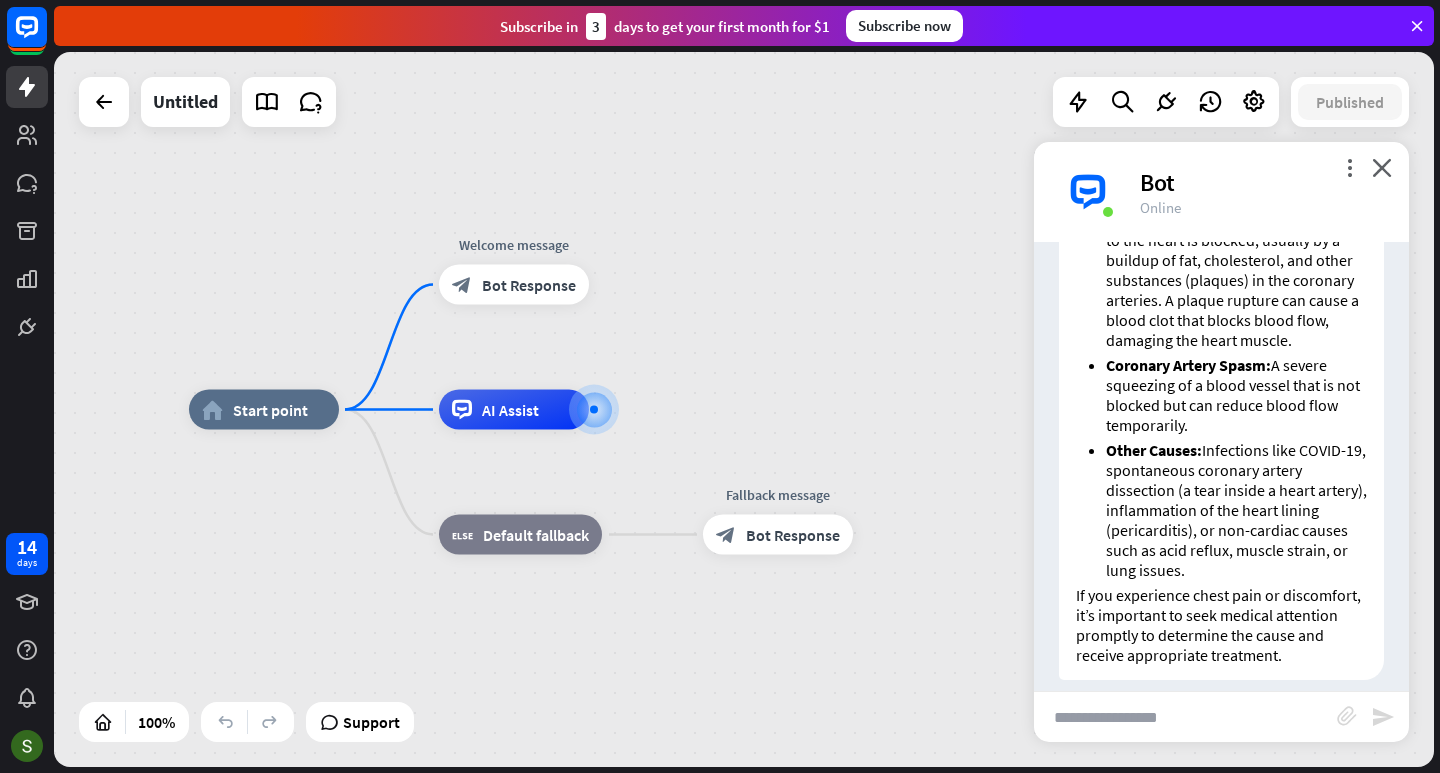 scroll, scrollTop: 1992, scrollLeft: 0, axis: vertical 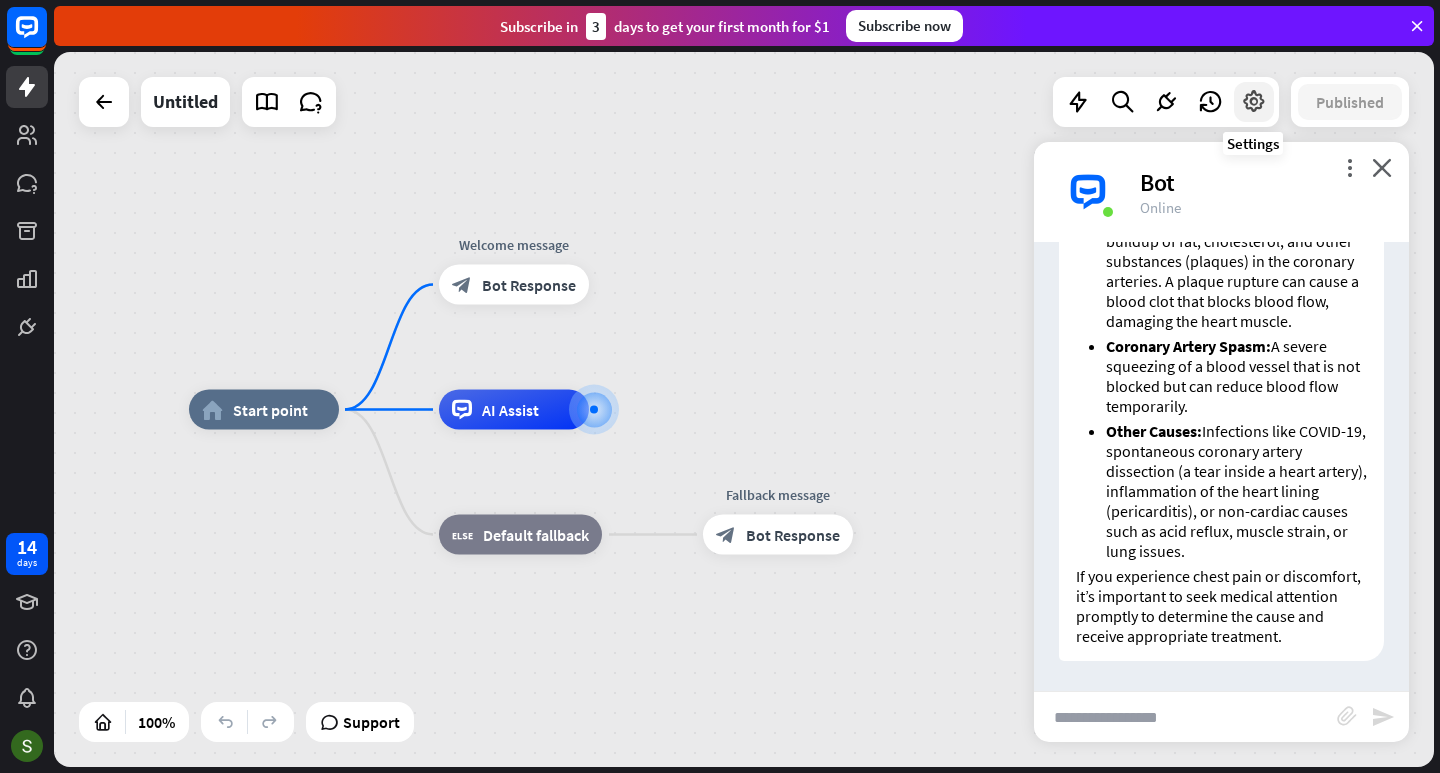 click at bounding box center [1254, 102] 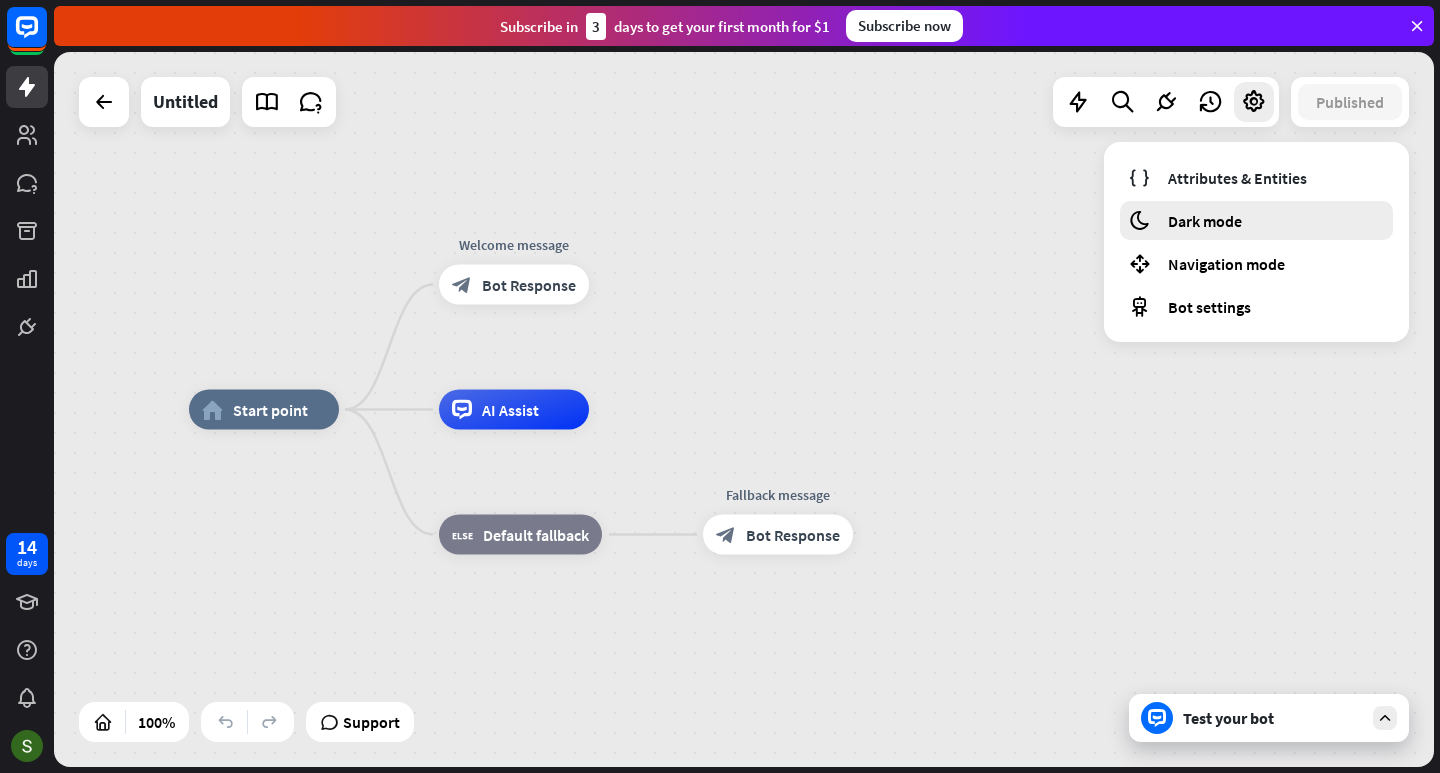click on "moon   Dark mode" at bounding box center (1256, 220) 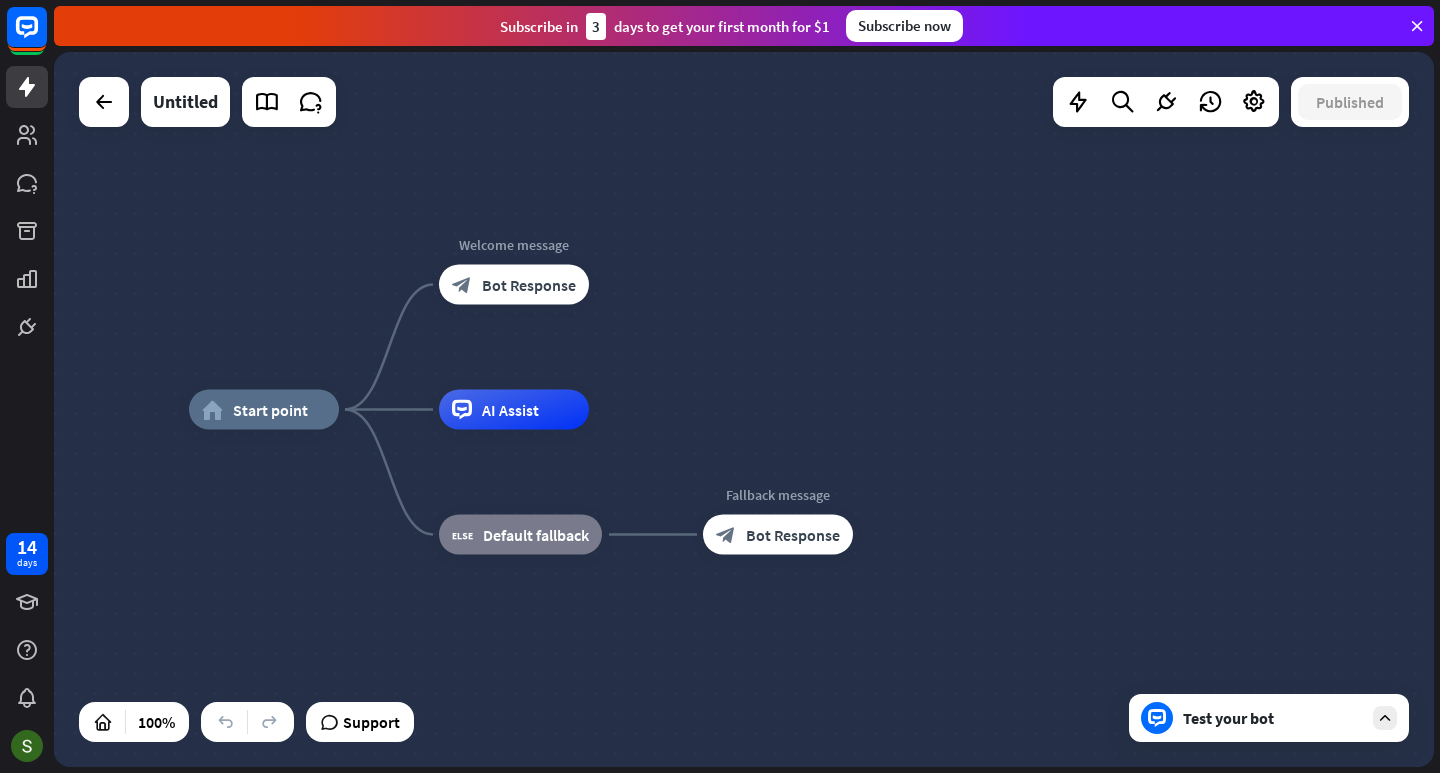 click on "Test your bot" at bounding box center (1273, 718) 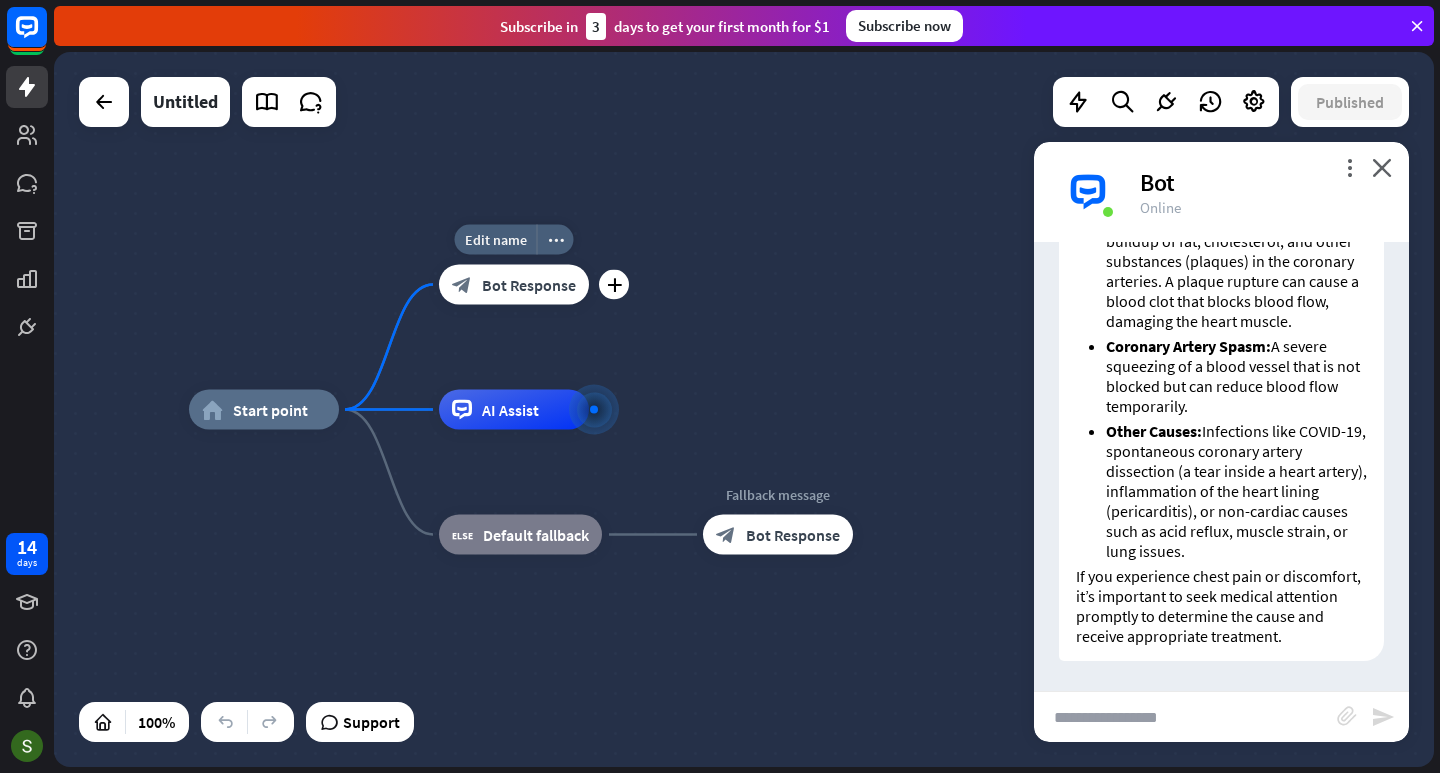 click on "Bot Response" at bounding box center [529, 285] 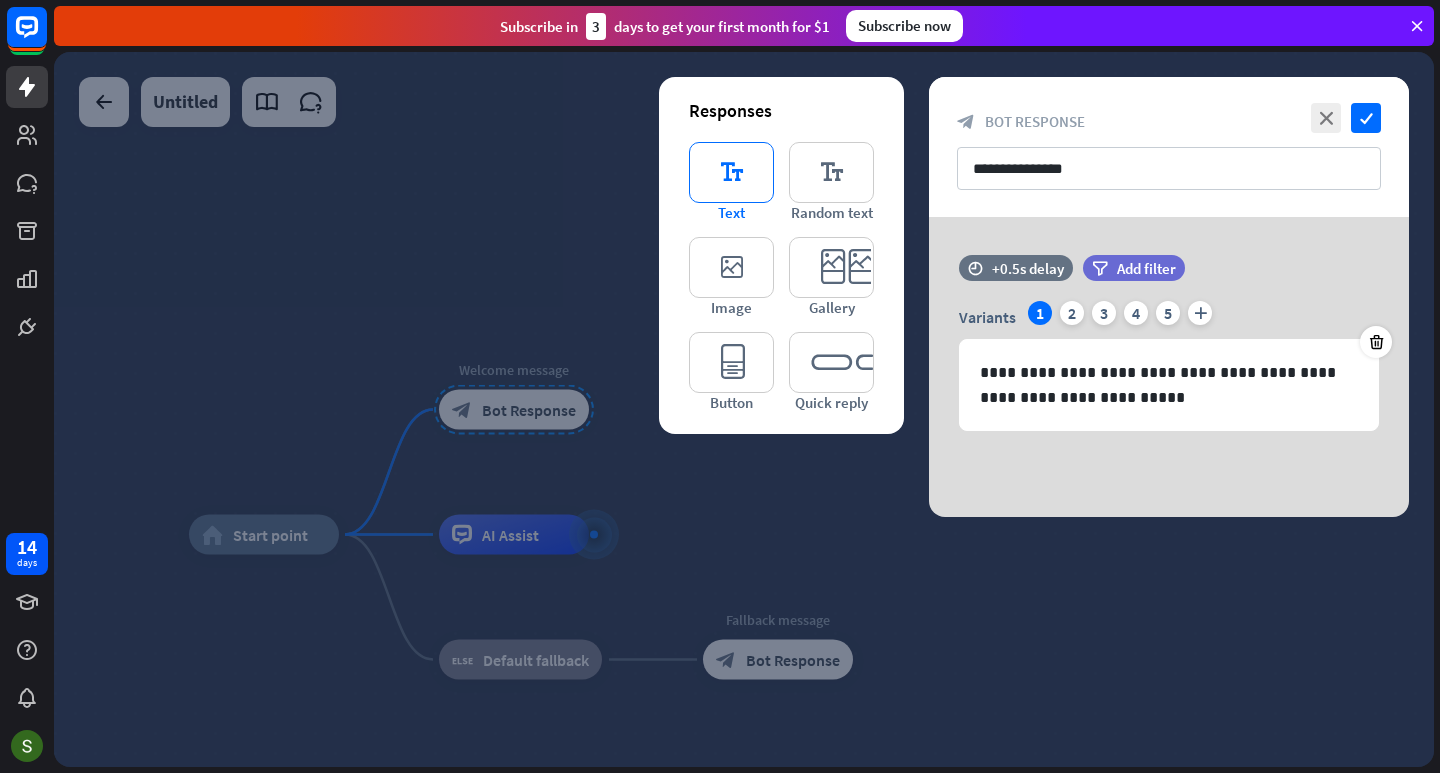 click on "editor_text" at bounding box center [731, 172] 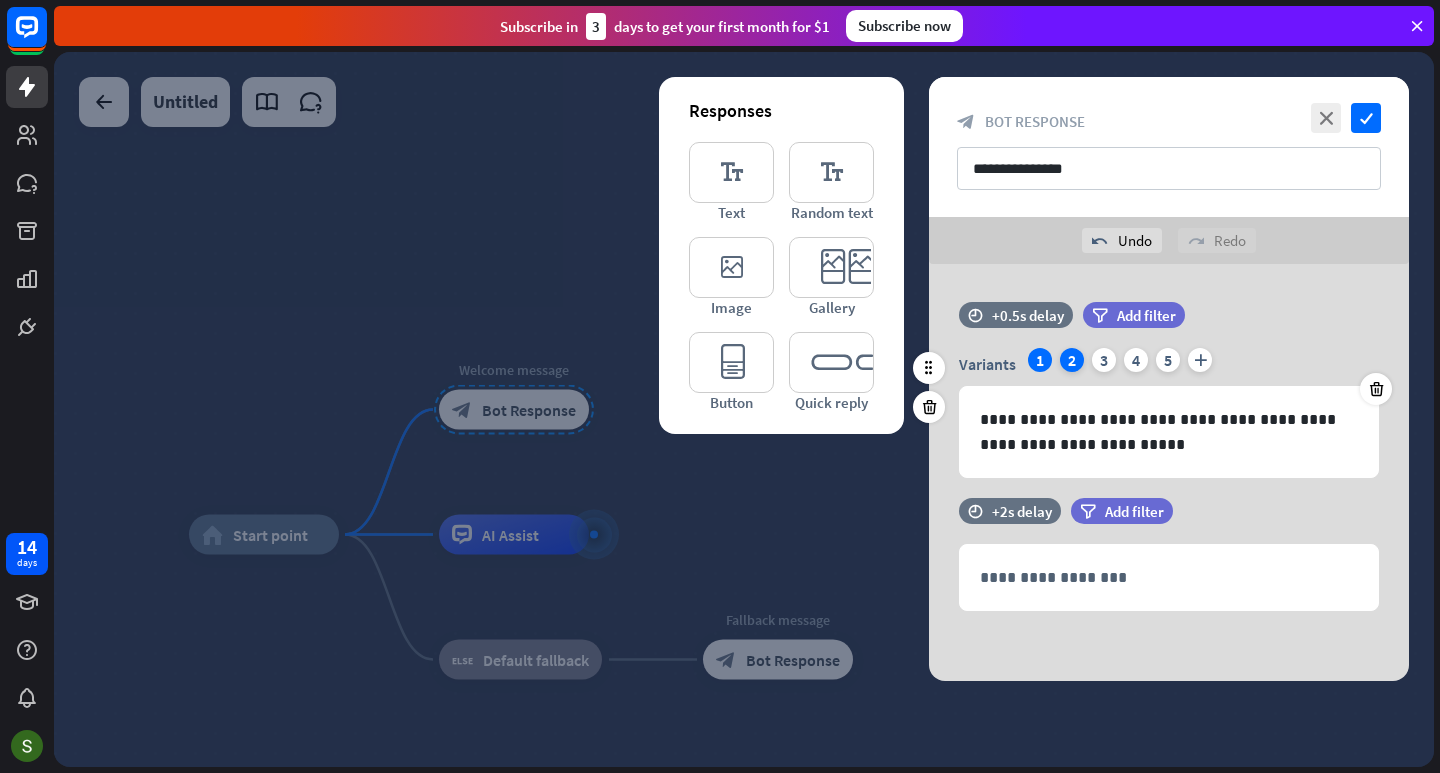 click on "2" at bounding box center (1072, 360) 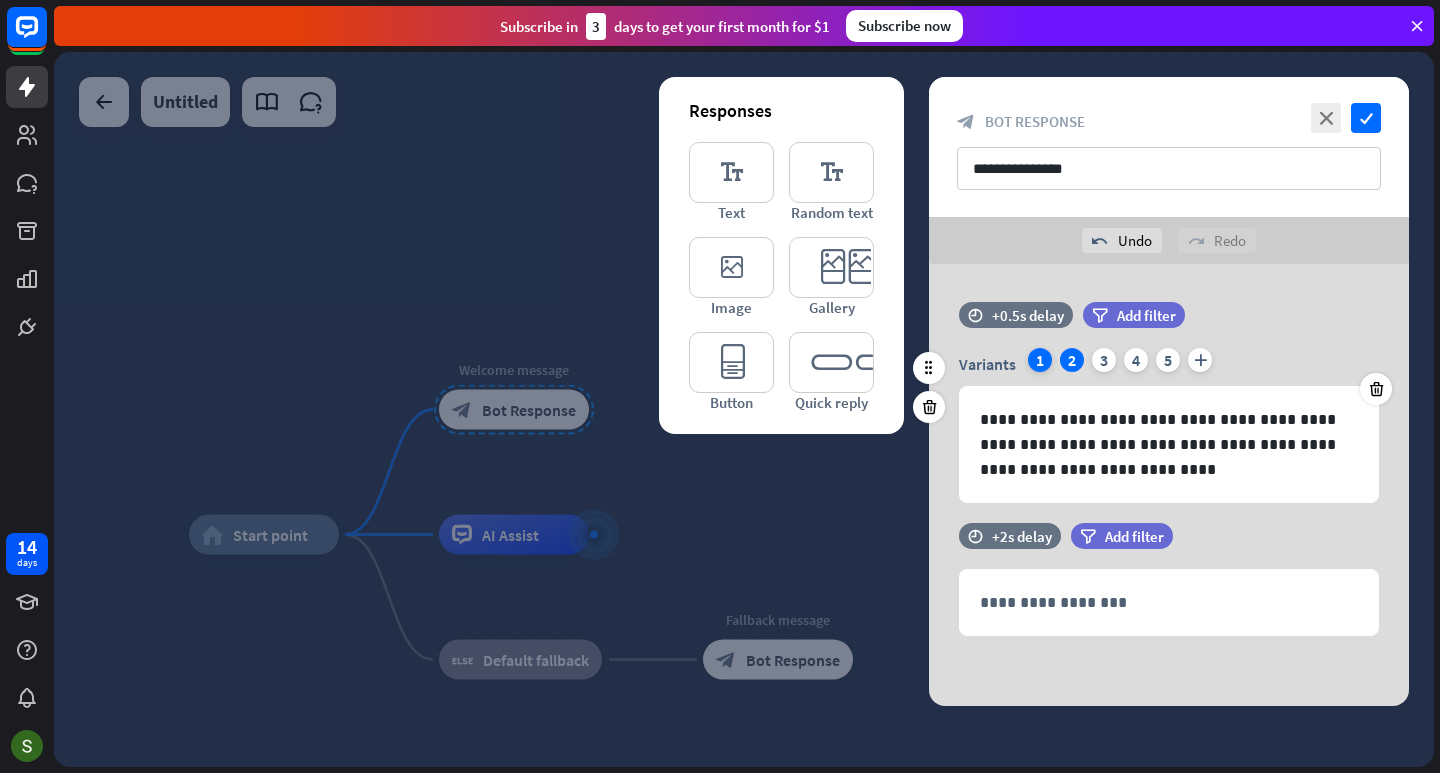 click on "1" at bounding box center (1040, 360) 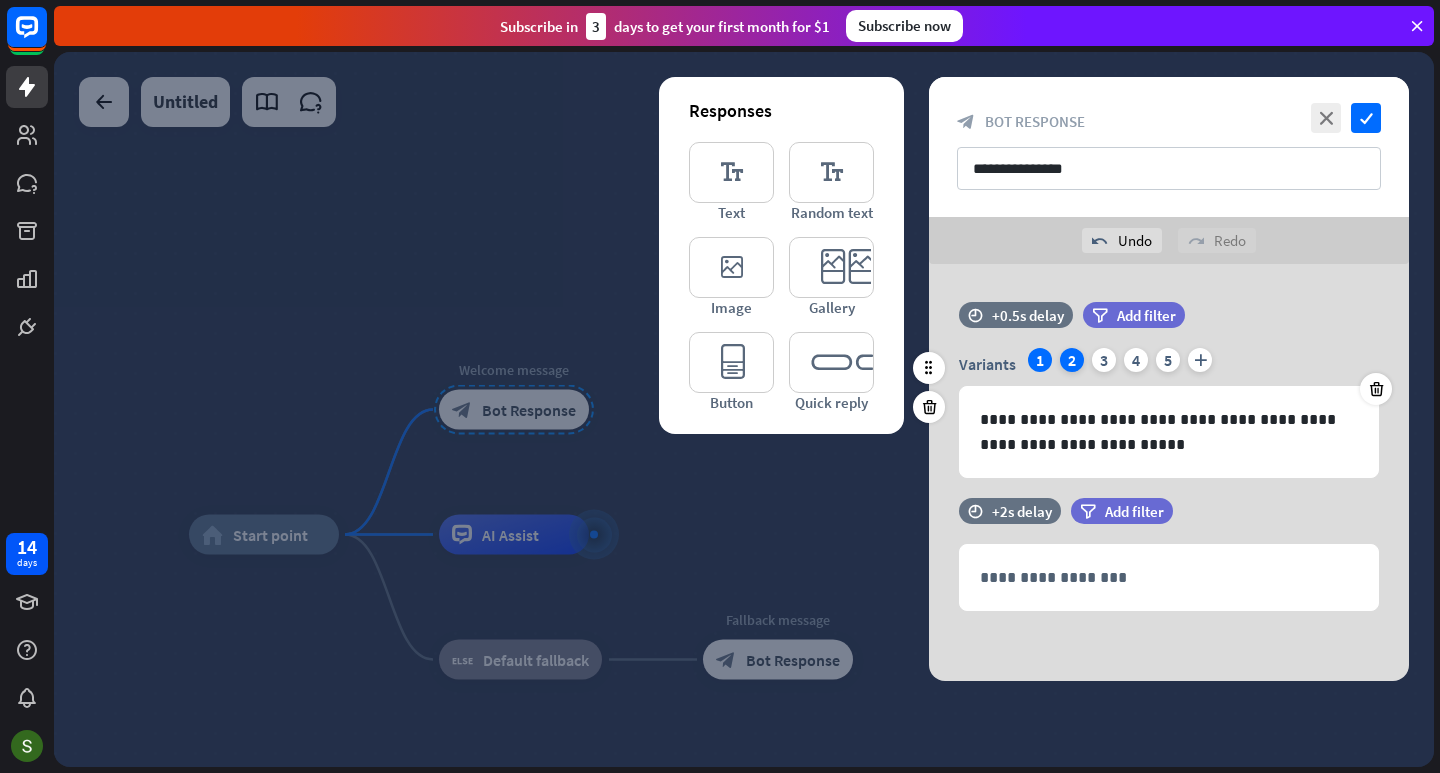 click on "2" at bounding box center (1072, 360) 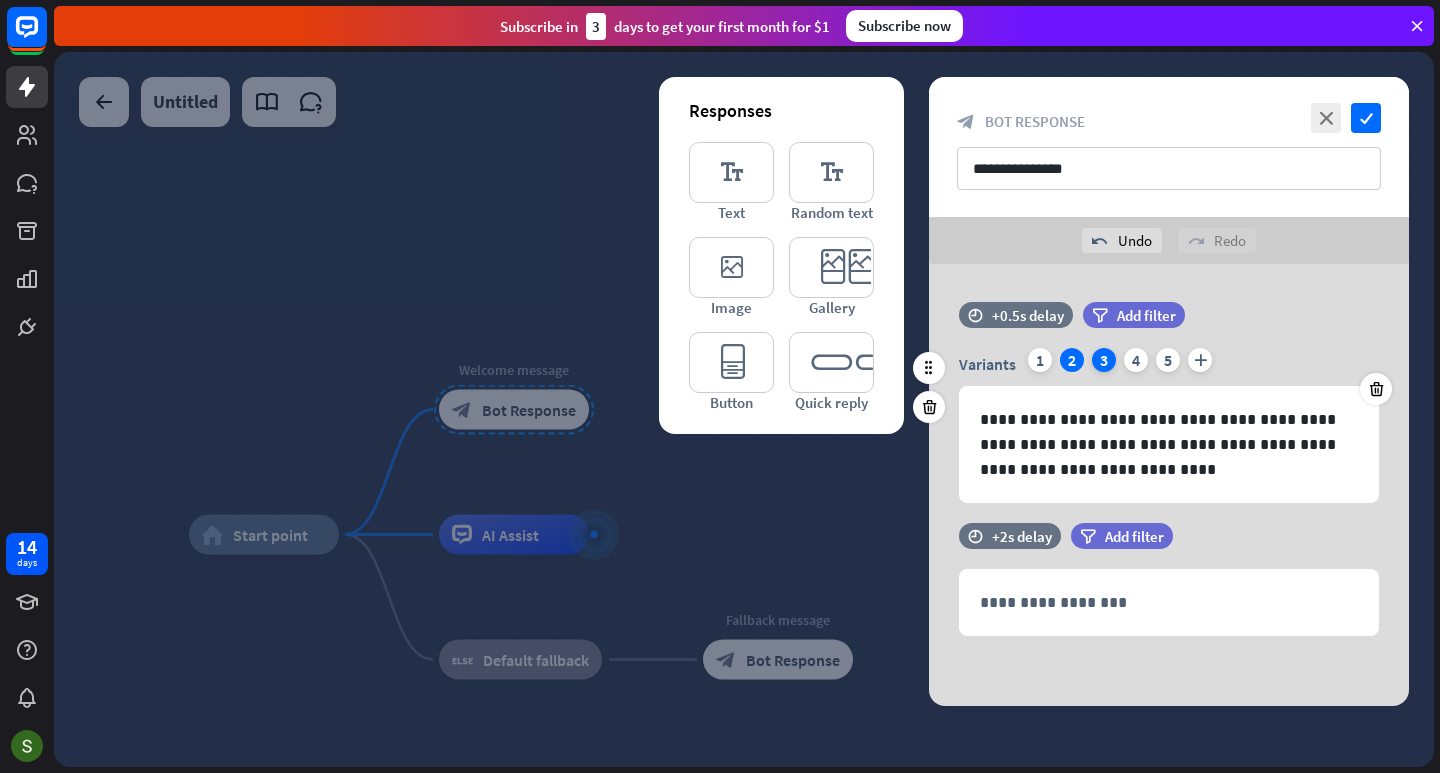 click on "3" at bounding box center (1104, 360) 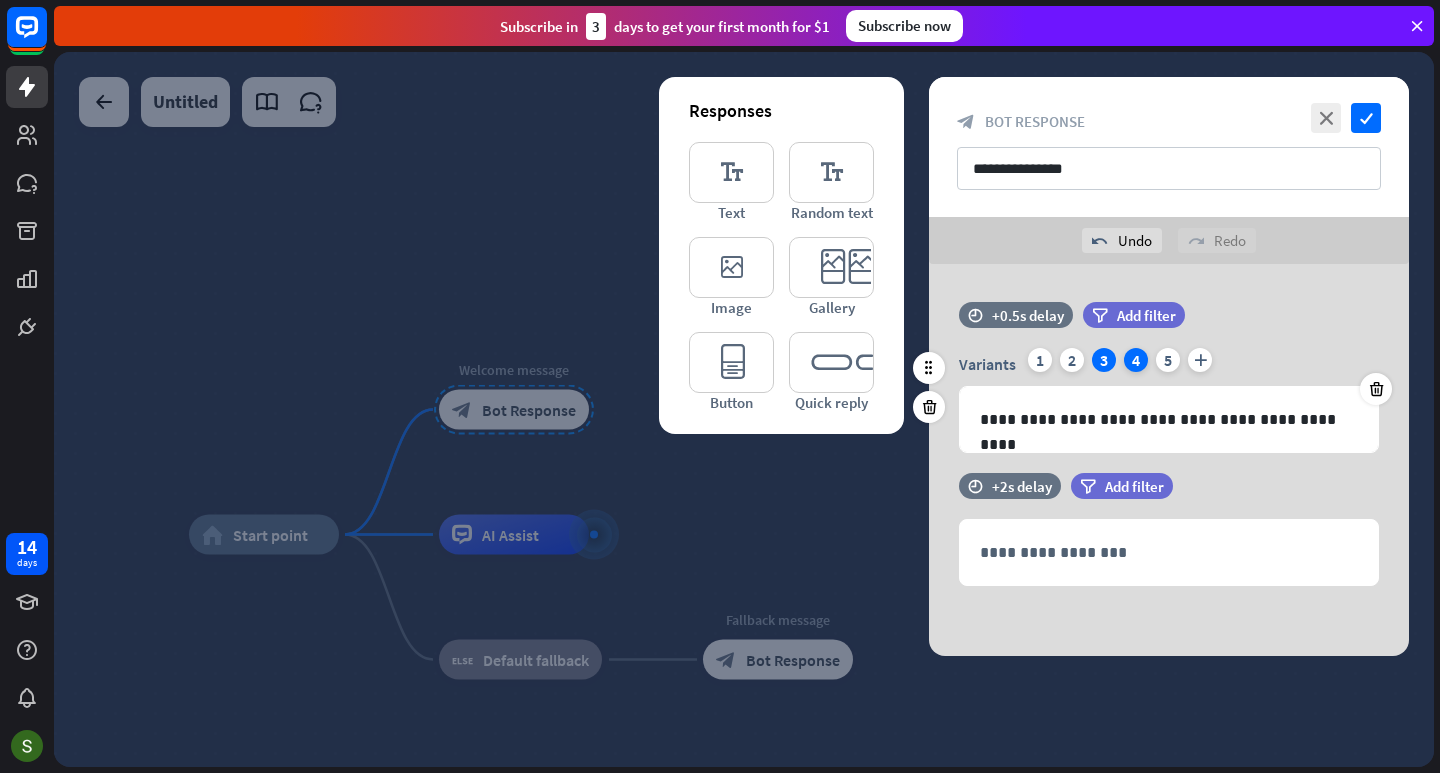click on "4" at bounding box center (1136, 360) 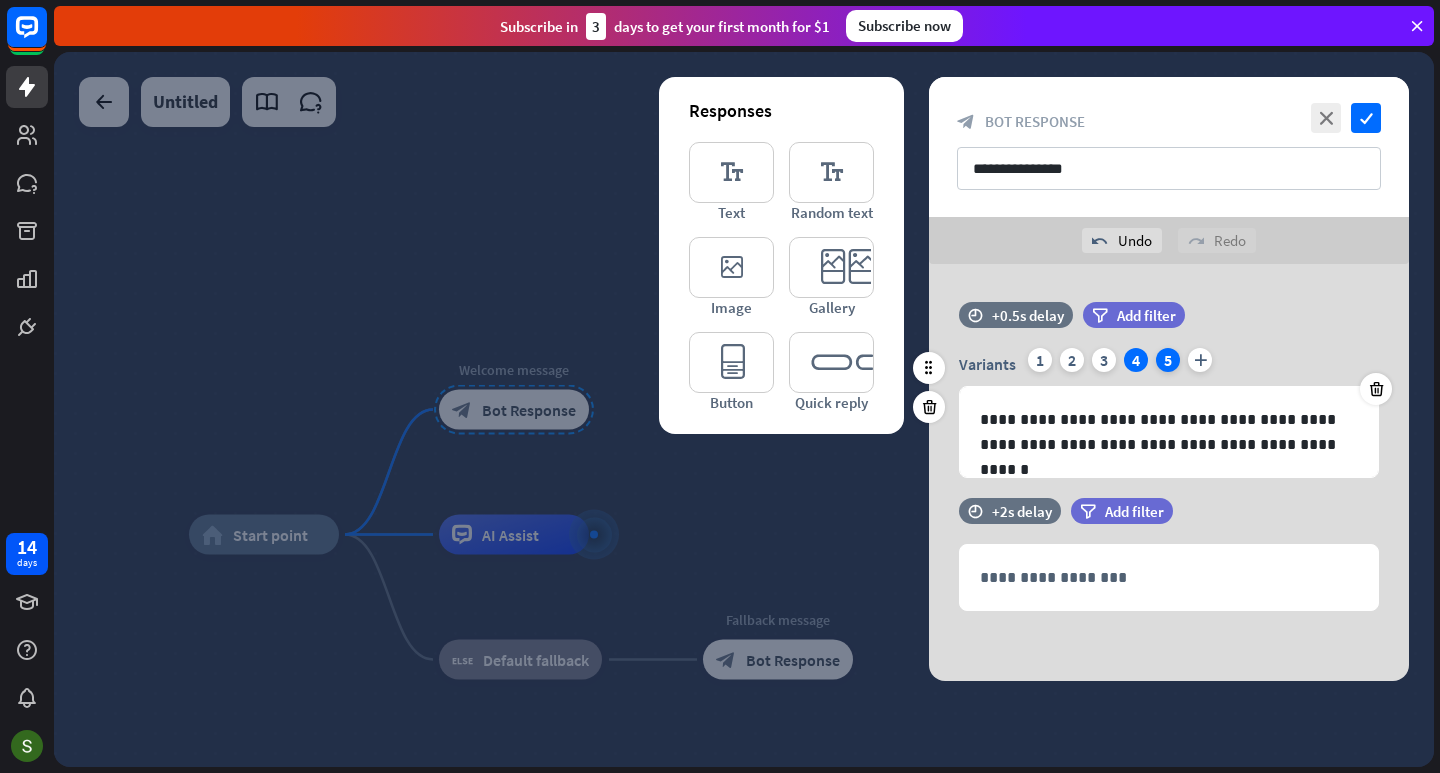 click on "5" at bounding box center [1168, 360] 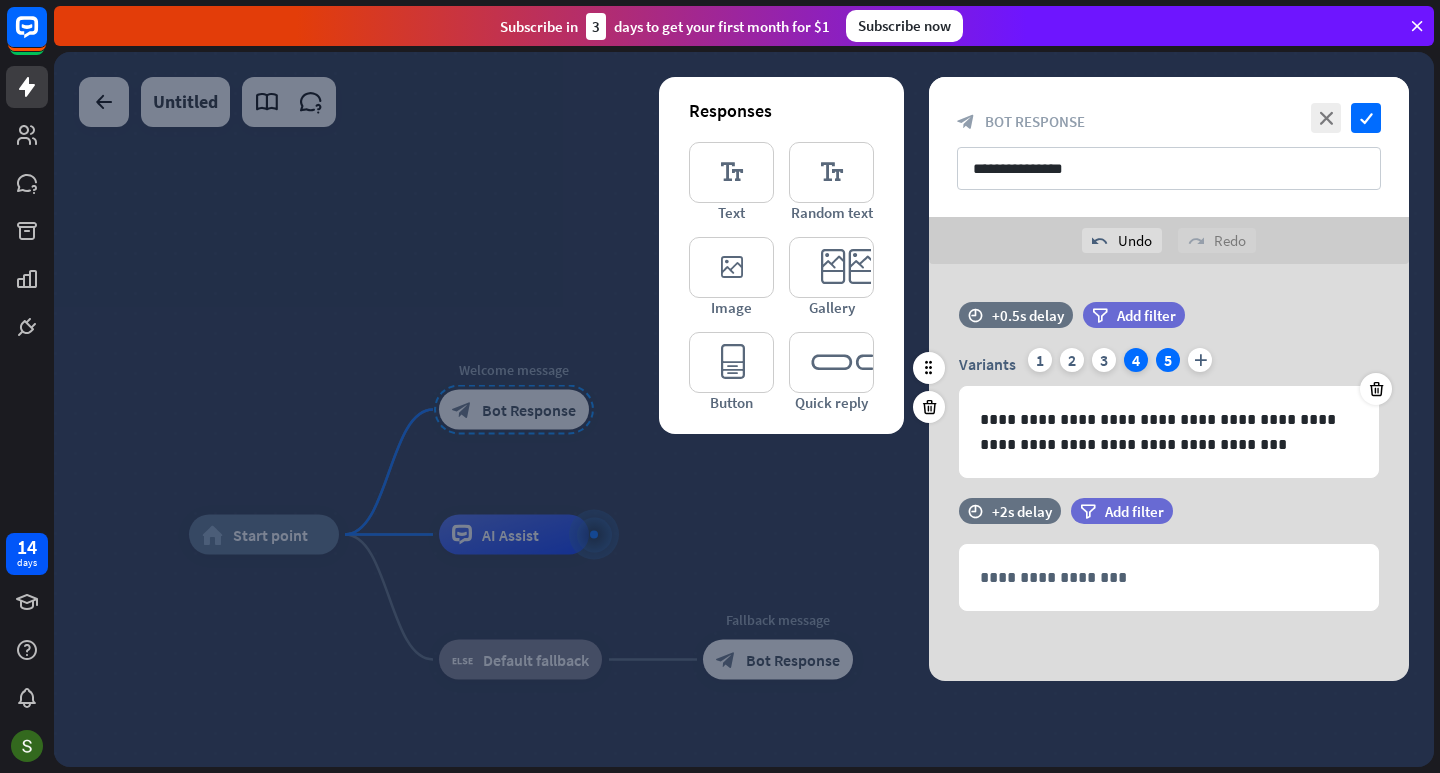click on "4" at bounding box center (1136, 360) 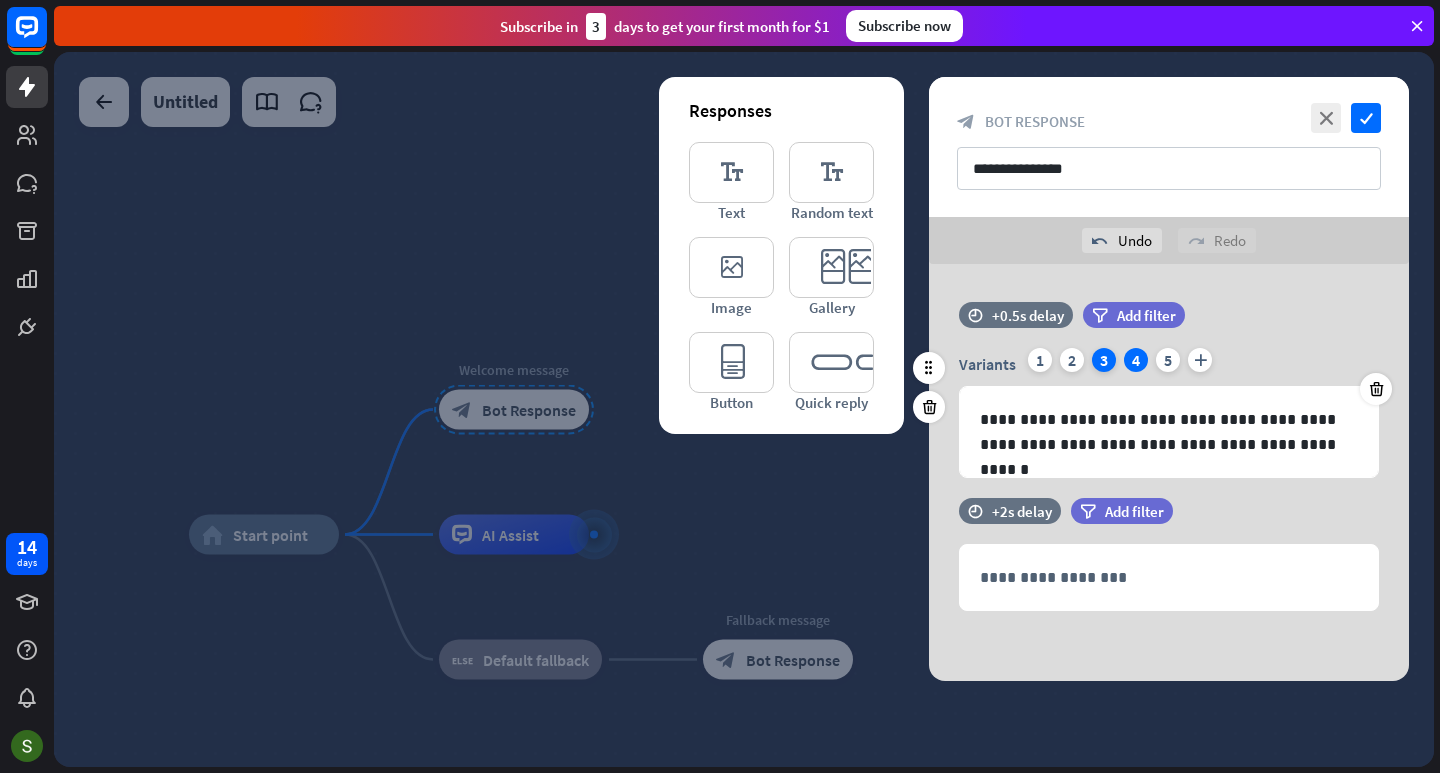 click on "3" at bounding box center [1104, 360] 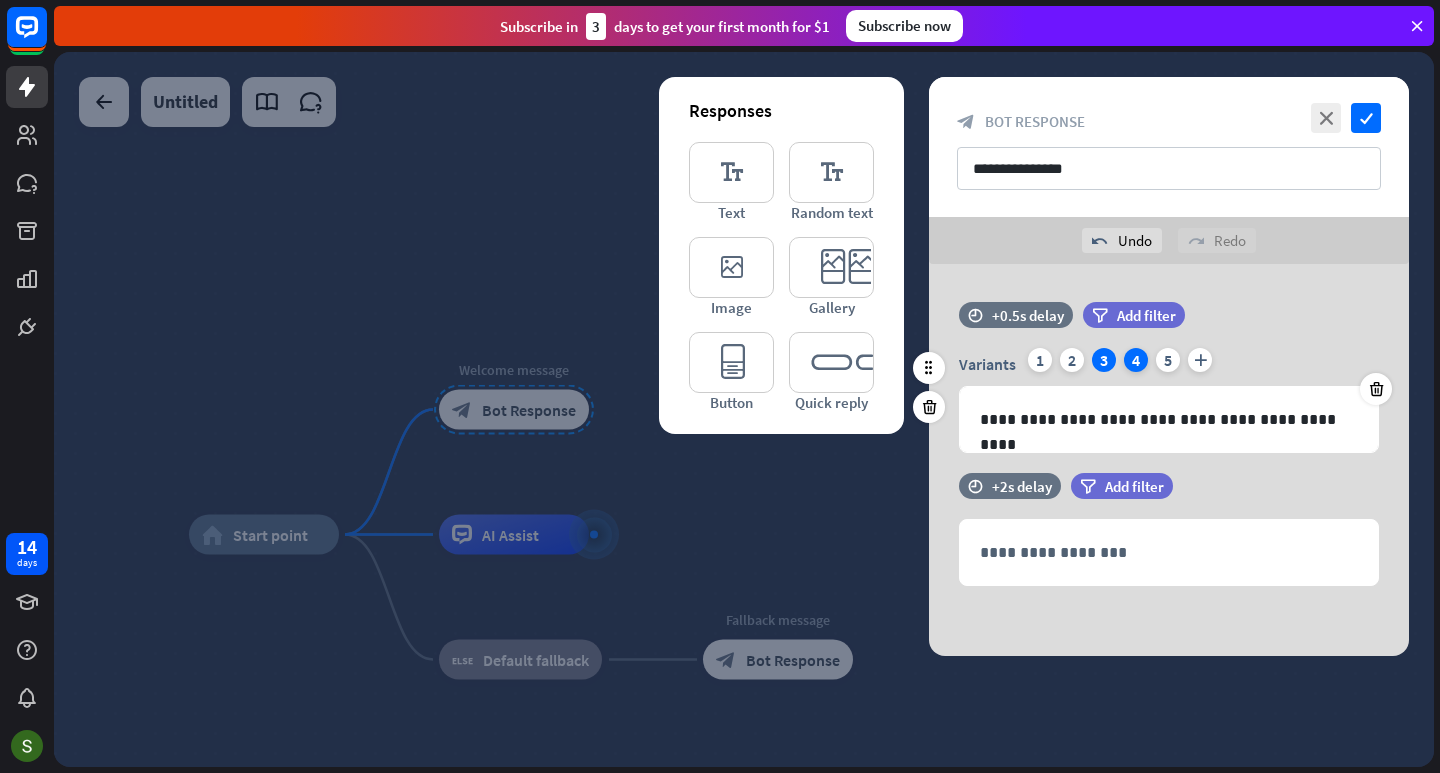 click on "4" at bounding box center [1136, 360] 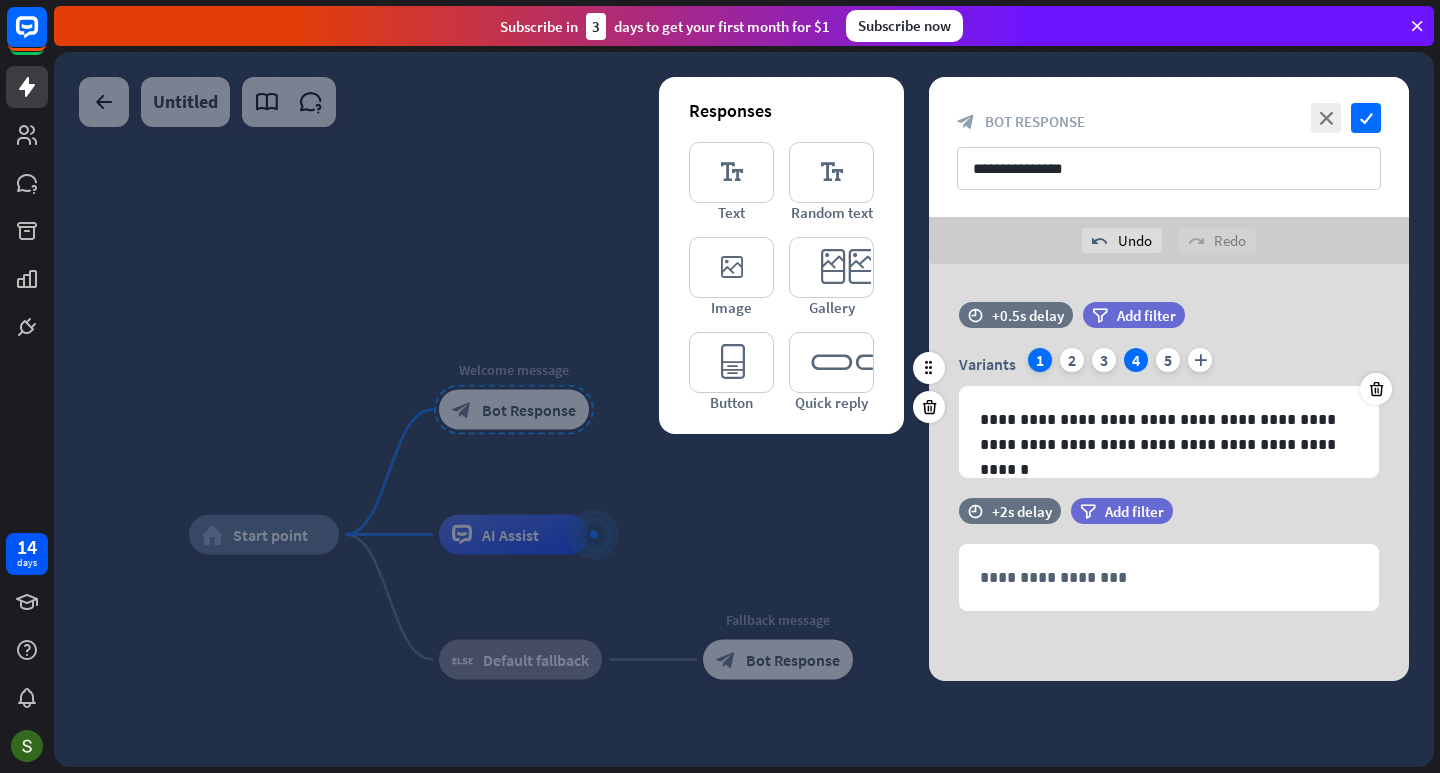 click on "1" at bounding box center [1040, 360] 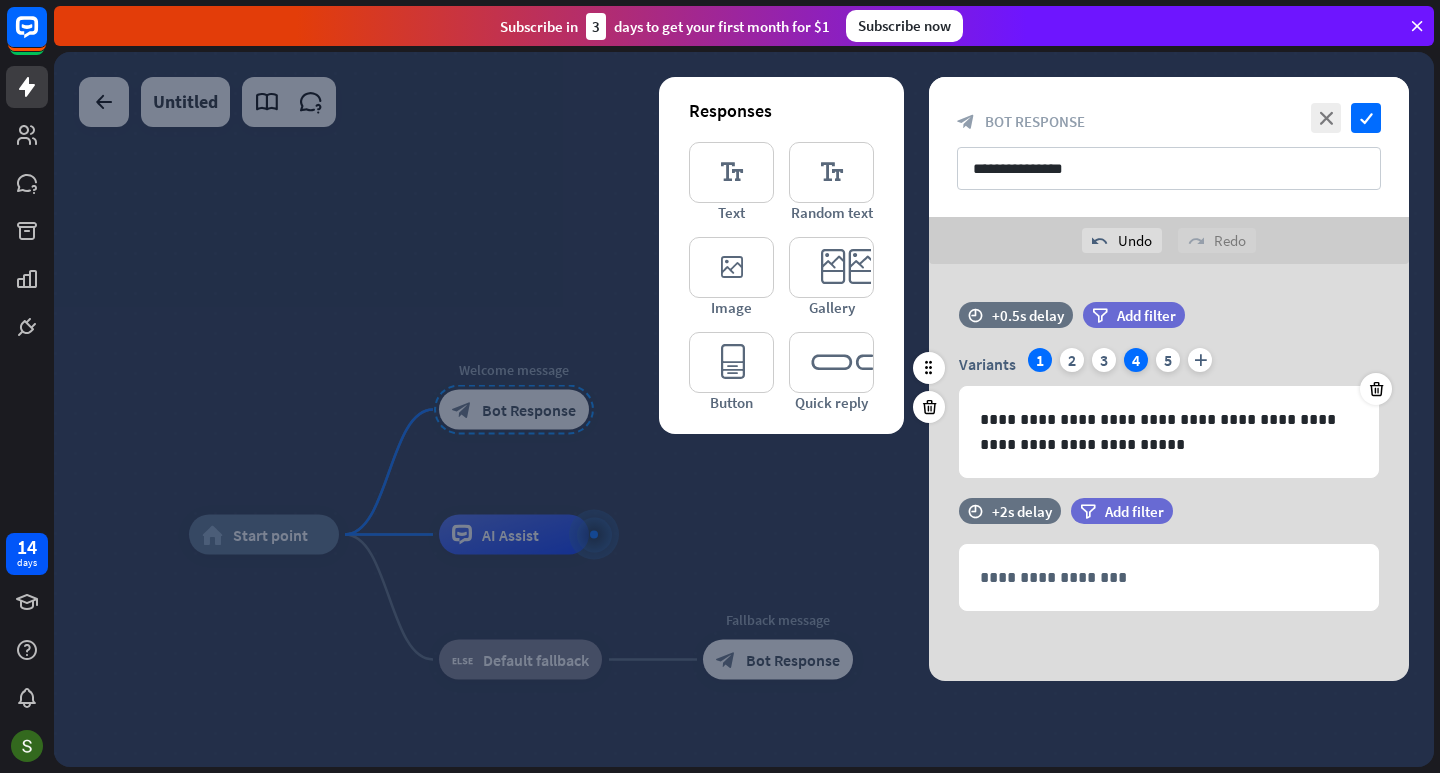 click on "4" at bounding box center [1136, 360] 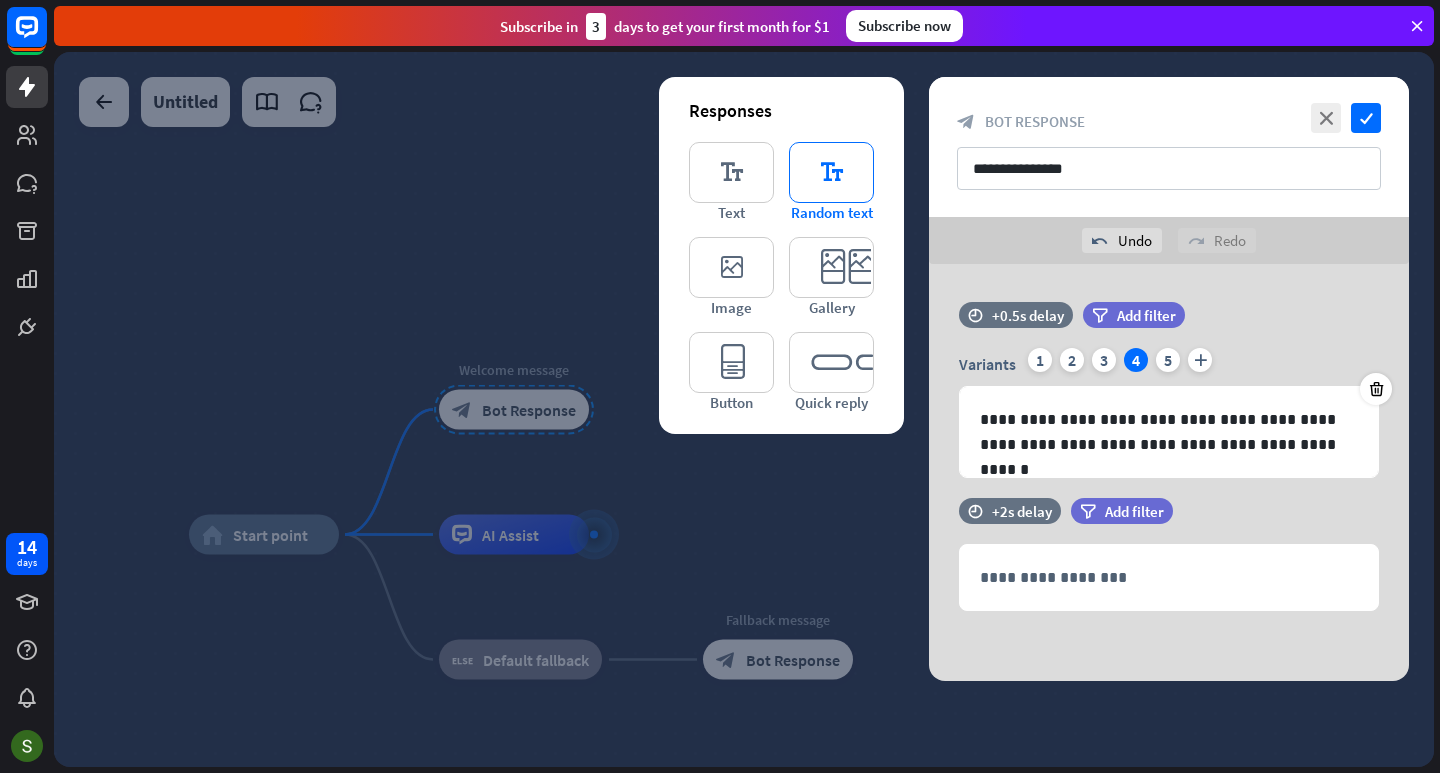 click on "editor_text" at bounding box center (831, 172) 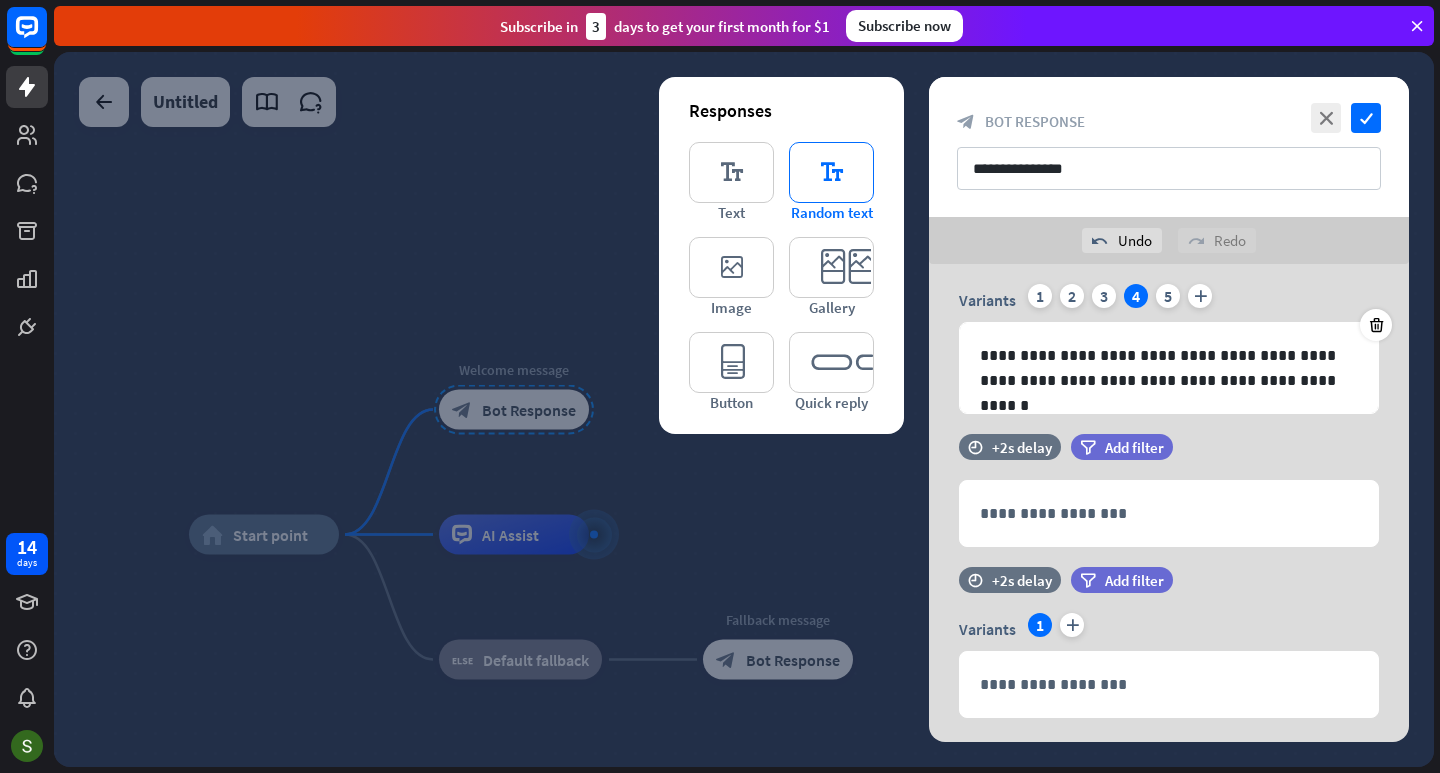 scroll, scrollTop: 110, scrollLeft: 0, axis: vertical 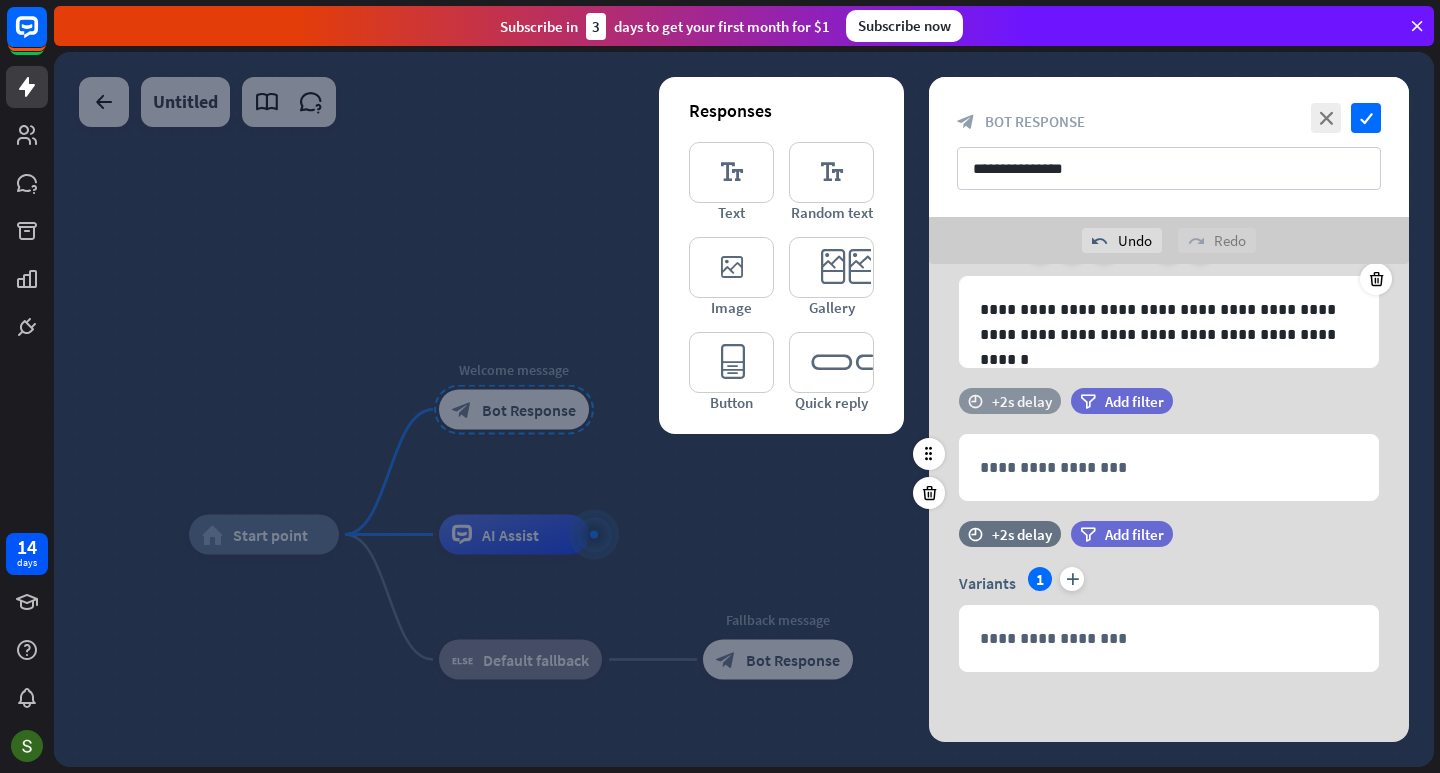 click on "+2s delay" at bounding box center [1022, 401] 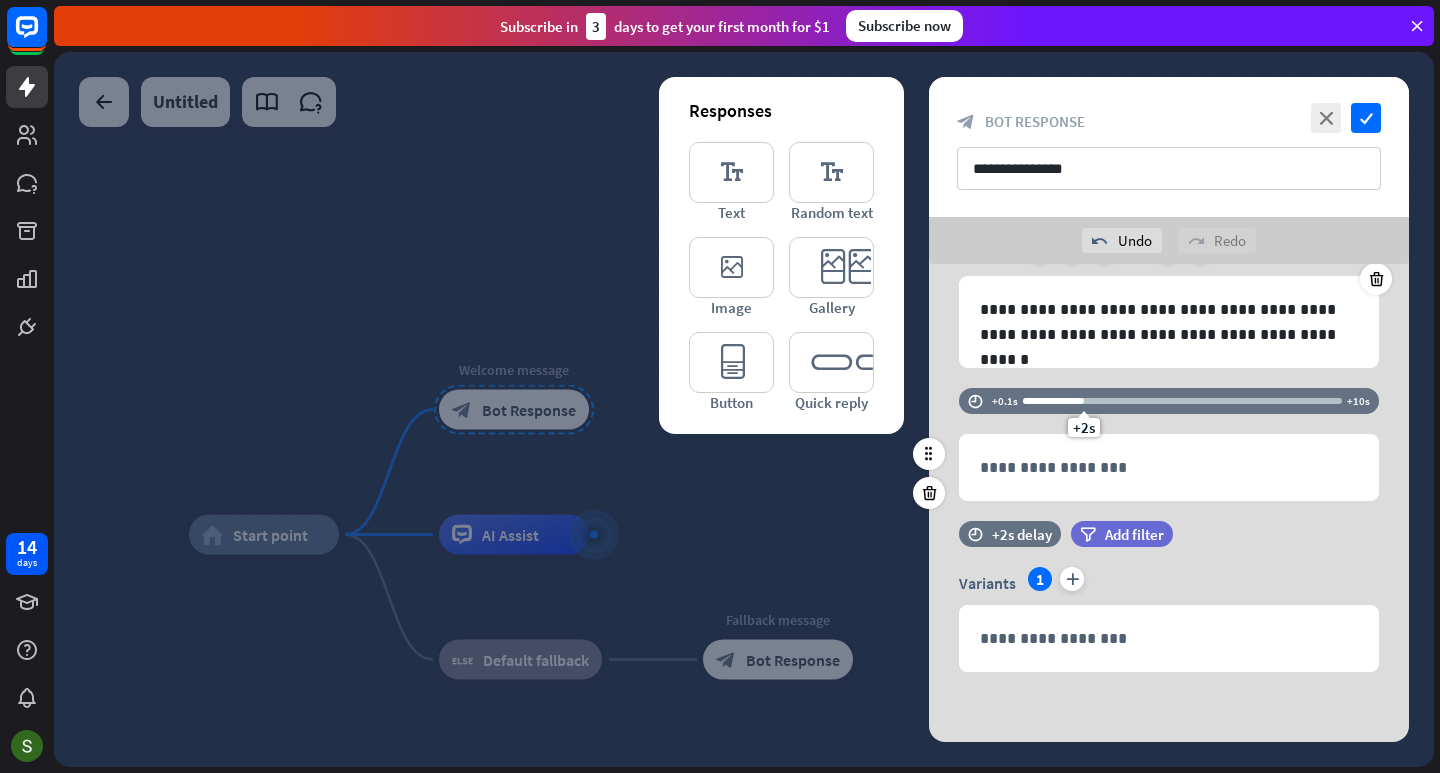 click on "+2s" at bounding box center (1182, 401) 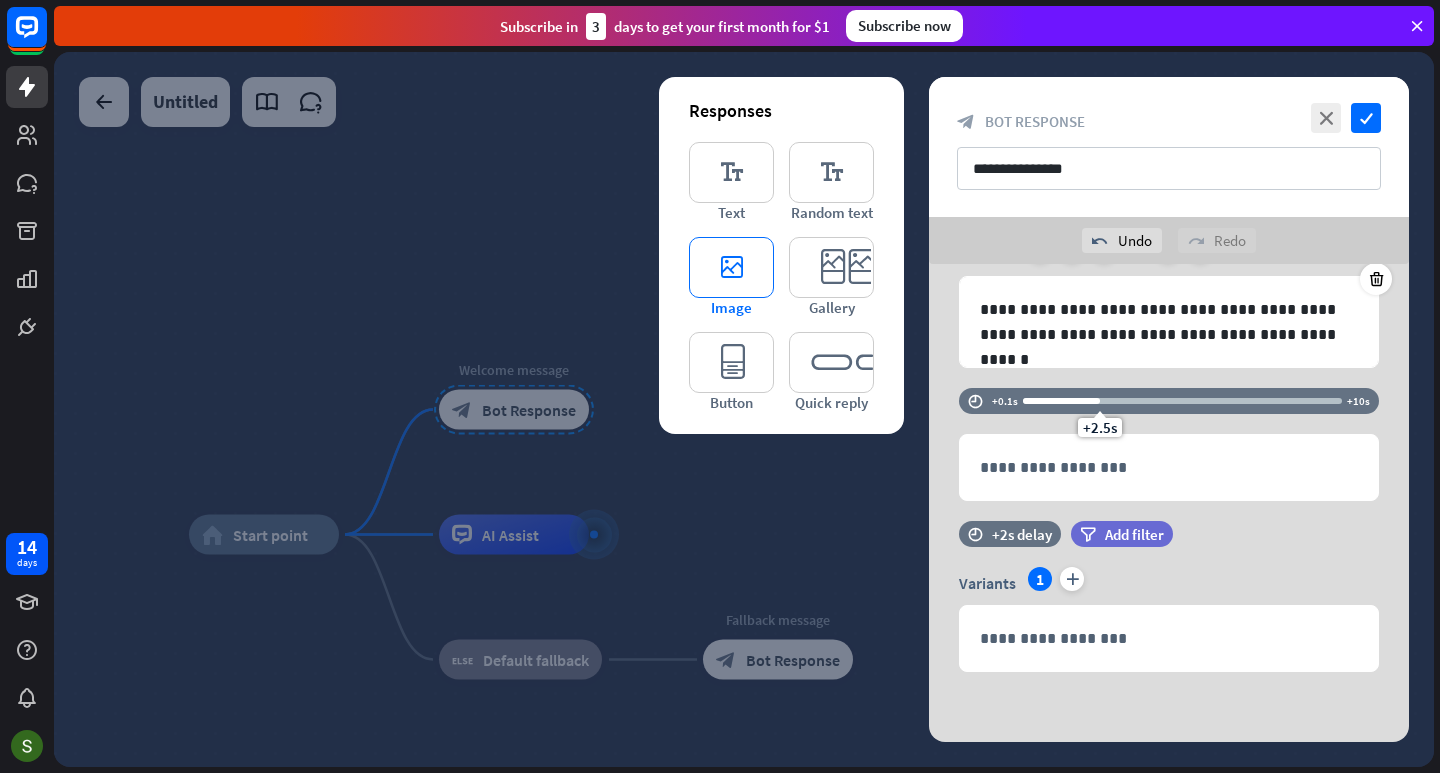 click on "editor_image" at bounding box center (731, 267) 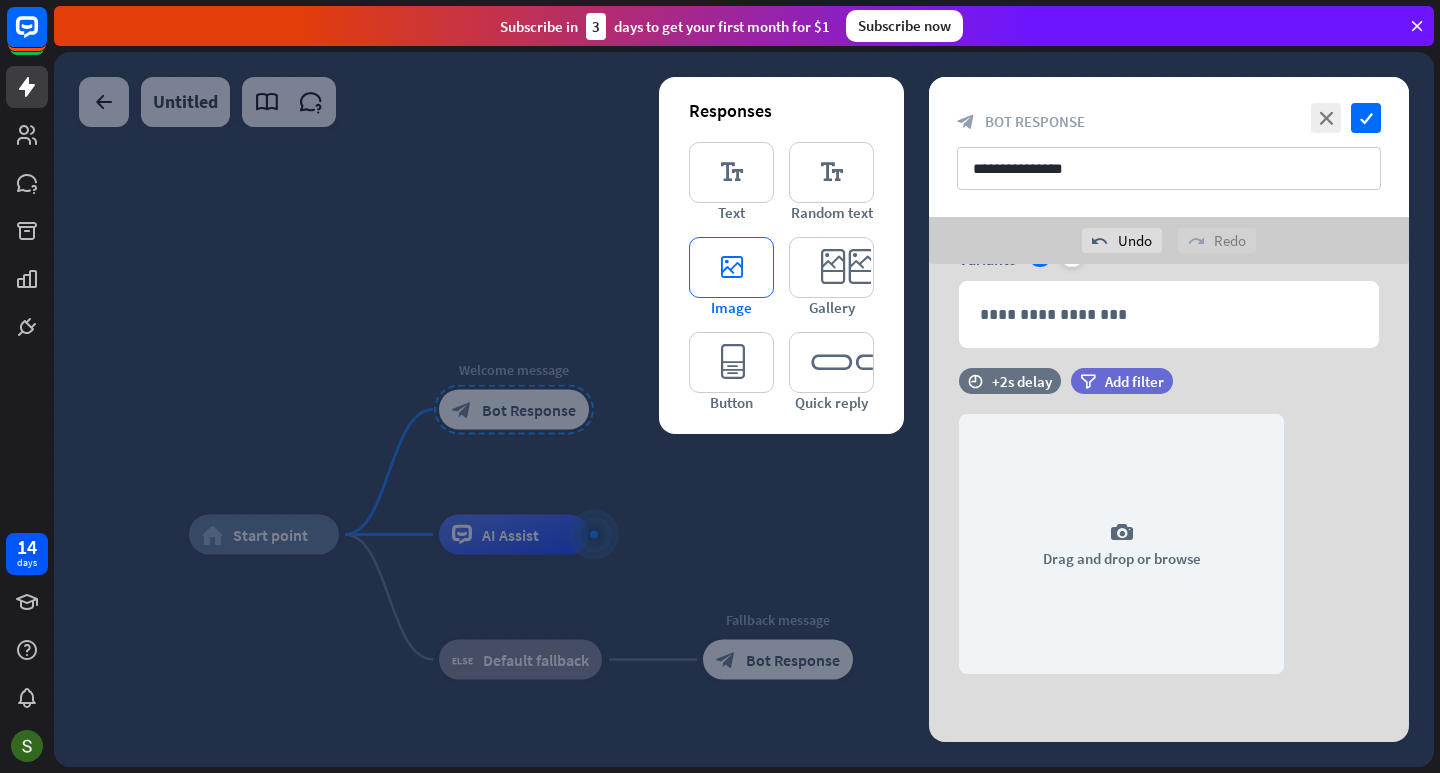 scroll, scrollTop: 436, scrollLeft: 0, axis: vertical 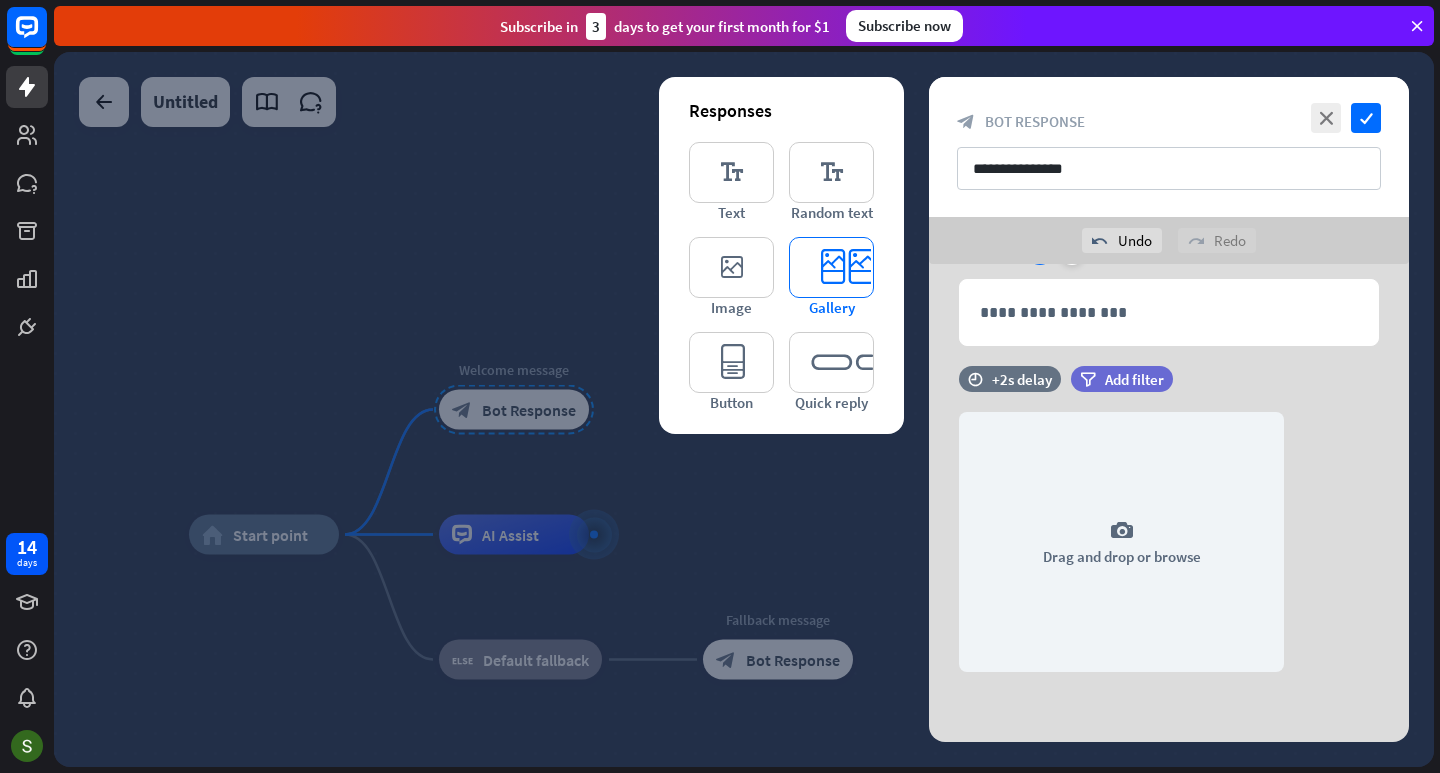 click on "editor_card" at bounding box center [831, 267] 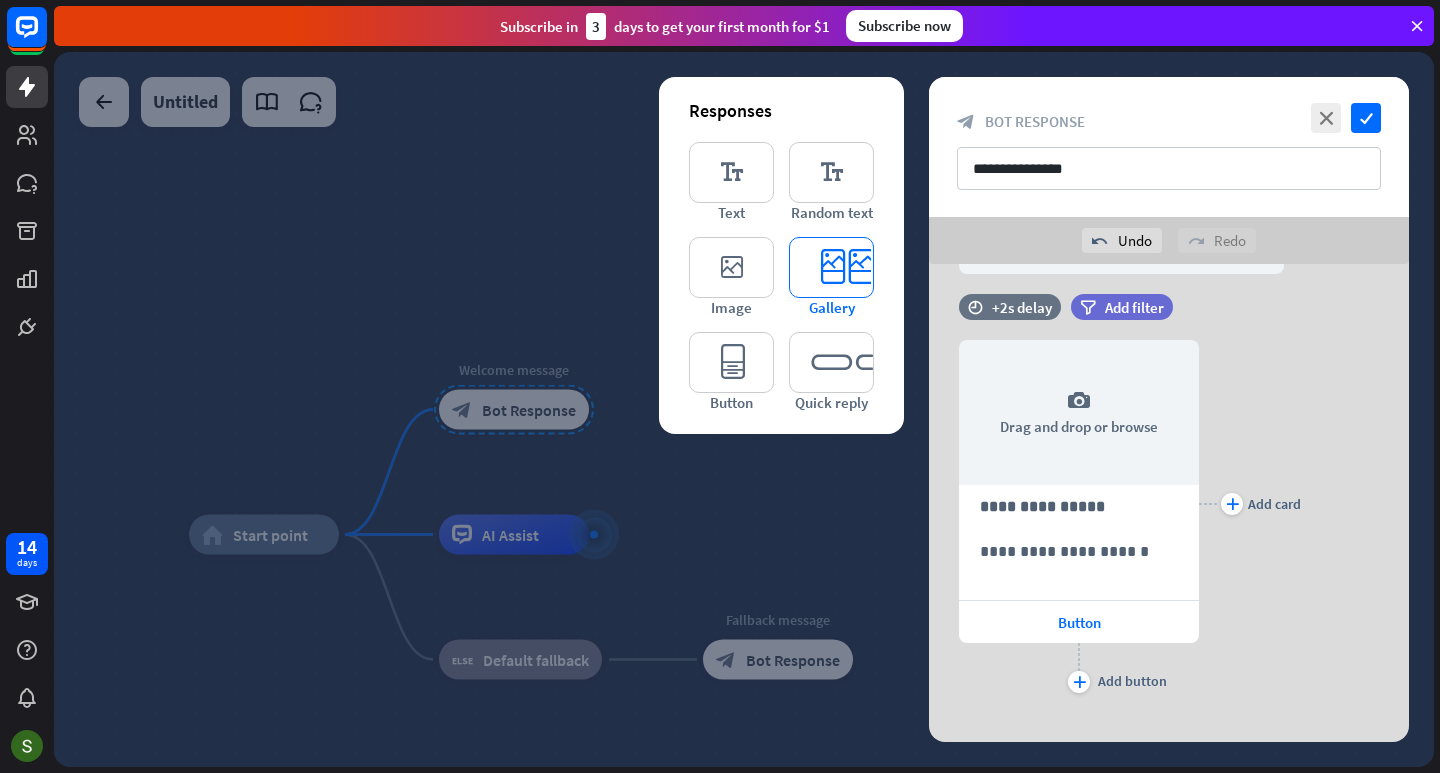 scroll, scrollTop: 860, scrollLeft: 0, axis: vertical 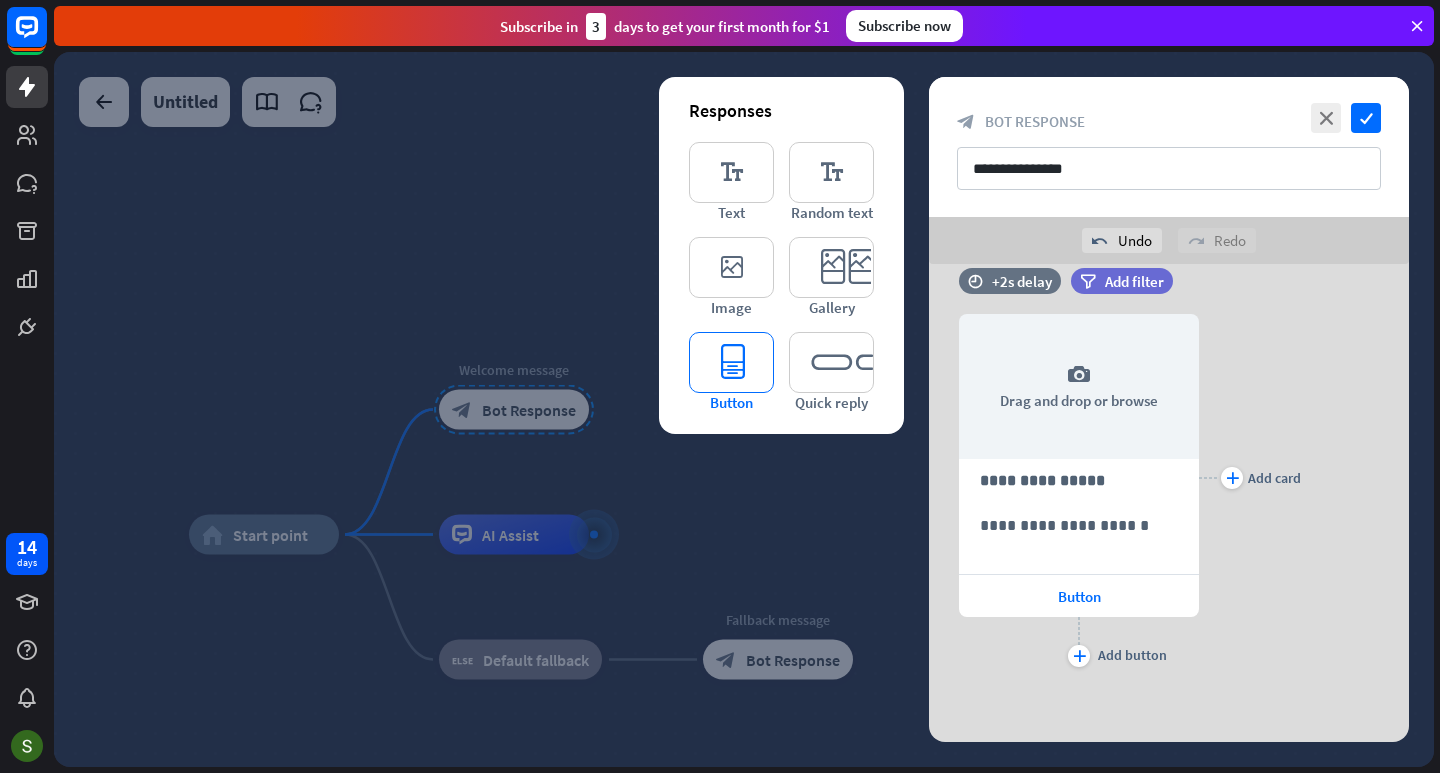 click on "editor_button" at bounding box center (731, 362) 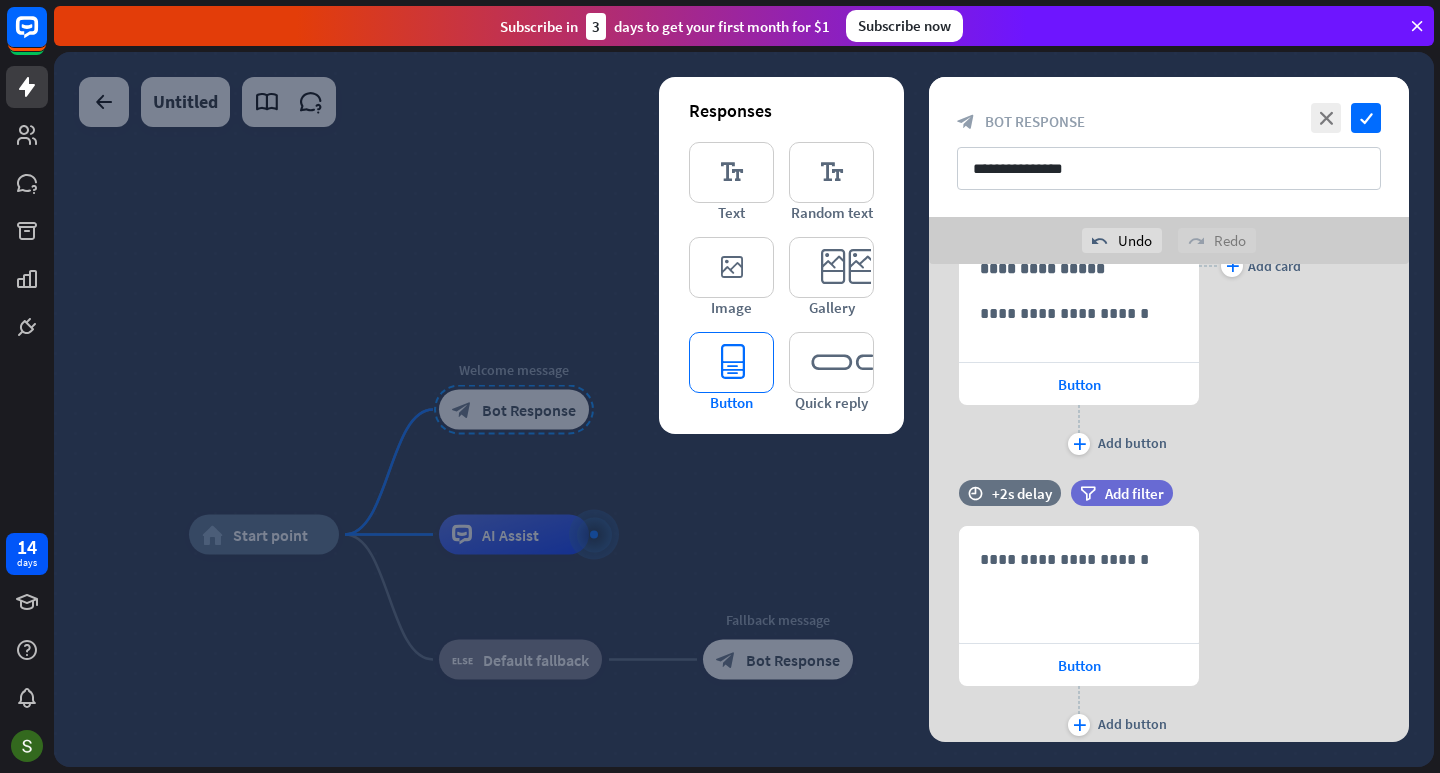 scroll, scrollTop: 1141, scrollLeft: 0, axis: vertical 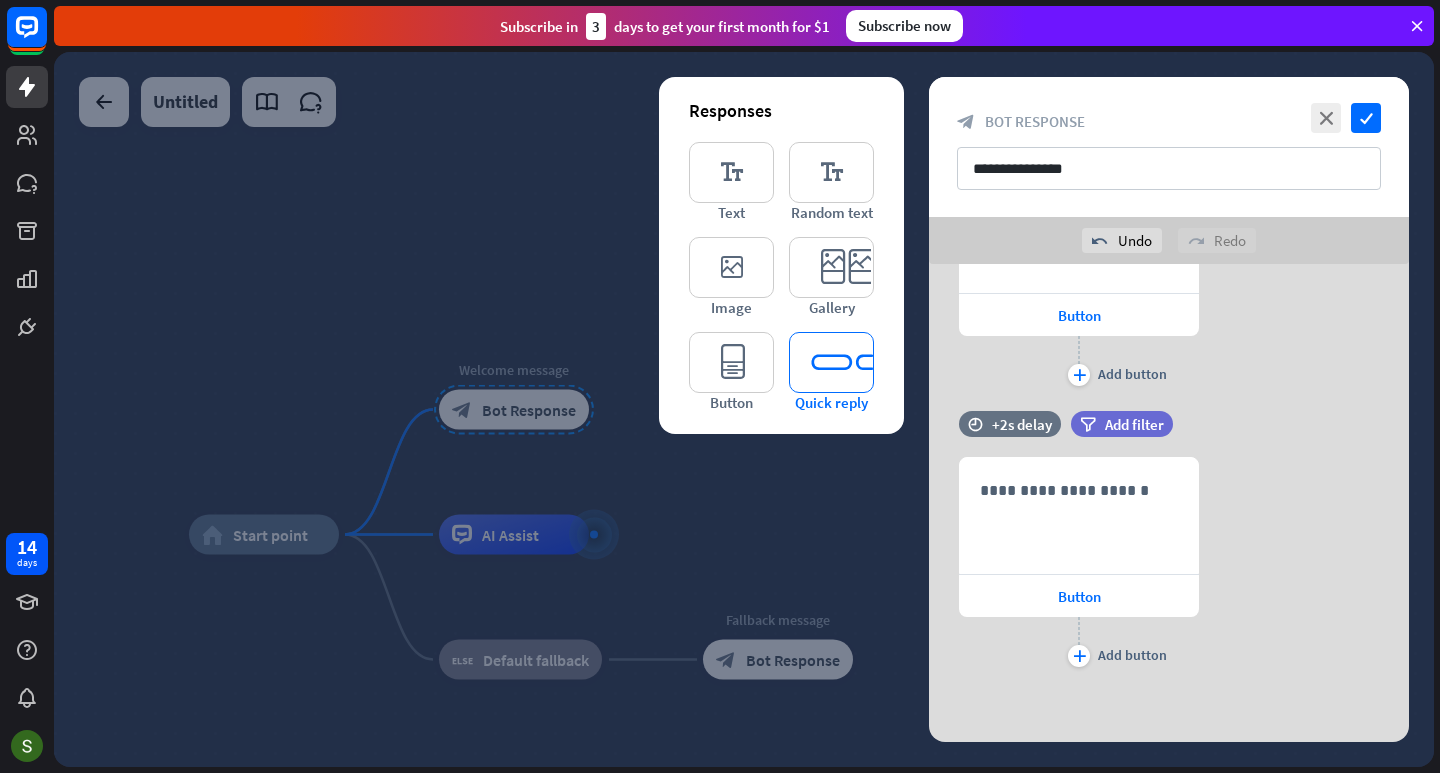 click on "editor_quick_replies" at bounding box center (831, 362) 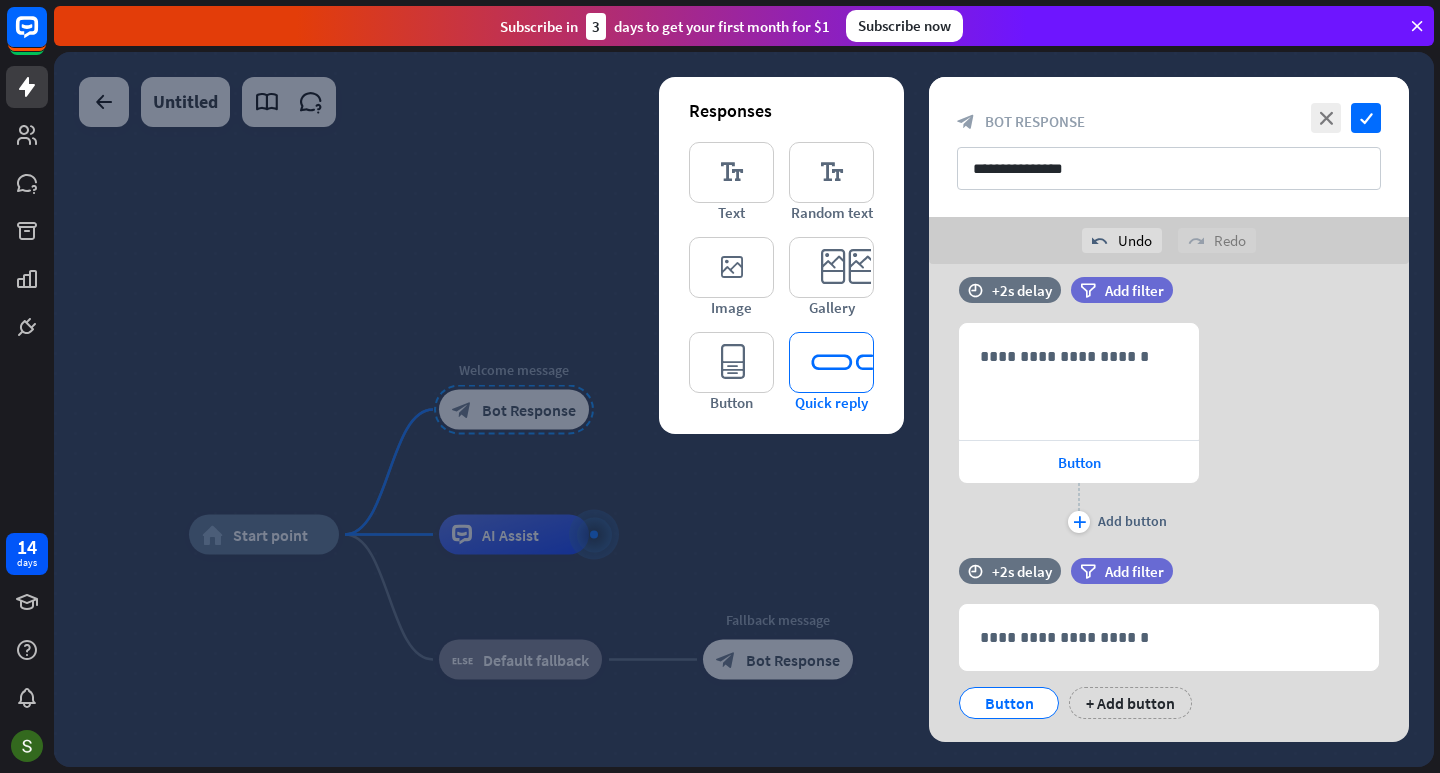 scroll, scrollTop: 1322, scrollLeft: 0, axis: vertical 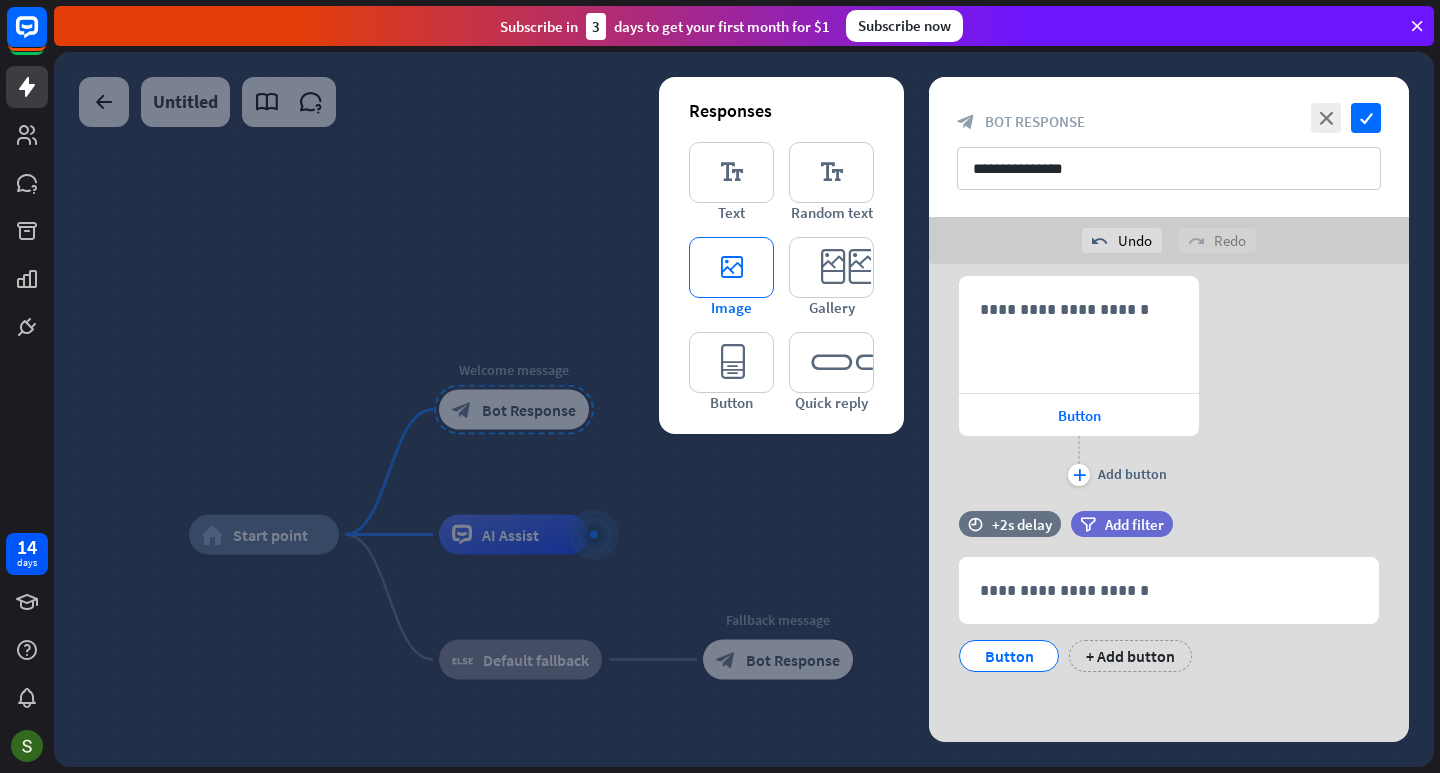 drag, startPoint x: 844, startPoint y: 275, endPoint x: 739, endPoint y: 258, distance: 106.36729 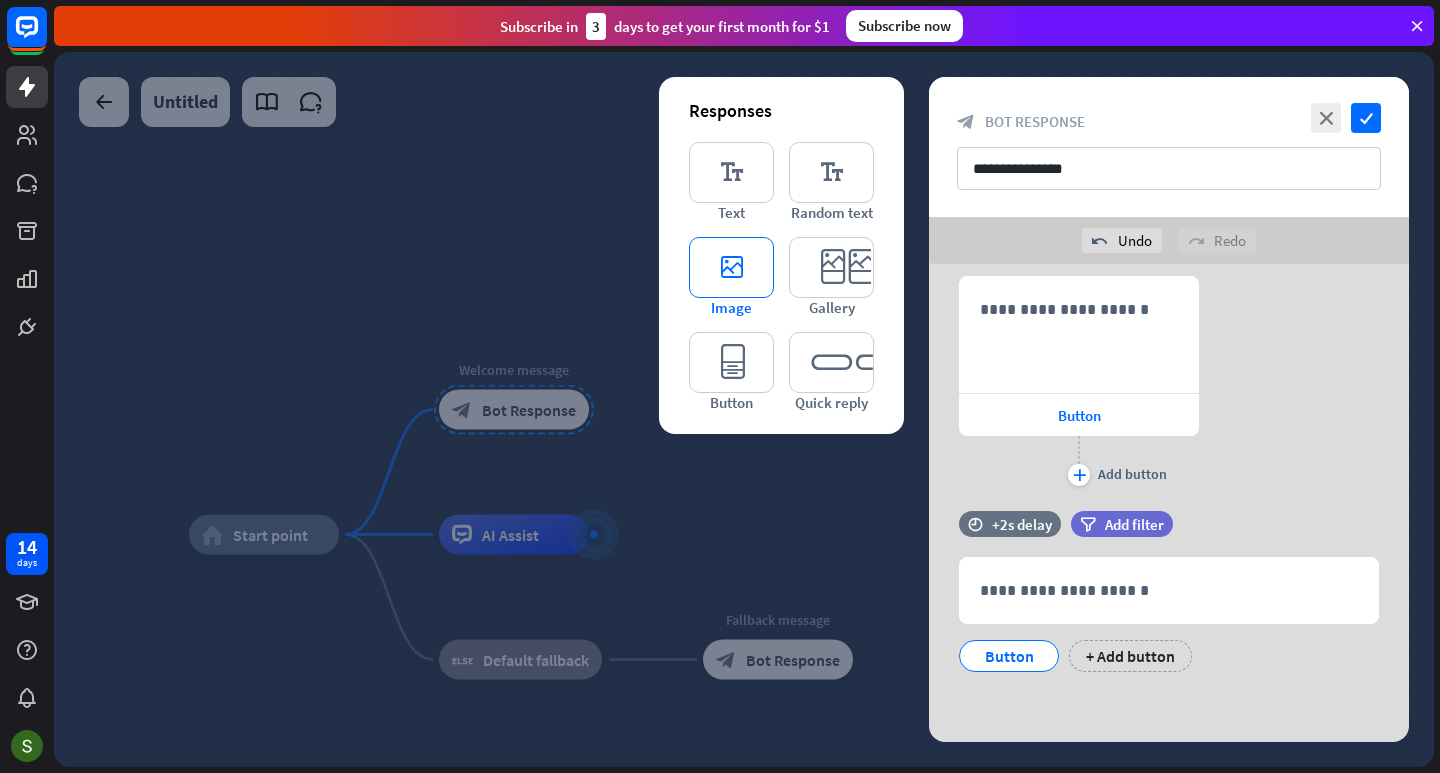 click on "editor_image" at bounding box center [731, 267] 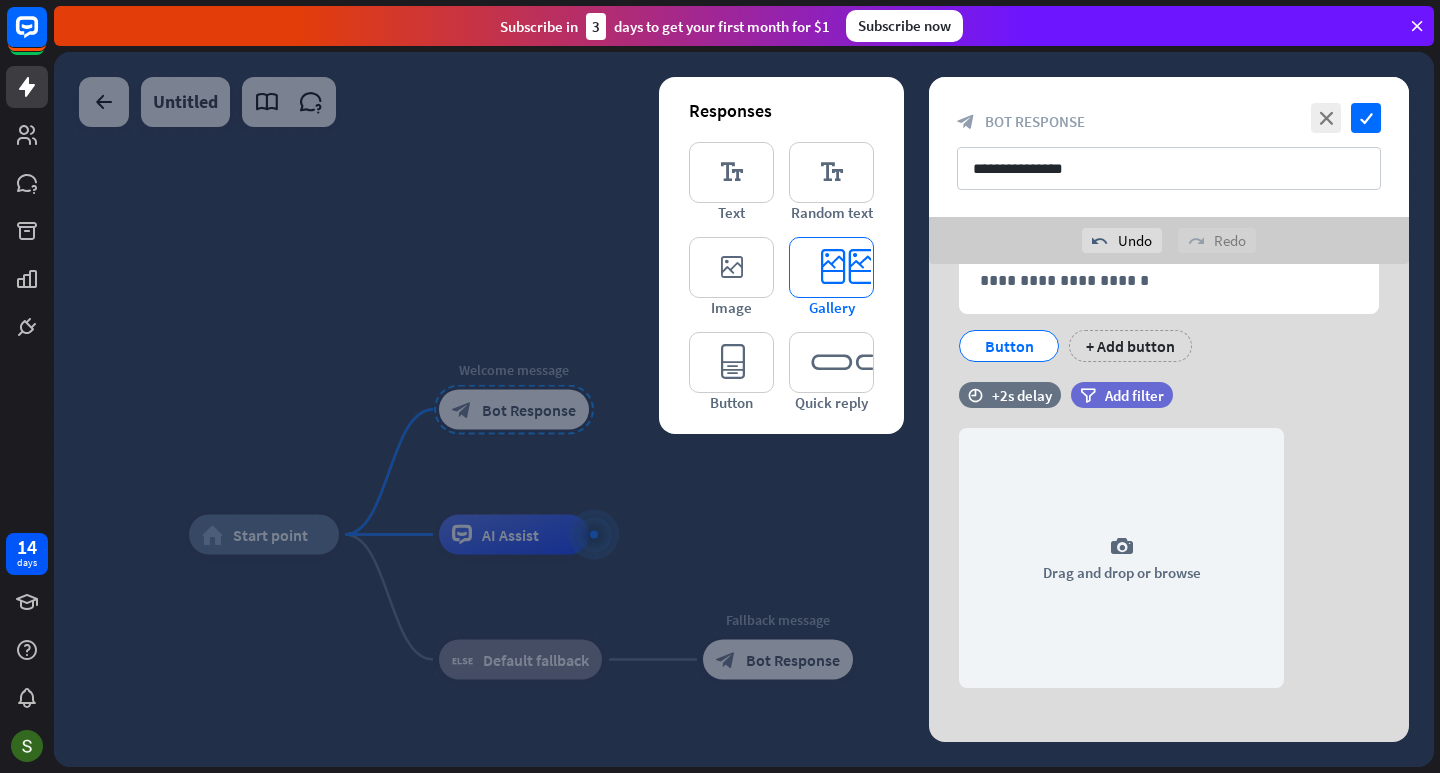 scroll, scrollTop: 1648, scrollLeft: 0, axis: vertical 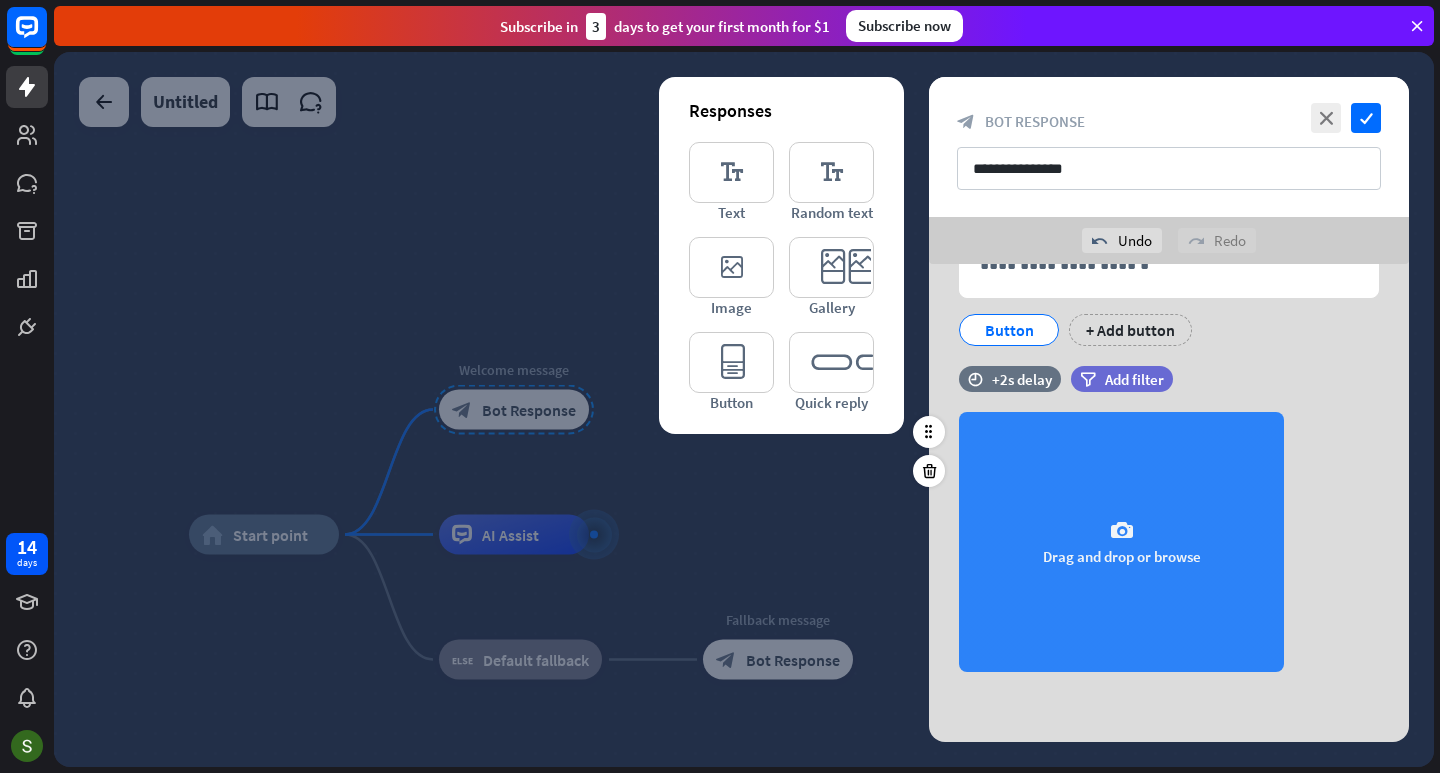 click on "camera
Drag and drop or browse" at bounding box center (1121, 542) 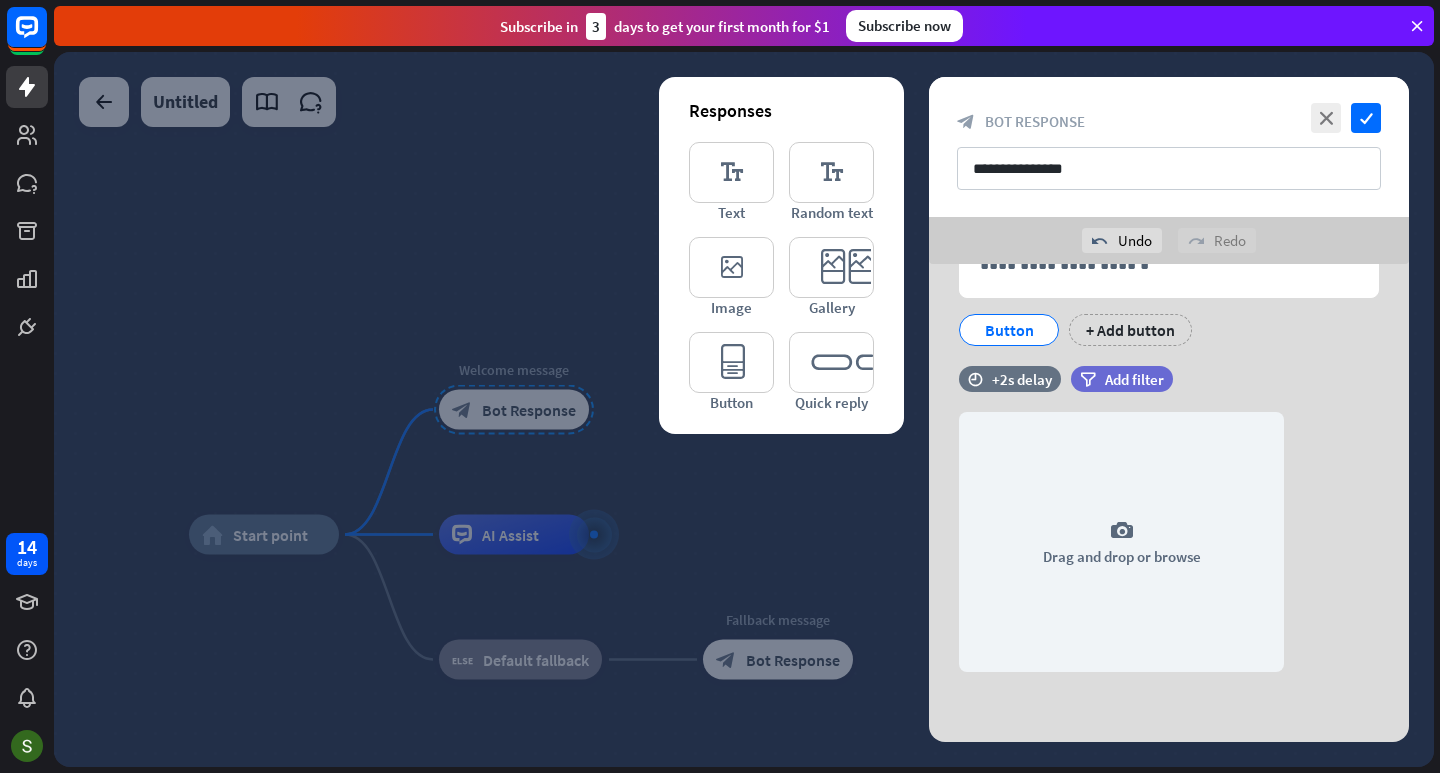 click at bounding box center (744, 409) 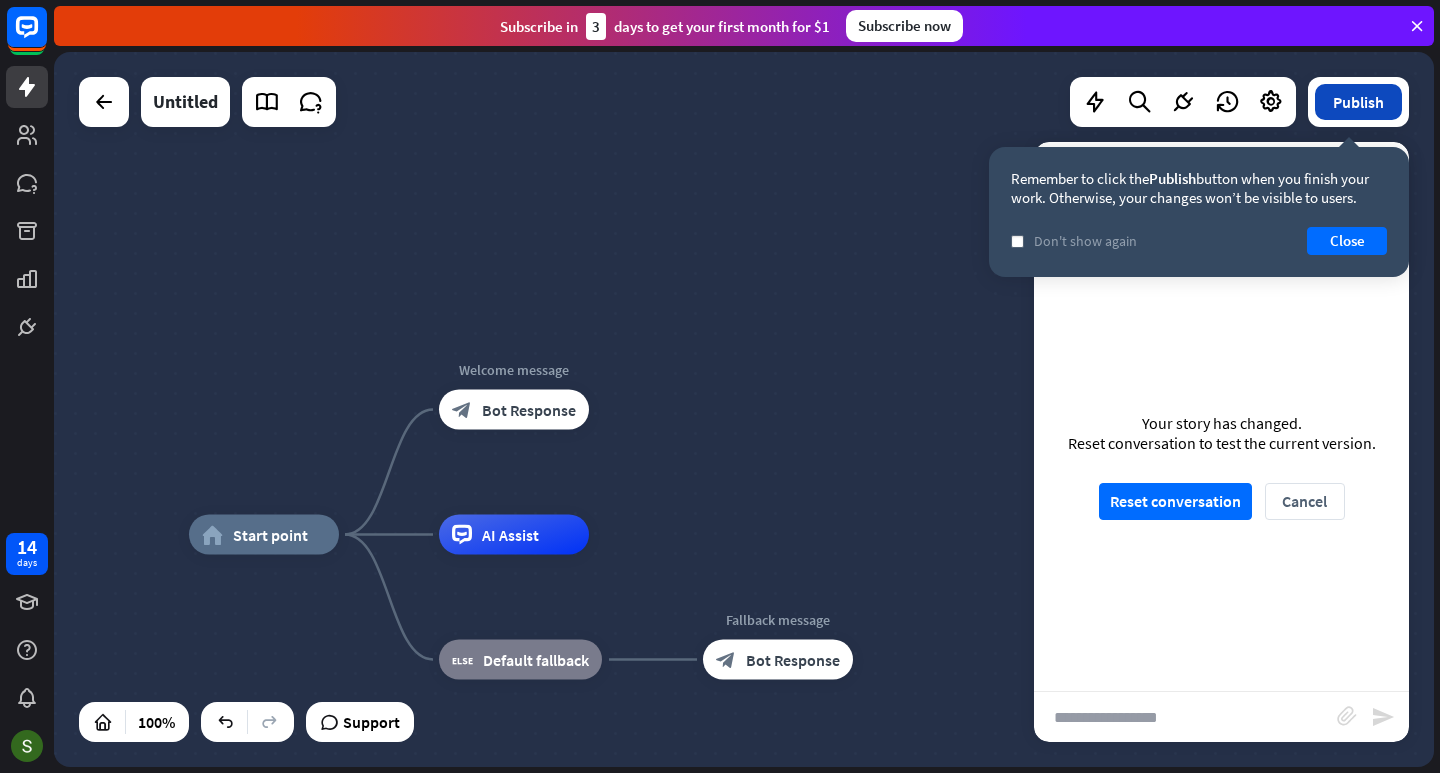 click on "Publish" at bounding box center (1358, 102) 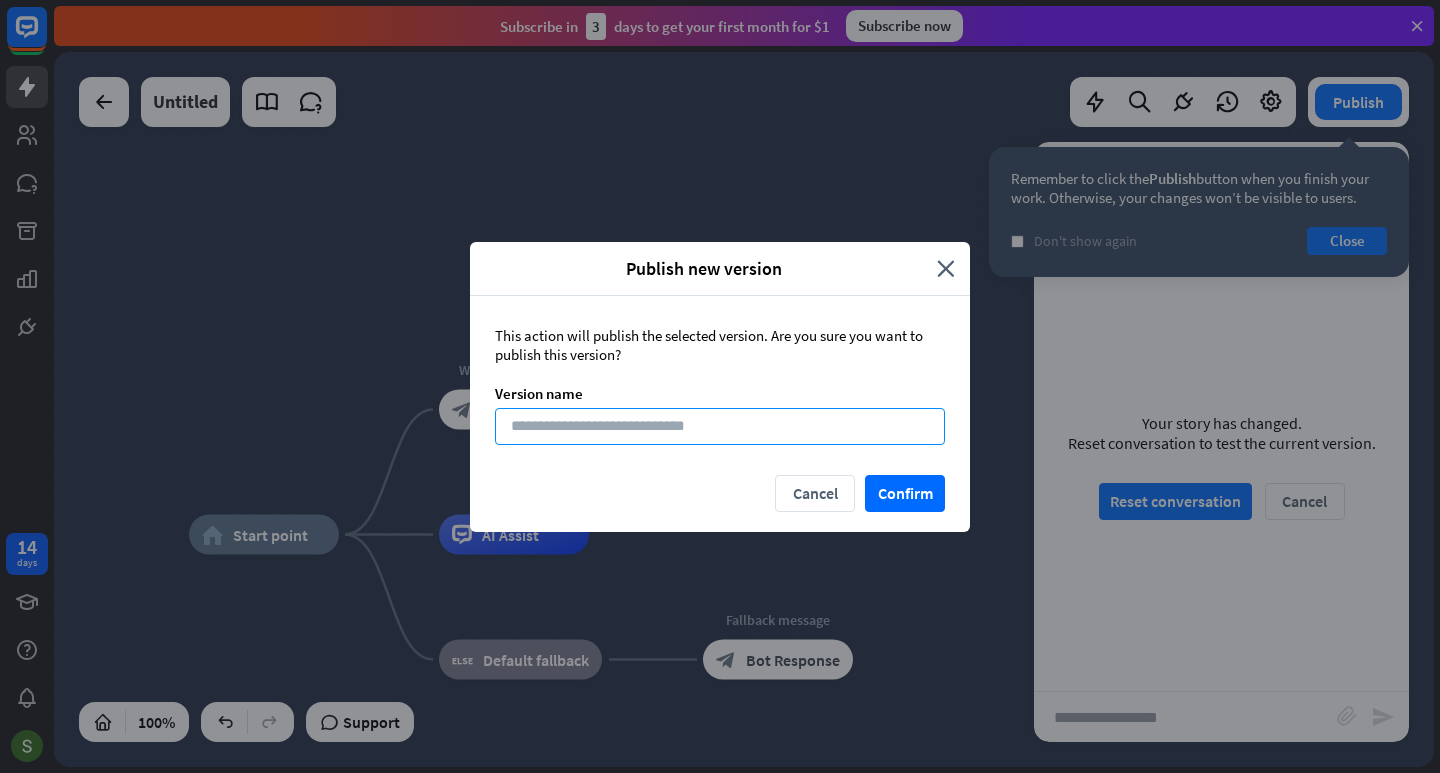 click at bounding box center [720, 426] 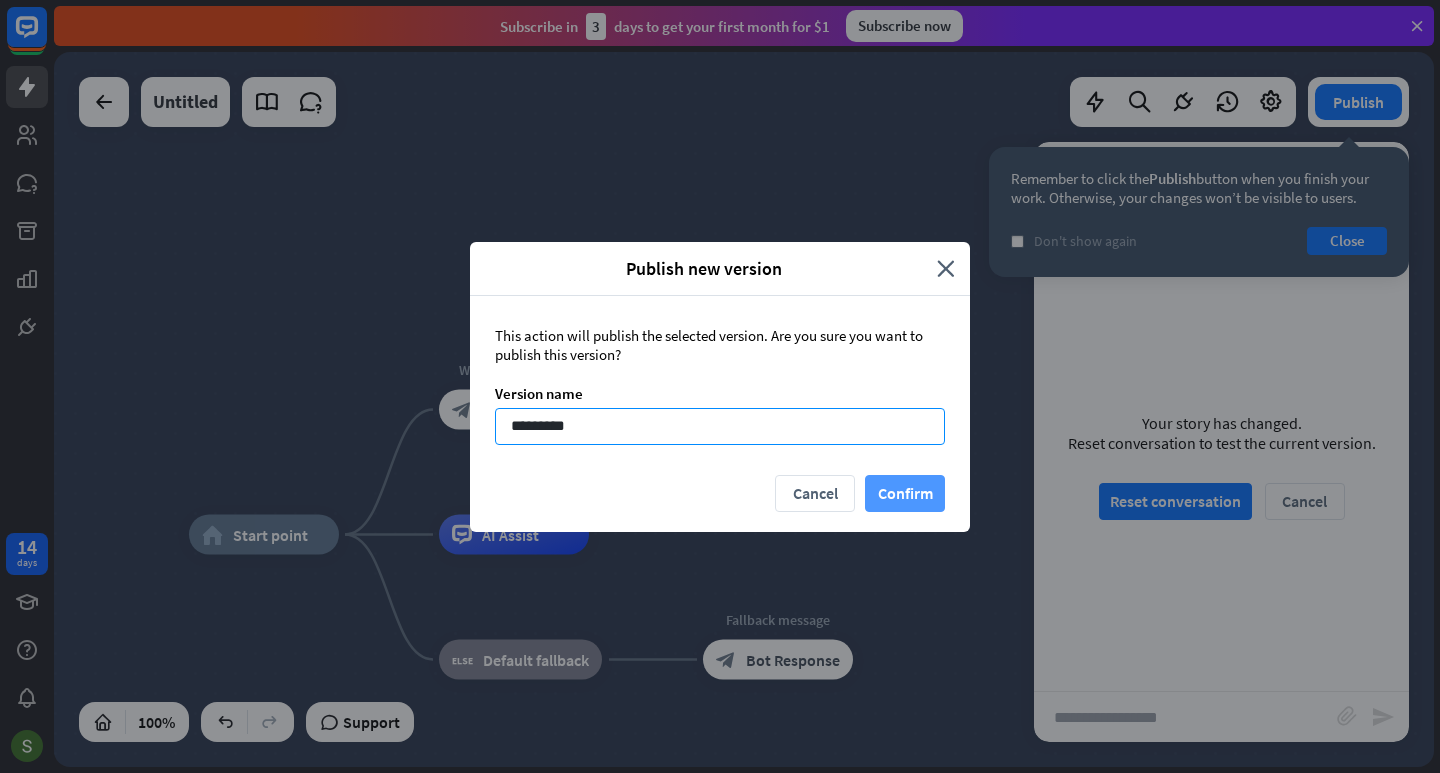 type on "*********" 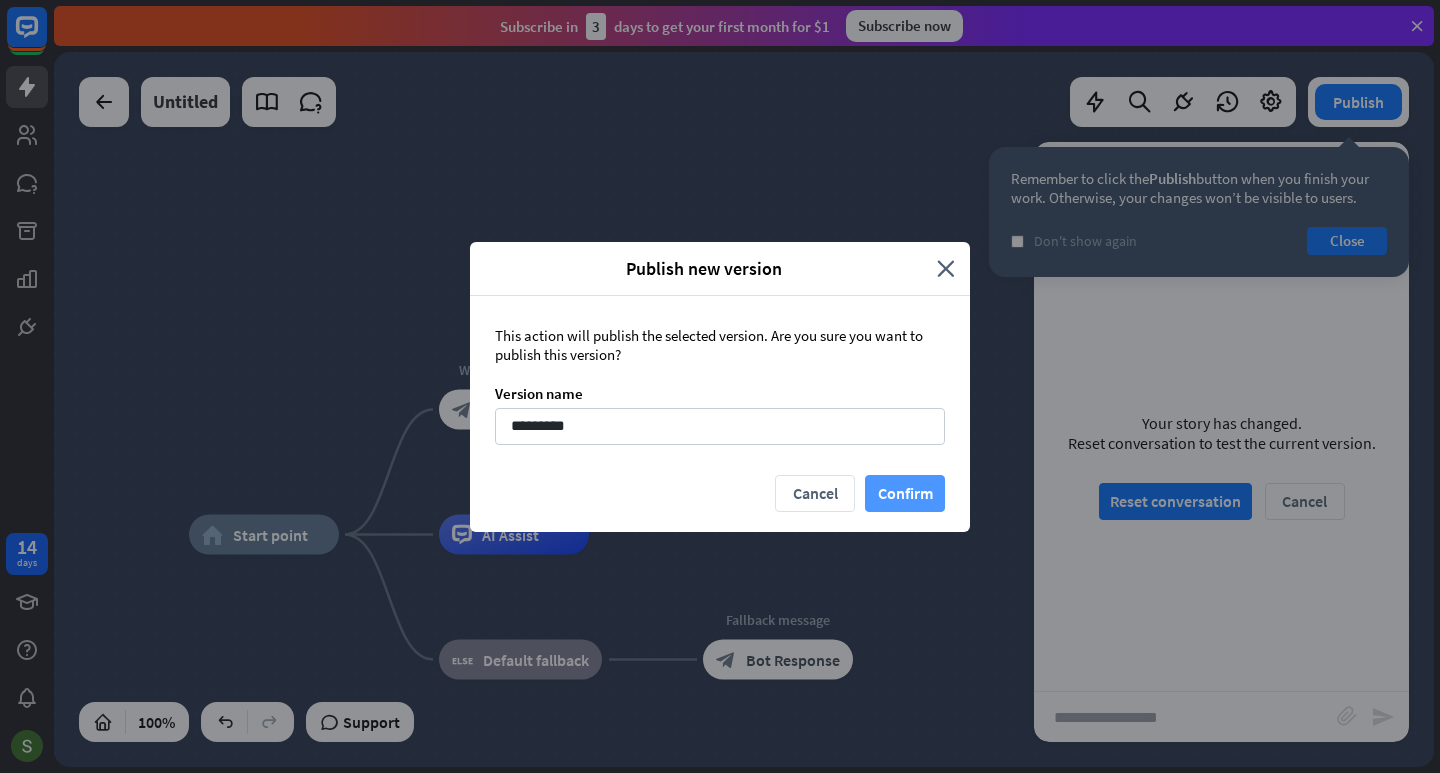 click on "Confirm" at bounding box center [905, 493] 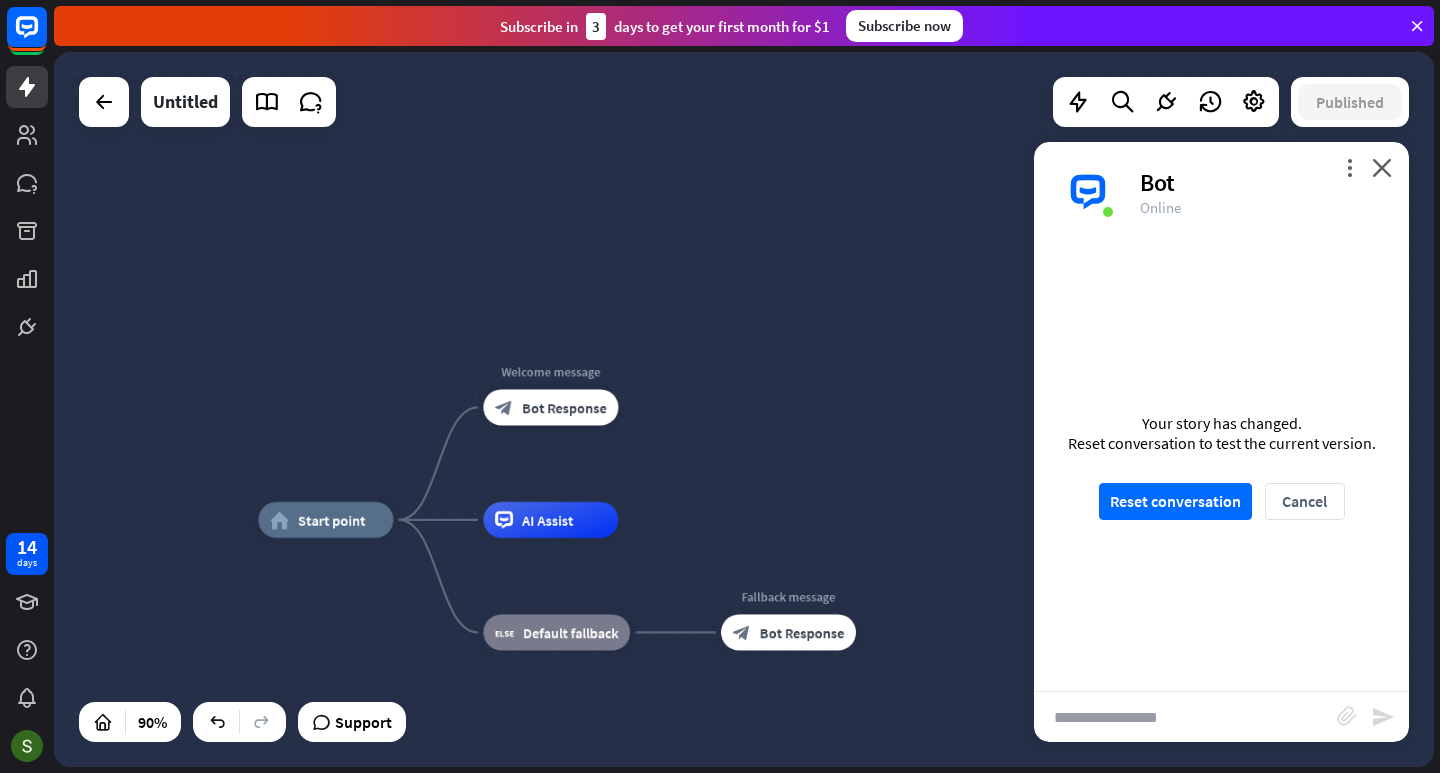 click at bounding box center (1088, 192) 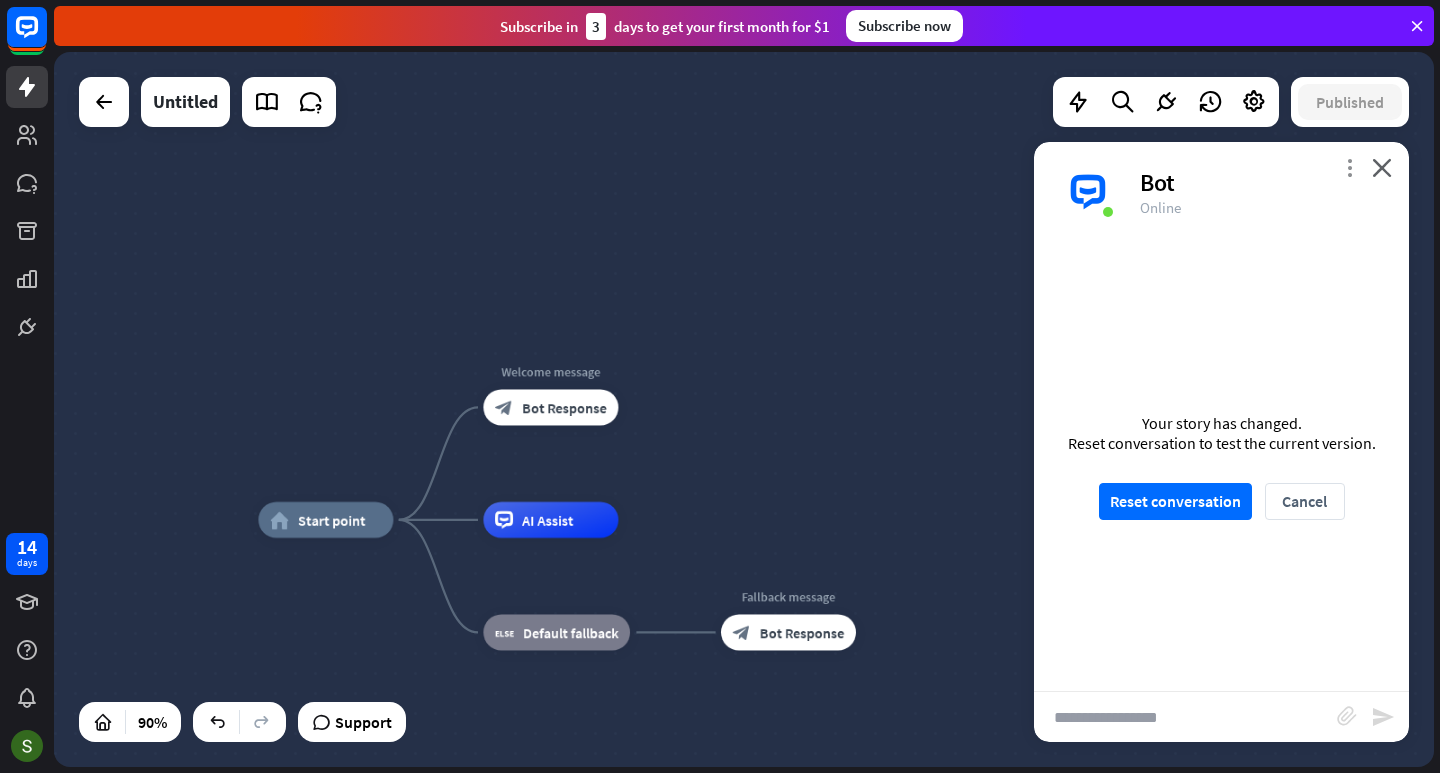 click on "more_vert" at bounding box center [1349, 167] 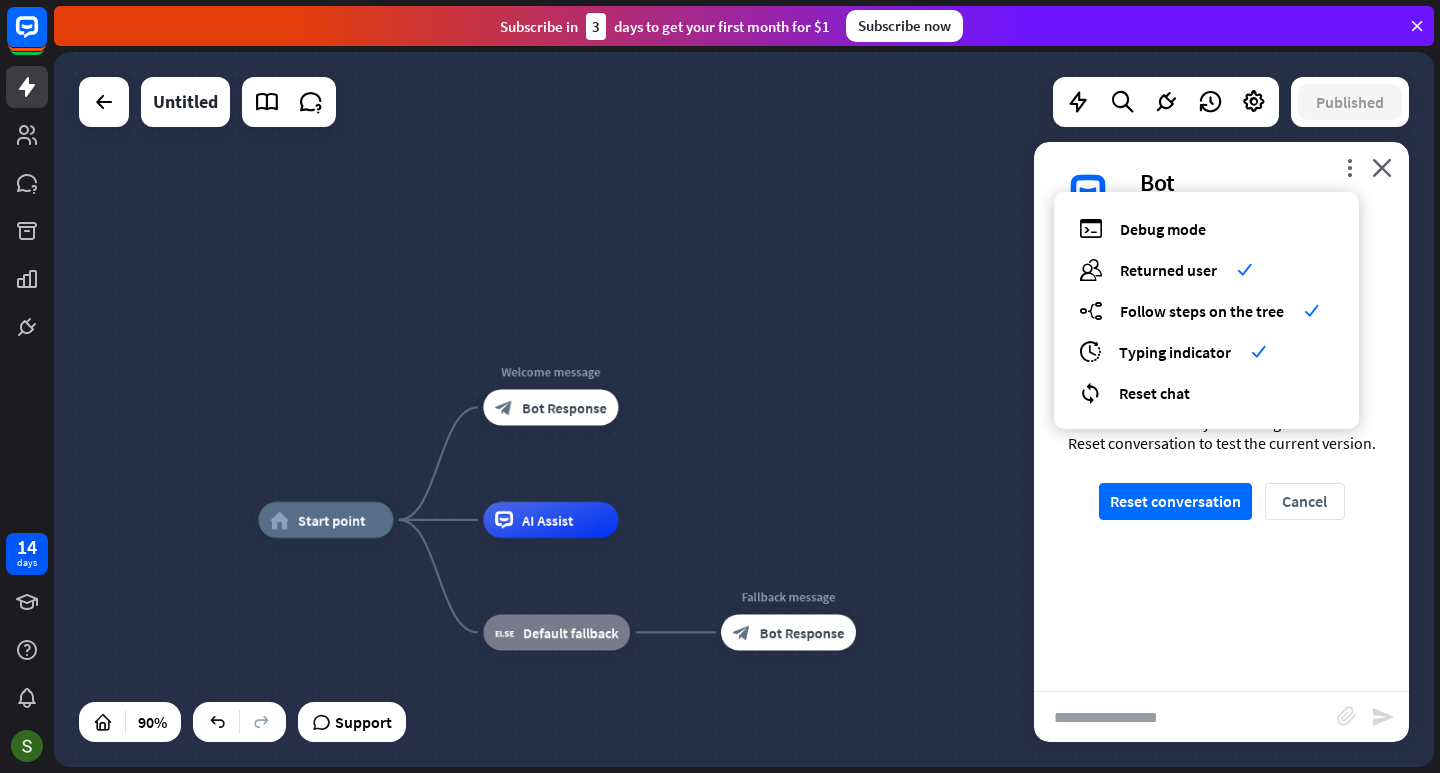 click on "home_2   Start point                 Welcome message   block_bot_response   Bot Response                     AI Assist                   block_fallback   Default fallback                 Fallback message   block_bot_response   Bot Response" at bounding box center [744, 409] 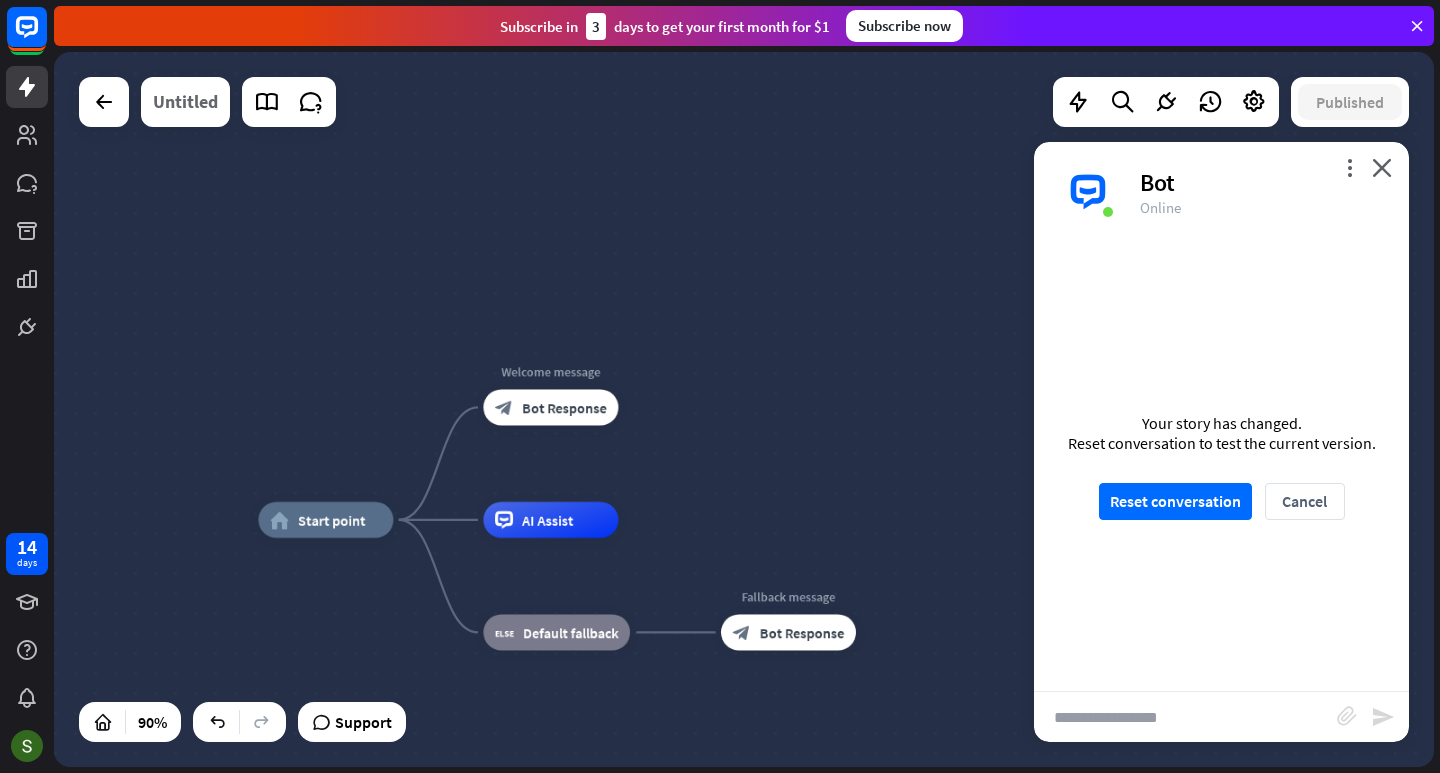 click on "Untitled" at bounding box center [185, 102] 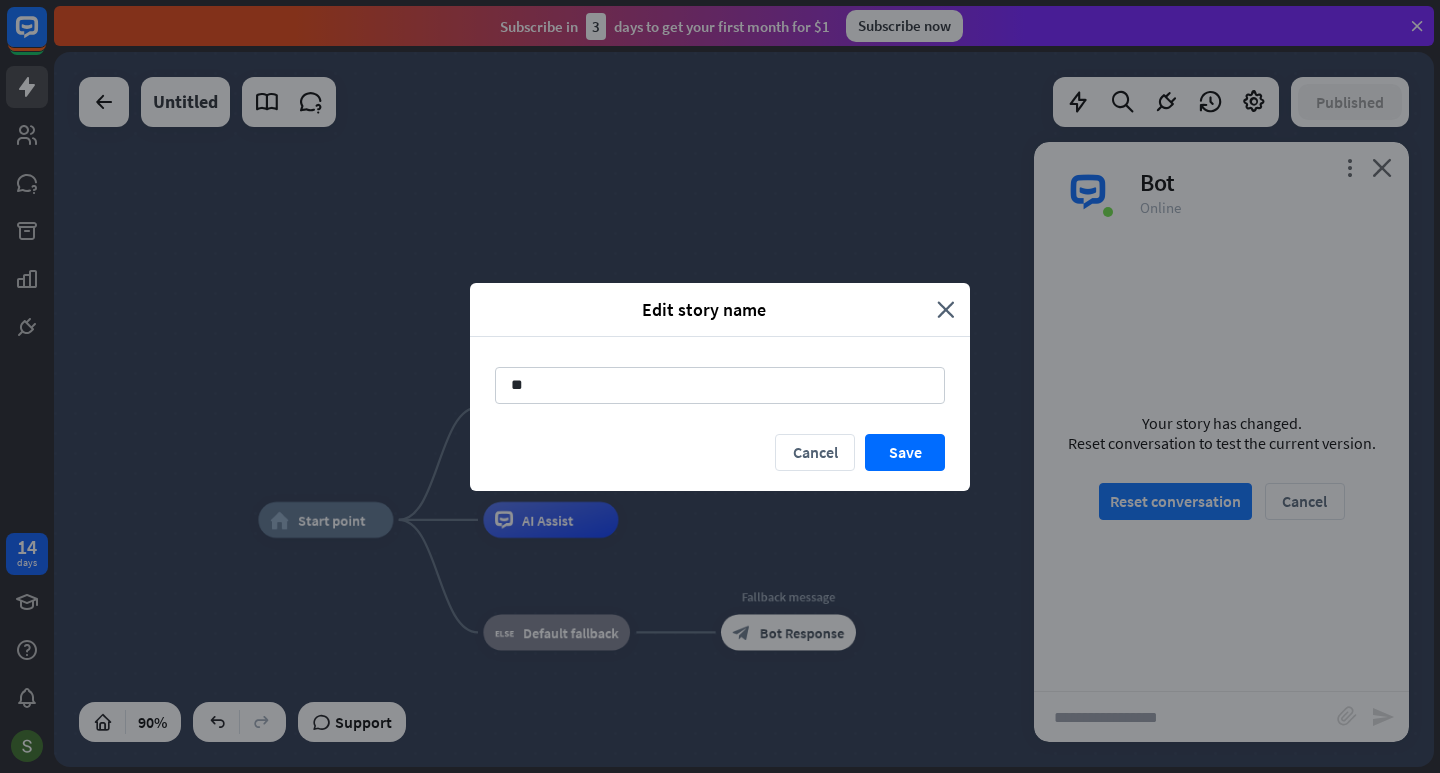 type on "*" 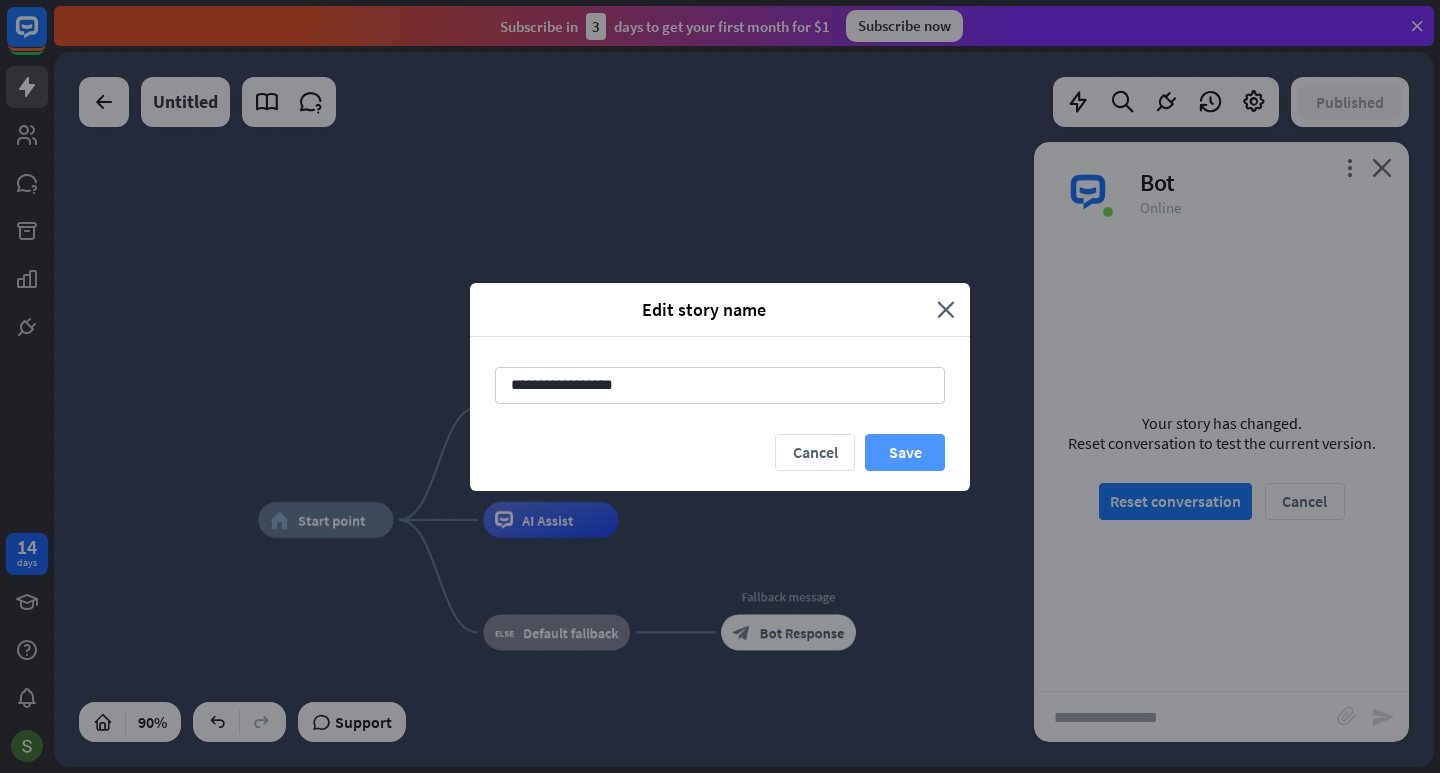 type on "**********" 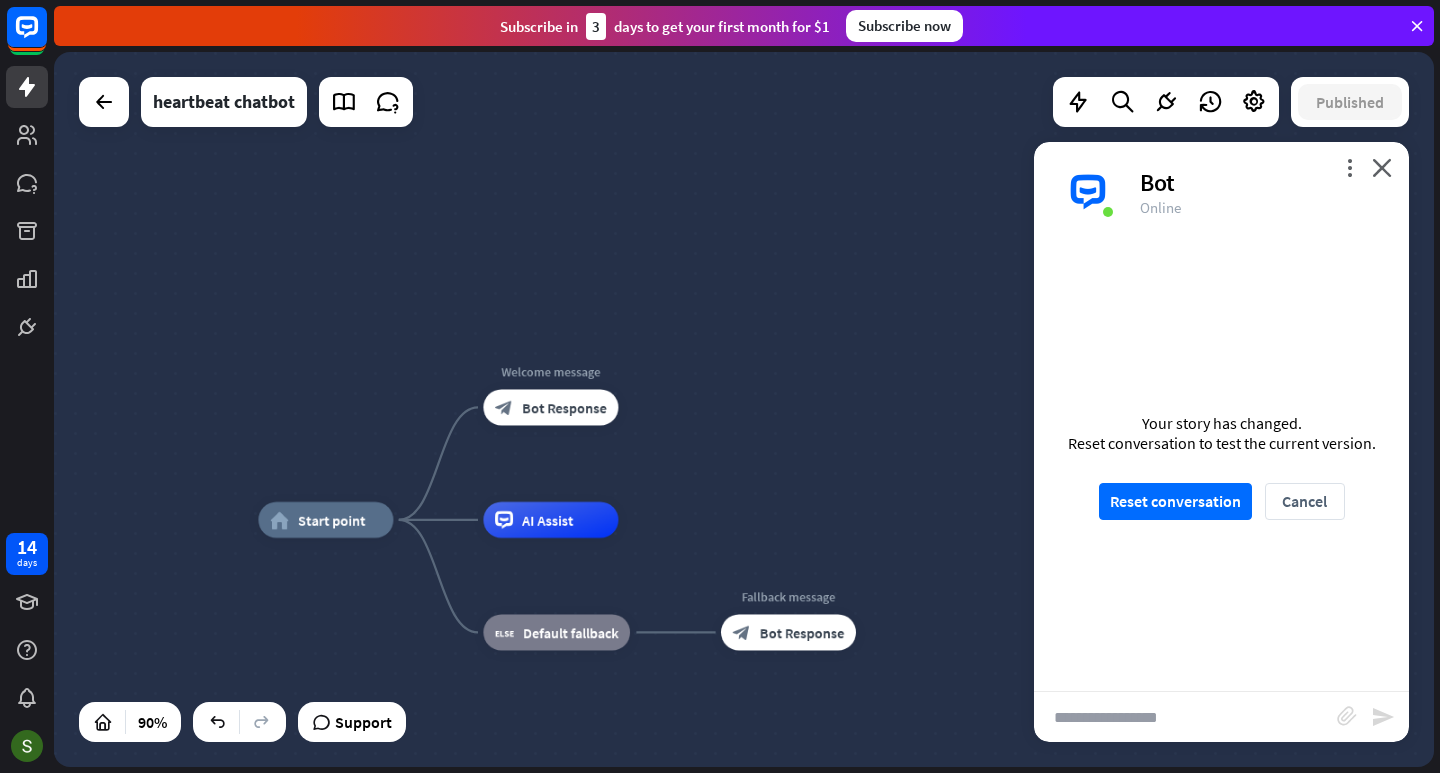 click on "heartbeat chatbot" at bounding box center [224, 102] 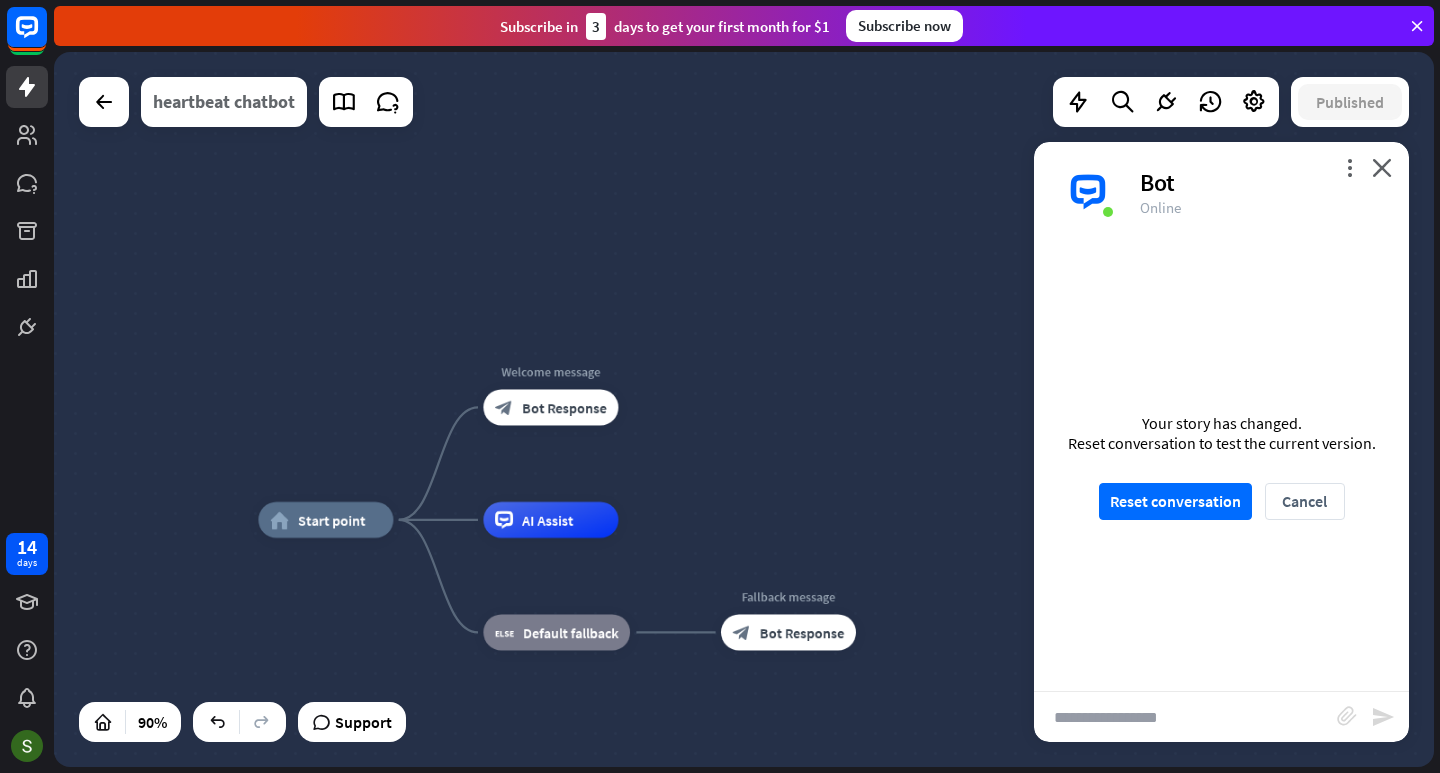 click on "heartbeat chatbot" at bounding box center (224, 102) 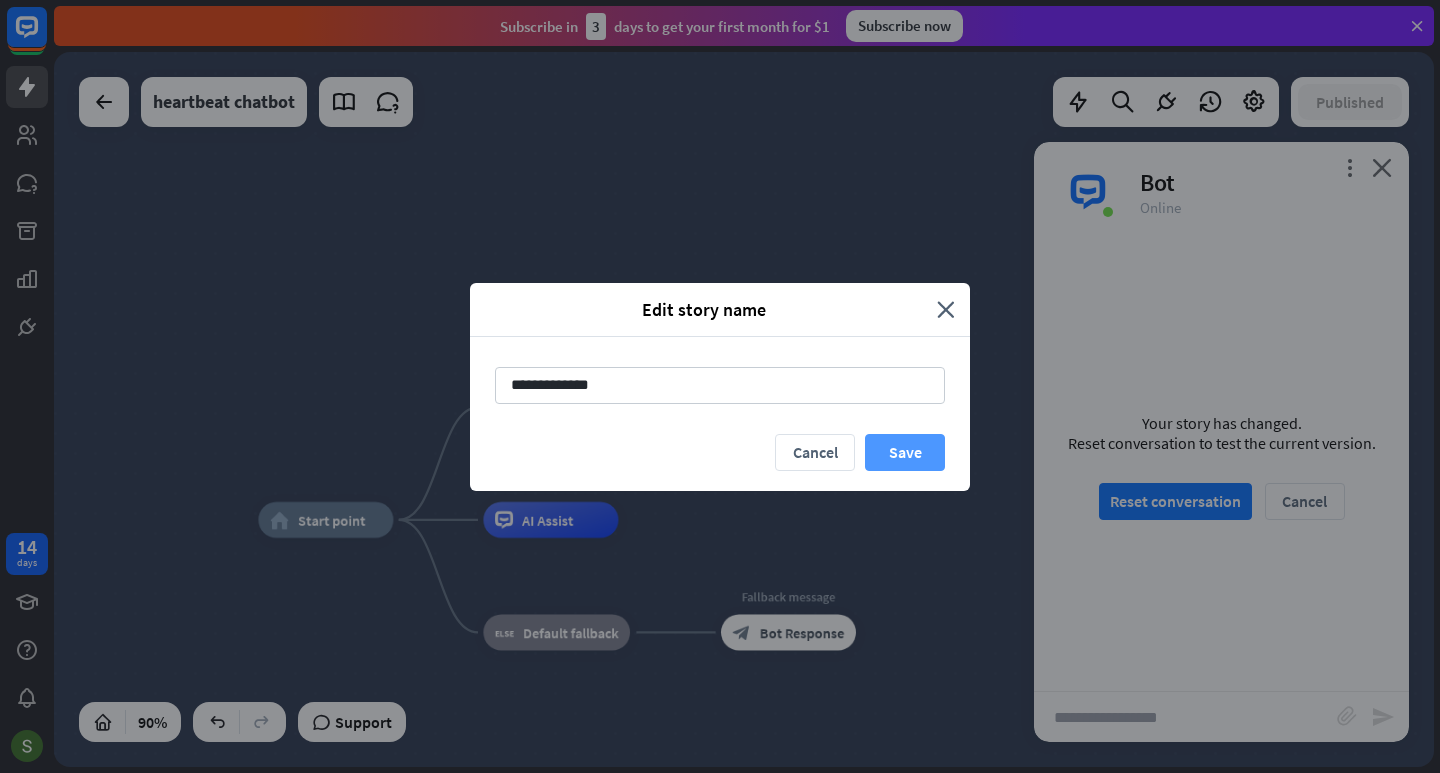 type on "**********" 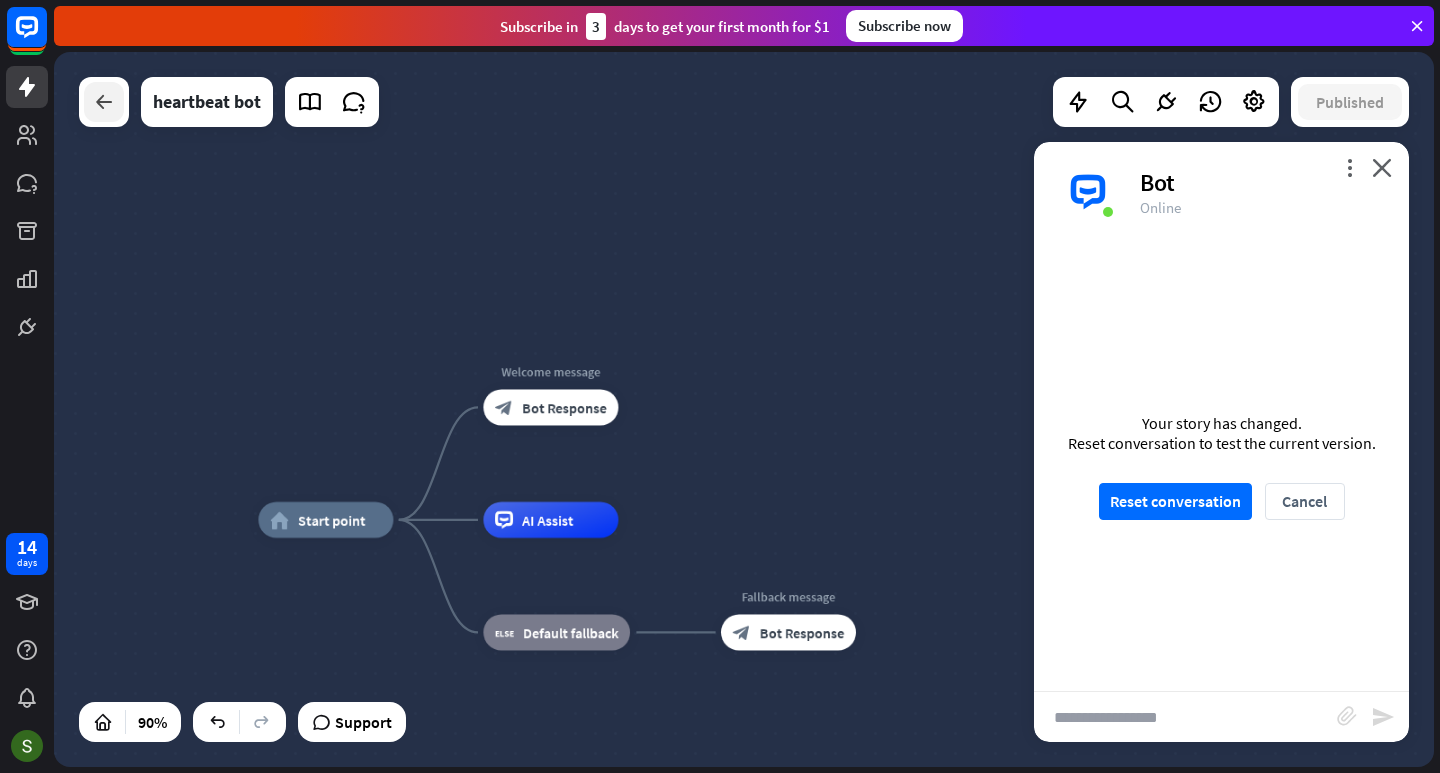 click at bounding box center (104, 102) 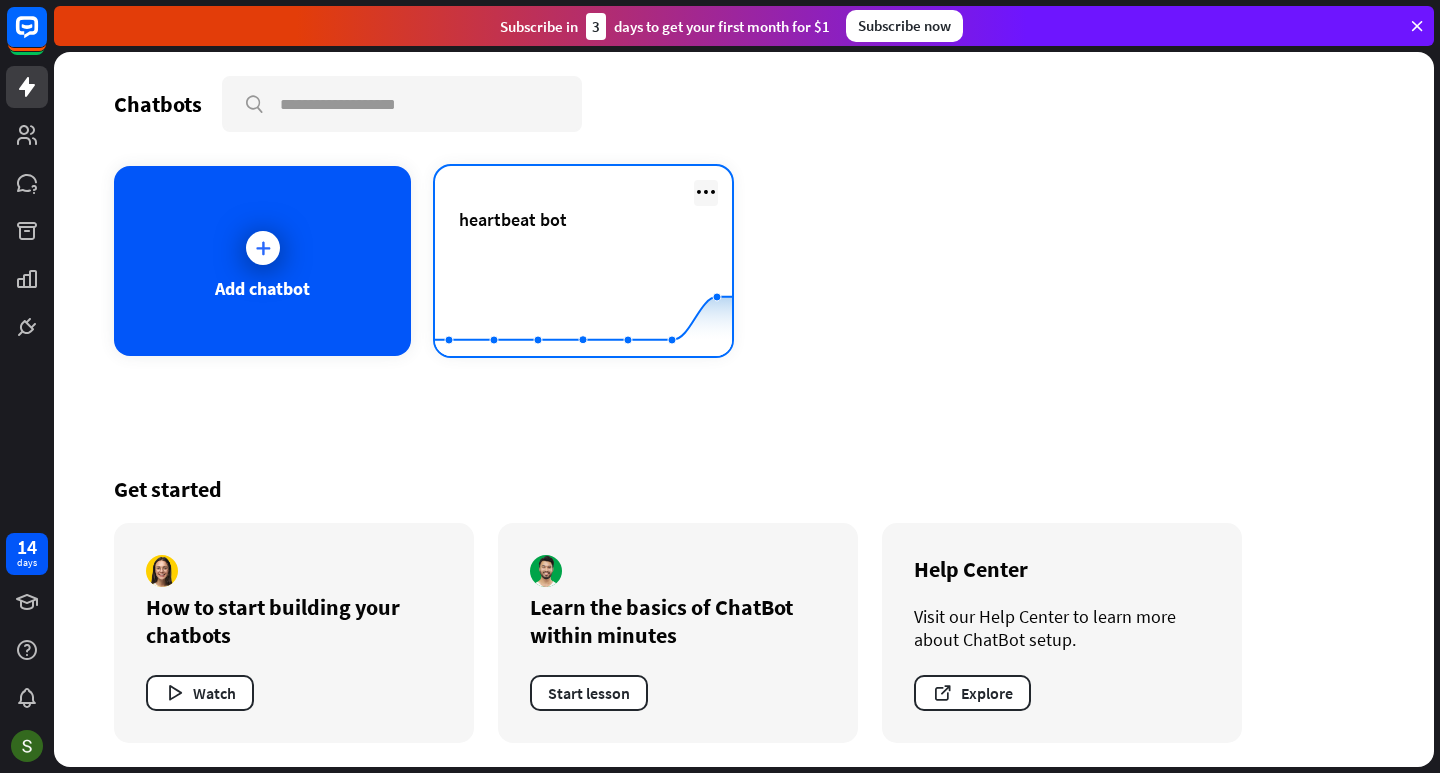 click at bounding box center (706, 192) 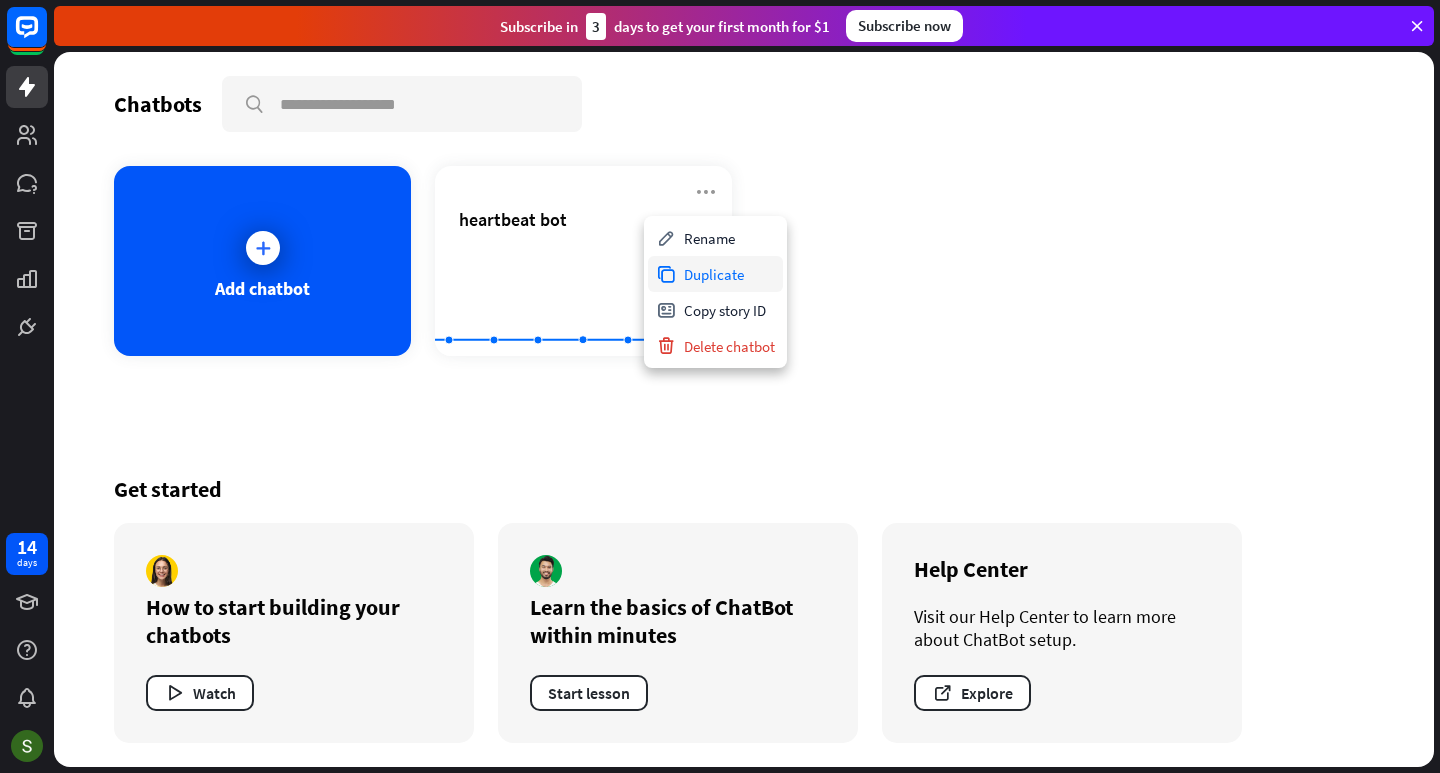 click on "Duplicate" at bounding box center [715, 274] 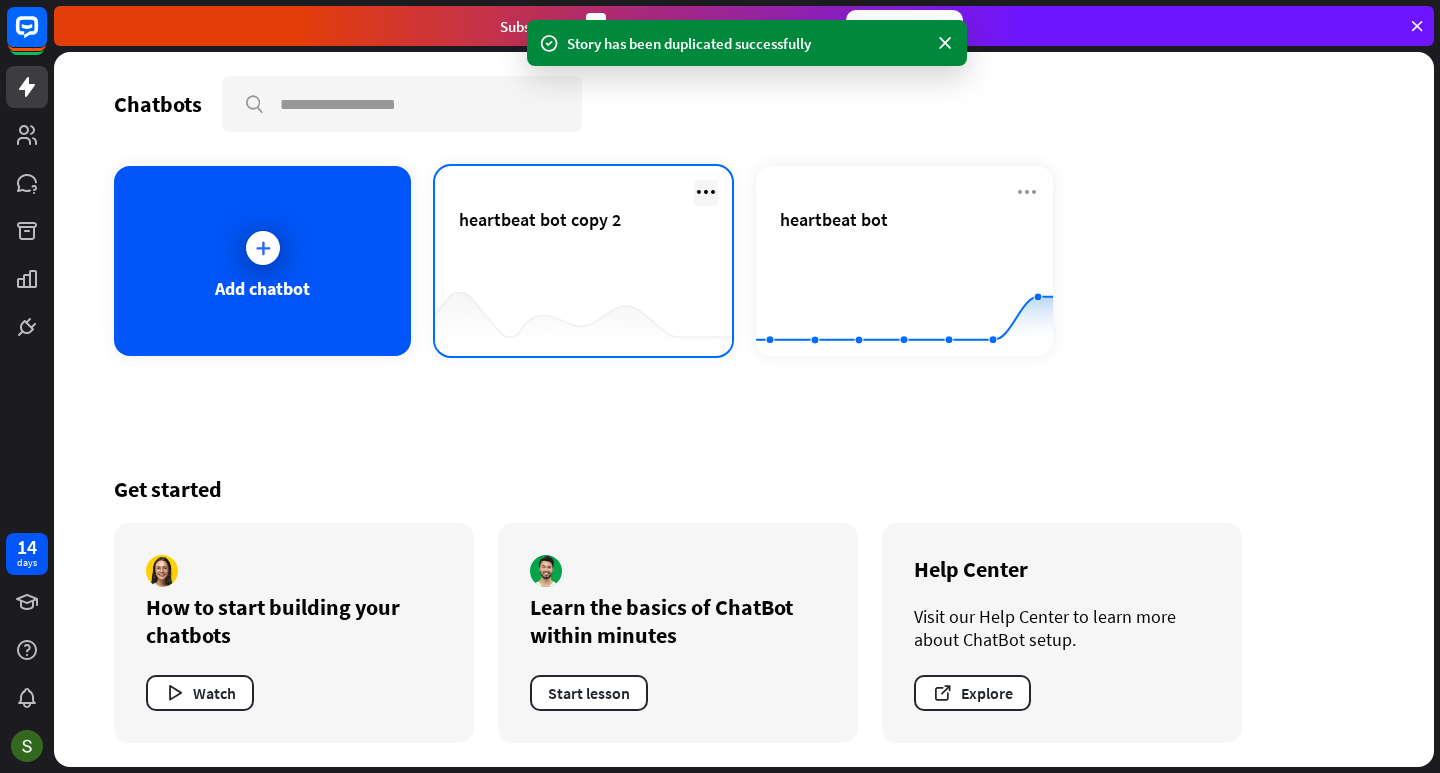 click at bounding box center [706, 192] 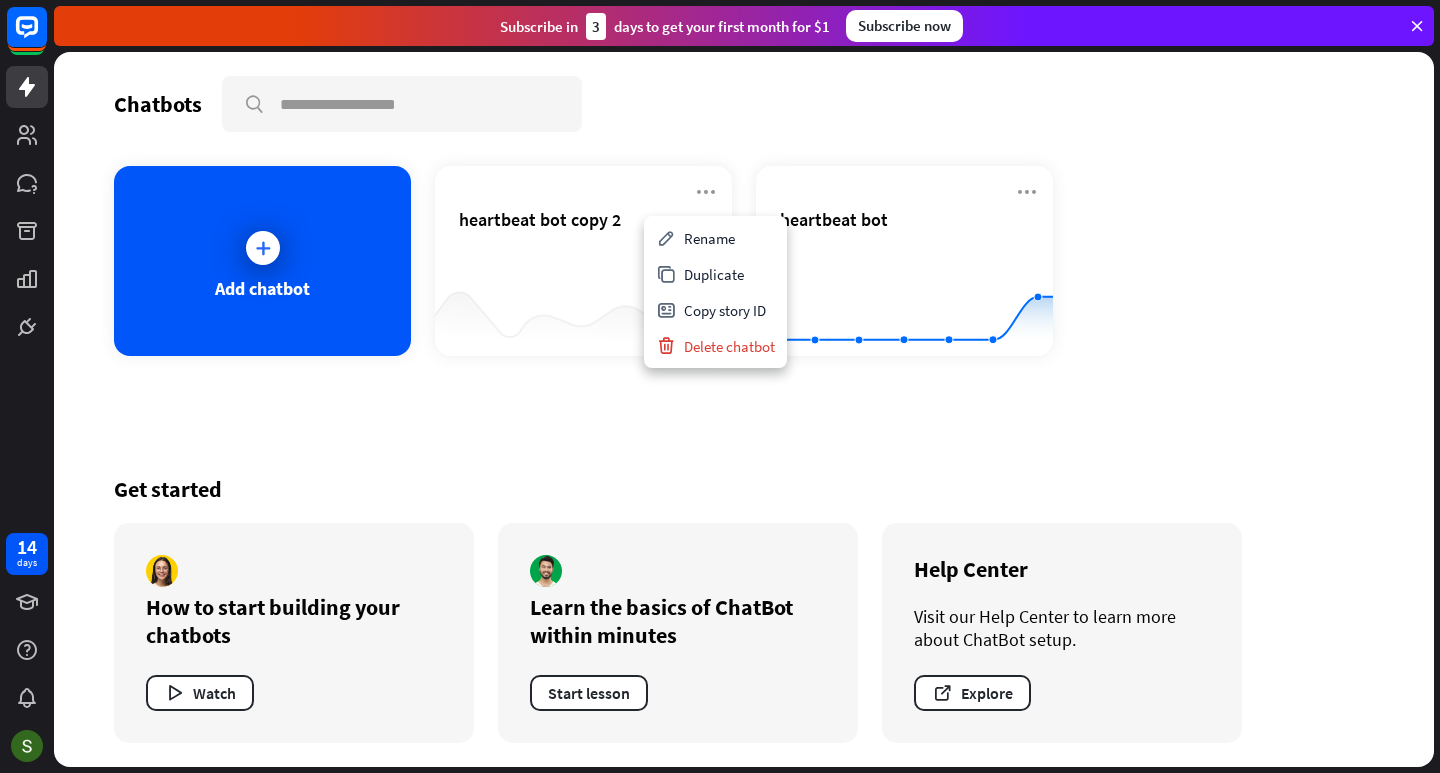 click on "Chatbots   search         Add chatbot
heartbeat bot copy 2
heartbeat bot
Created with Highcharts 10.1.0 0 1 2   Get started
How to start building your chatbots
Watch
Learn the basics of ChatBot within minutes
Start lesson
Help Center
Visit our Help Center to learn more about ChatBot
setup.
Explore" at bounding box center [744, 409] 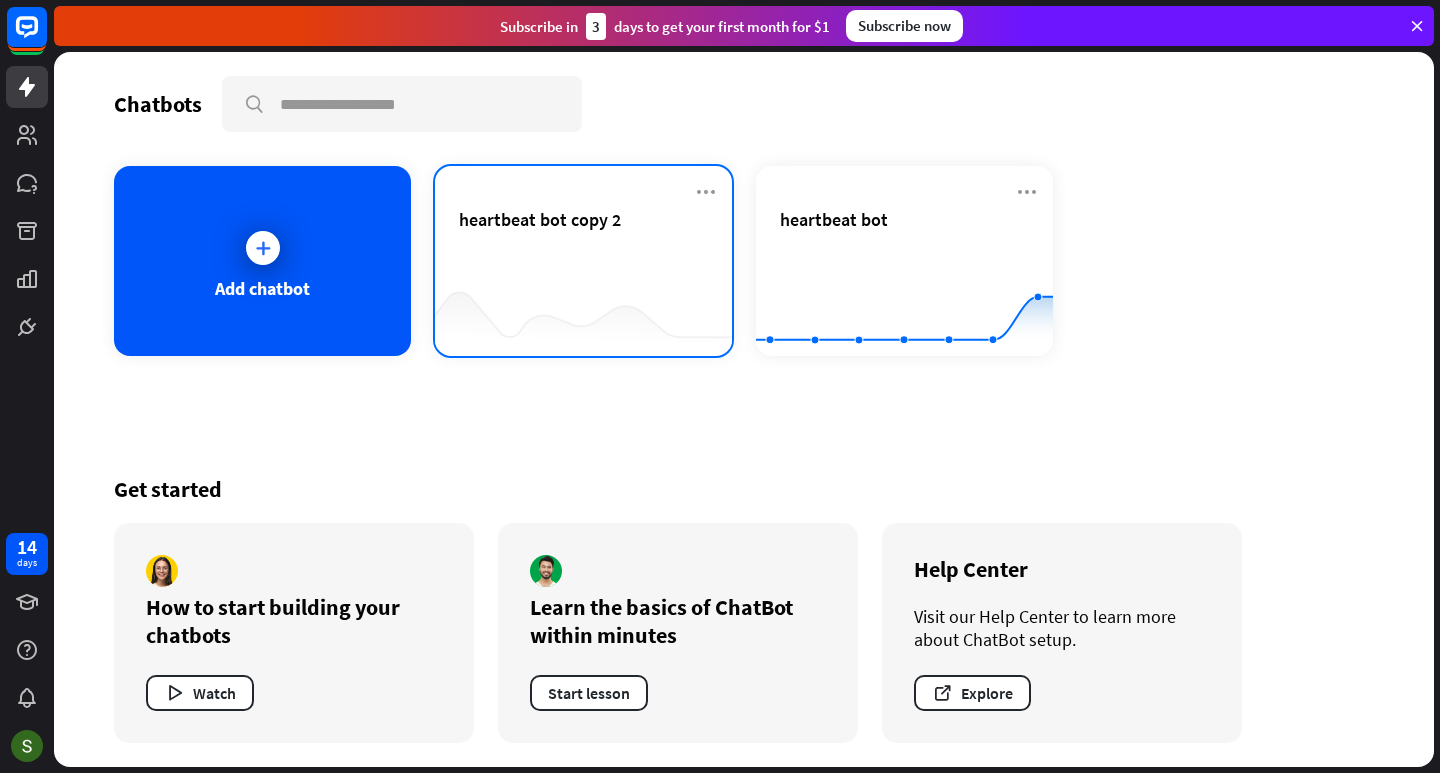 click on "heartbeat bot copy 2" at bounding box center (583, 243) 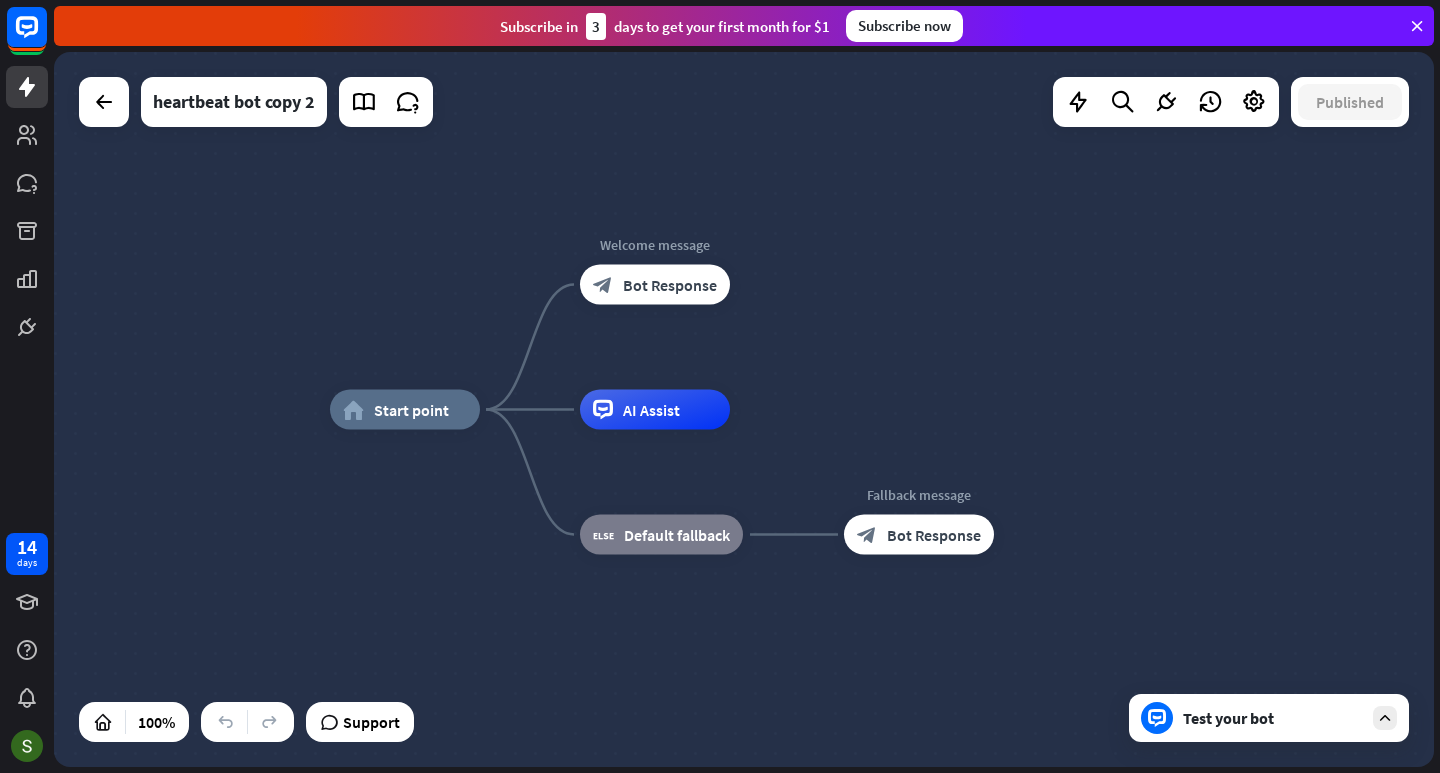click on "Test your bot" at bounding box center (1269, 718) 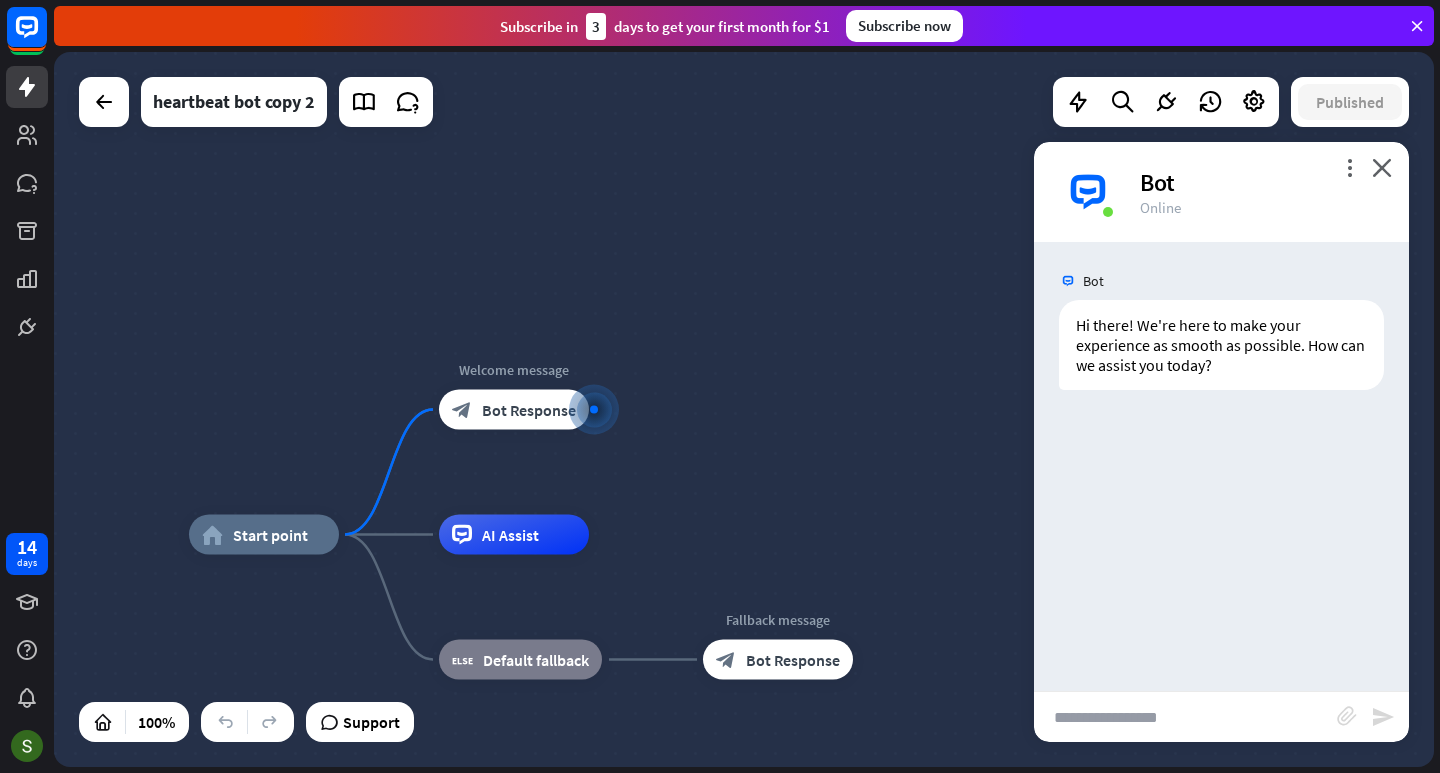 click at bounding box center (1185, 717) 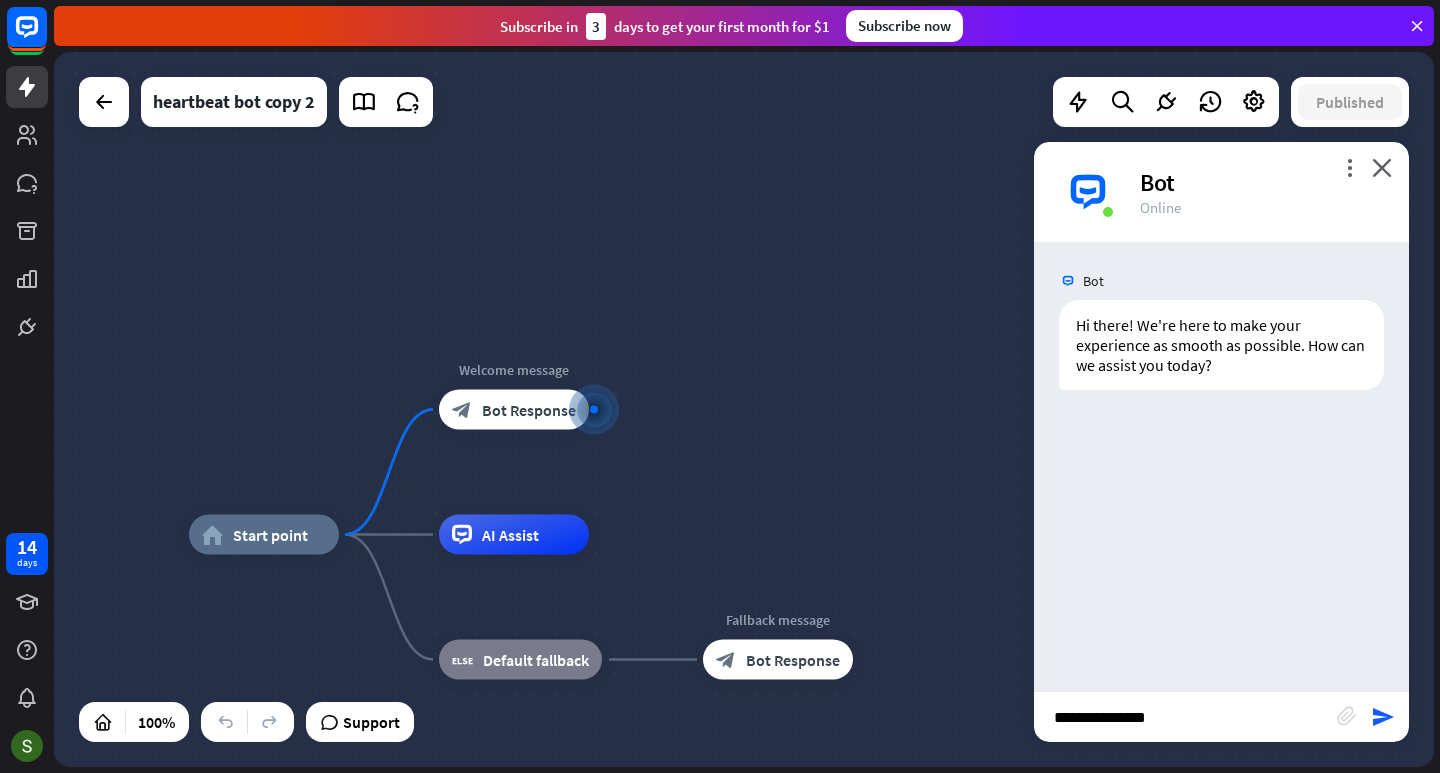 type on "**********" 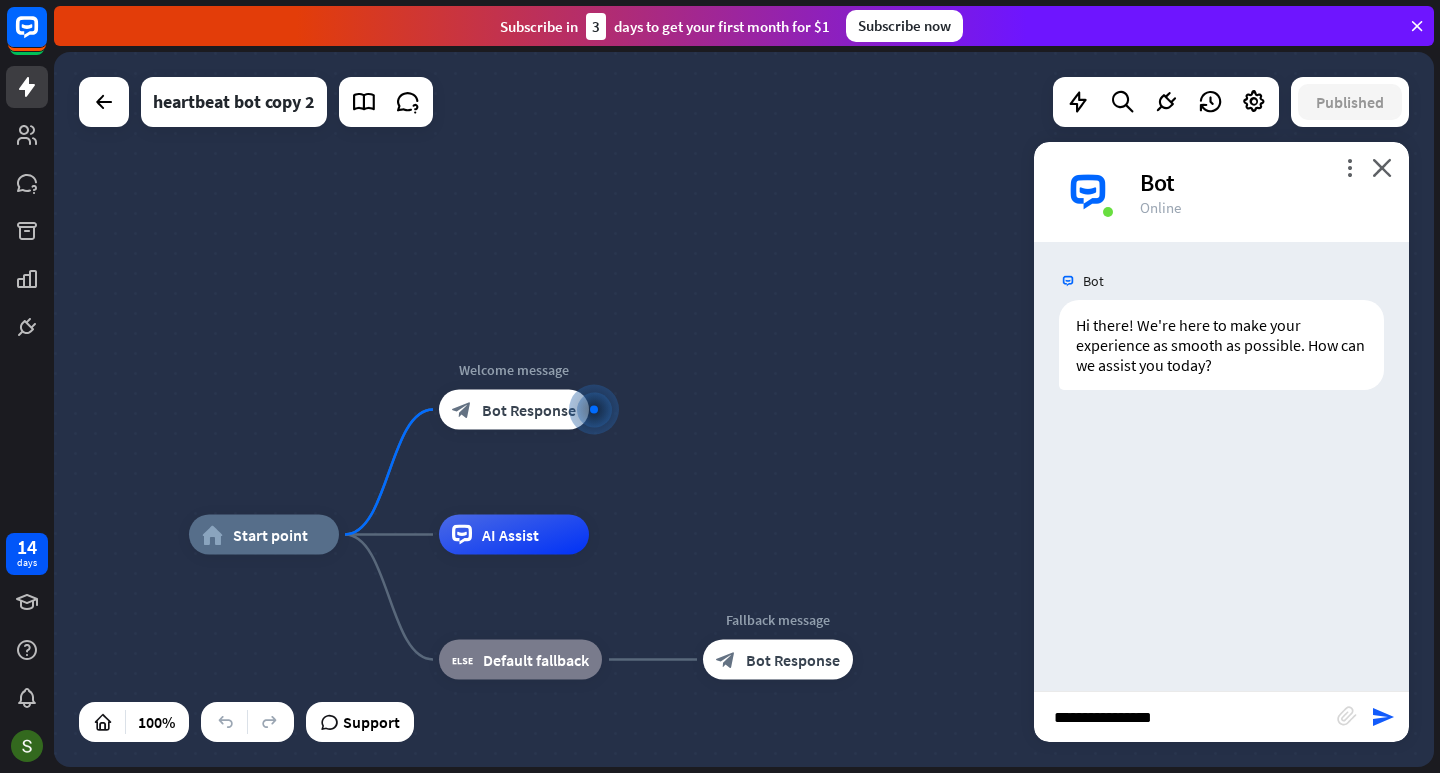 type 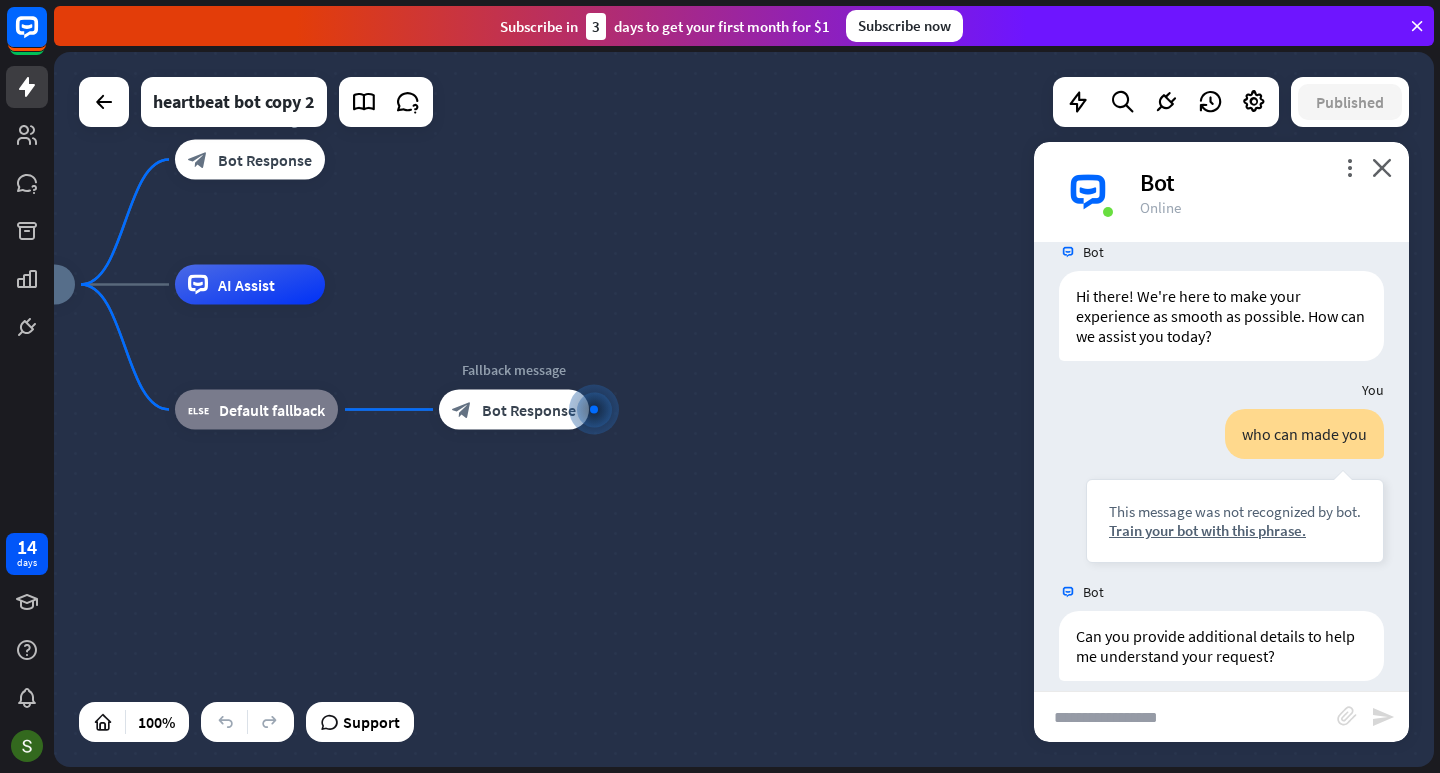 scroll, scrollTop: 49, scrollLeft: 0, axis: vertical 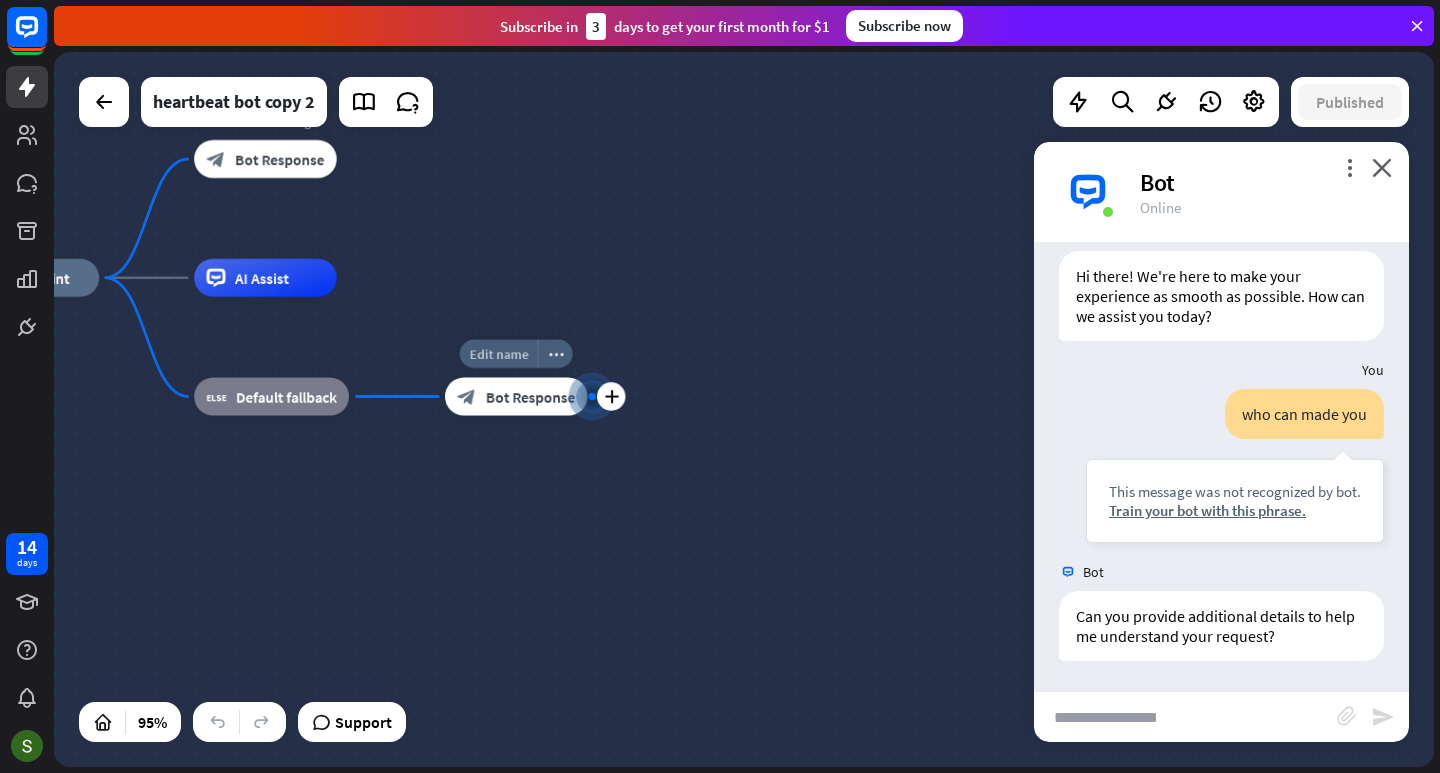 click on "Edit name" at bounding box center [498, 353] 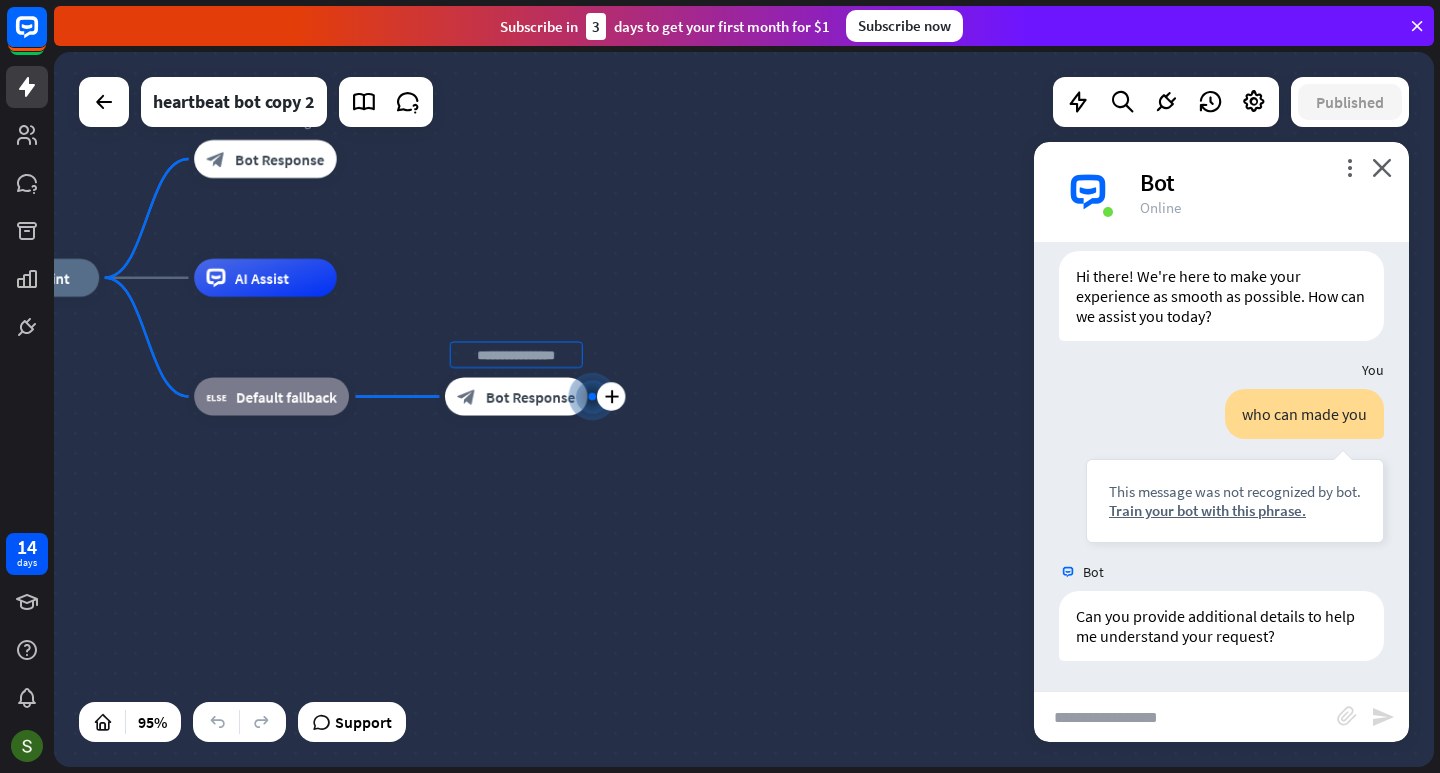 click on "Bot Response" at bounding box center (530, 396) 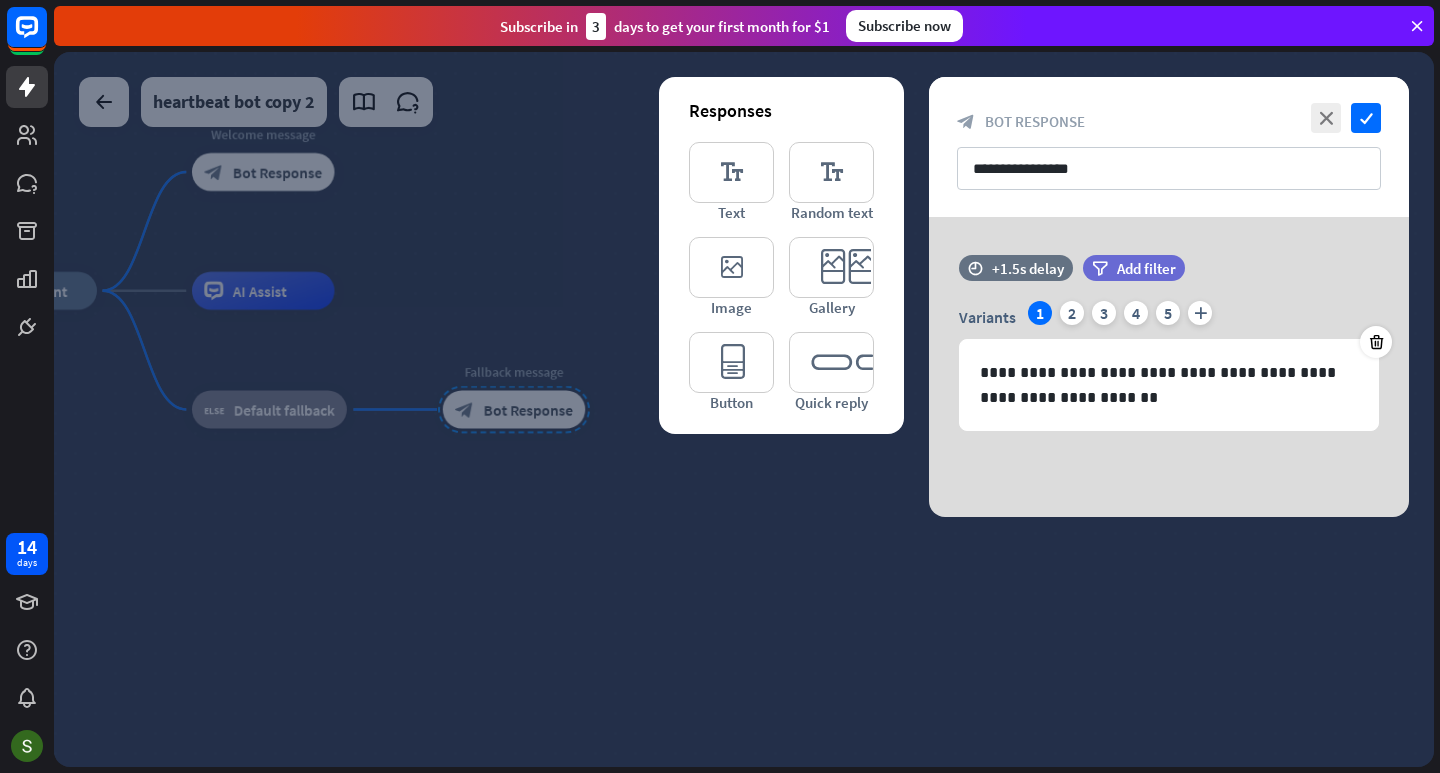 click at bounding box center (744, 409) 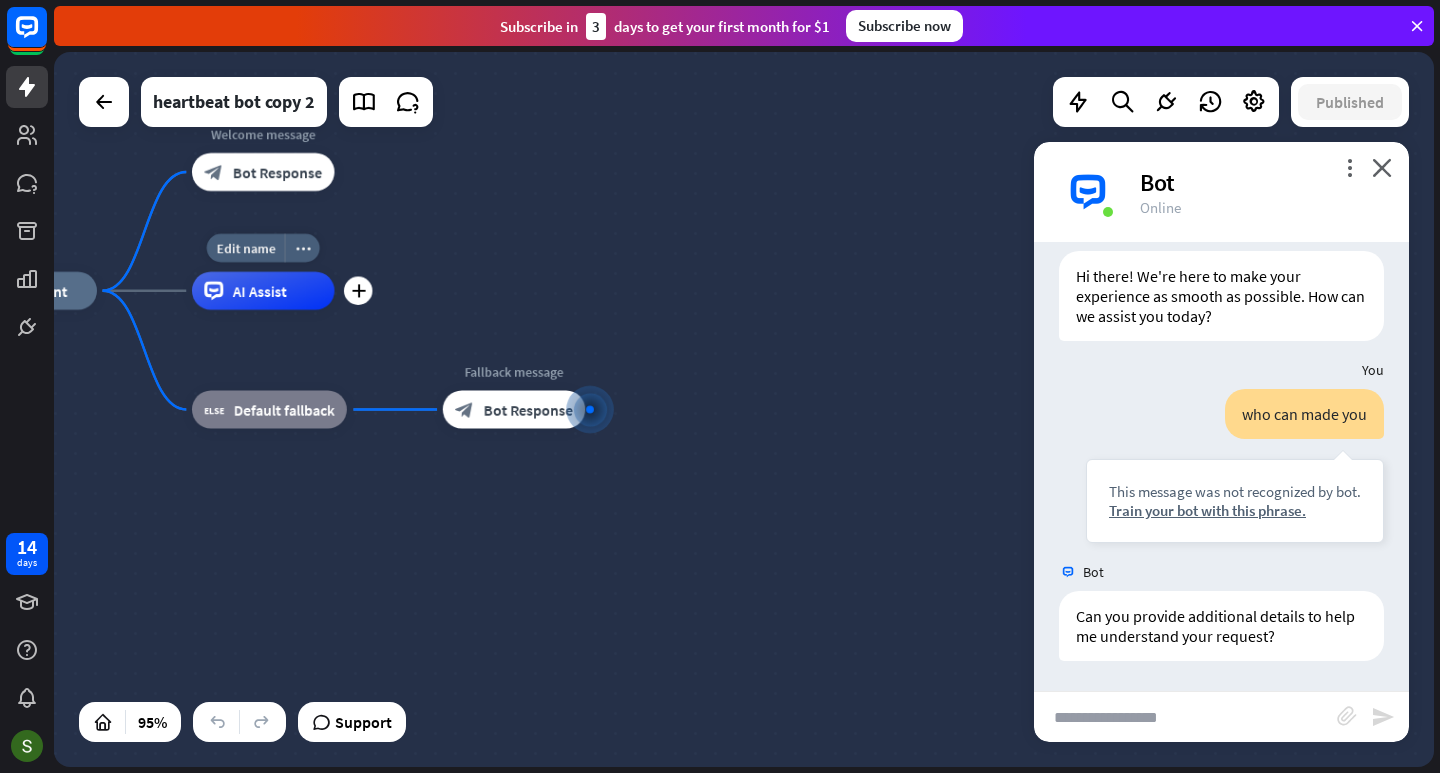 click on "AI Assist" at bounding box center (260, 290) 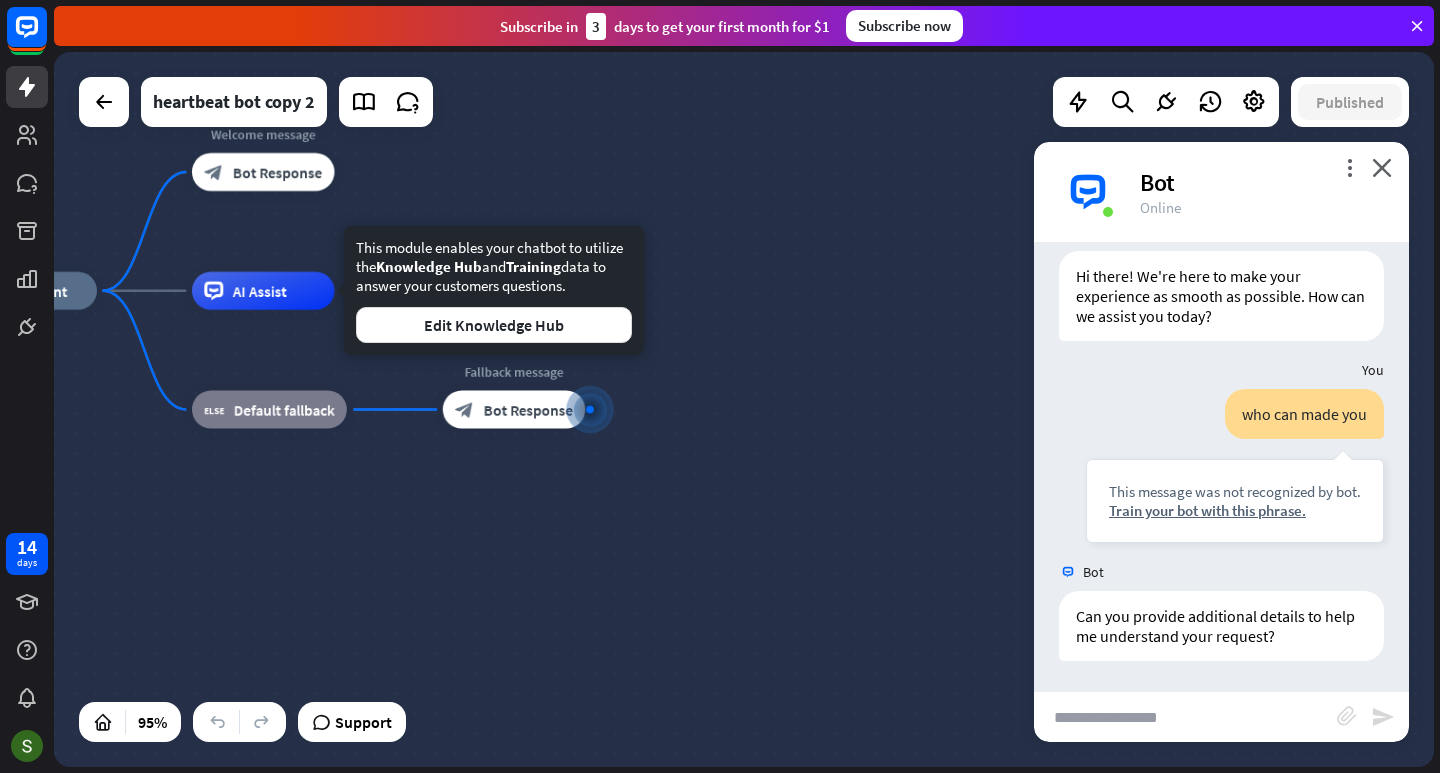 click on "home_2   Start point                 Welcome message   block_bot_response   Bot Response                     AI Assist                   block_fallback   Default fallback       Edit name   more_horiz           Fallback message   block_bot_response   Bot Response" at bounding box center [609, 630] 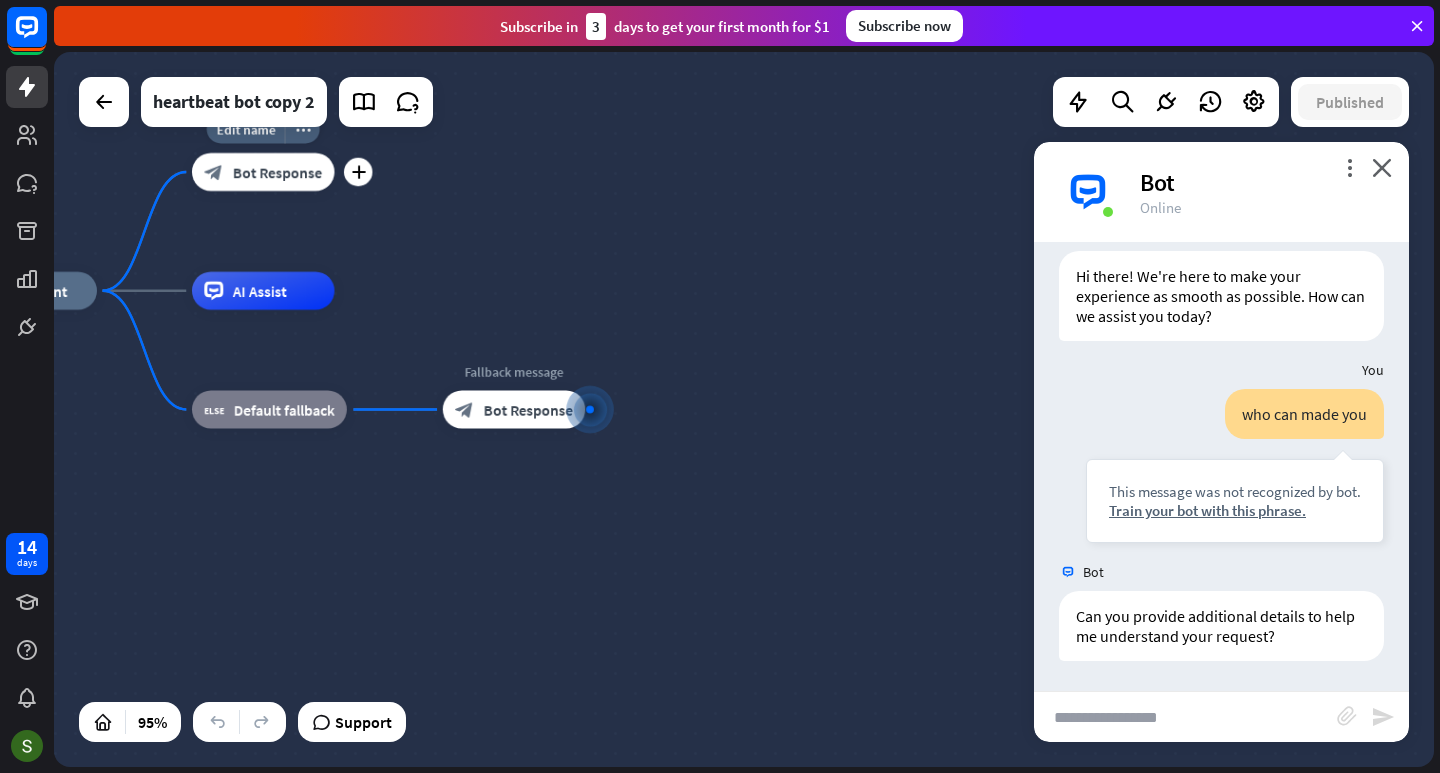 click on "block_bot_response   Bot Response" at bounding box center [263, 172] 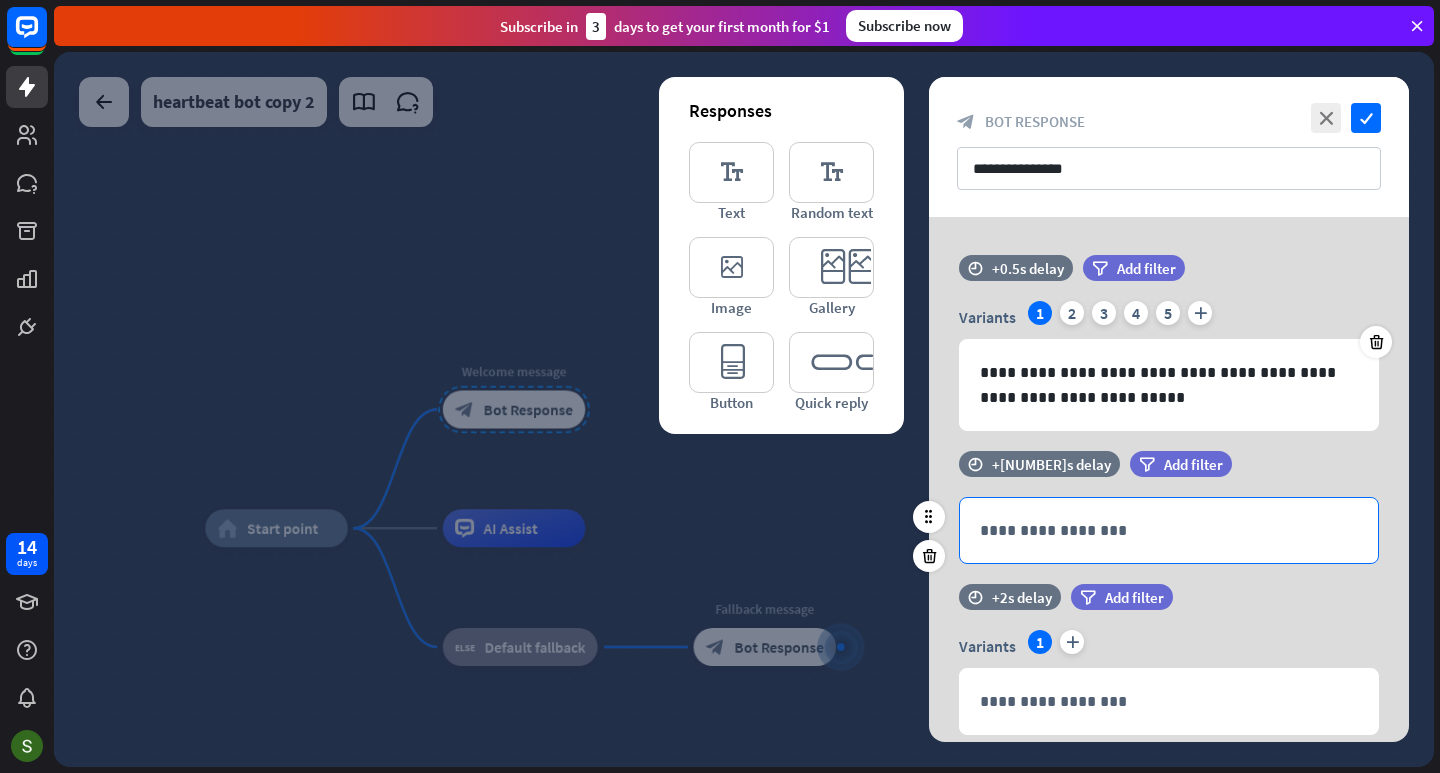 click on "**********" at bounding box center (1169, 530) 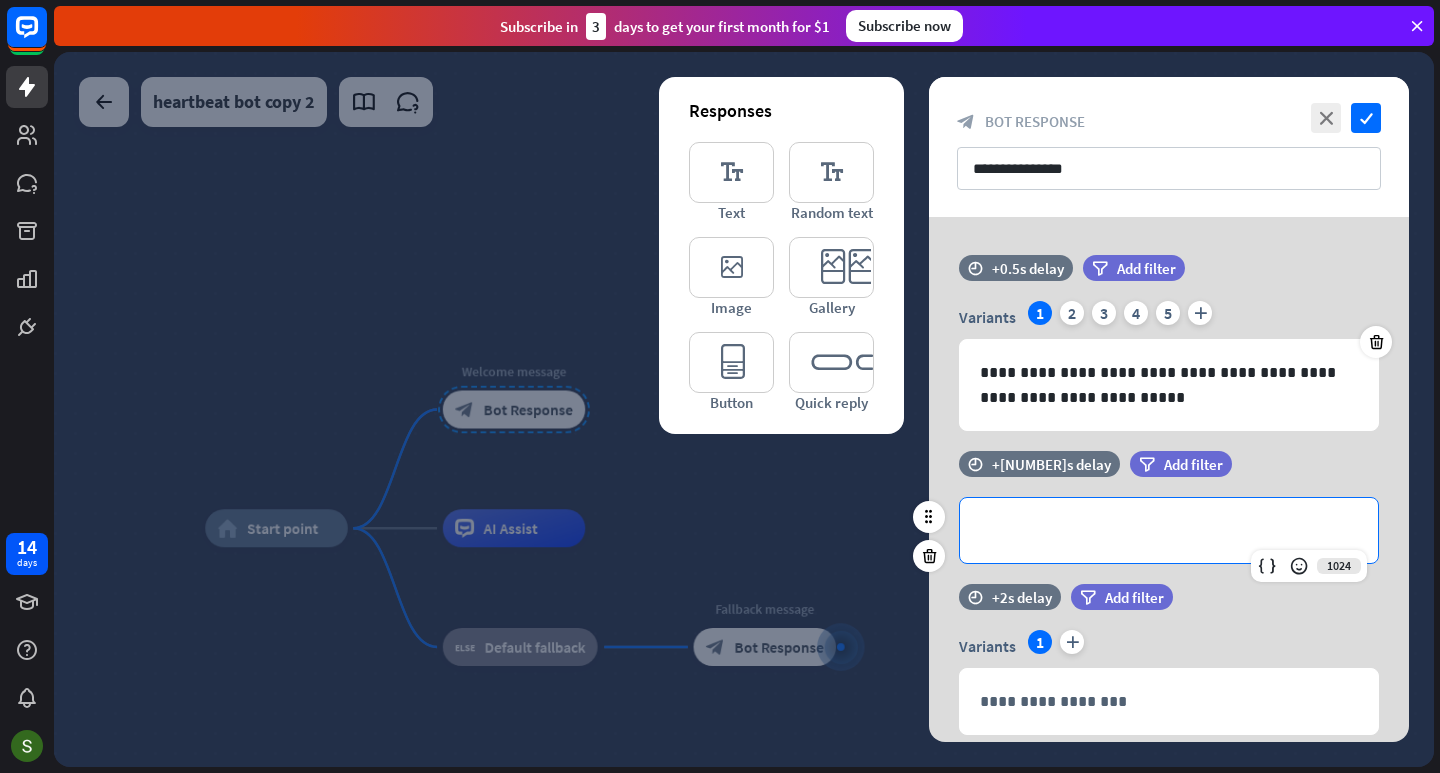 type 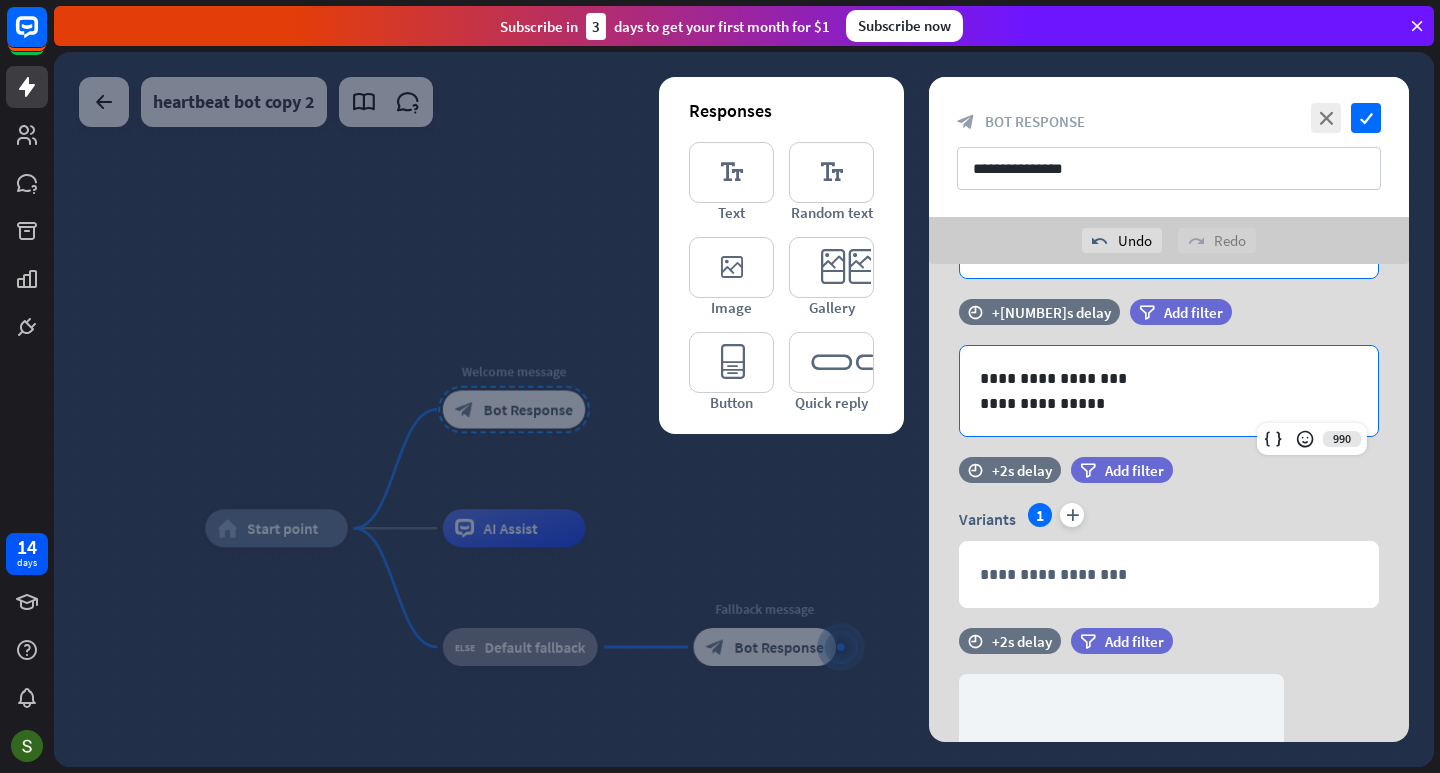 scroll, scrollTop: 200, scrollLeft: 0, axis: vertical 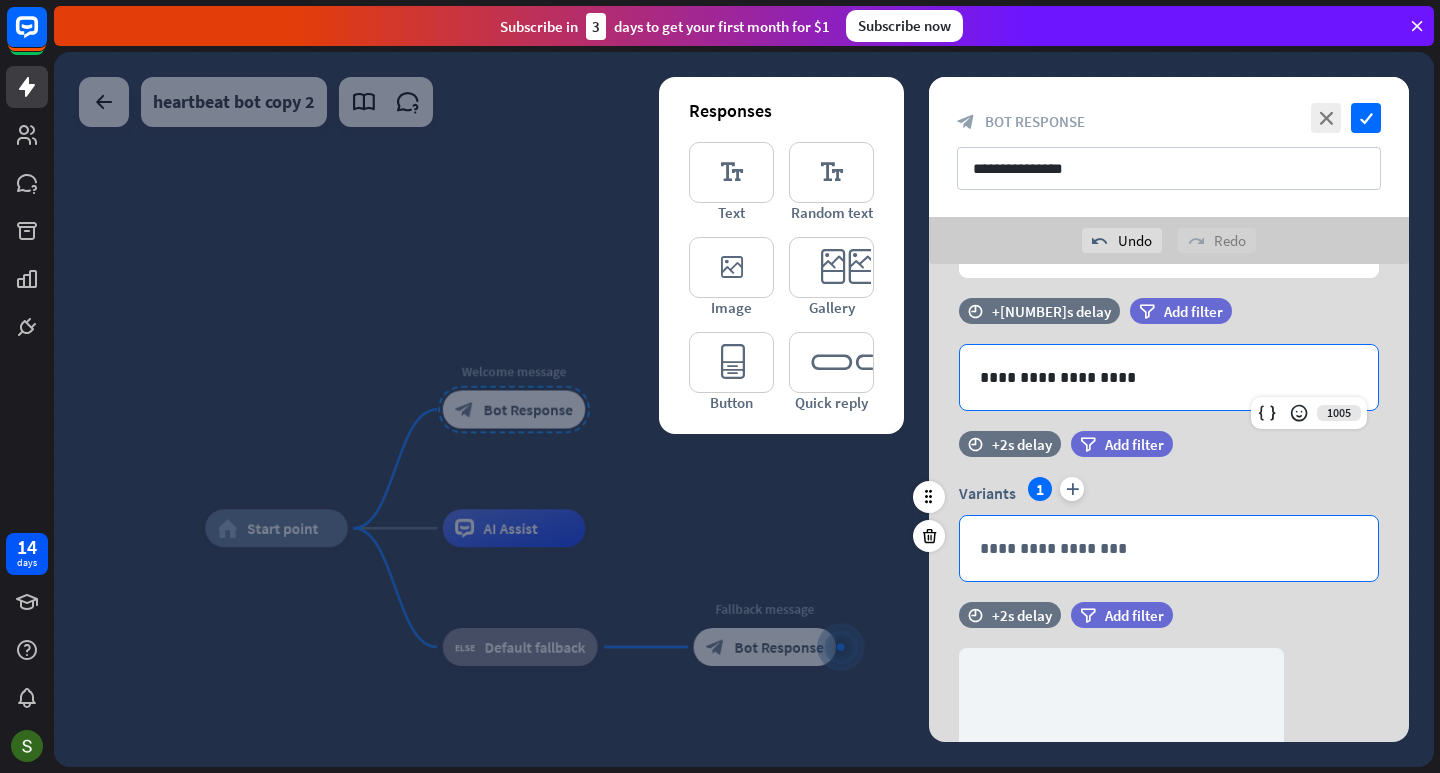 click on "**********" at bounding box center (1169, 548) 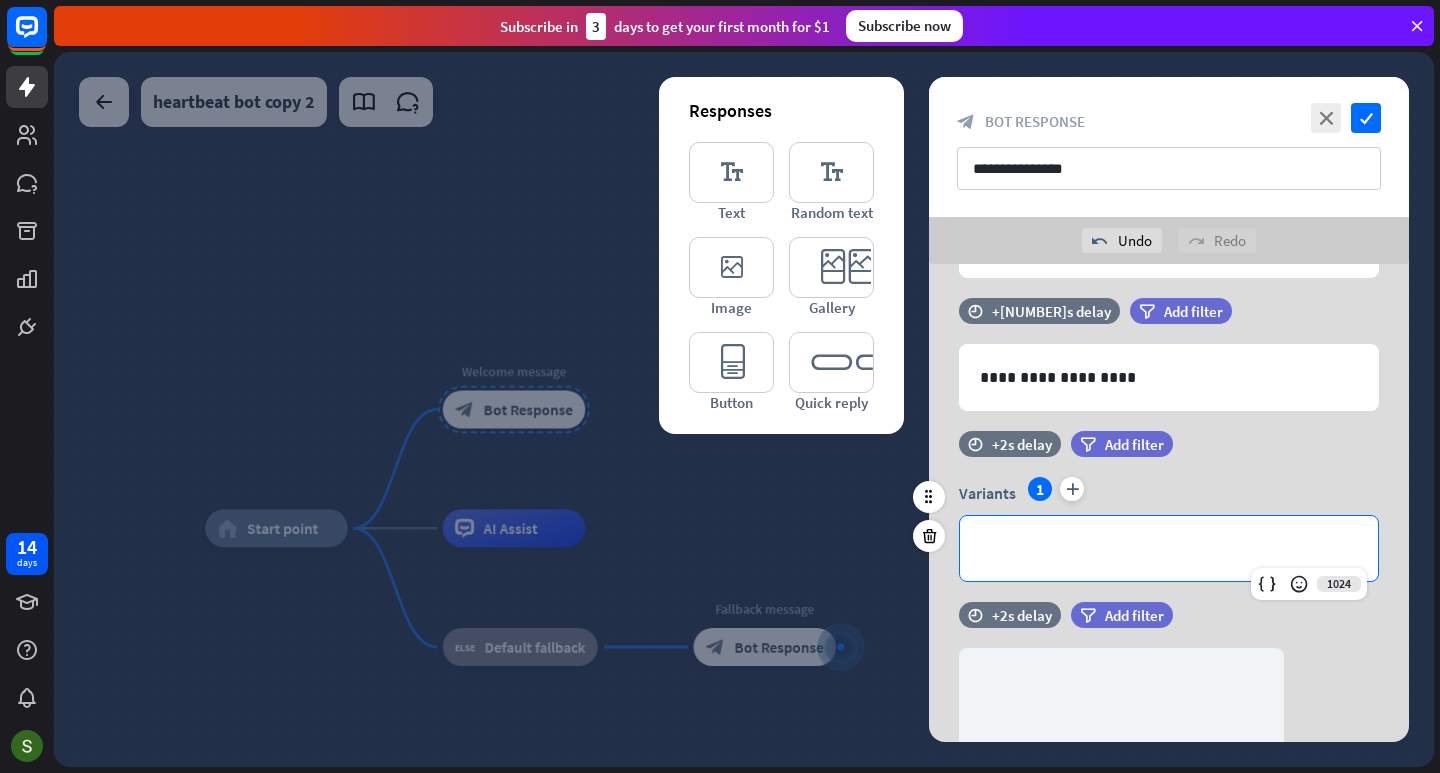 type 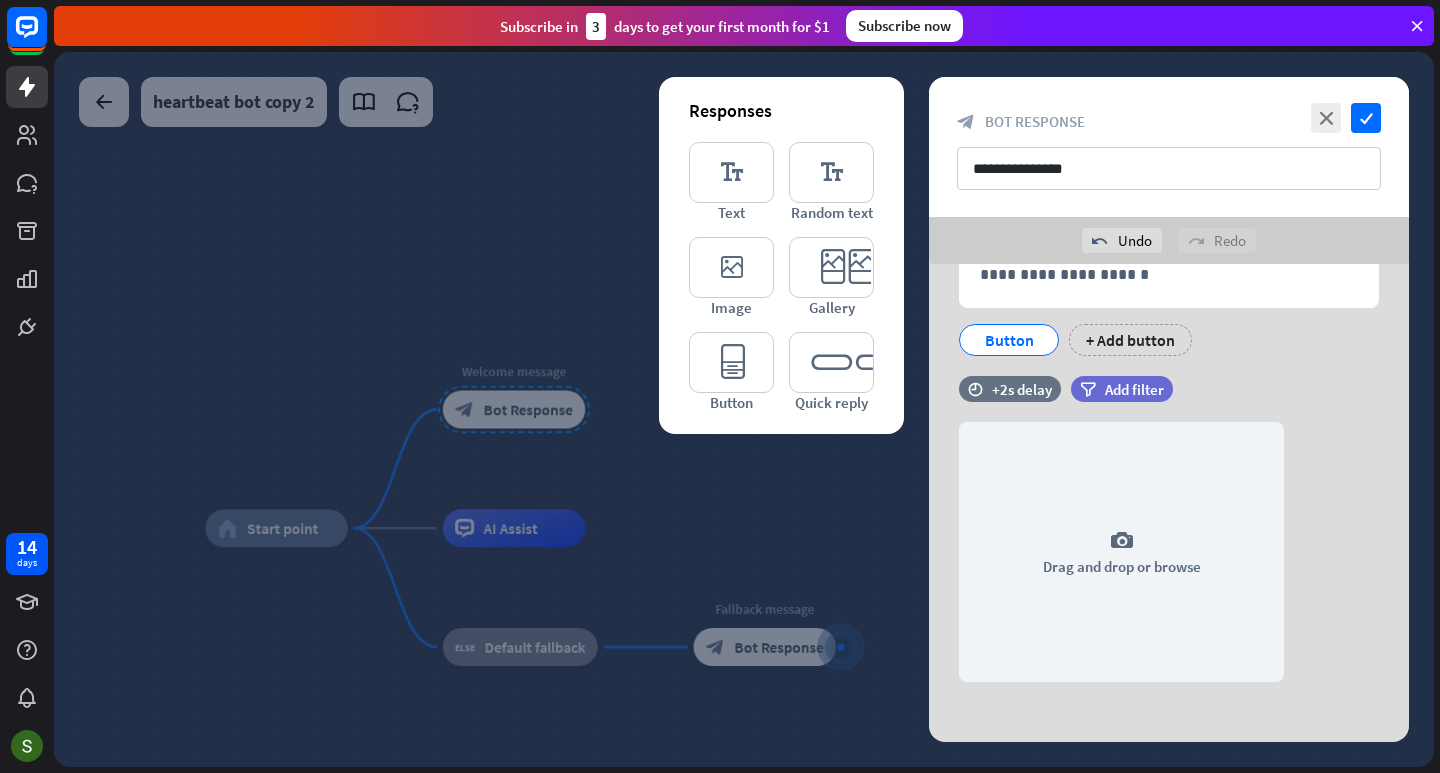 scroll, scrollTop: 1648, scrollLeft: 0, axis: vertical 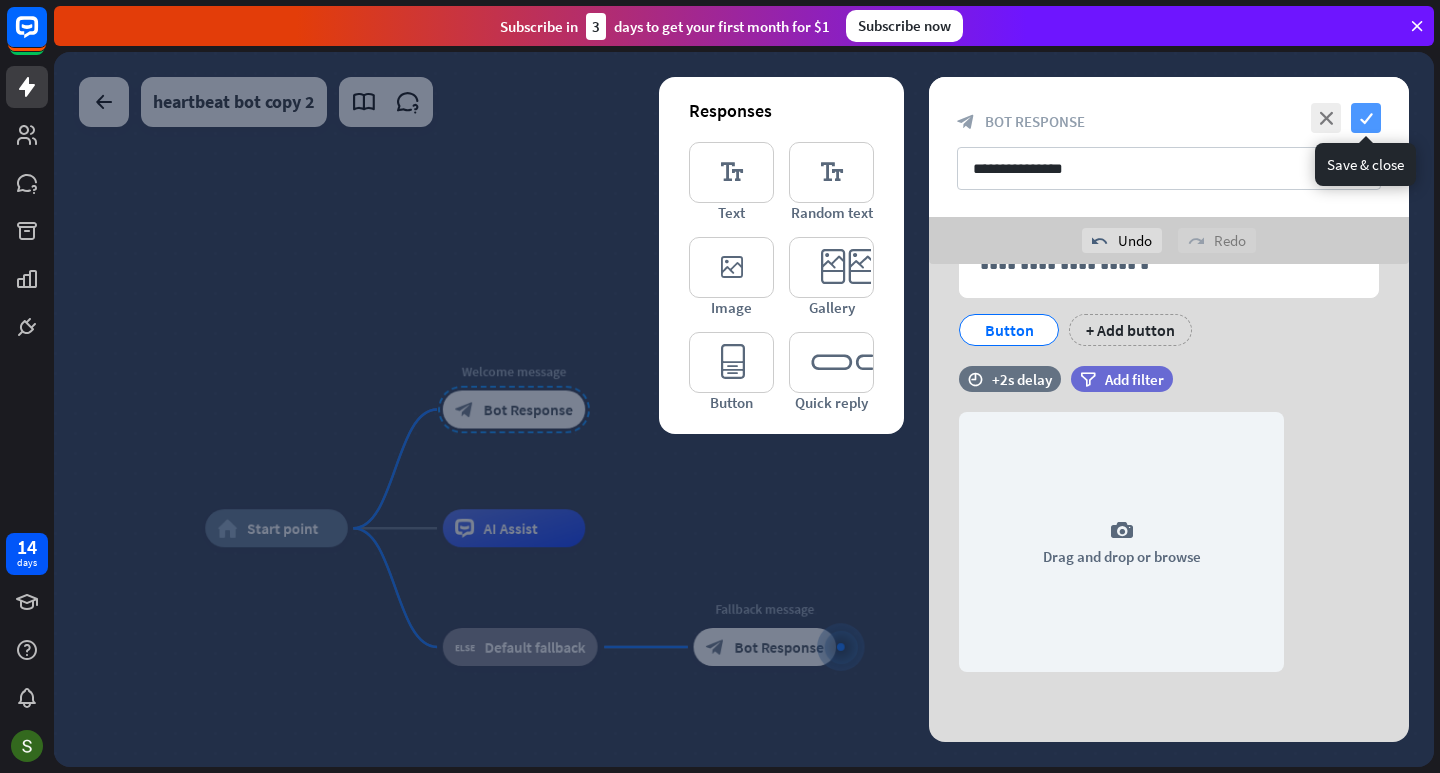 click on "check" at bounding box center [1366, 118] 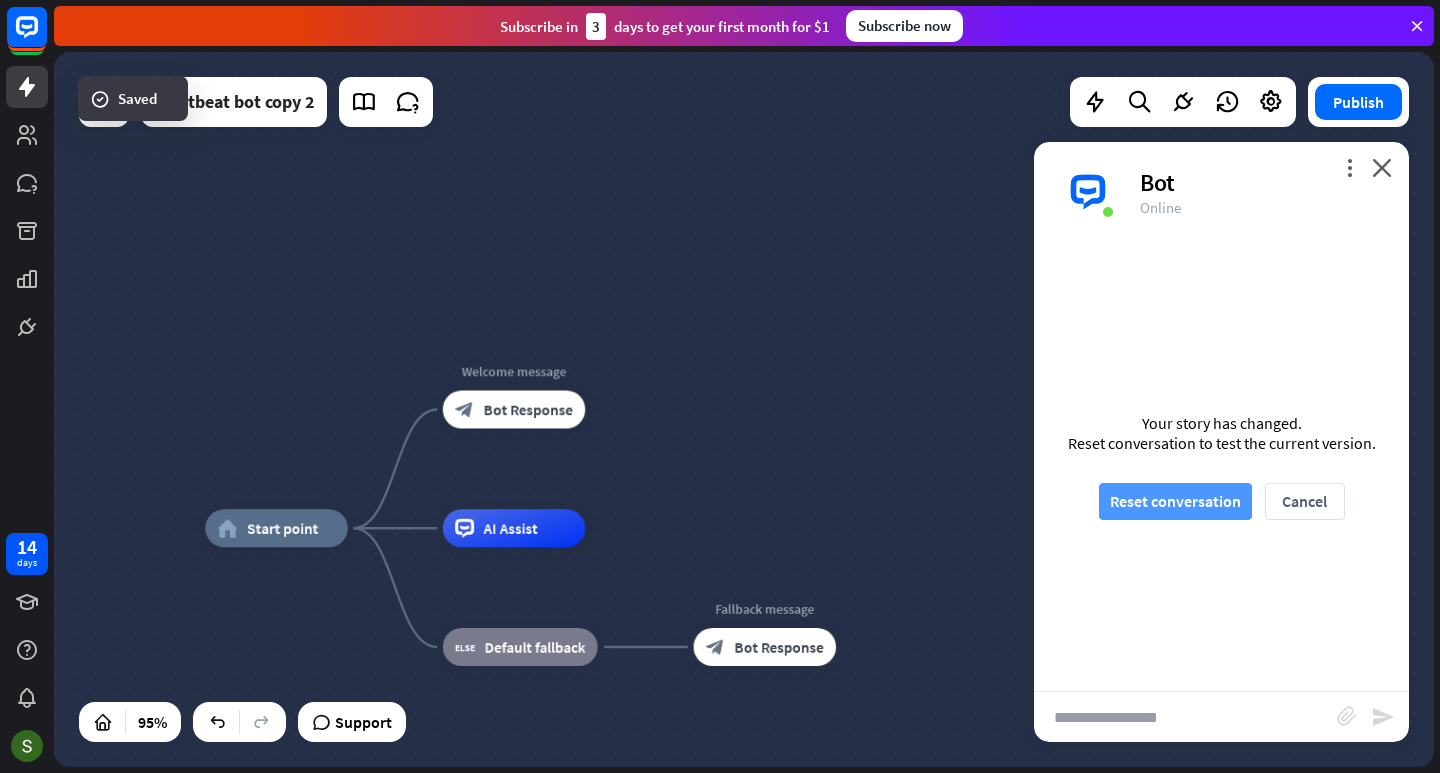 click on "Reset conversation" at bounding box center (1175, 501) 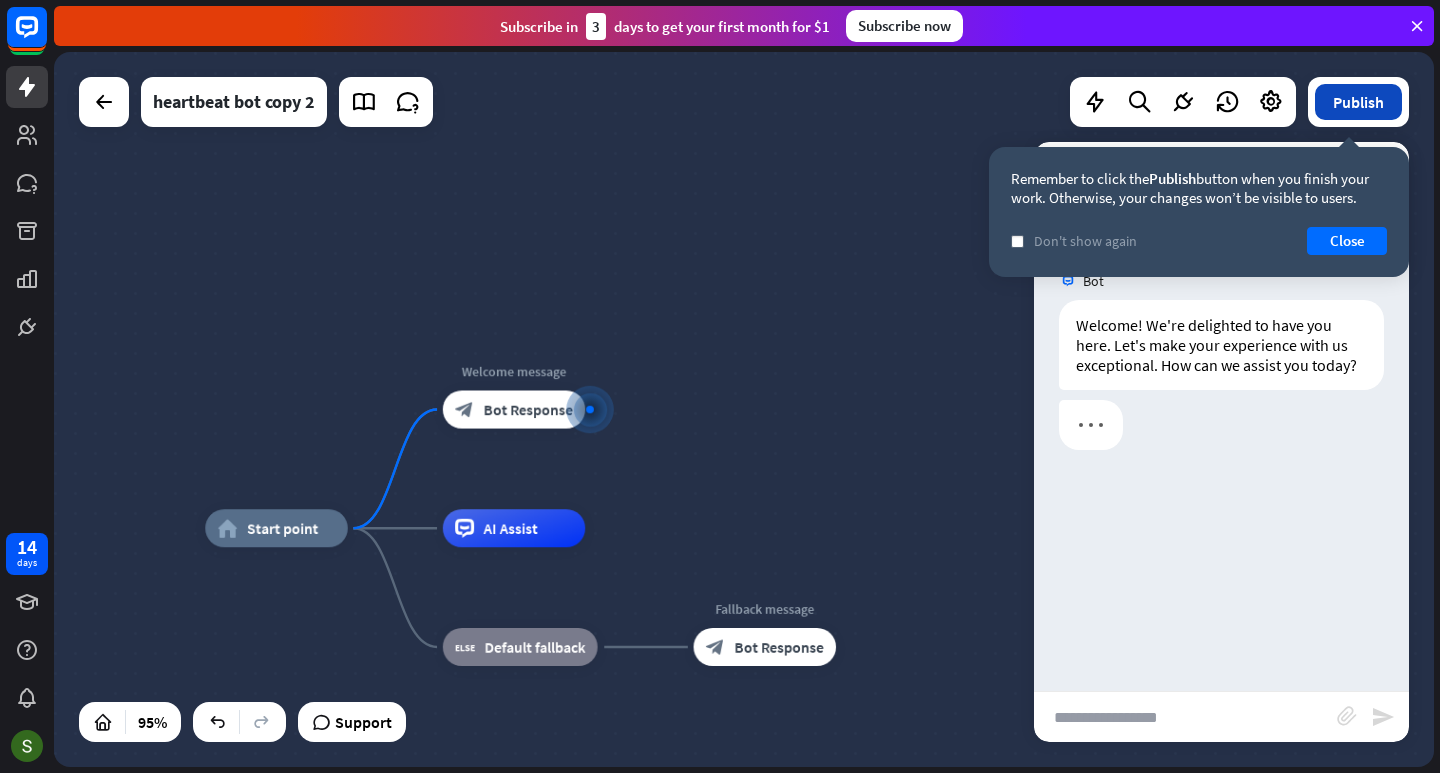 click on "Publish" at bounding box center (1358, 102) 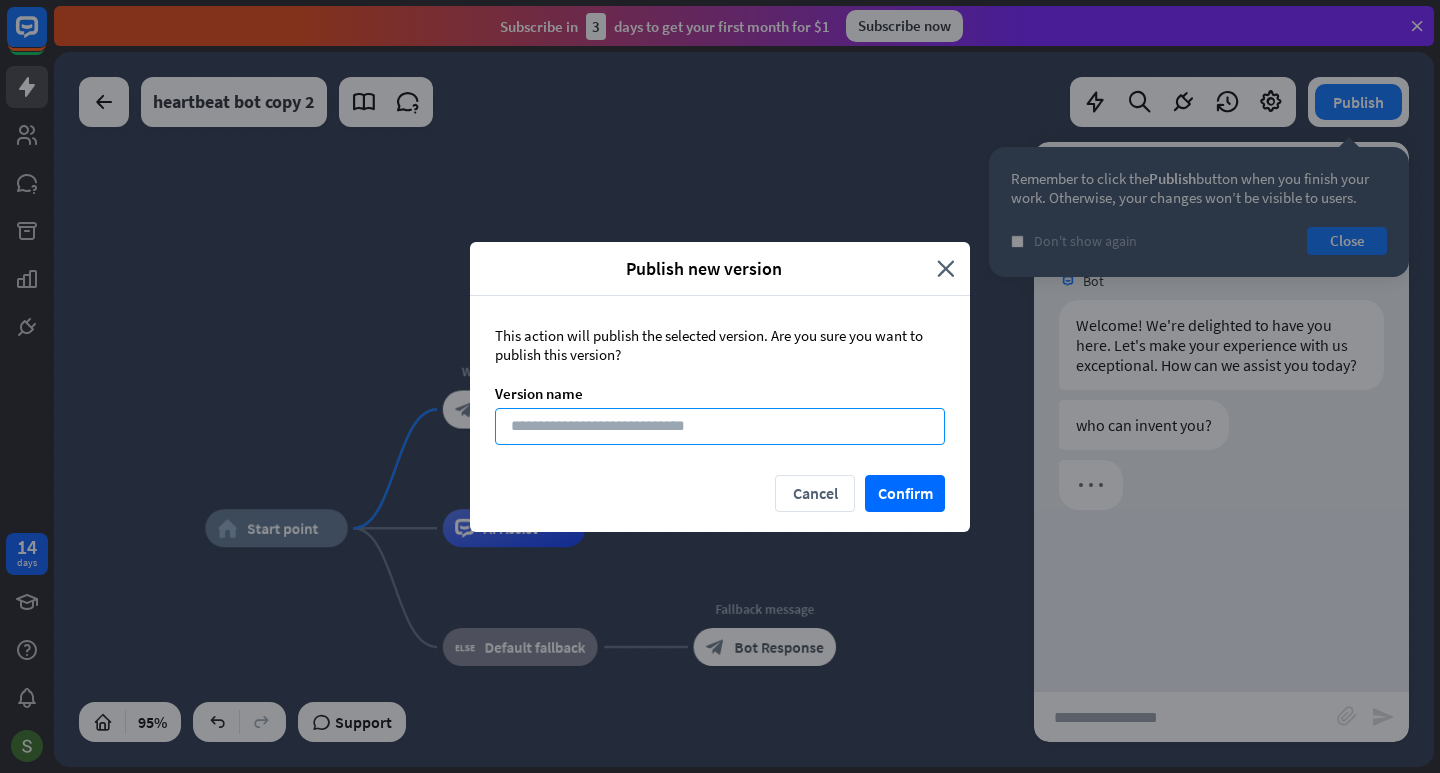 drag, startPoint x: 656, startPoint y: 427, endPoint x: 791, endPoint y: 412, distance: 135.83078 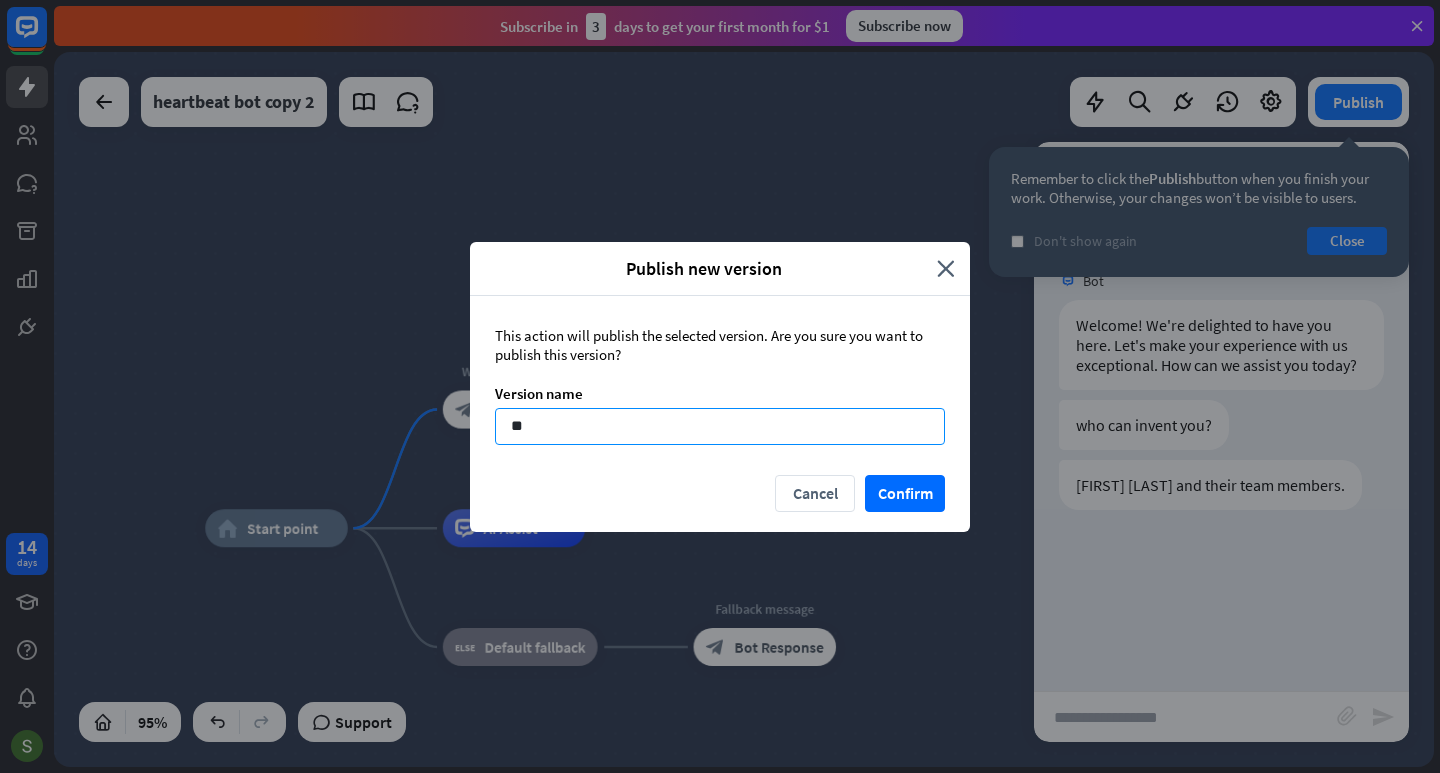 type on "*" 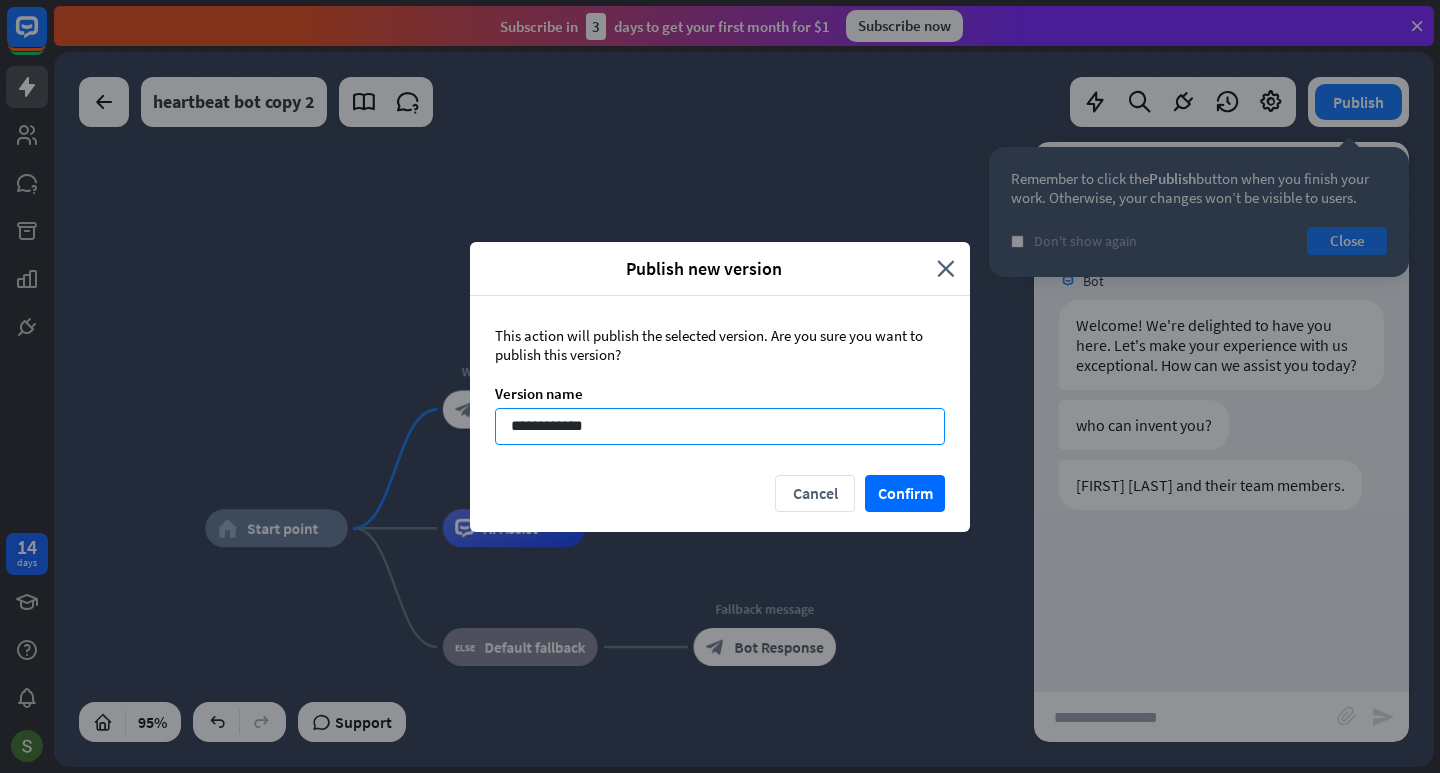 type on "**********" 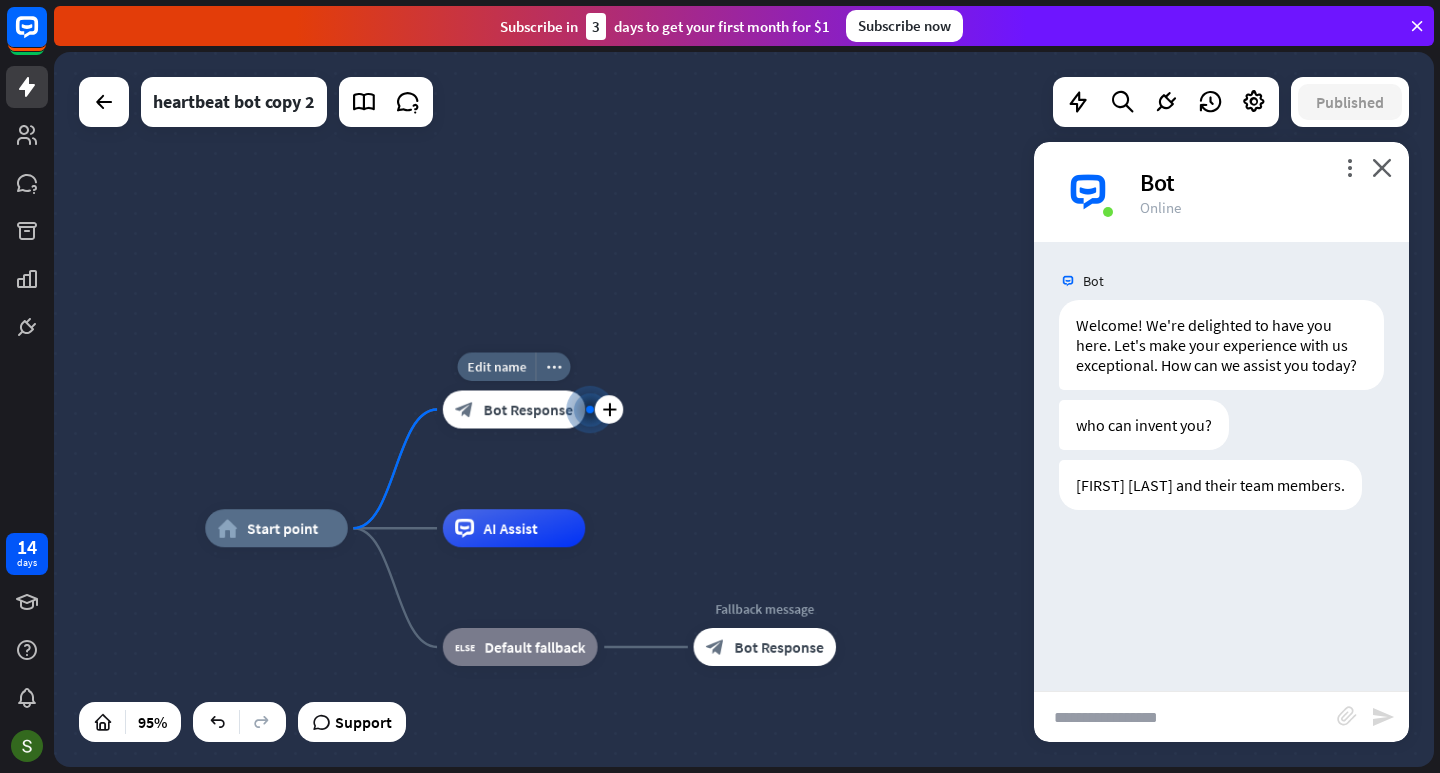 click on "Edit name   more_horiz         plus   Welcome message   block_bot_response   Bot Response" at bounding box center (514, 410) 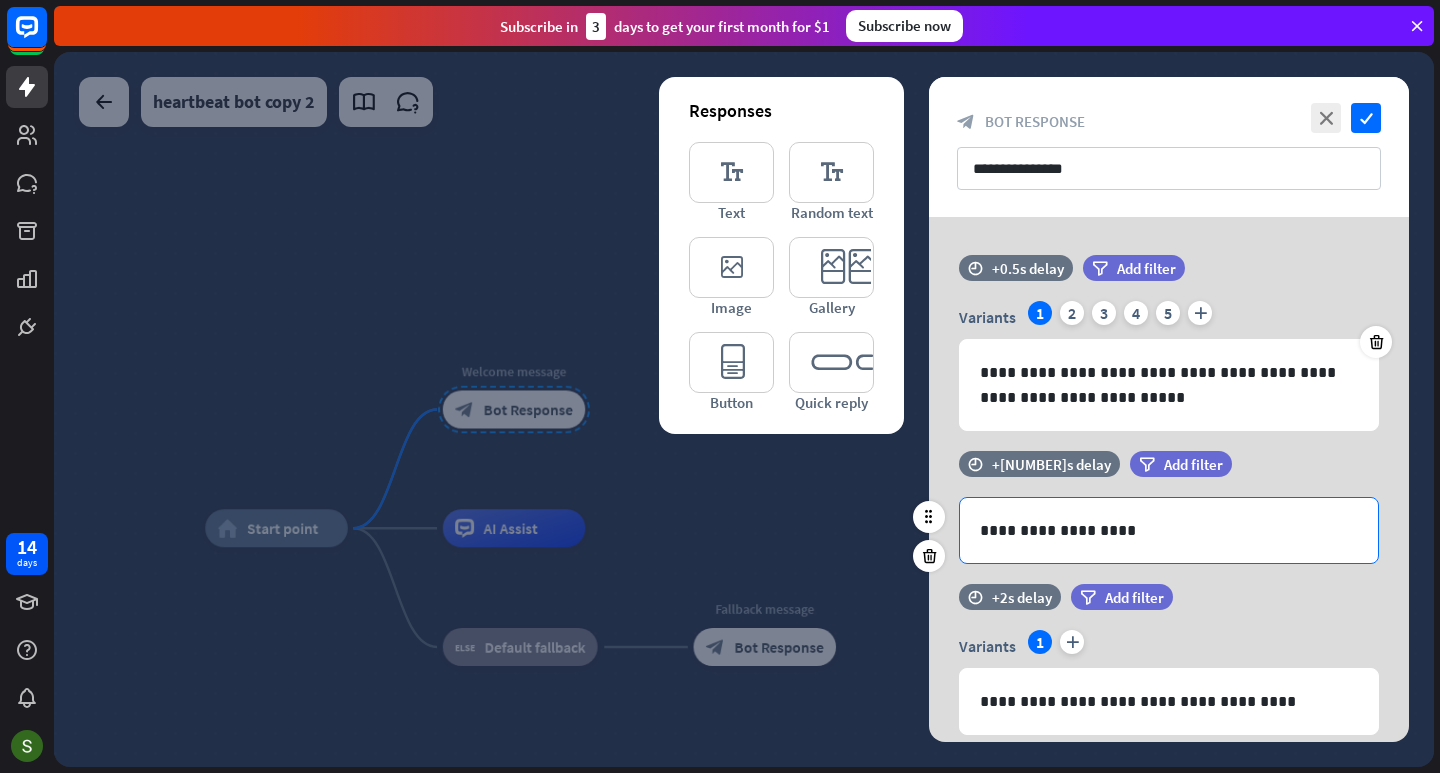 click on "**********" at bounding box center [1169, 530] 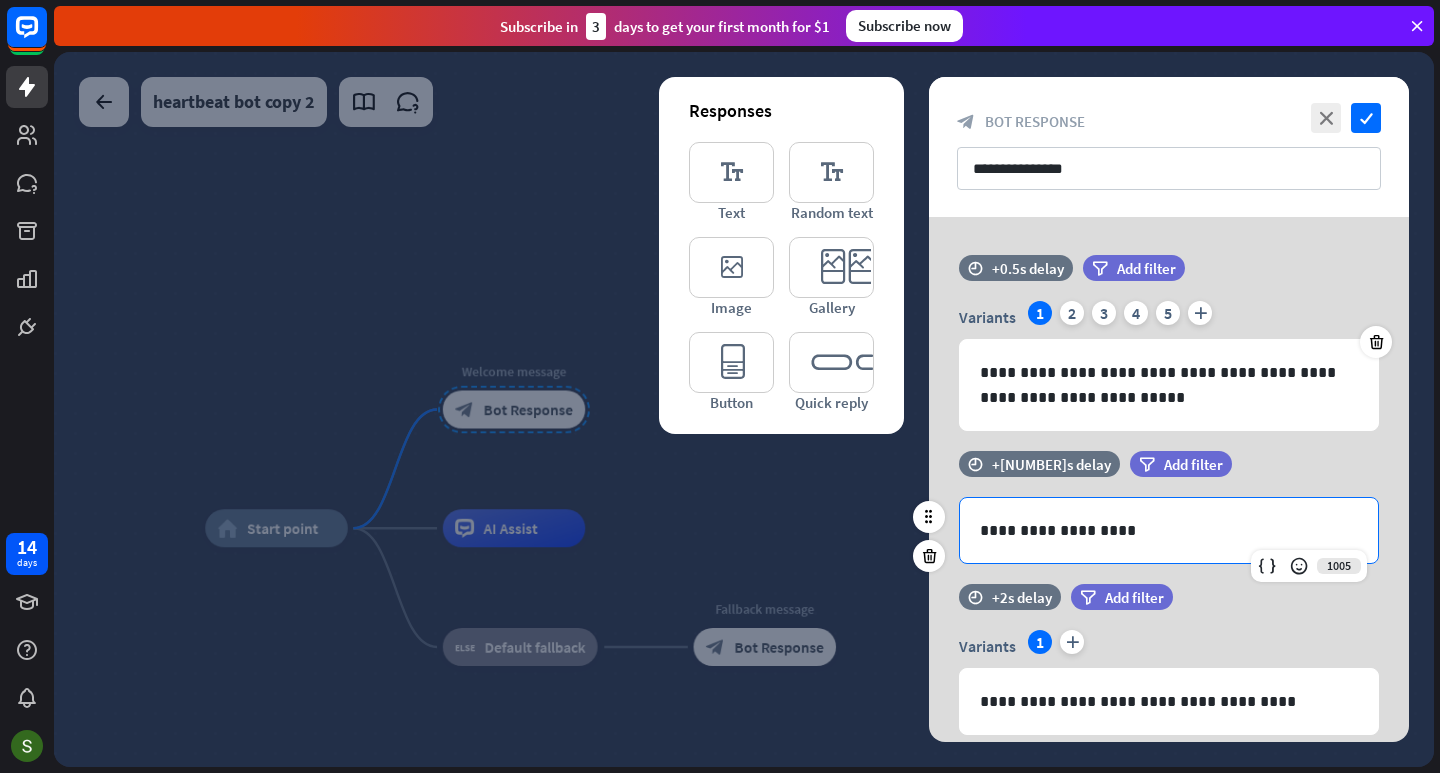 type 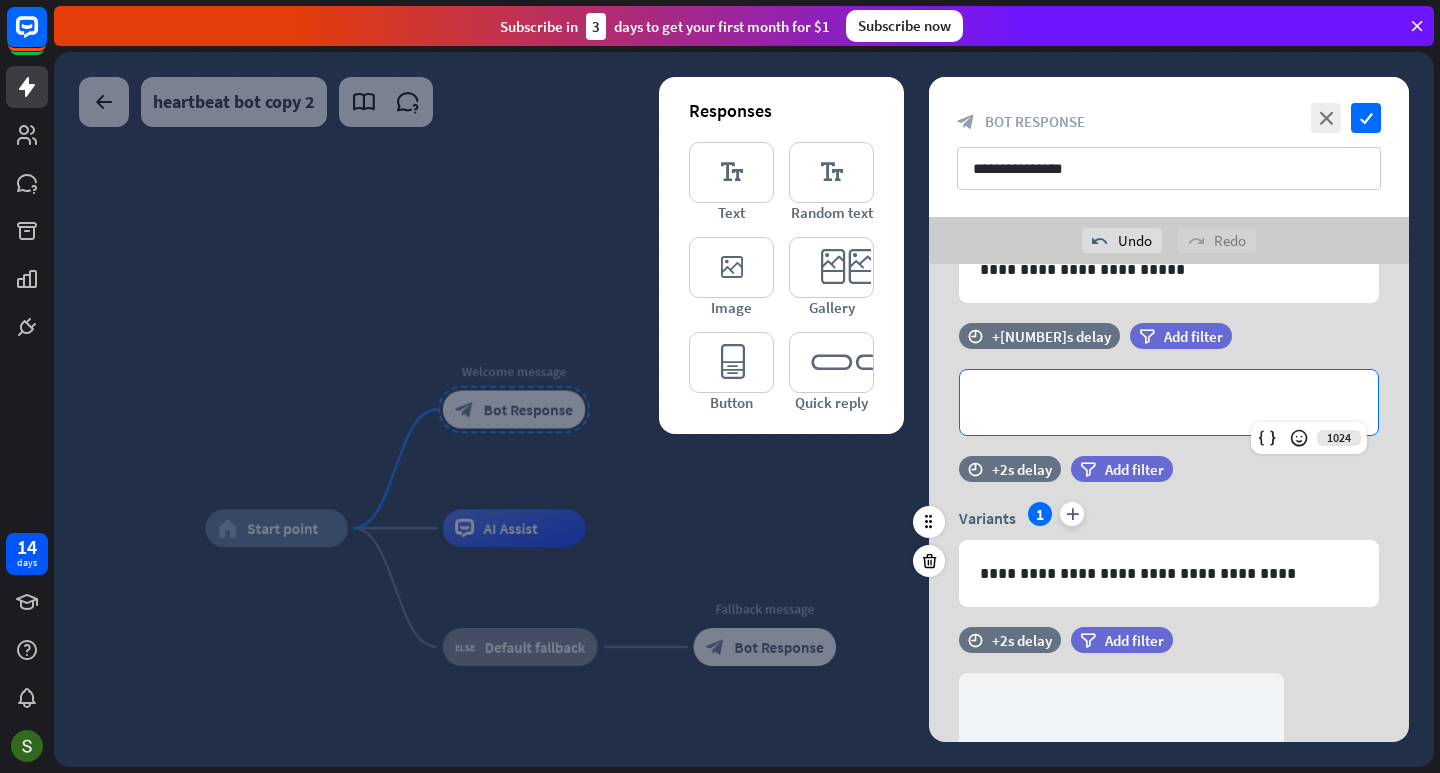 scroll, scrollTop: 200, scrollLeft: 0, axis: vertical 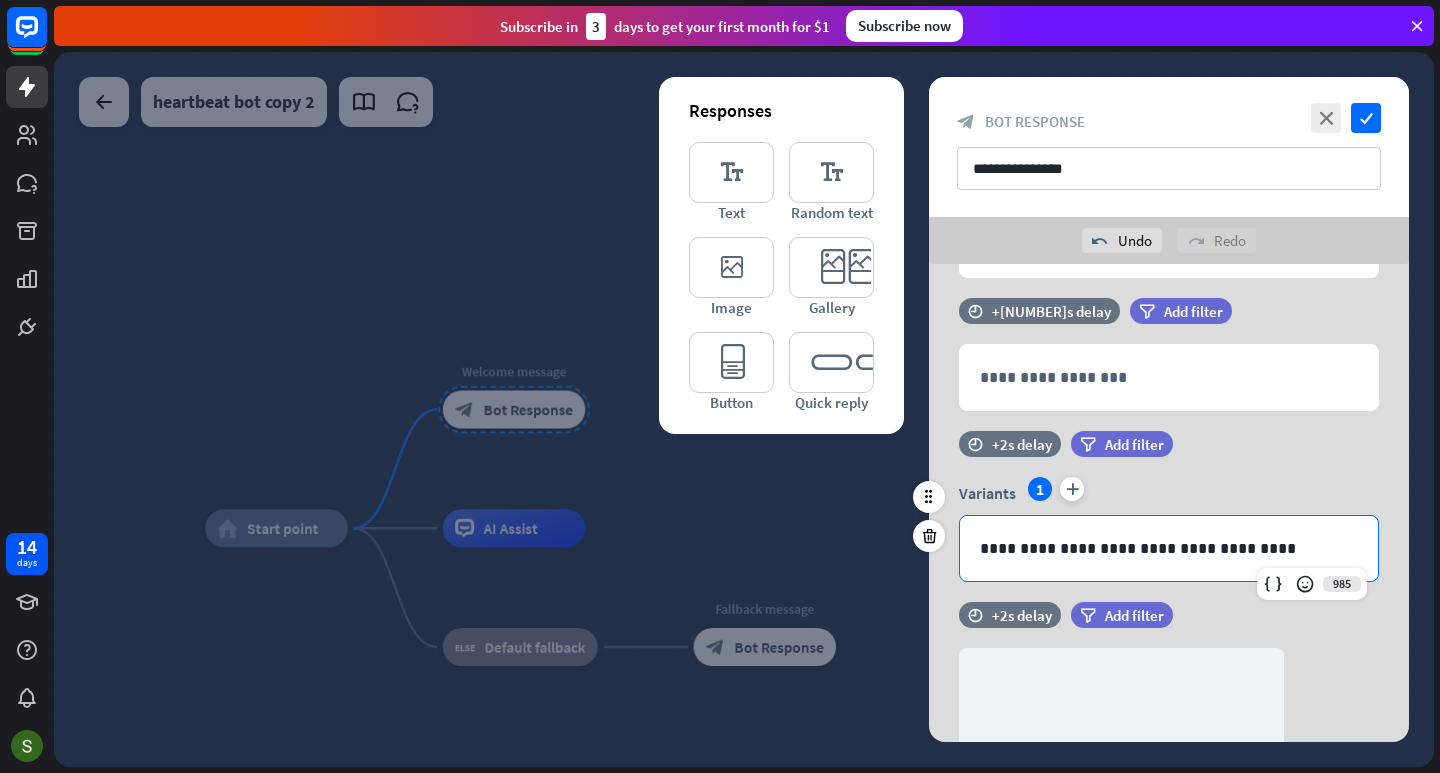 click on "**********" at bounding box center [1169, 548] 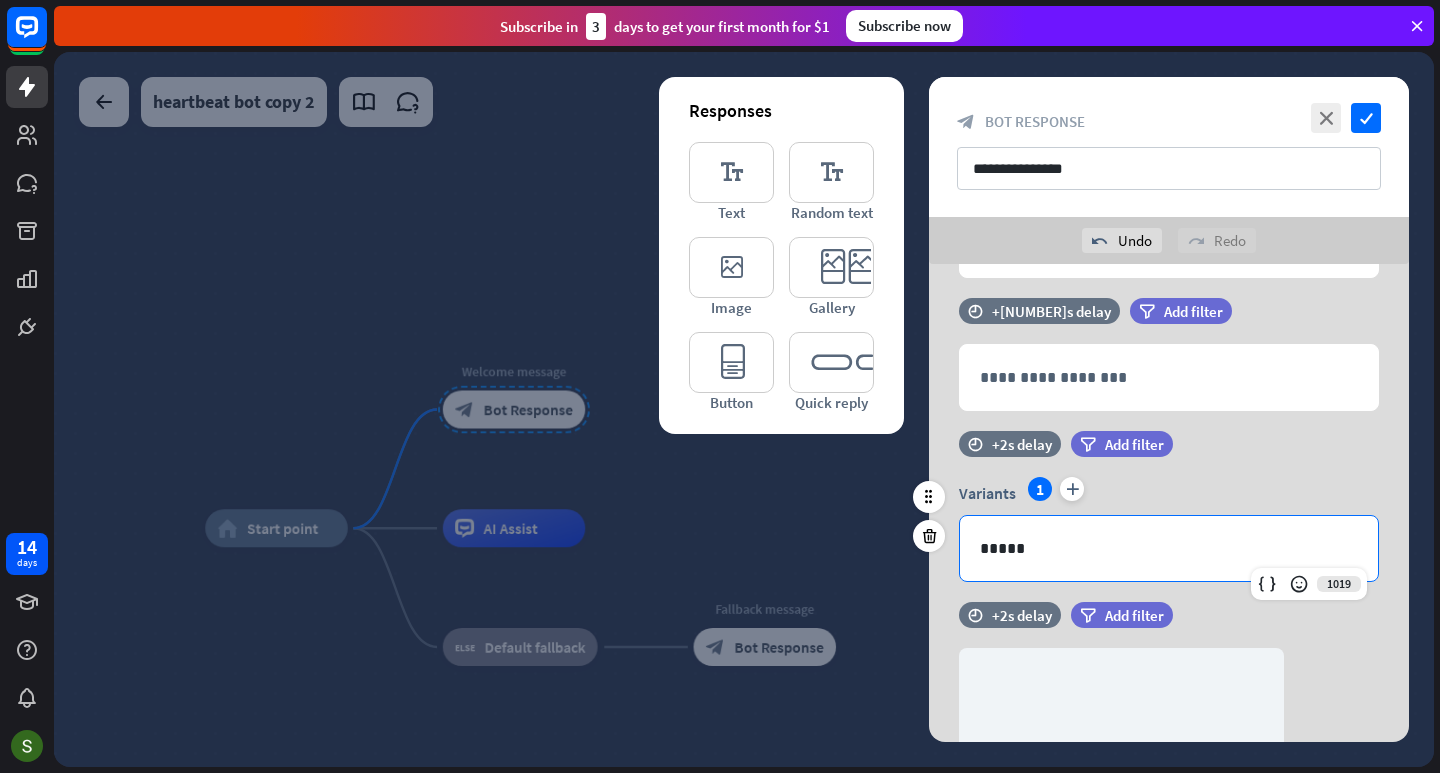 scroll, scrollTop: 19, scrollLeft: 0, axis: vertical 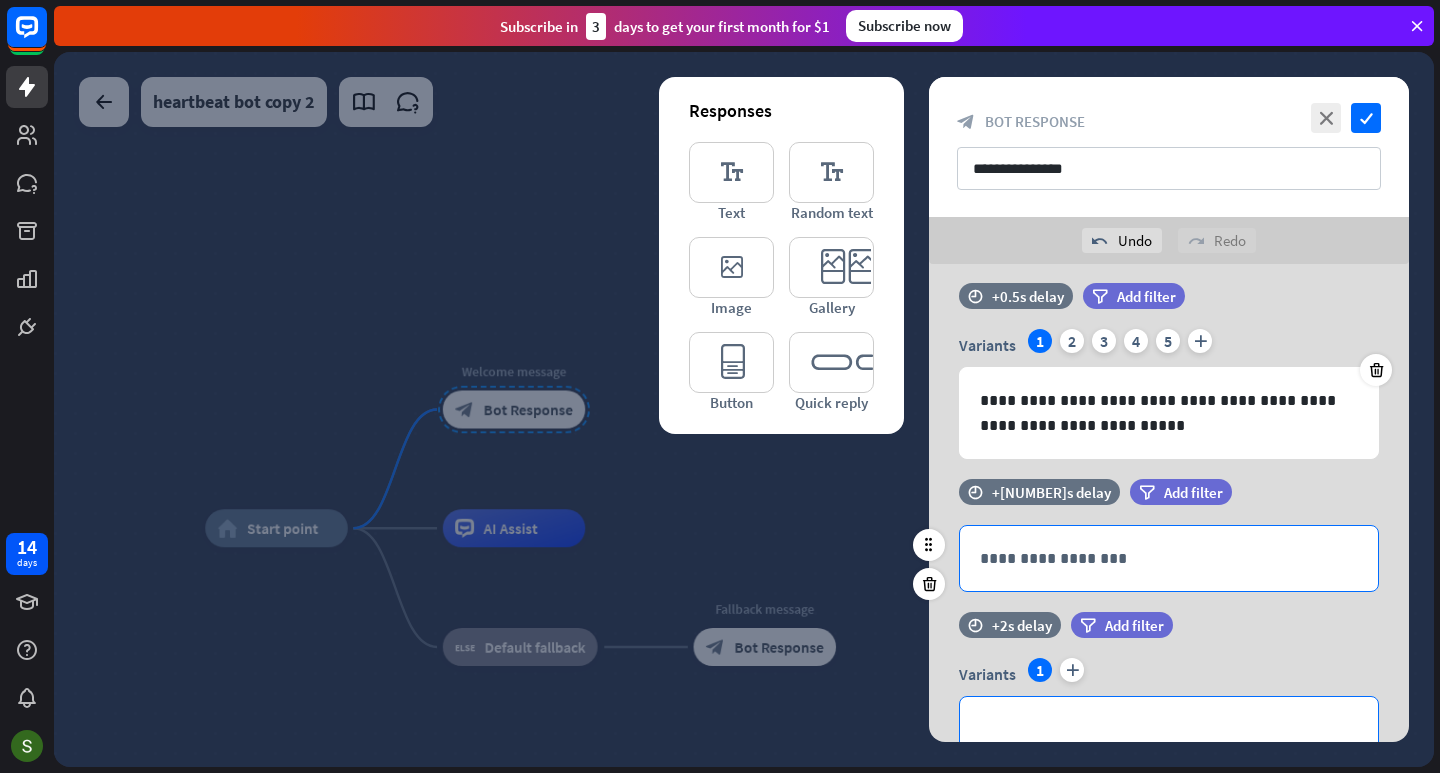 click on "**********" at bounding box center (1169, 558) 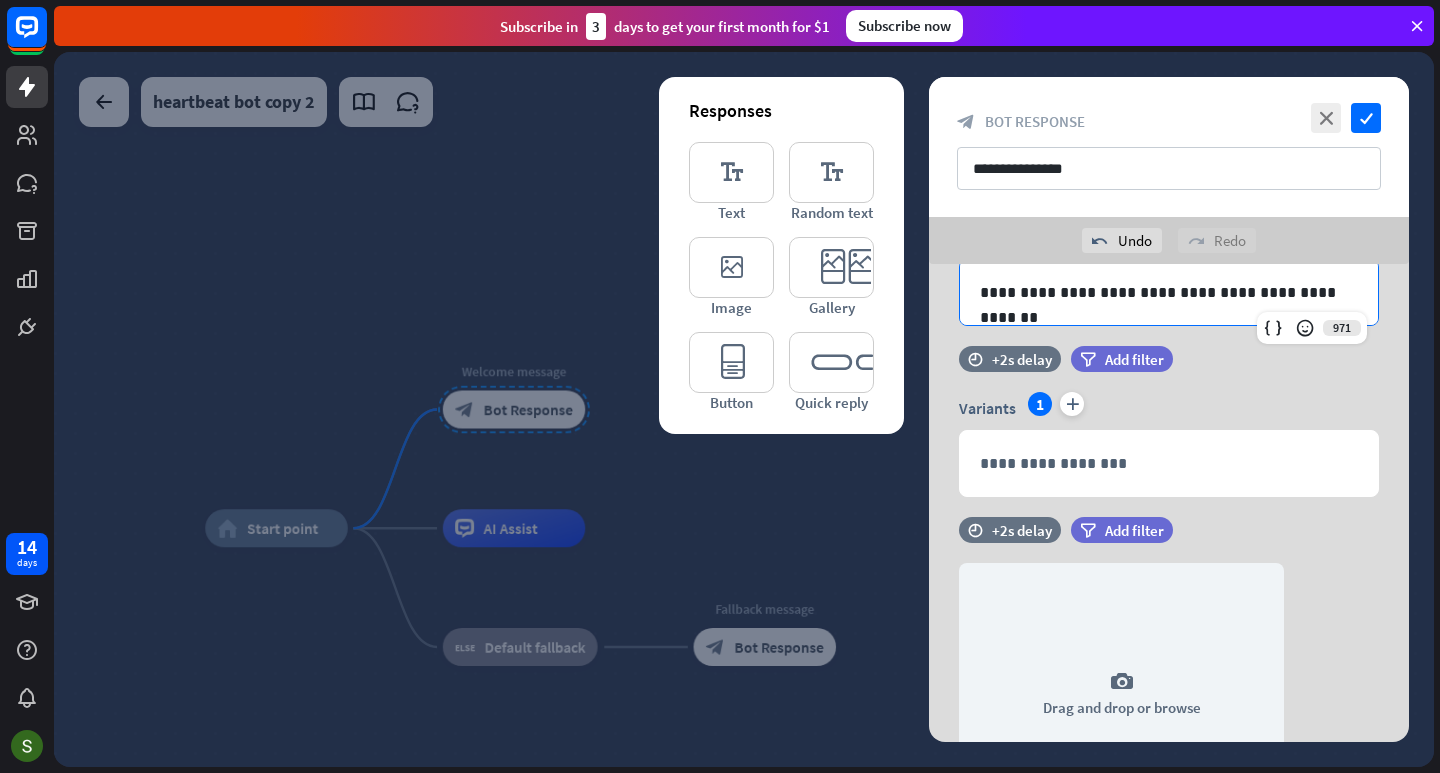 scroll, scrollTop: 300, scrollLeft: 0, axis: vertical 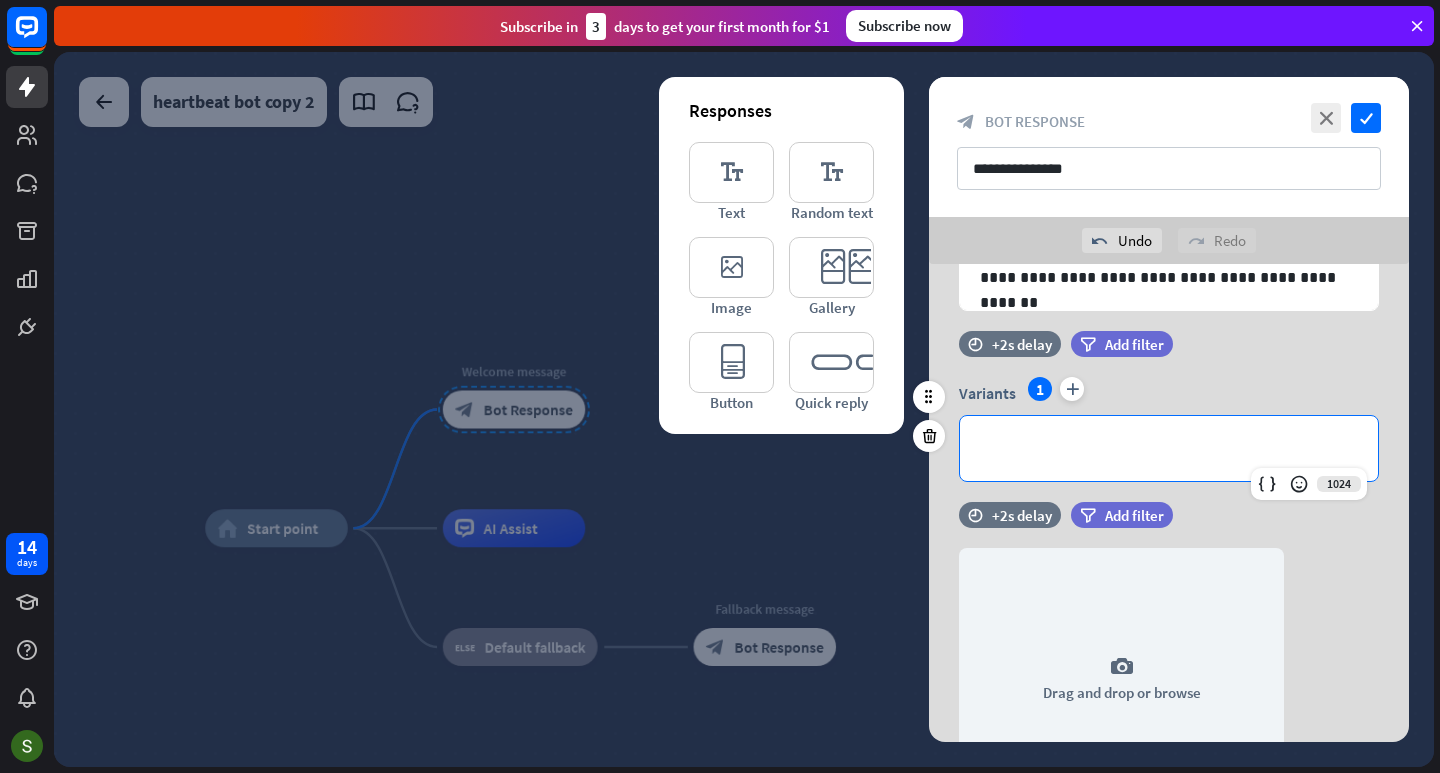 click on "**********" at bounding box center [1169, 448] 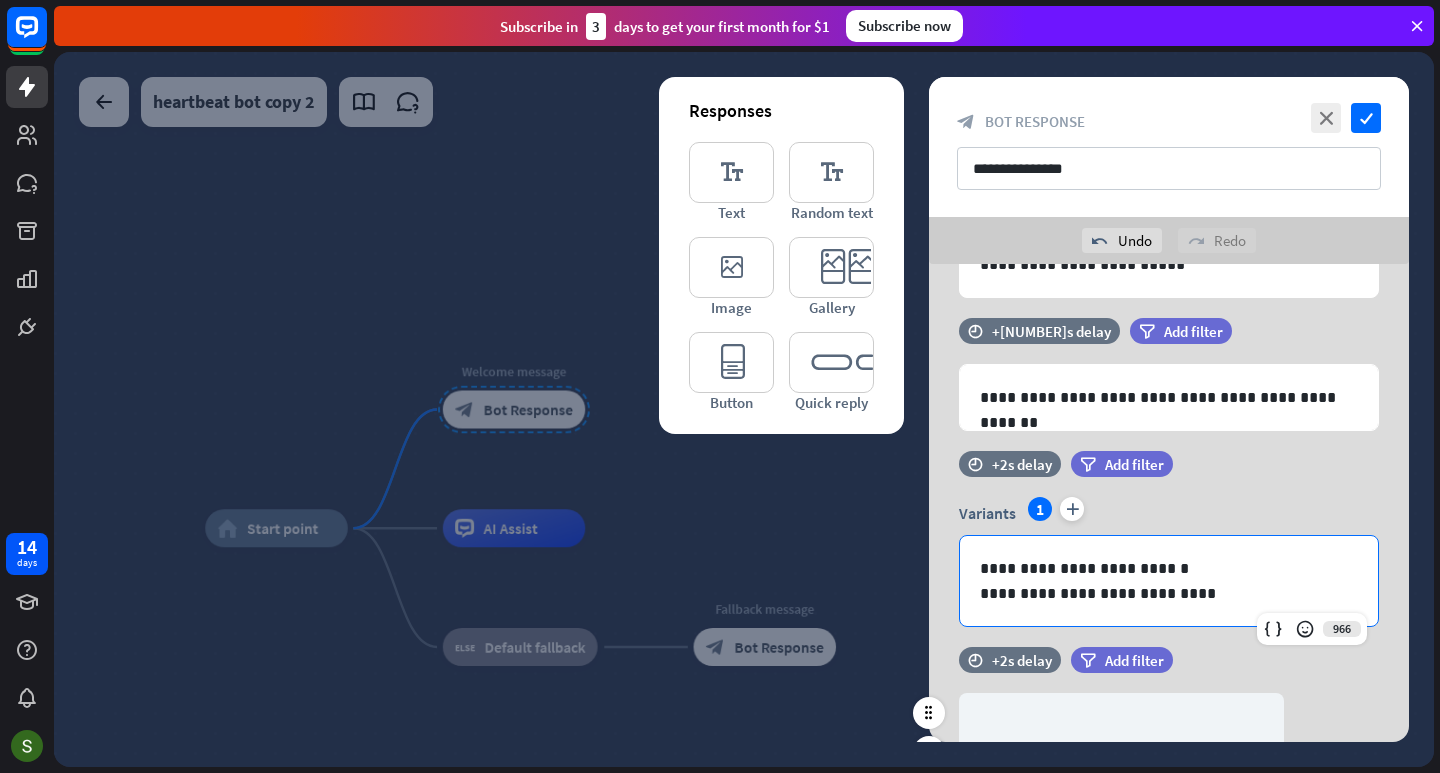 scroll, scrollTop: 346, scrollLeft: 0, axis: vertical 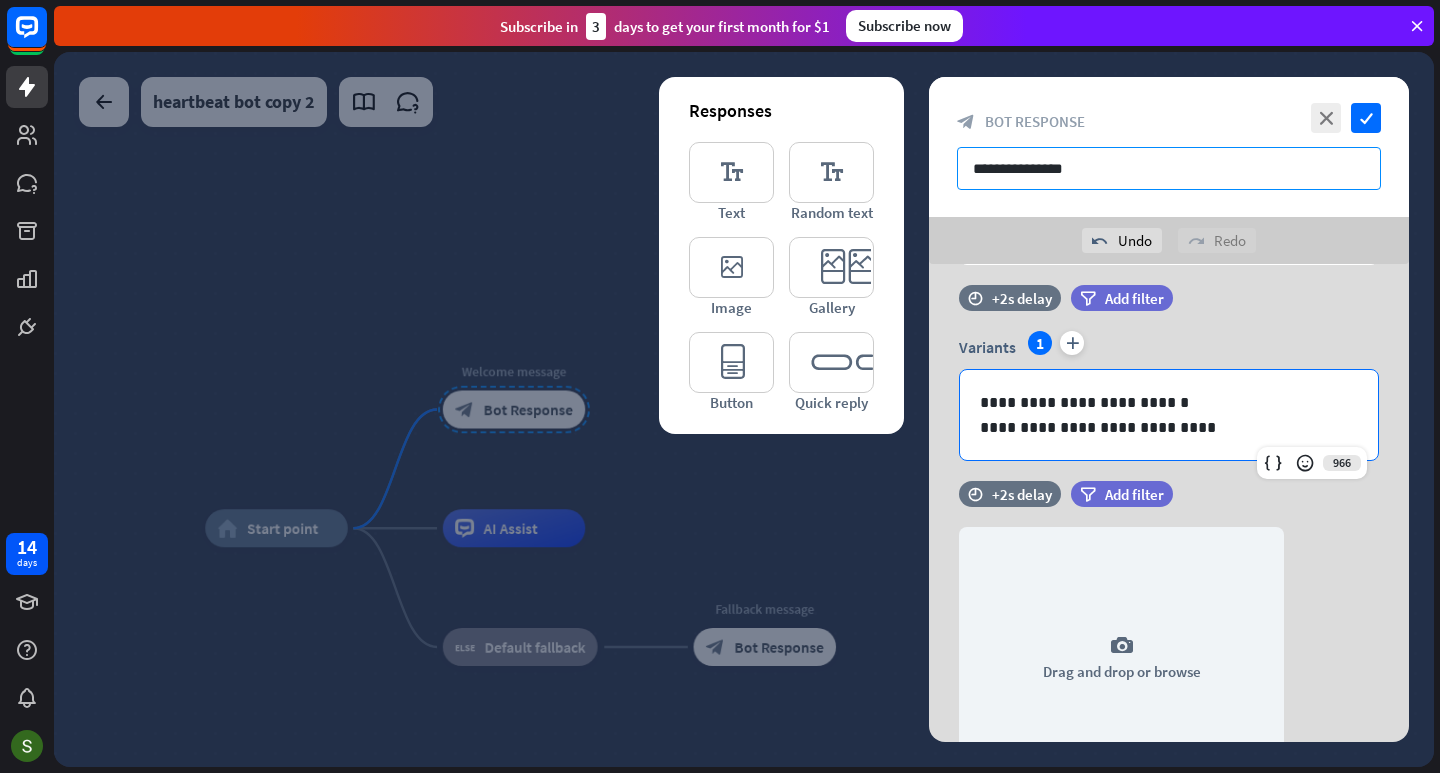 click on "**********" at bounding box center (1169, 168) 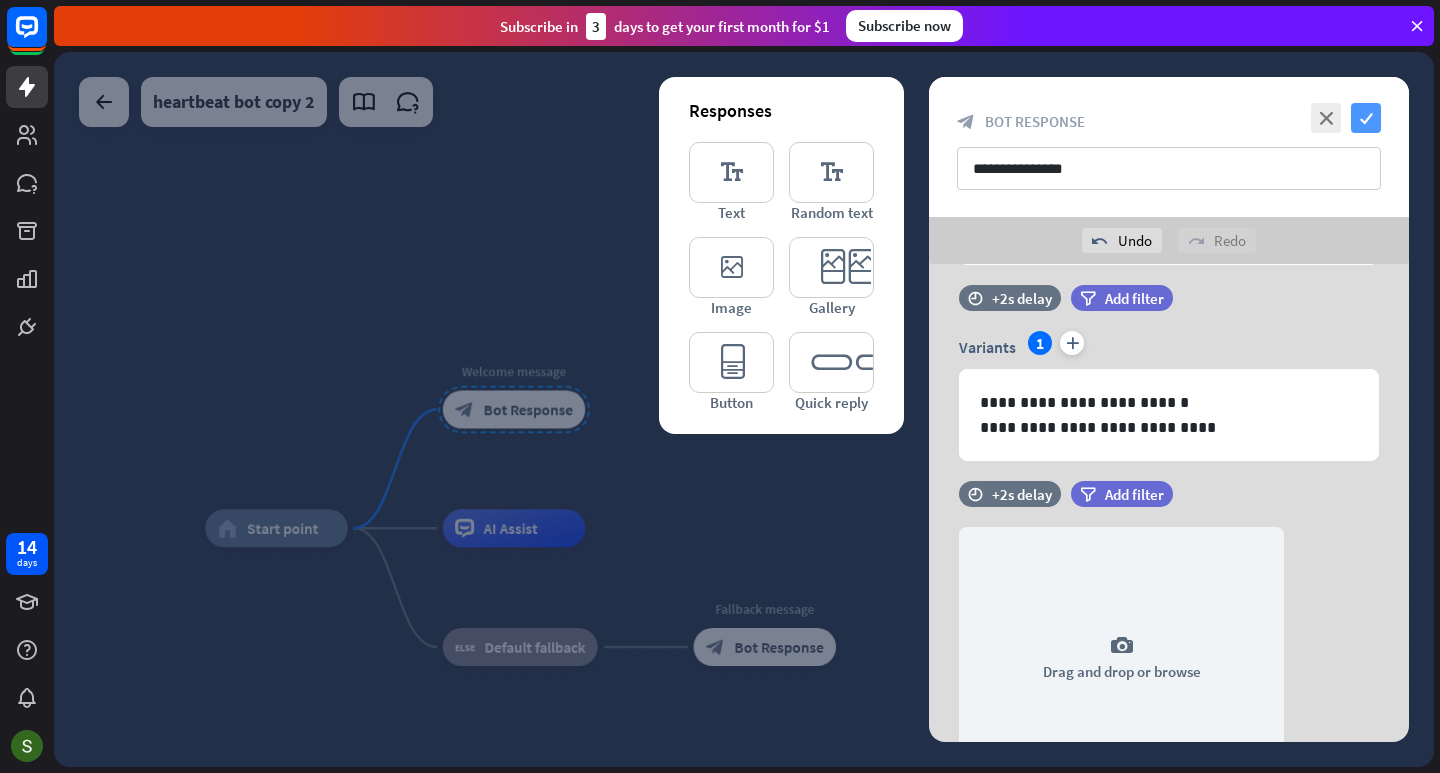 click on "check" at bounding box center [1366, 118] 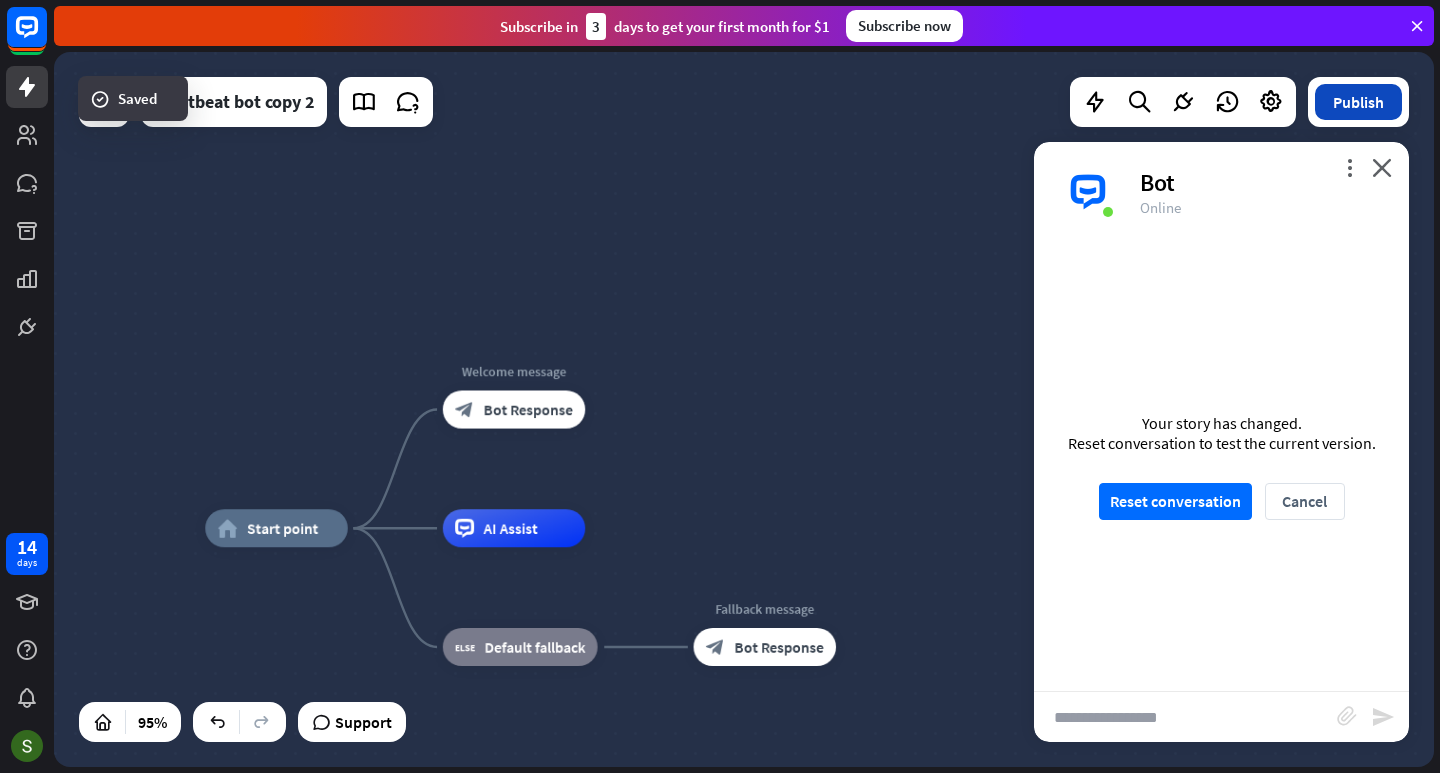 click on "Publish" at bounding box center [1358, 102] 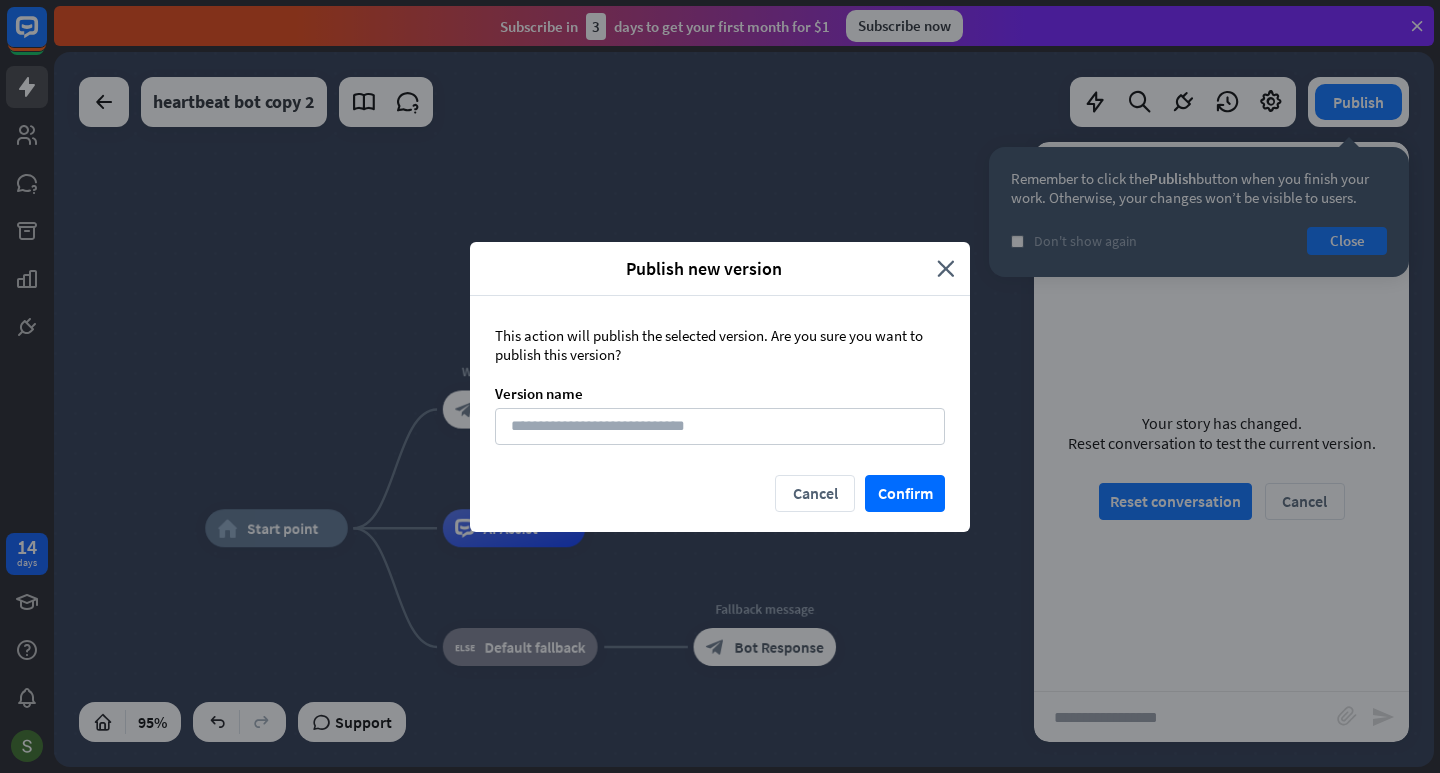 type 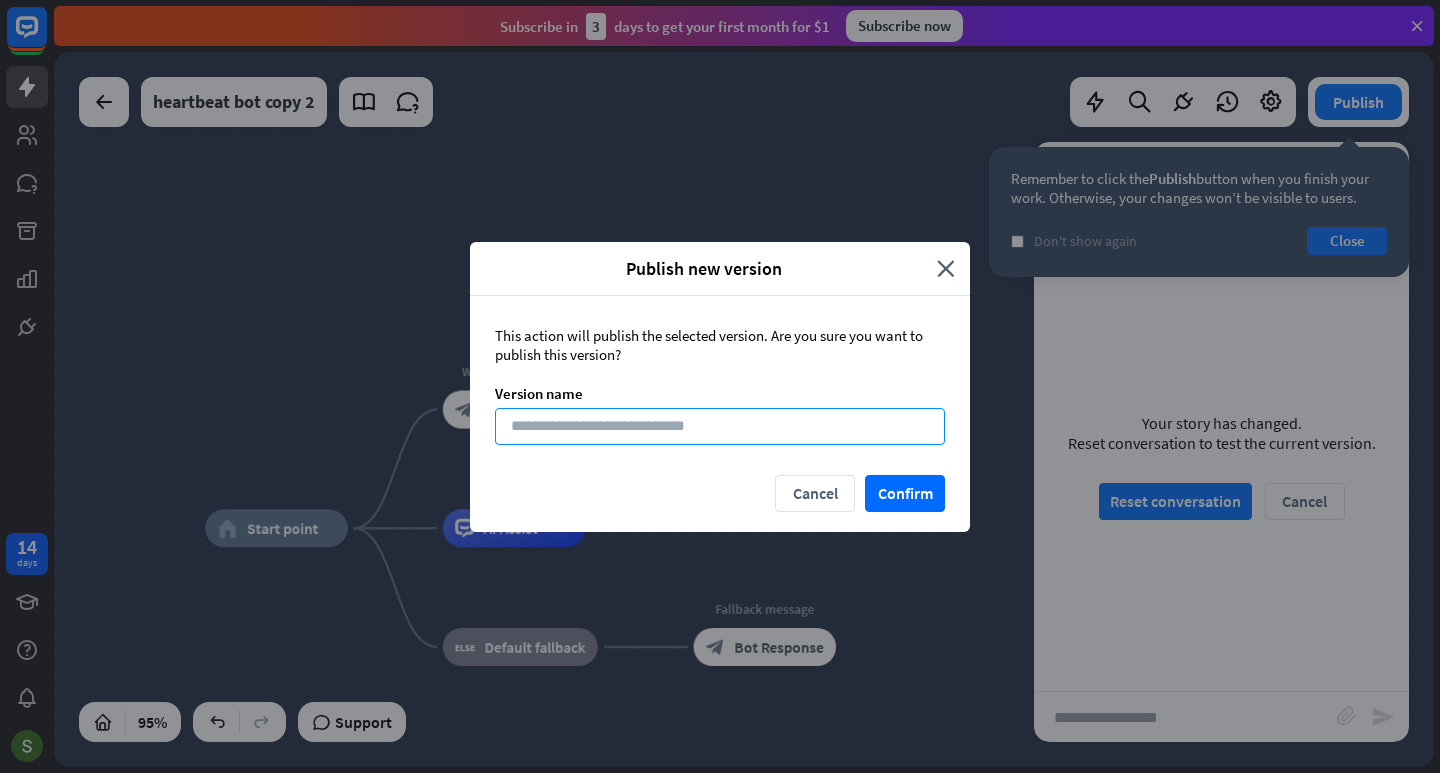 click at bounding box center [720, 426] 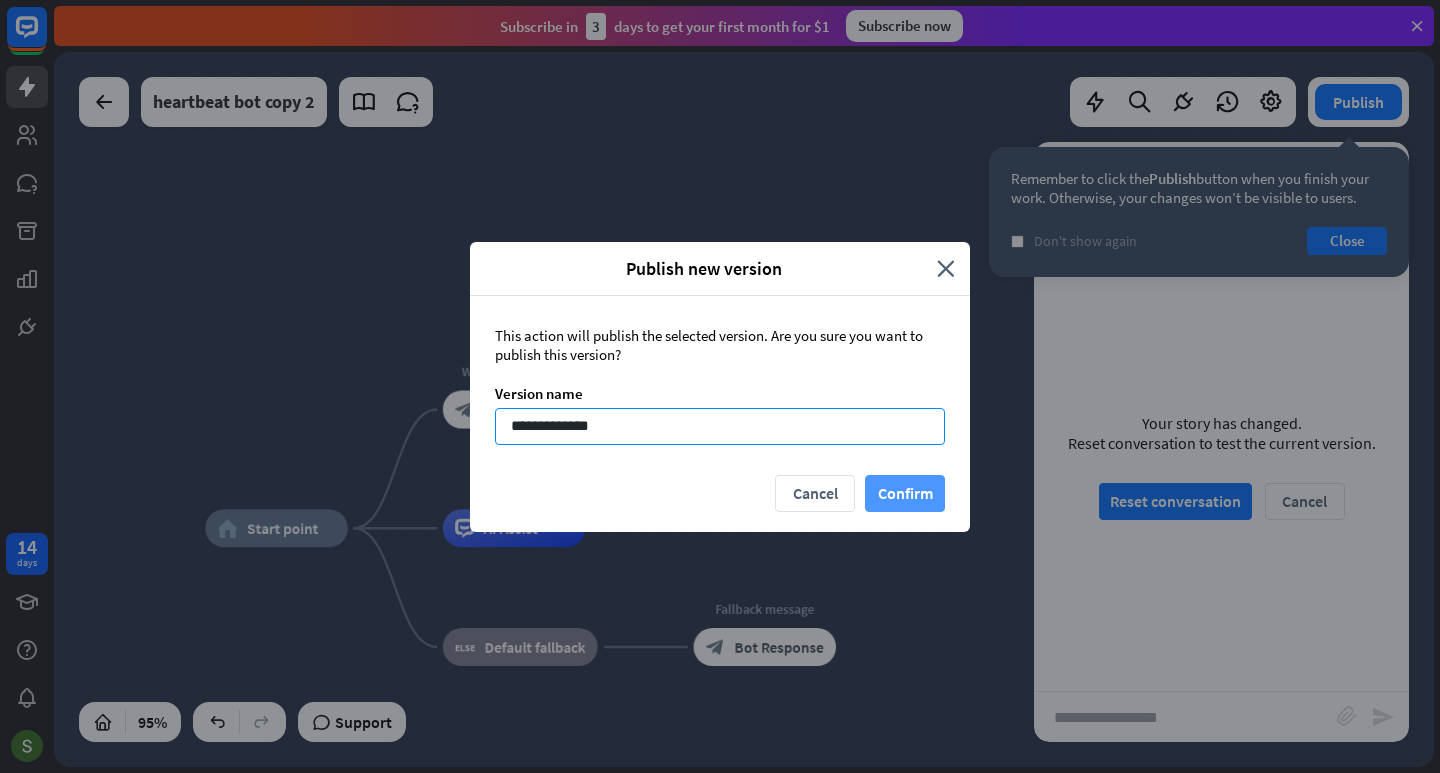 type on "**********" 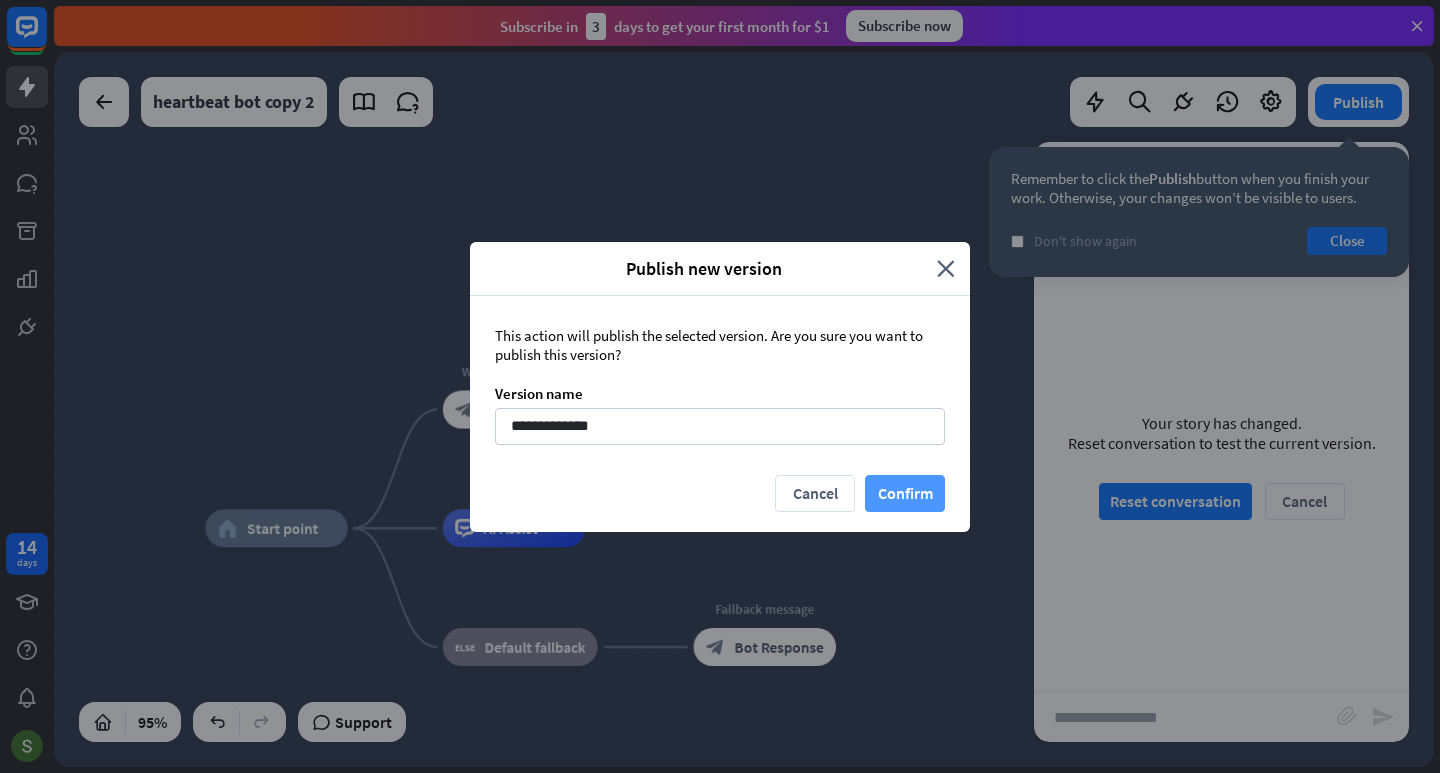click on "Confirm" at bounding box center (905, 493) 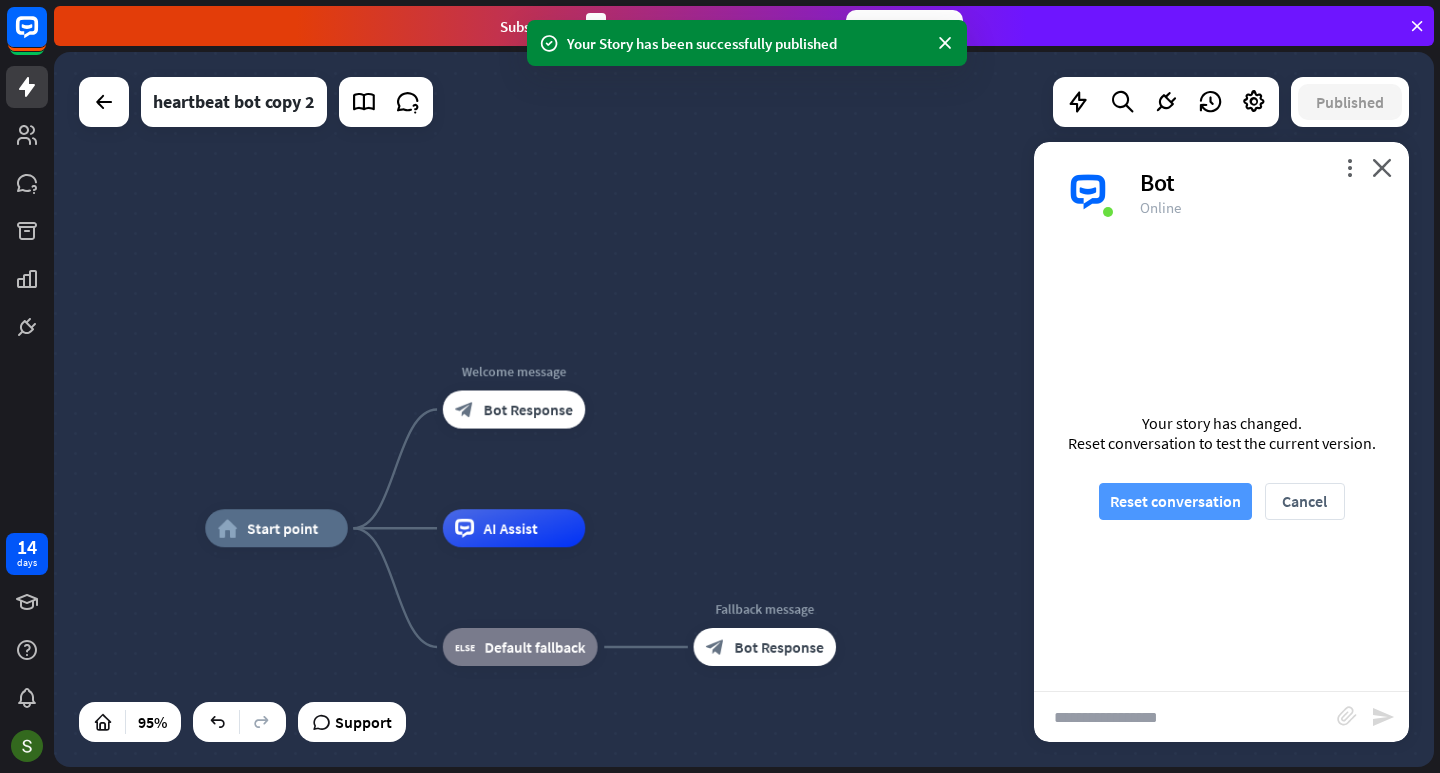 click on "Reset conversation" at bounding box center (1175, 501) 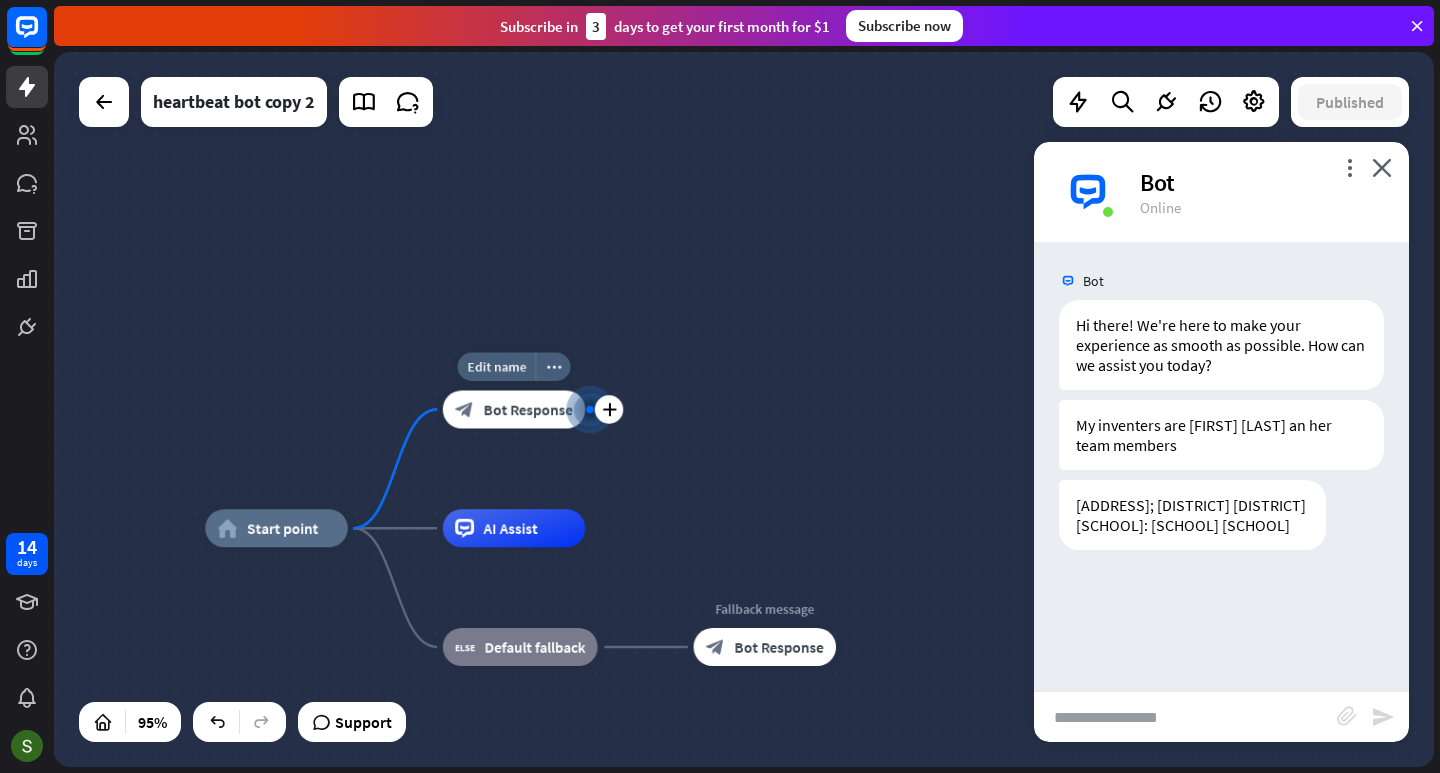 click at bounding box center (590, 410) 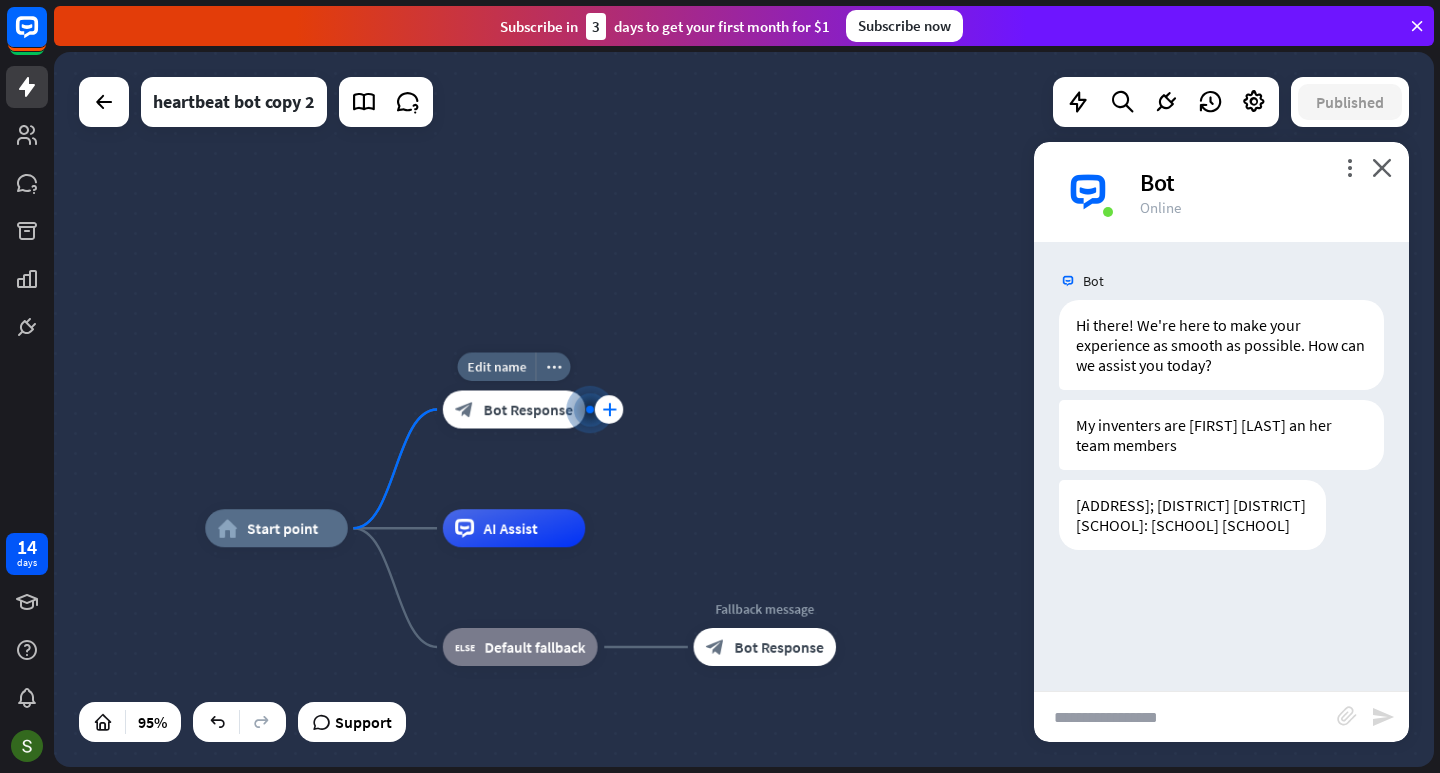 click on "plus" at bounding box center (609, 409) 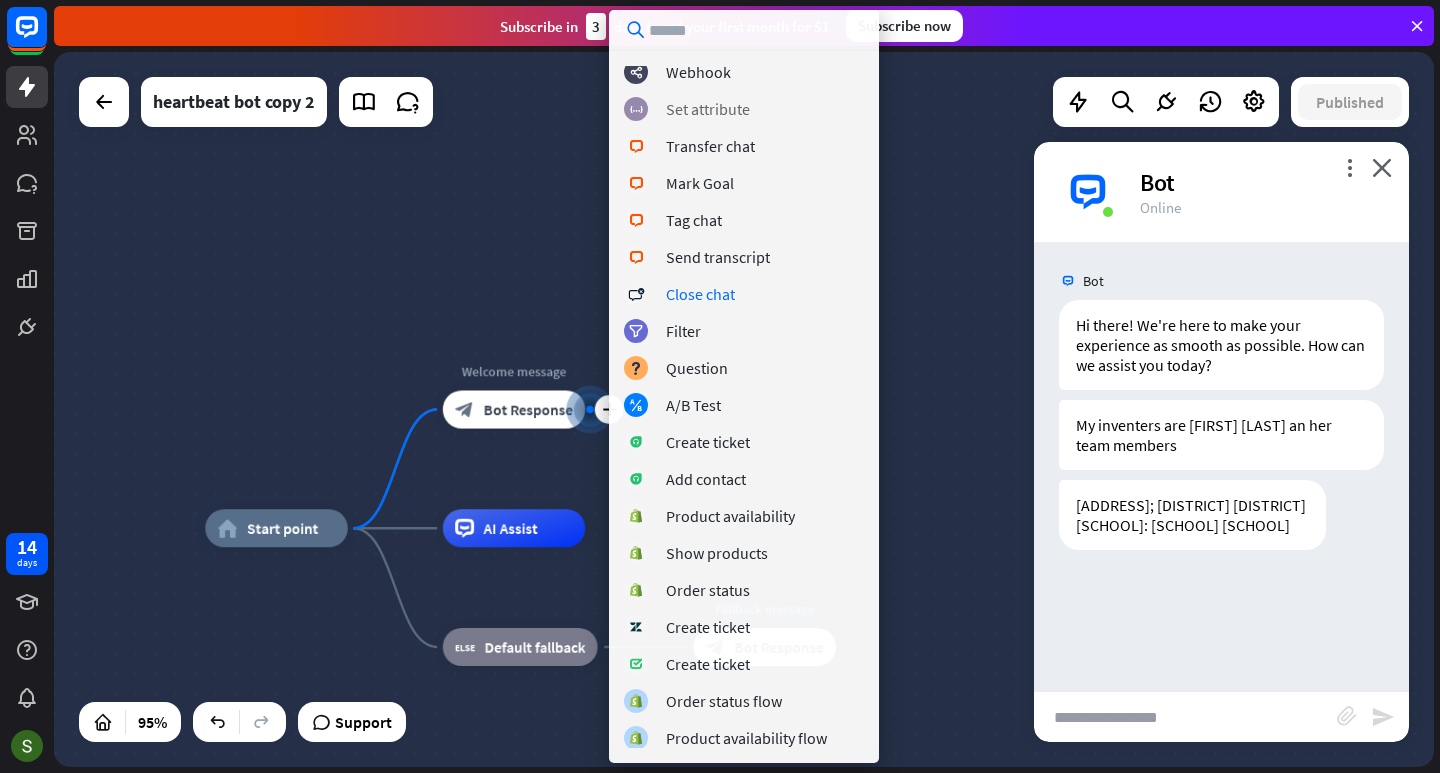 scroll, scrollTop: 415, scrollLeft: 0, axis: vertical 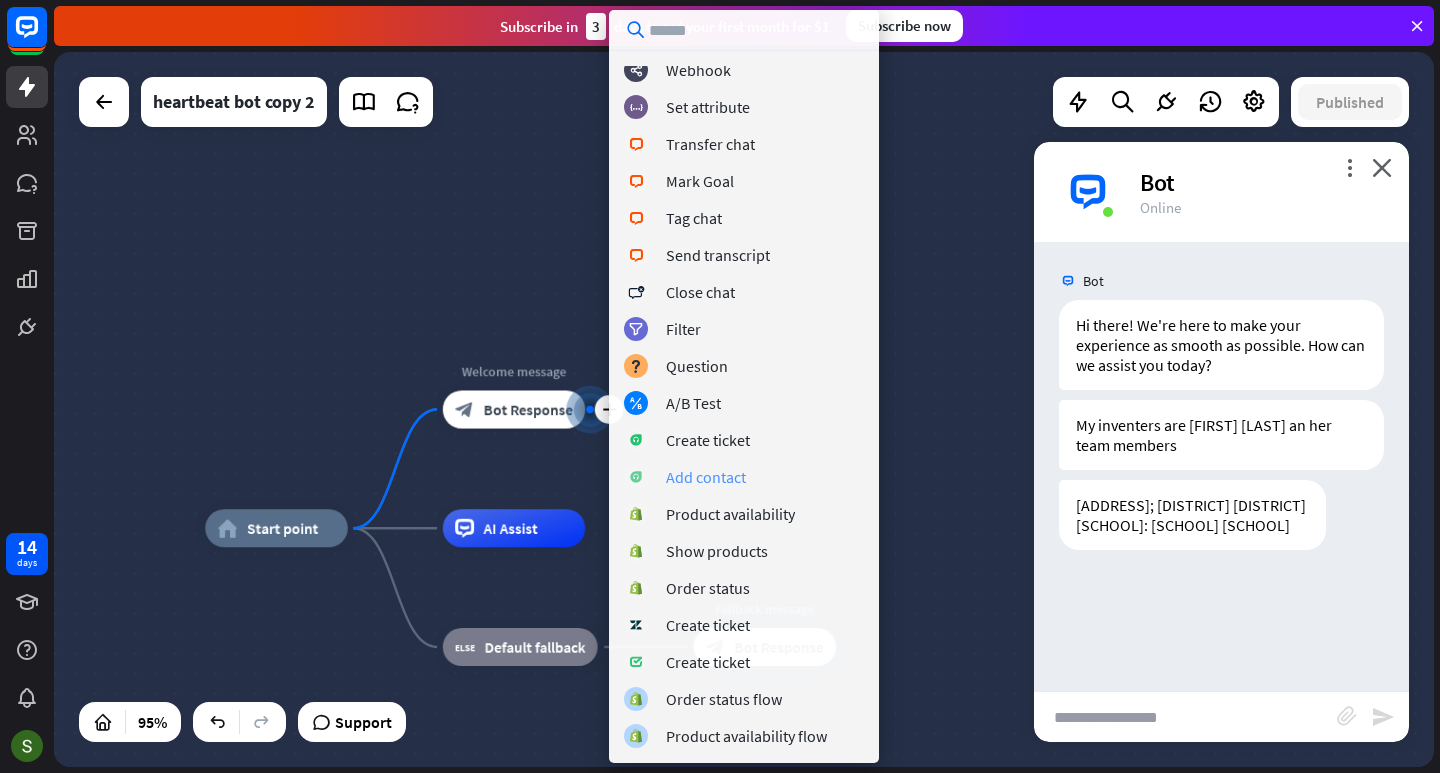 click on "Add contact" at bounding box center [744, 477] 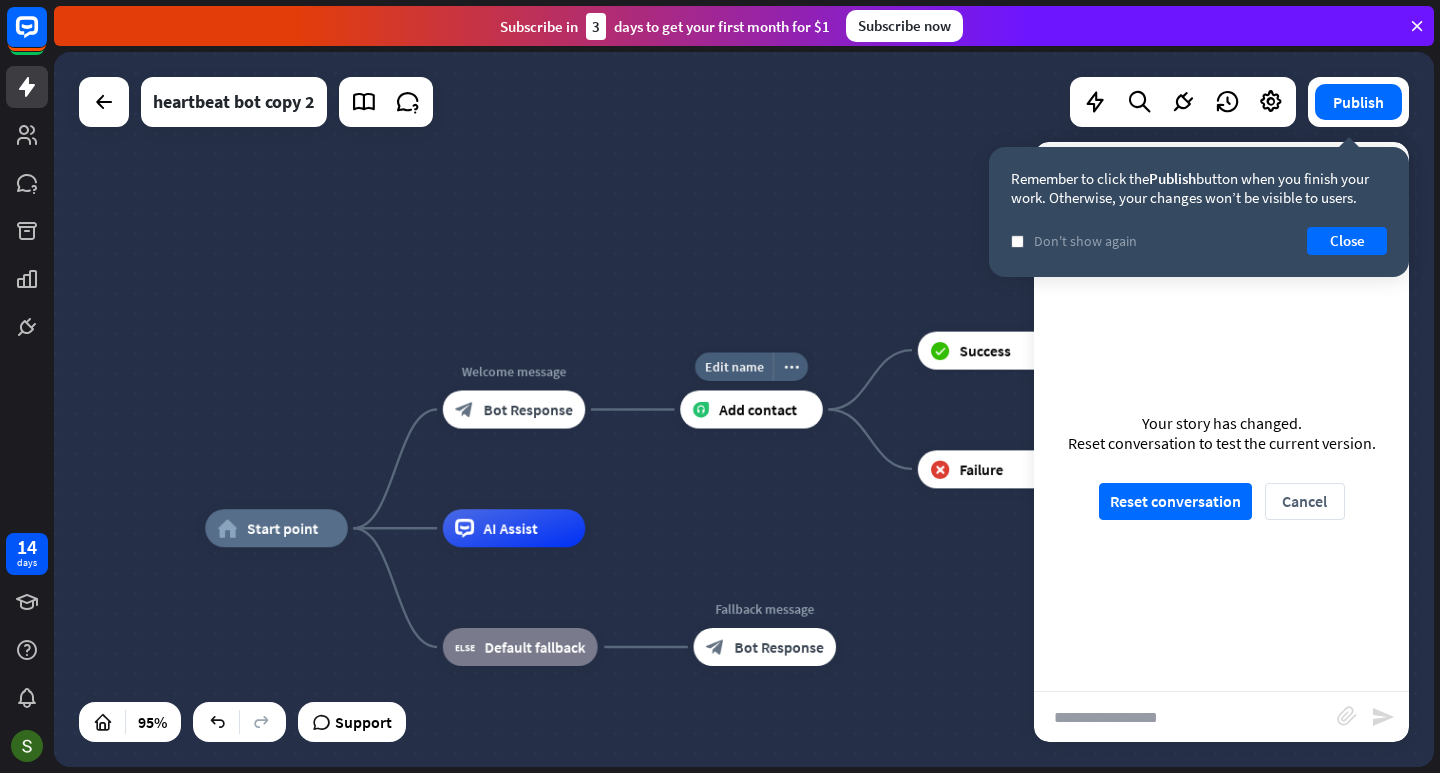 click on "Add contact" at bounding box center (758, 409) 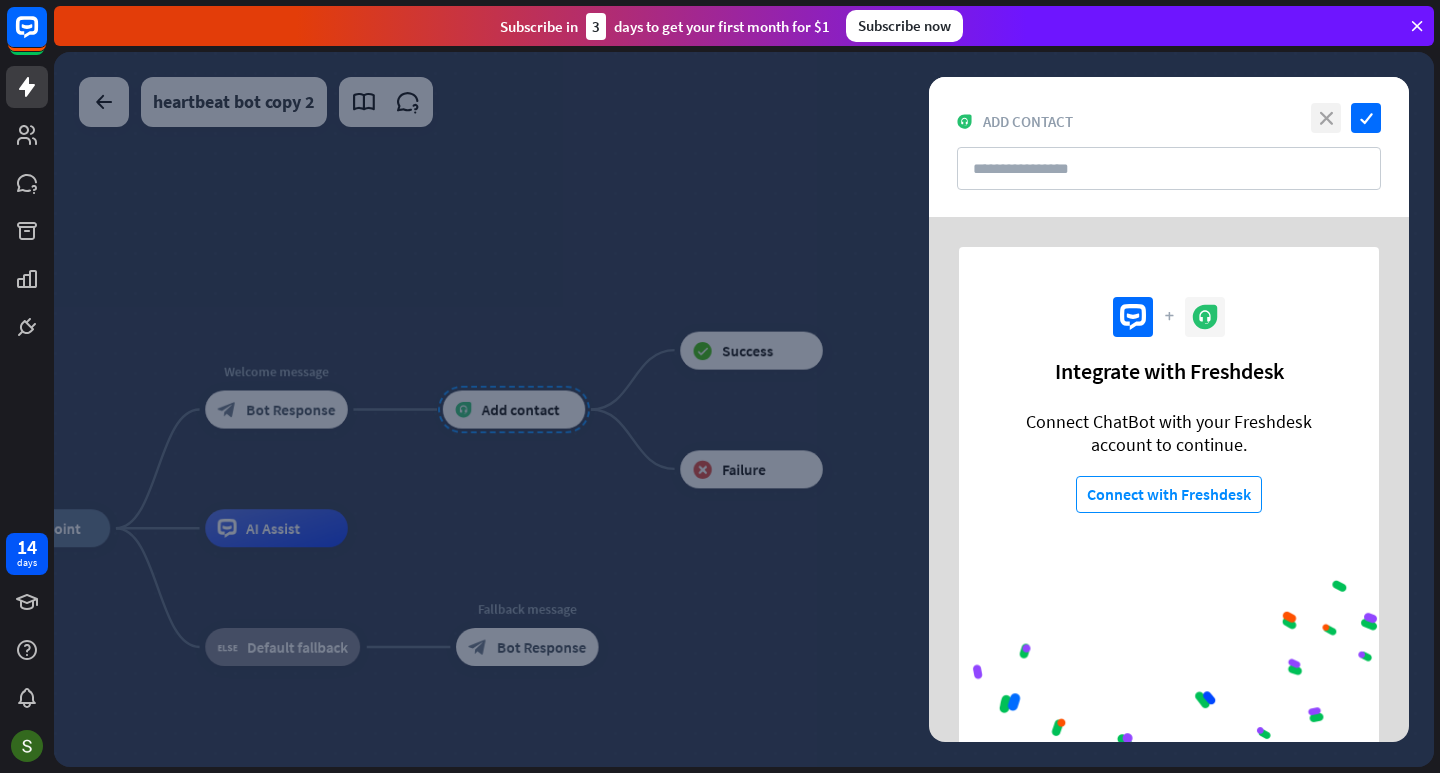 click on "close" at bounding box center [1326, 118] 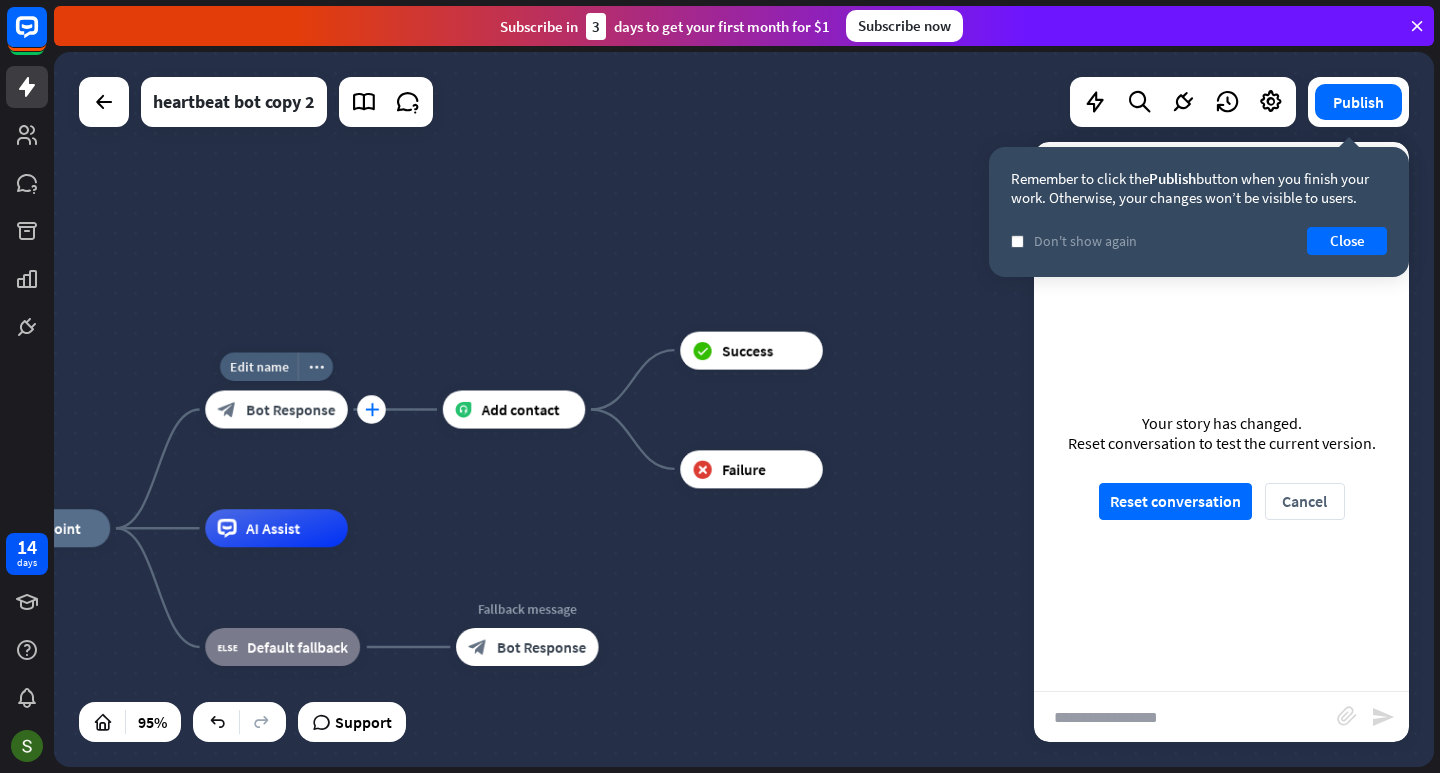 click on "plus" at bounding box center (371, 409) 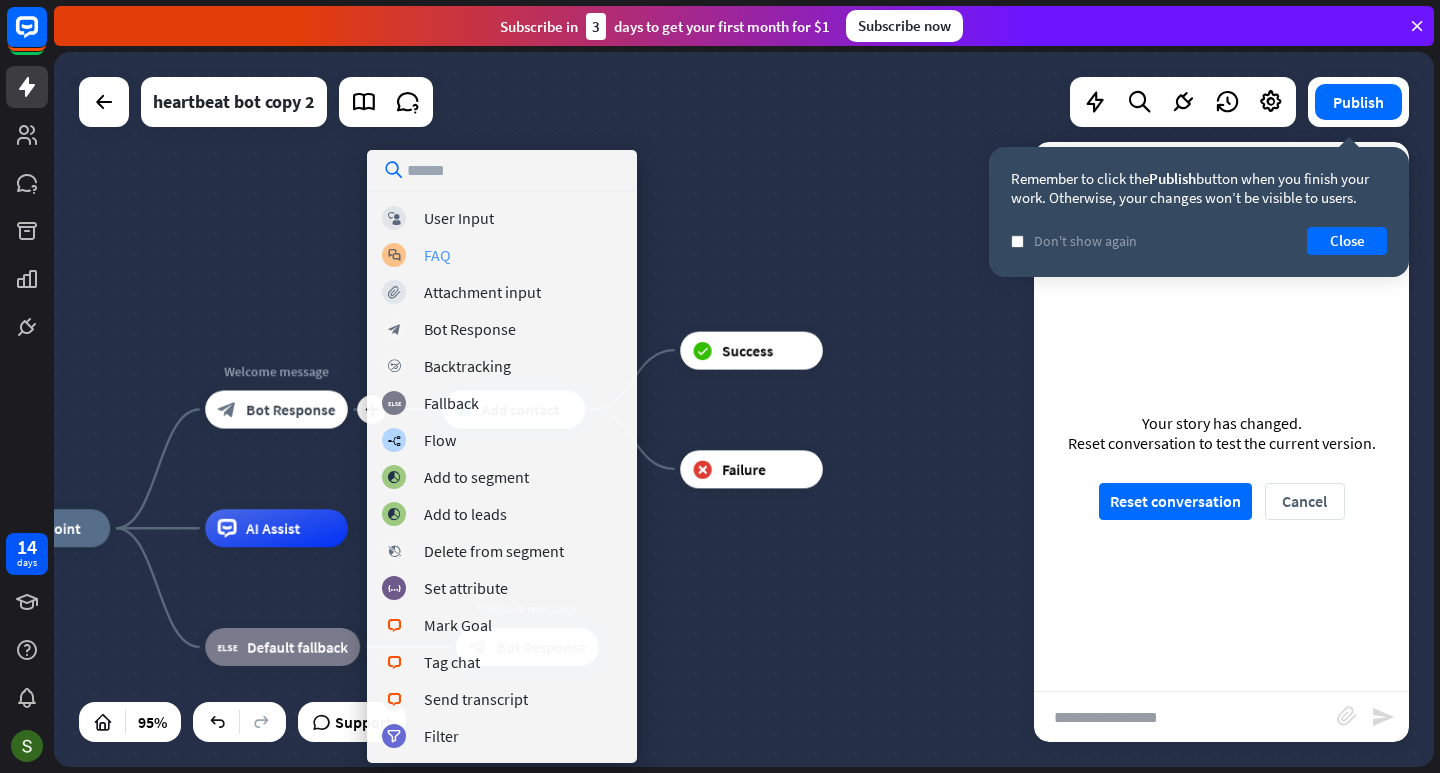 click on "block_faq
FAQ" at bounding box center [502, 255] 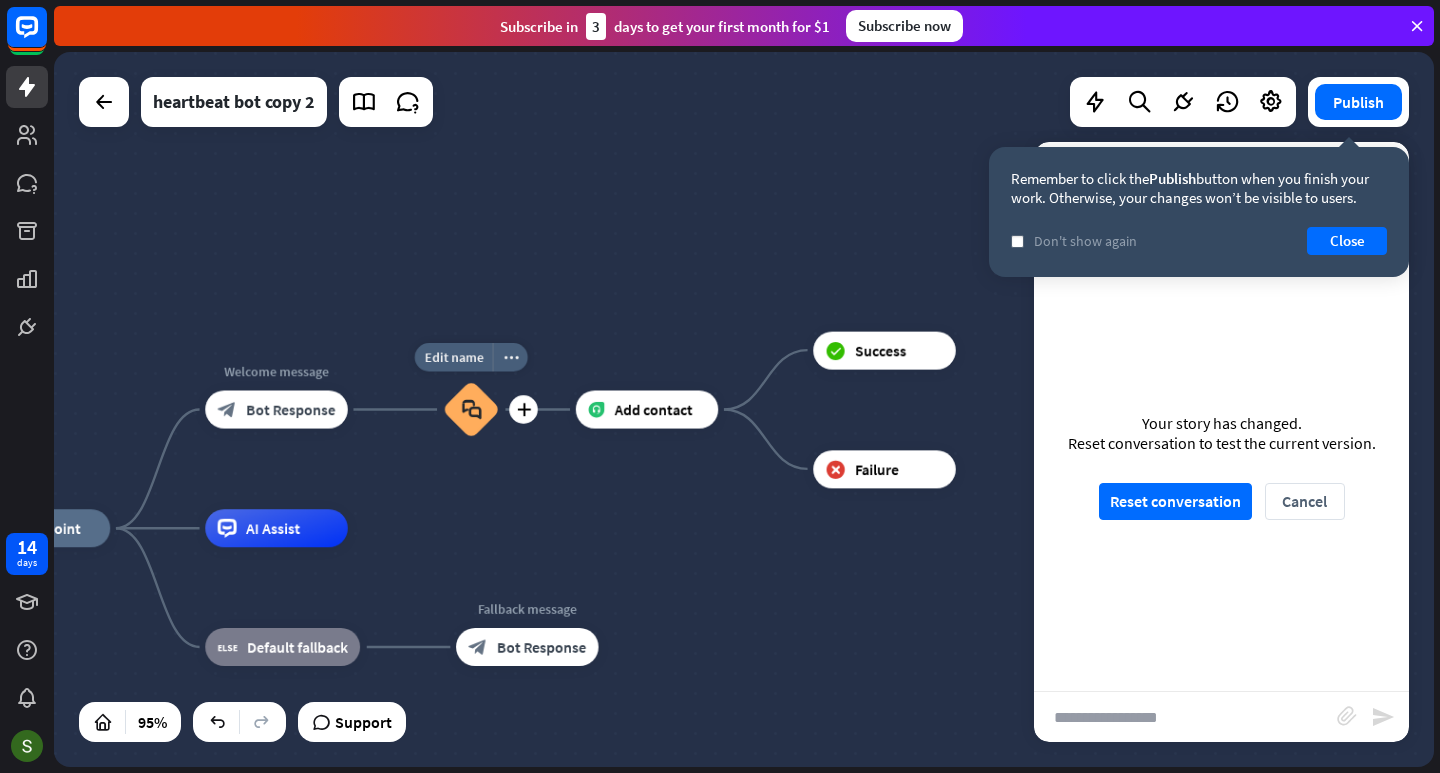 click on "block_faq" at bounding box center (471, 409) 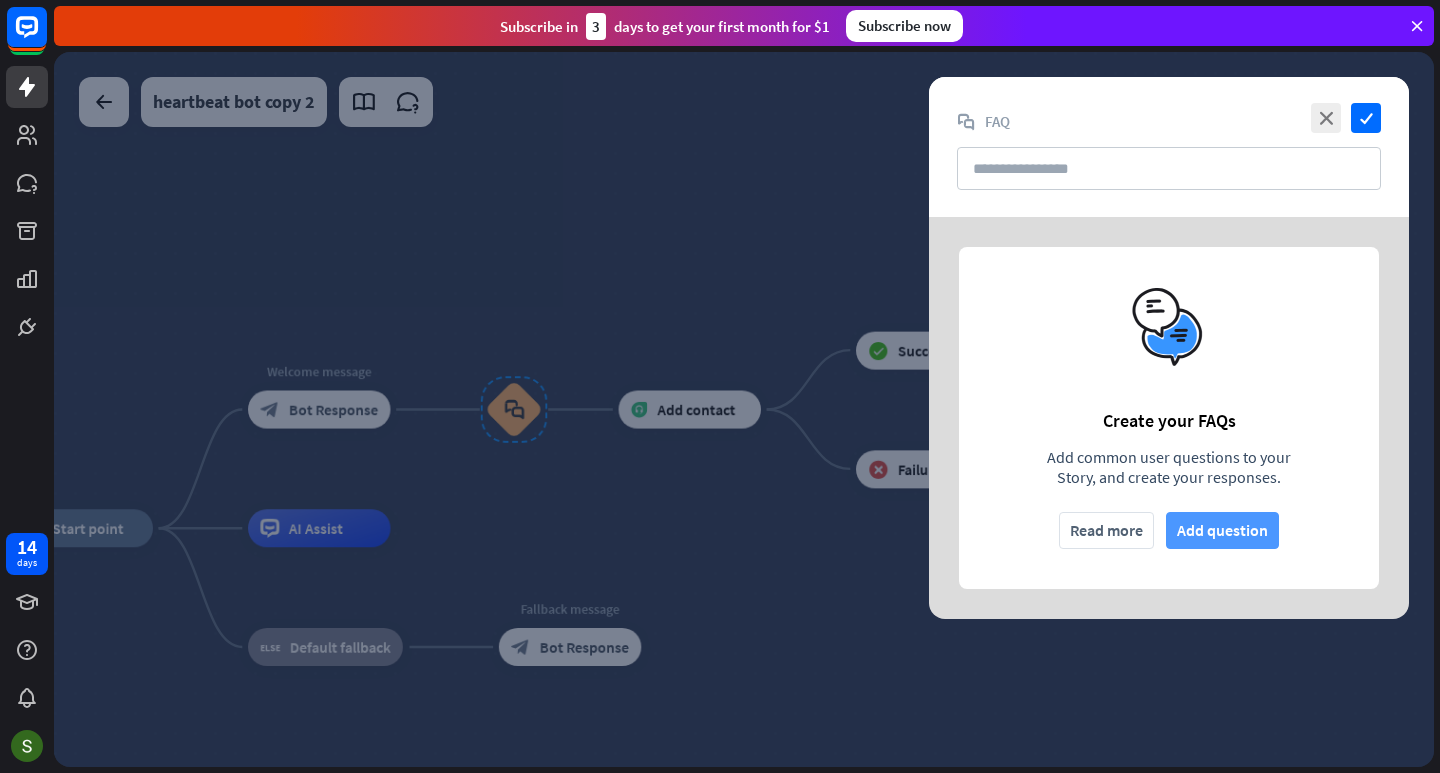 click on "Add question" at bounding box center [1222, 530] 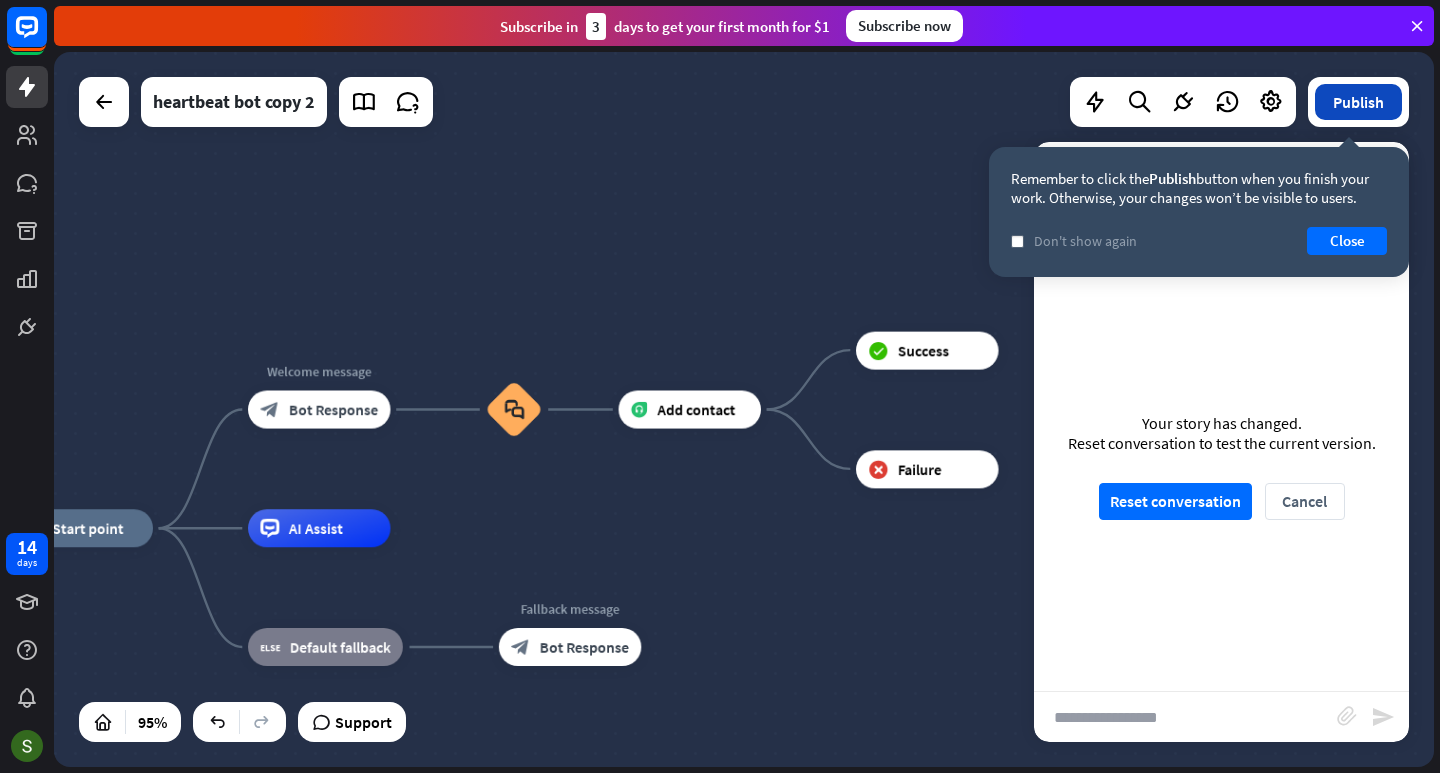 click on "Publish" at bounding box center [1358, 102] 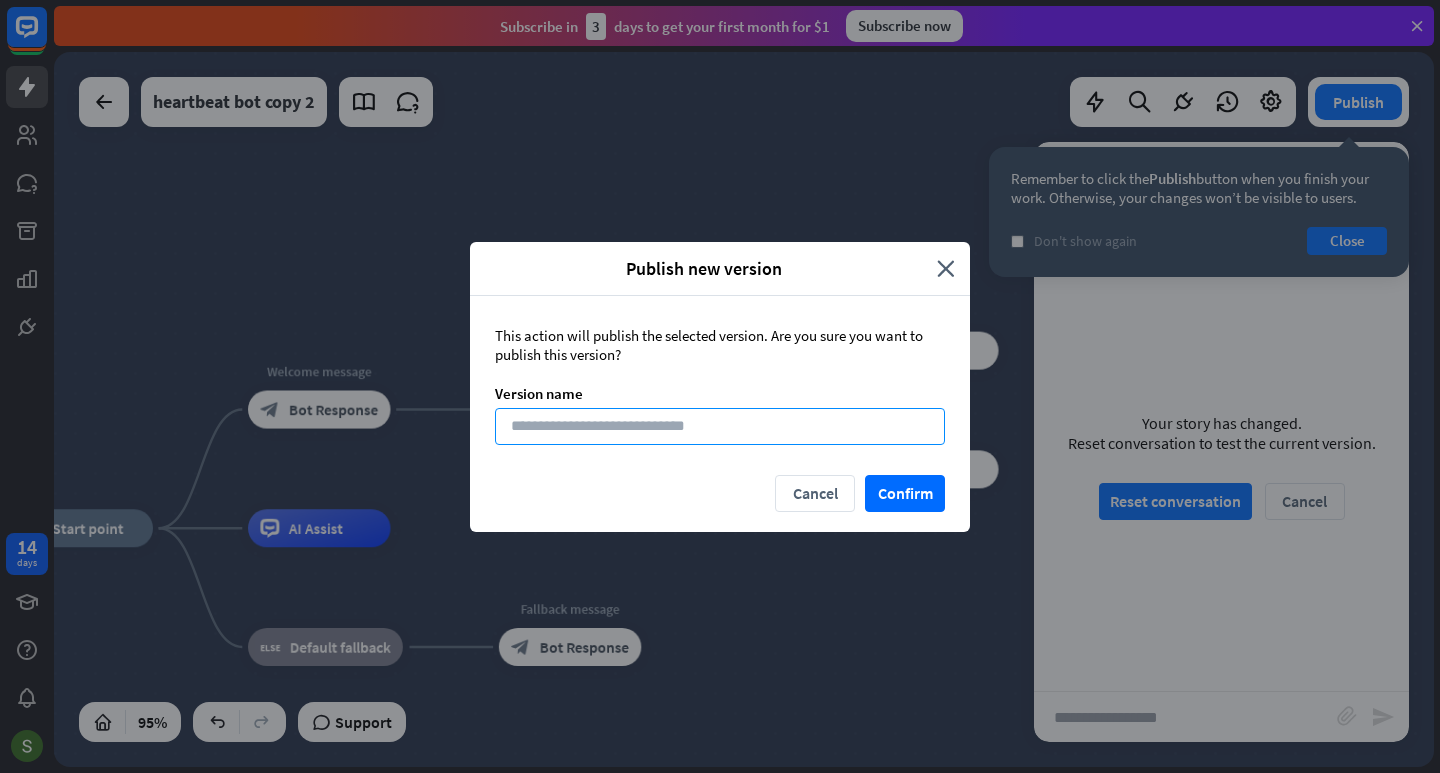 click at bounding box center [720, 426] 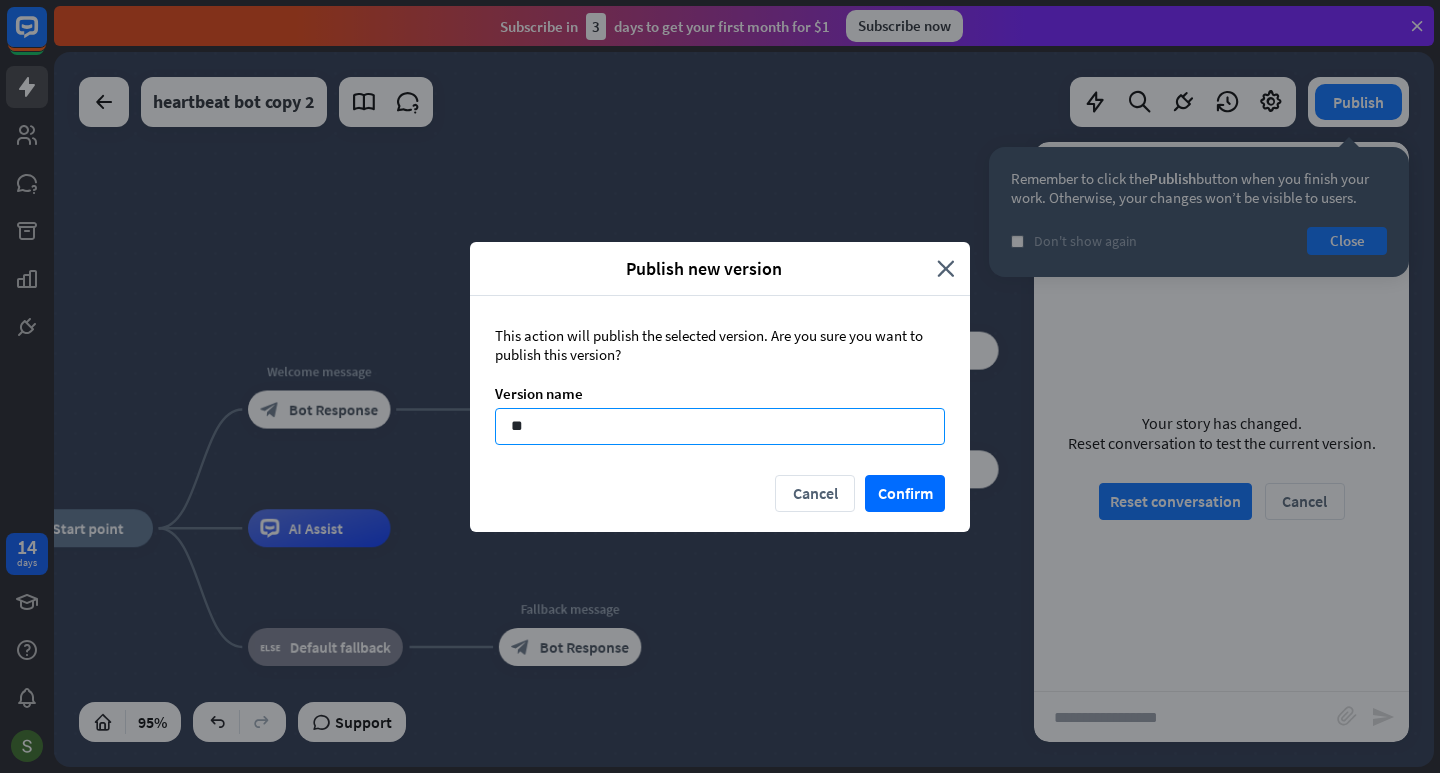 type on "*" 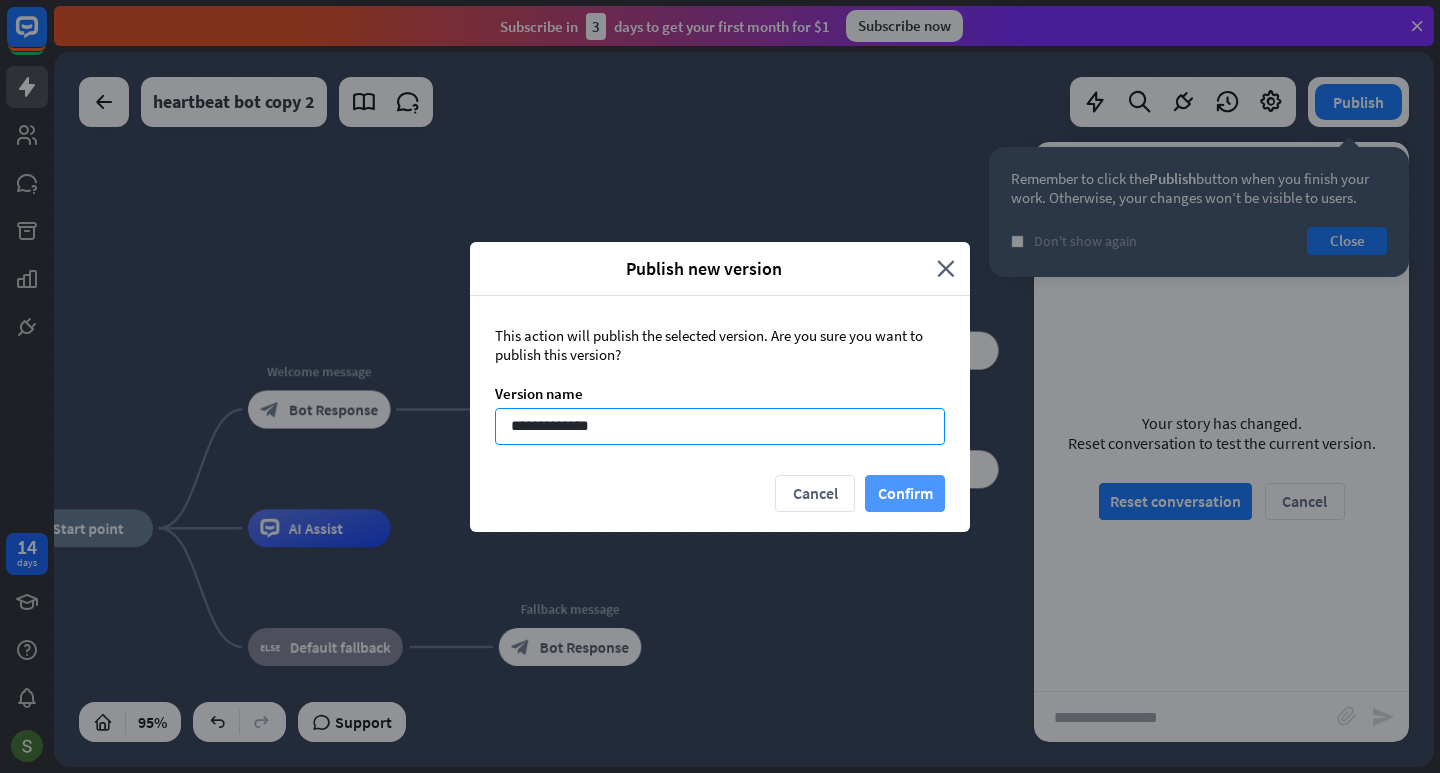 type on "**********" 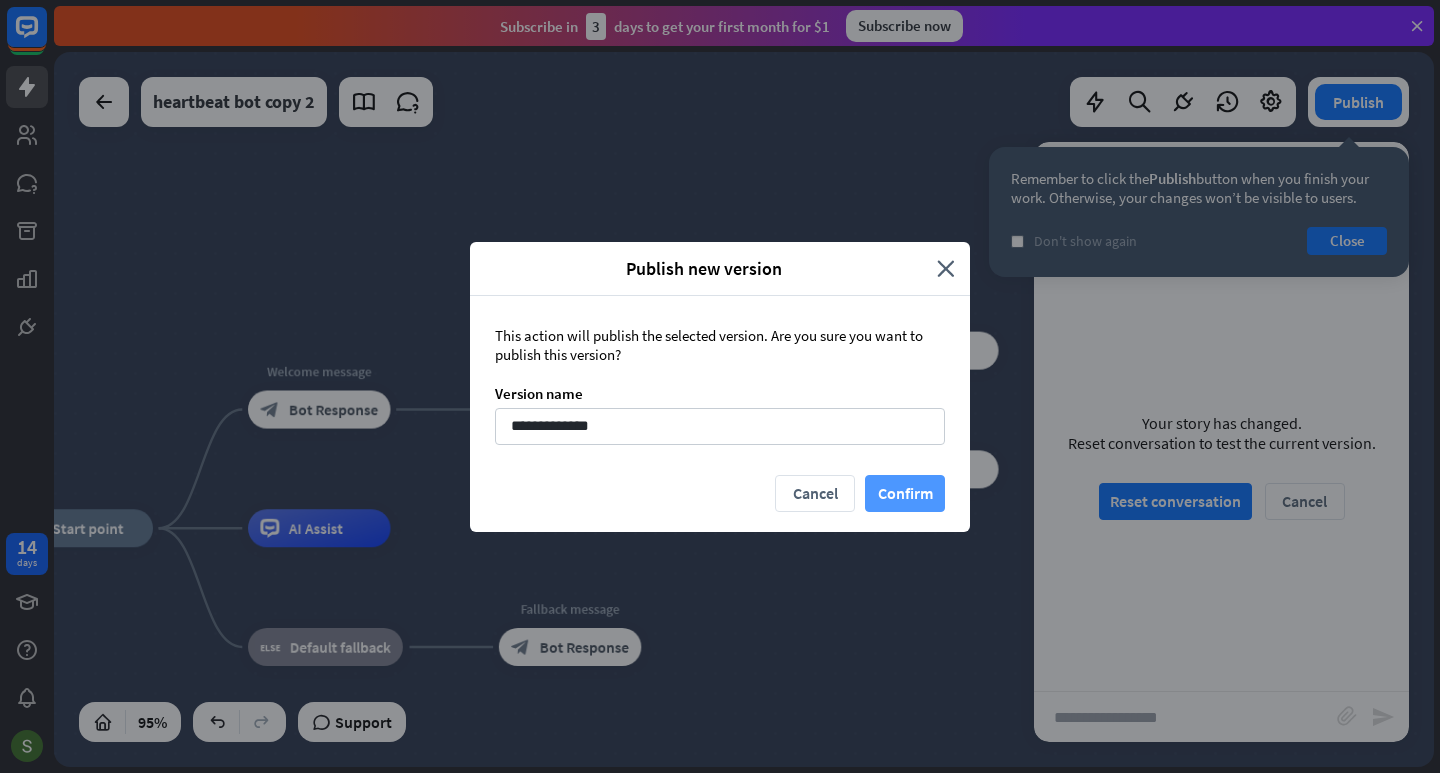 click on "Confirm" at bounding box center [905, 493] 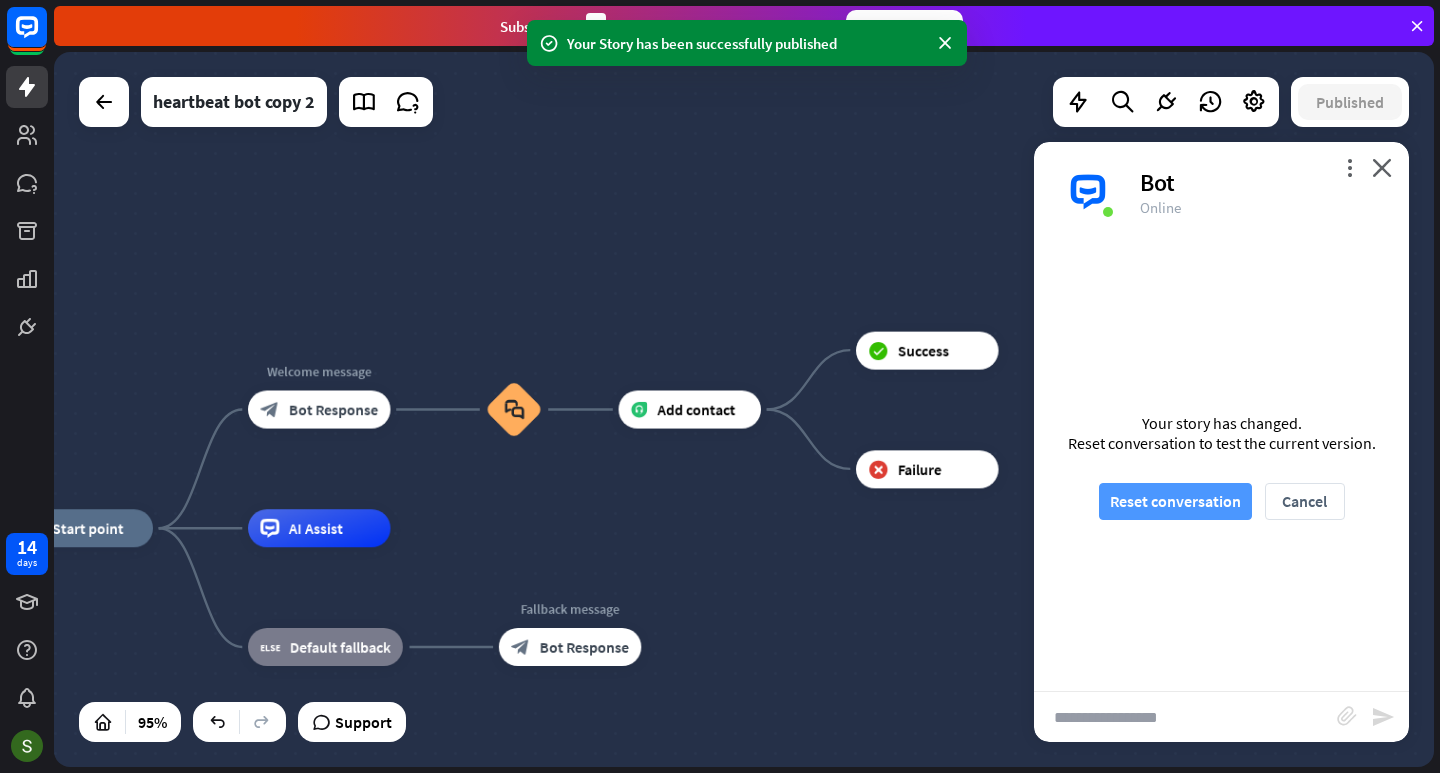 click on "Reset conversation" at bounding box center (1175, 501) 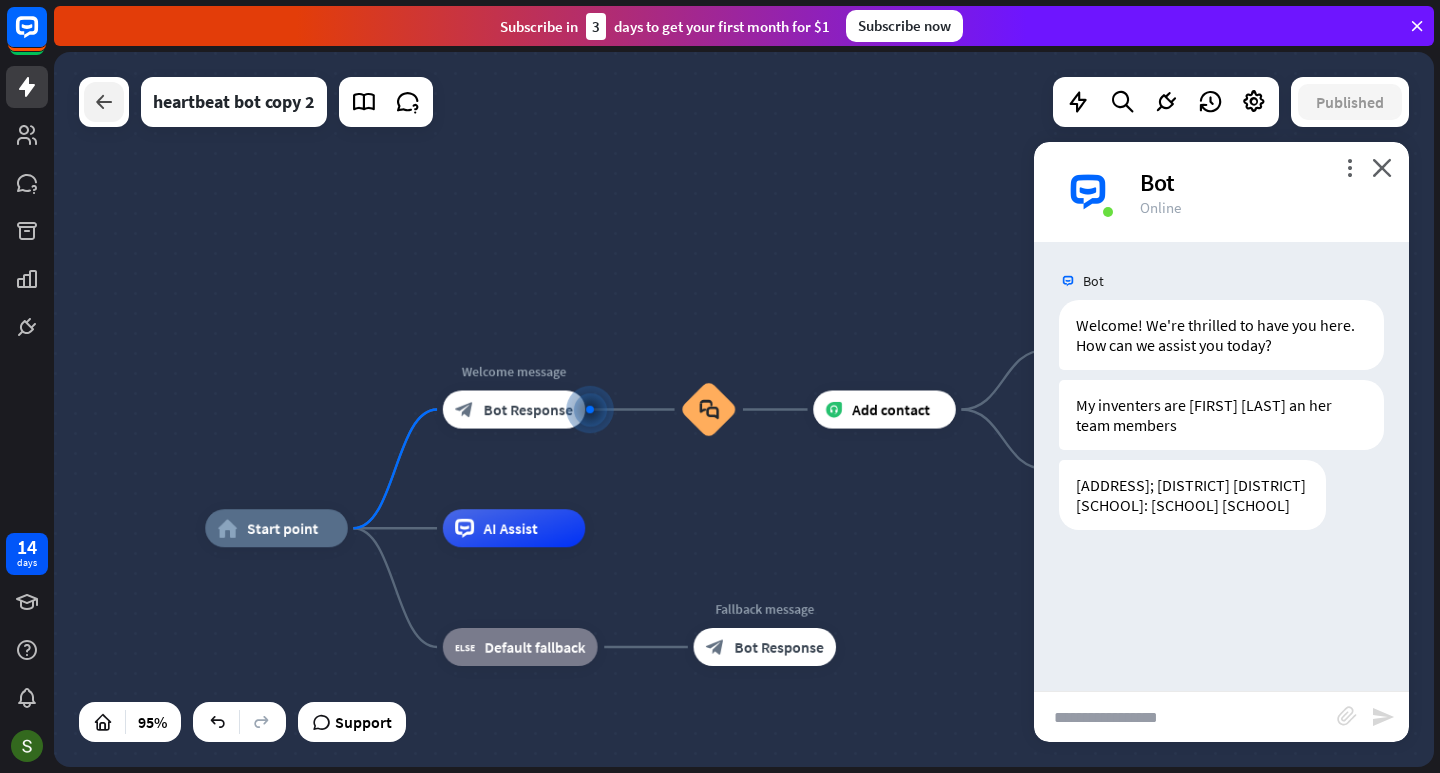 click at bounding box center [104, 102] 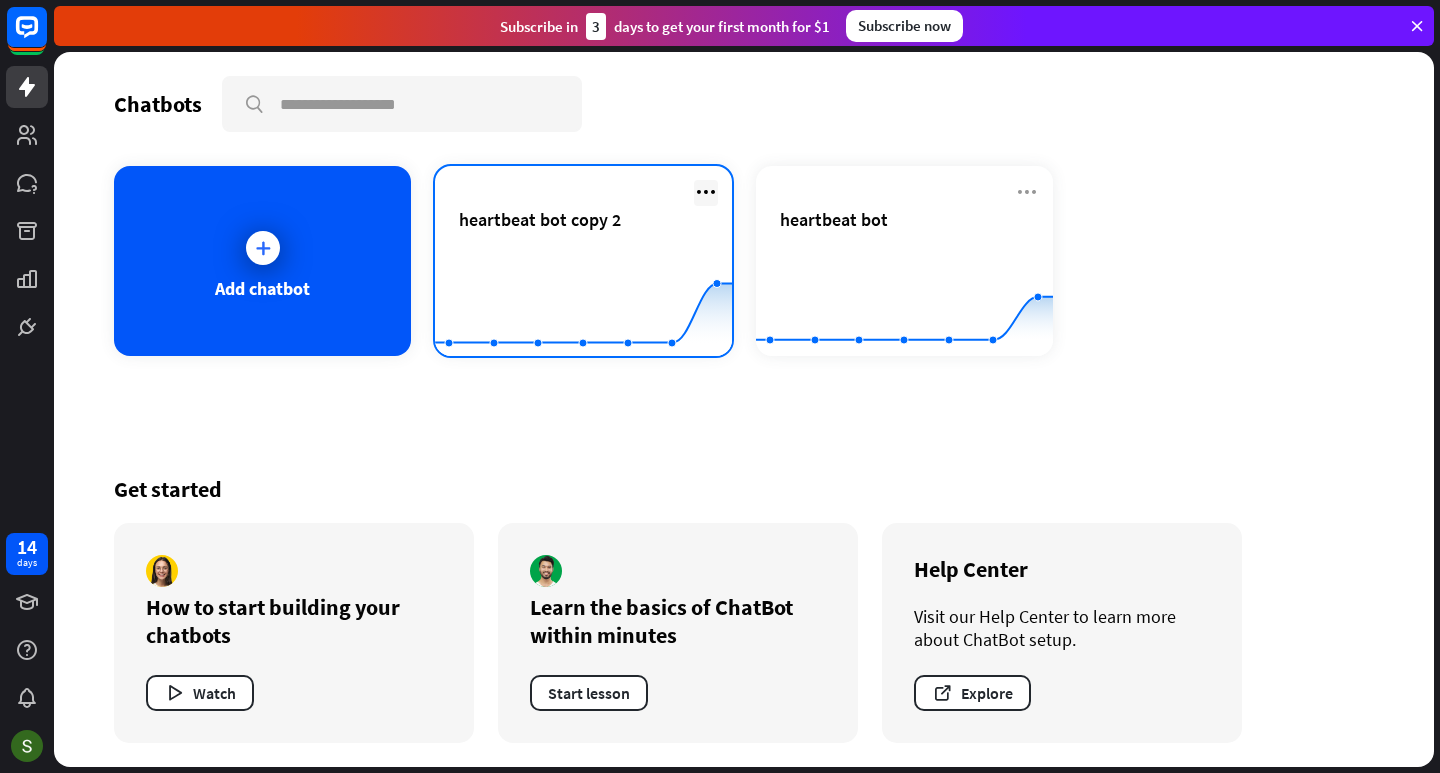 click at bounding box center [706, 192] 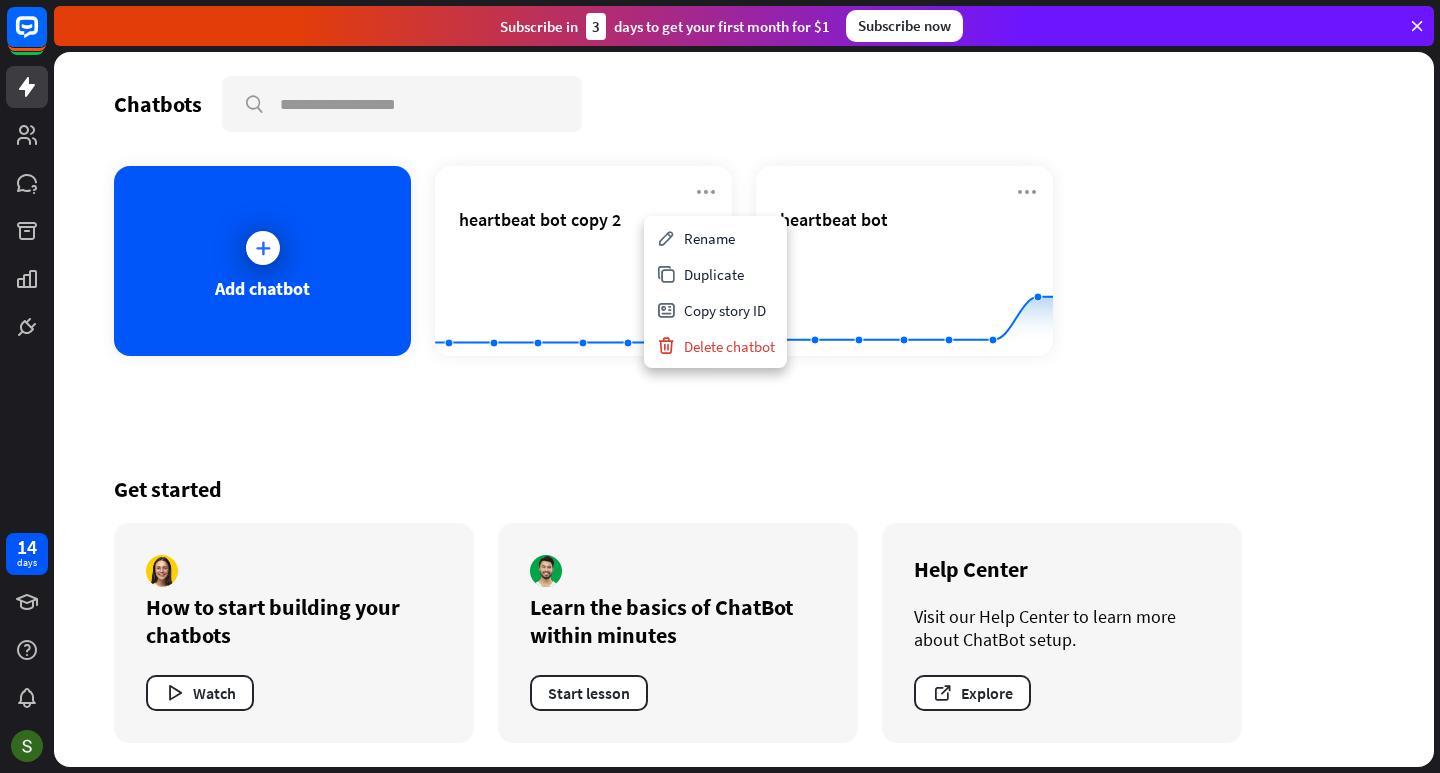 click on "Chatbots   search         Add chatbot
heartbeat bot copy 2
Created with Highcharts 10.1.0 0 2 4 6
heartbeat bot
Created with Highcharts 10.1.0 0 1 2   Get started
How to start building your chatbots
Watch
Learn the basics of ChatBot within minutes
Start lesson
Help Center
Visit our Help Center to learn more about ChatBot
setup.
Explore" at bounding box center (744, 409) 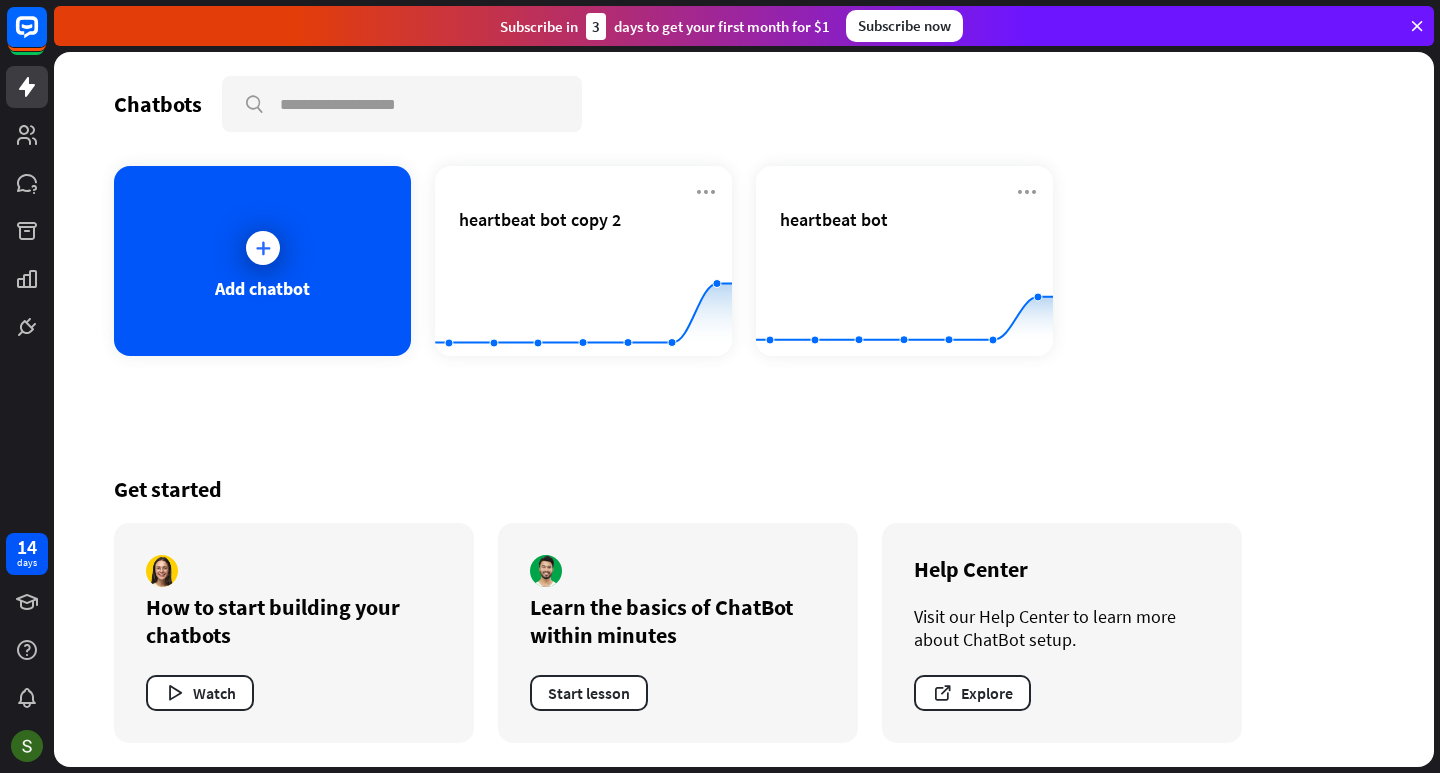 drag, startPoint x: 1432, startPoint y: 1, endPoint x: 1086, endPoint y: 344, distance: 487.2012 